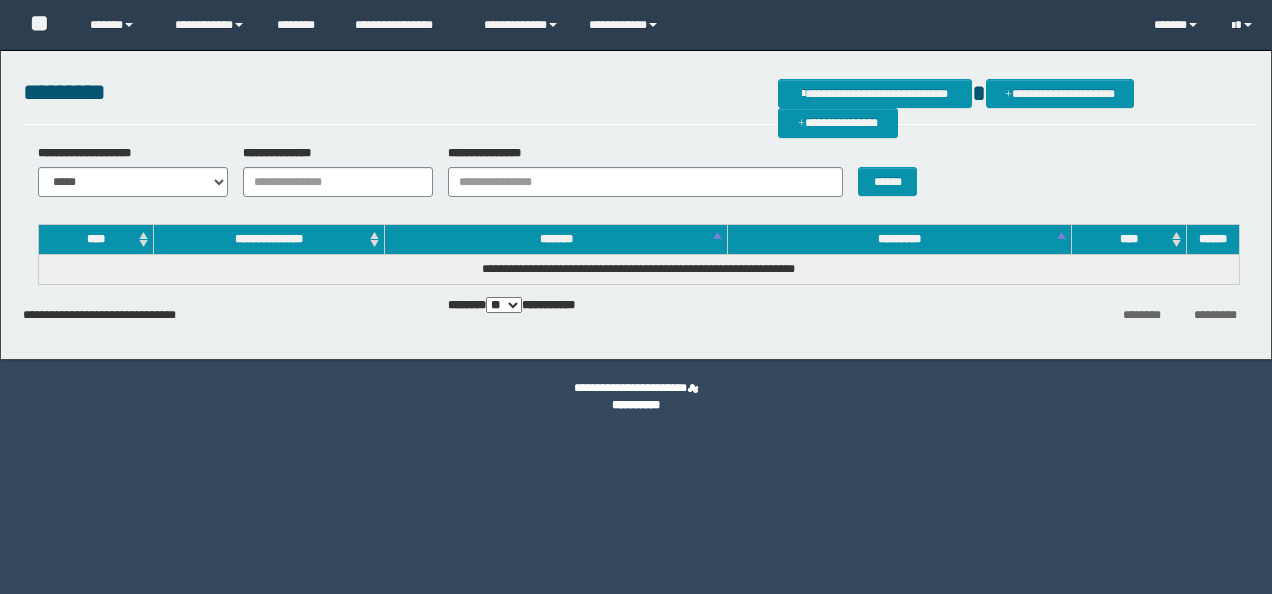 scroll, scrollTop: 0, scrollLeft: 0, axis: both 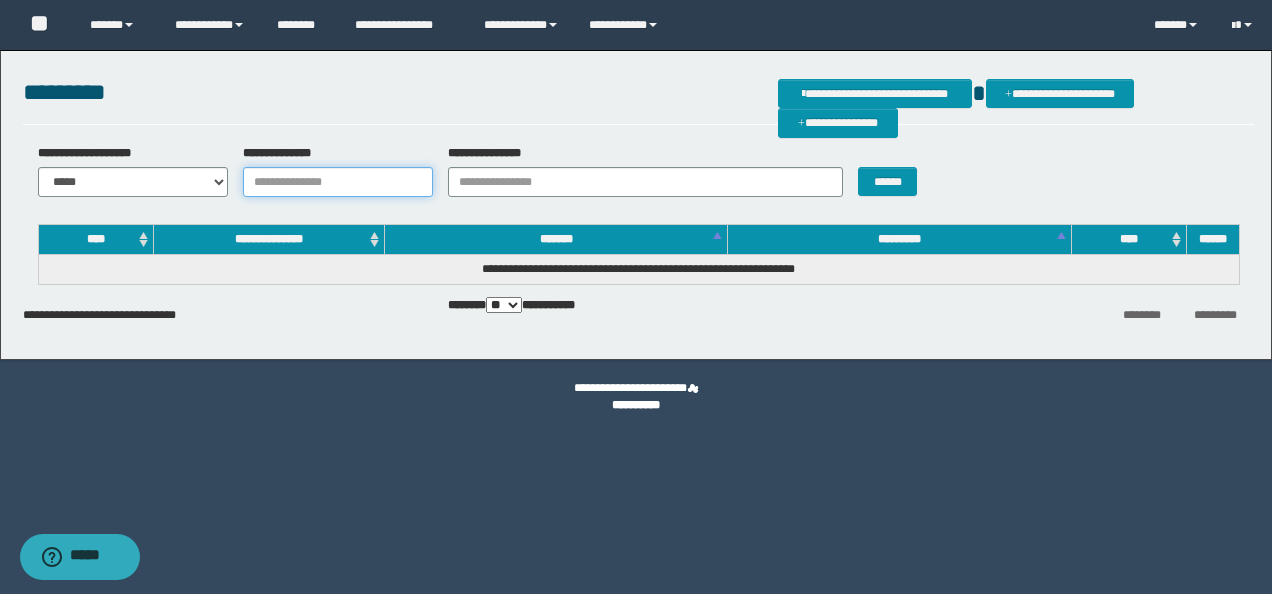 click on "**********" at bounding box center (338, 182) 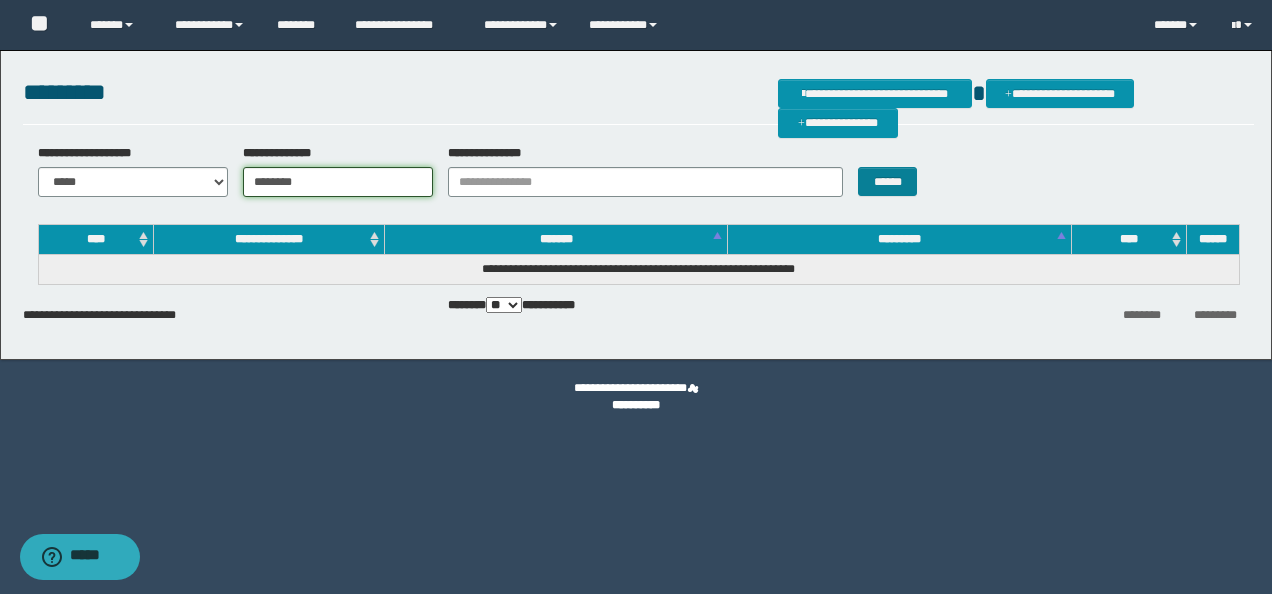 type on "********" 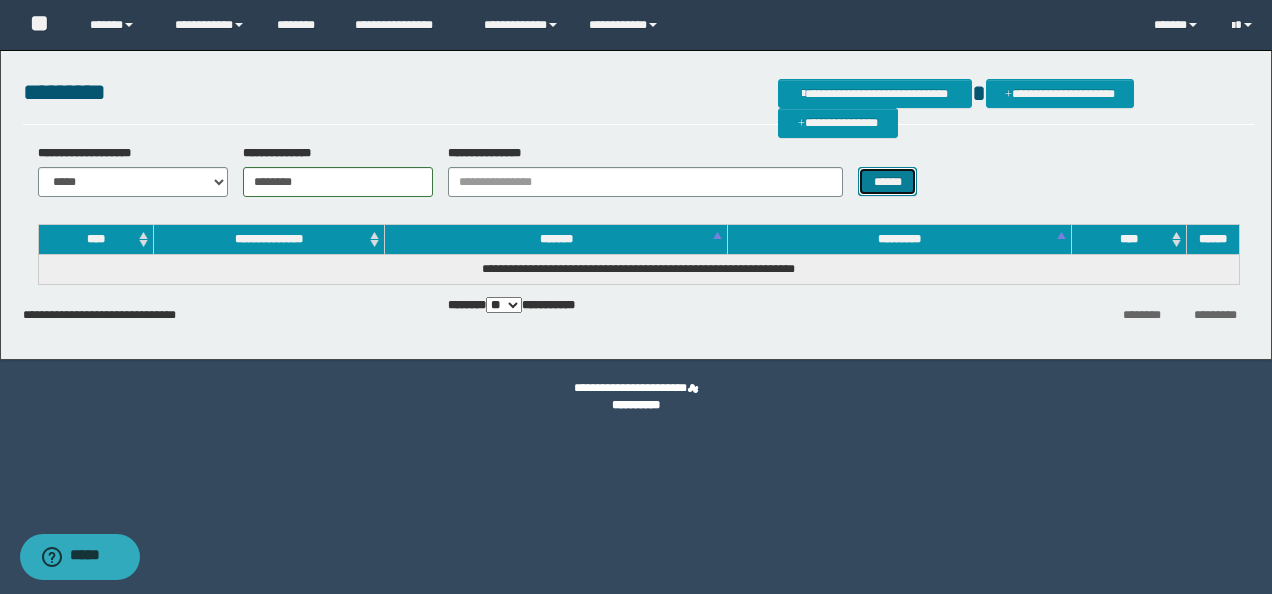 click on "******" at bounding box center [887, 181] 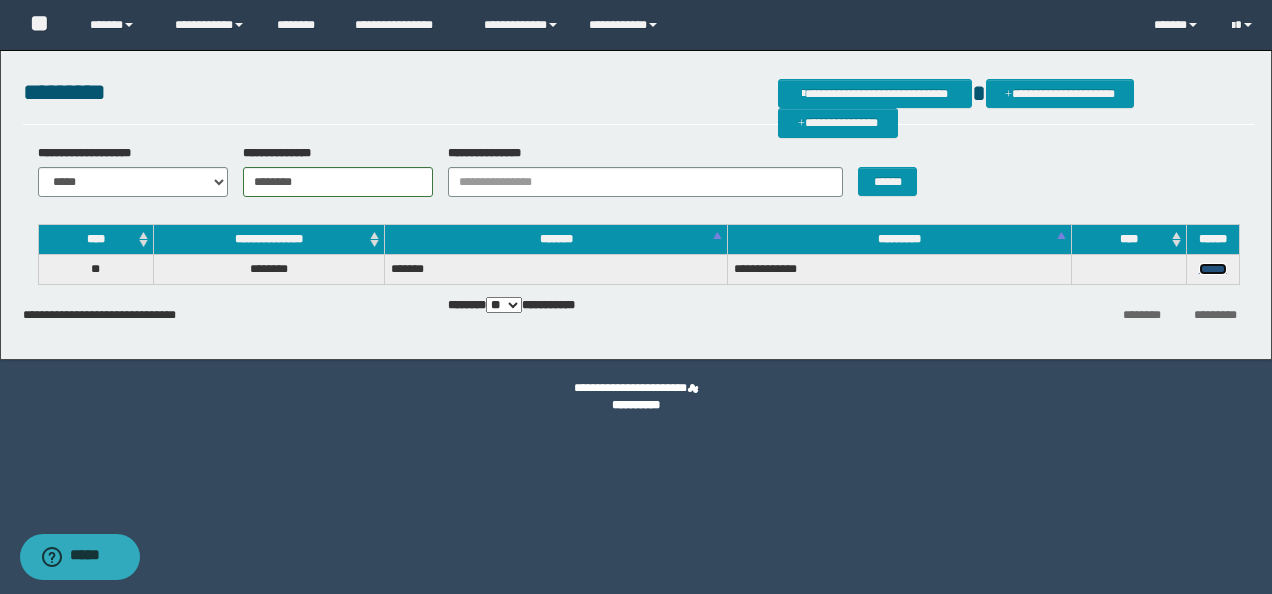 click on "******" at bounding box center (1213, 269) 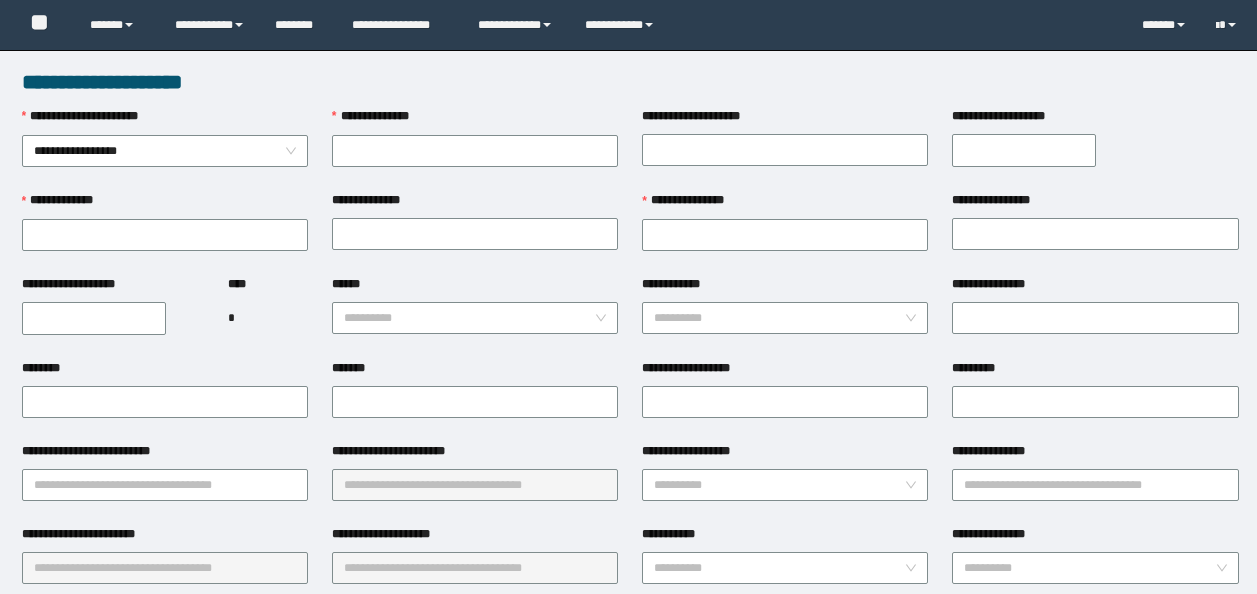 scroll, scrollTop: 0, scrollLeft: 0, axis: both 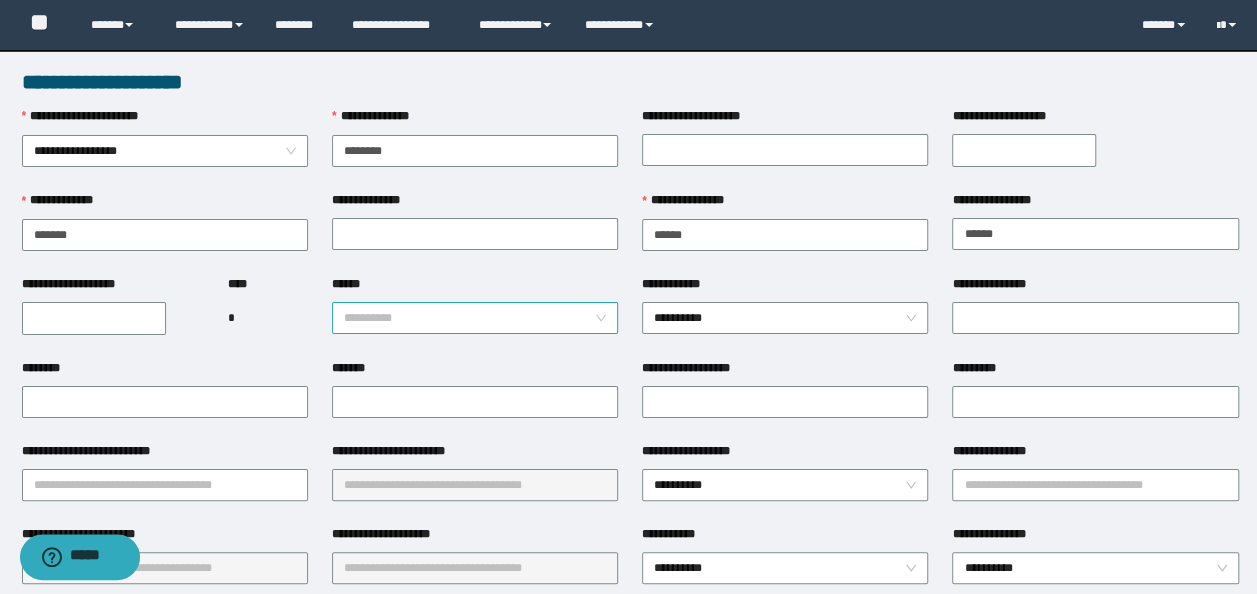 click on "**********" at bounding box center [475, 318] 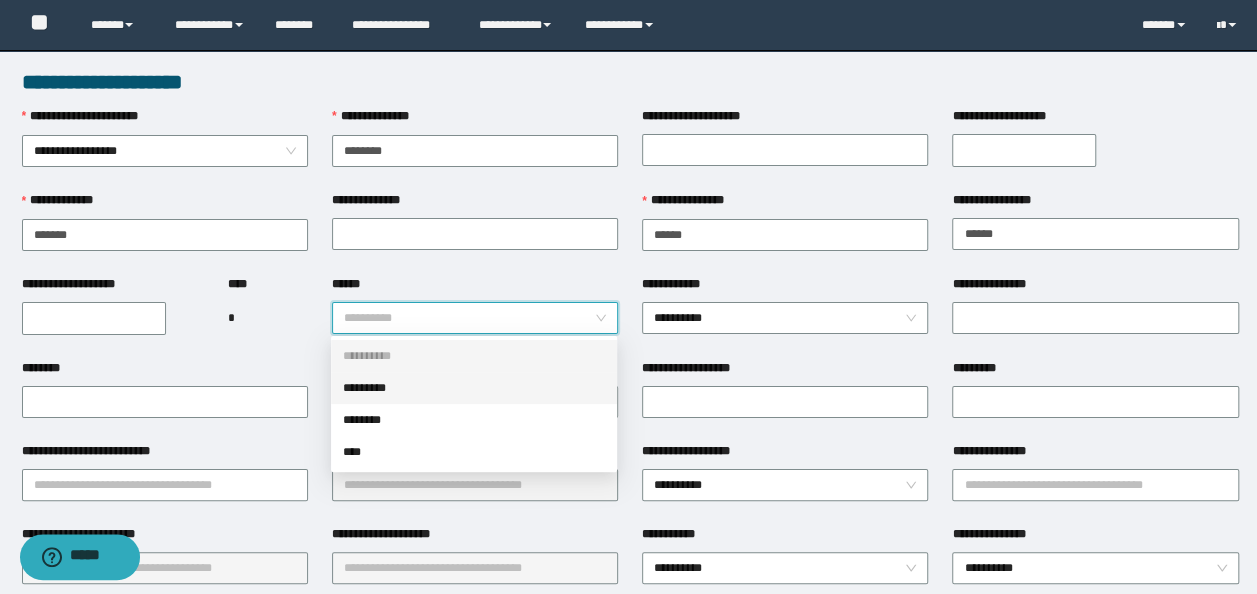 click on "*********" at bounding box center (474, 388) 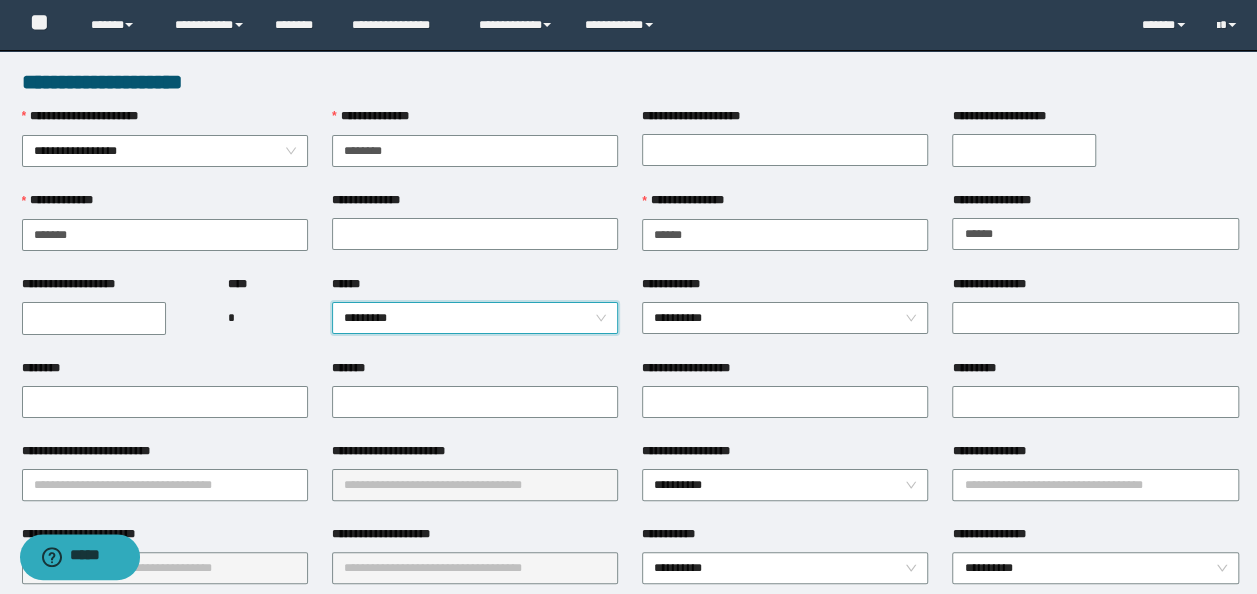click on "*********" at bounding box center (475, 318) 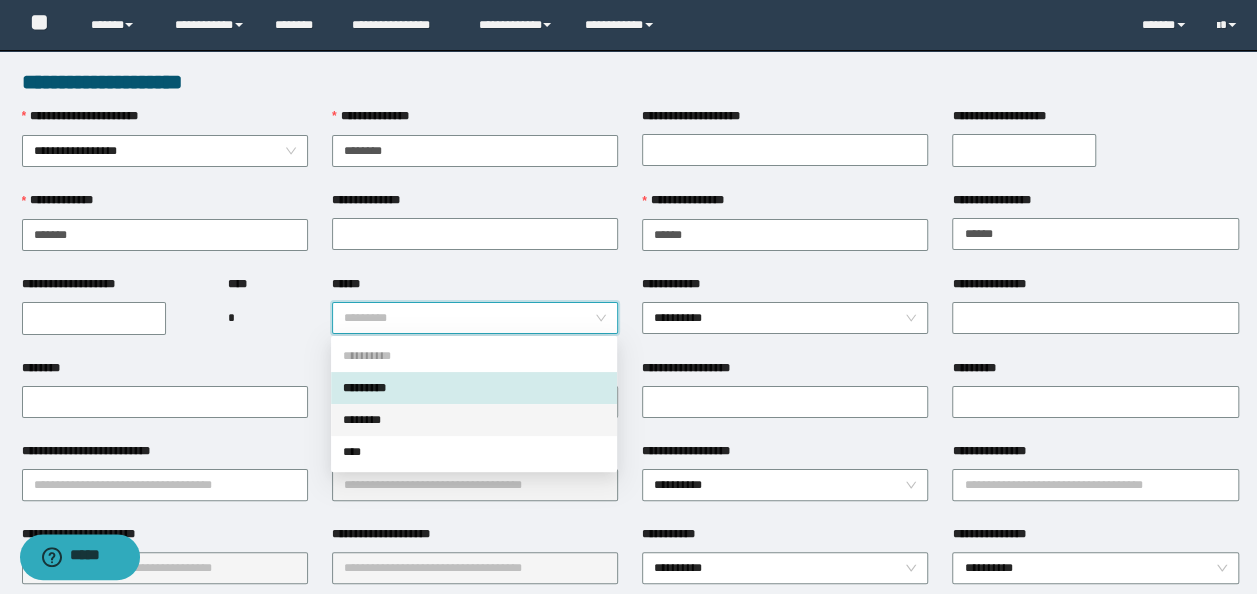 click on "********" at bounding box center (474, 420) 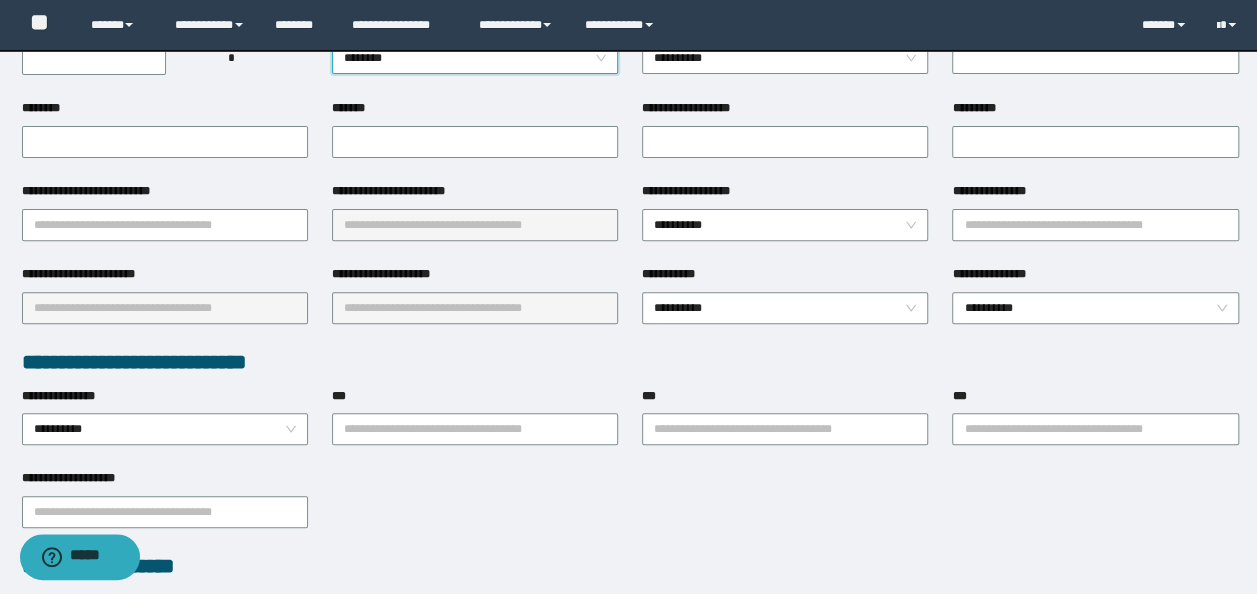 scroll, scrollTop: 400, scrollLeft: 0, axis: vertical 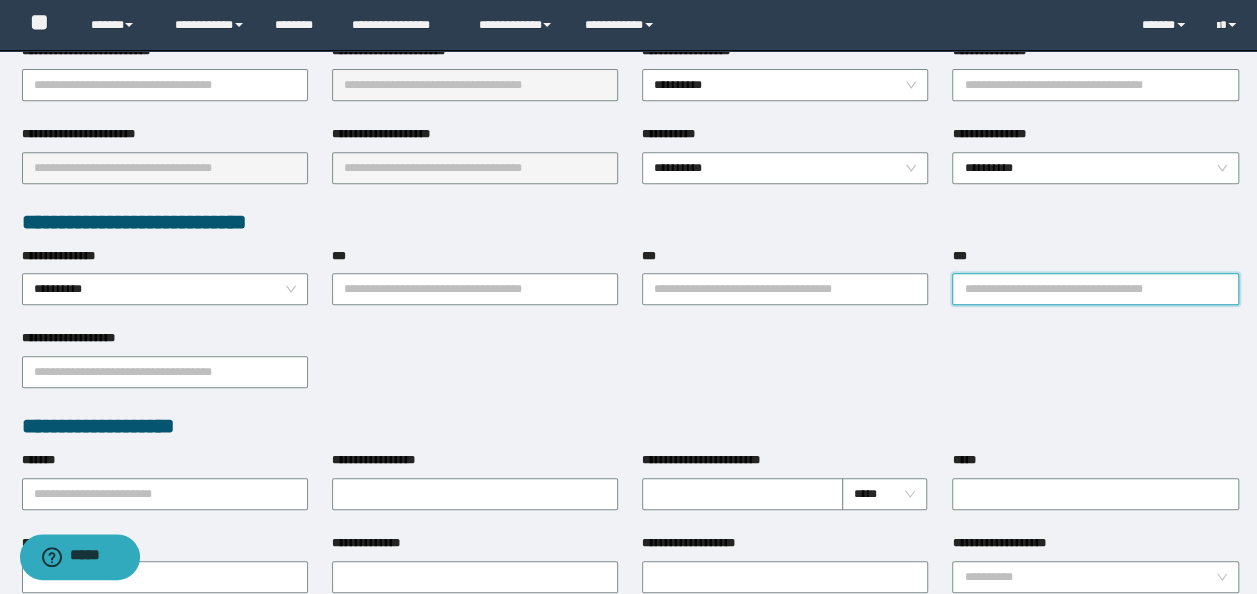 click on "***" at bounding box center (1095, 289) 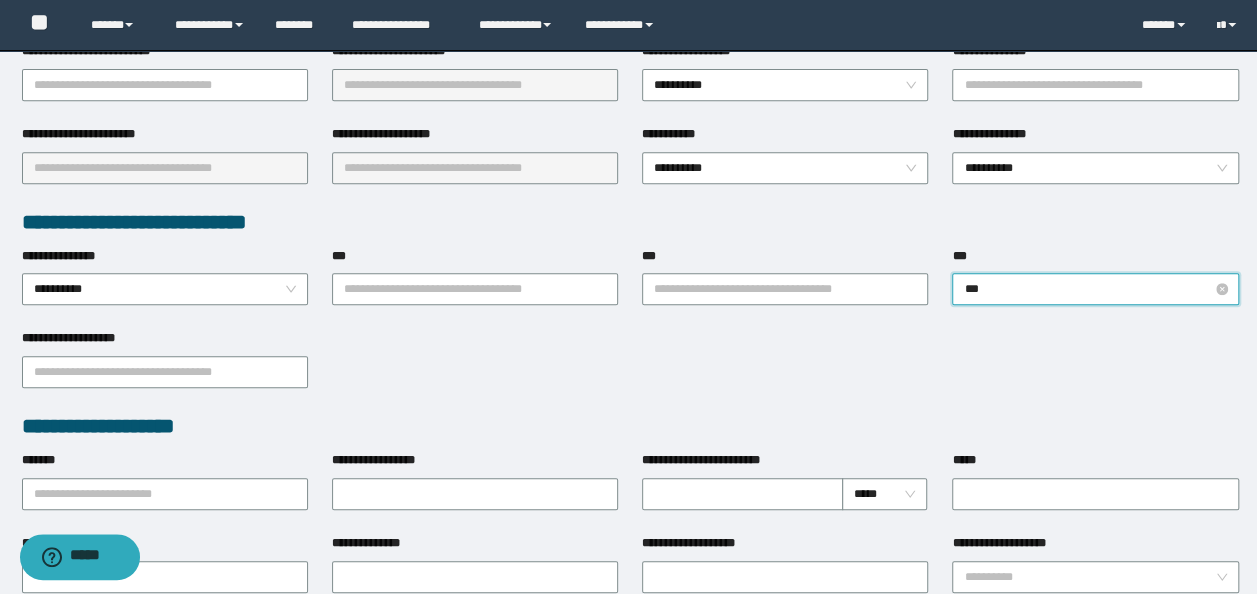 type on "****" 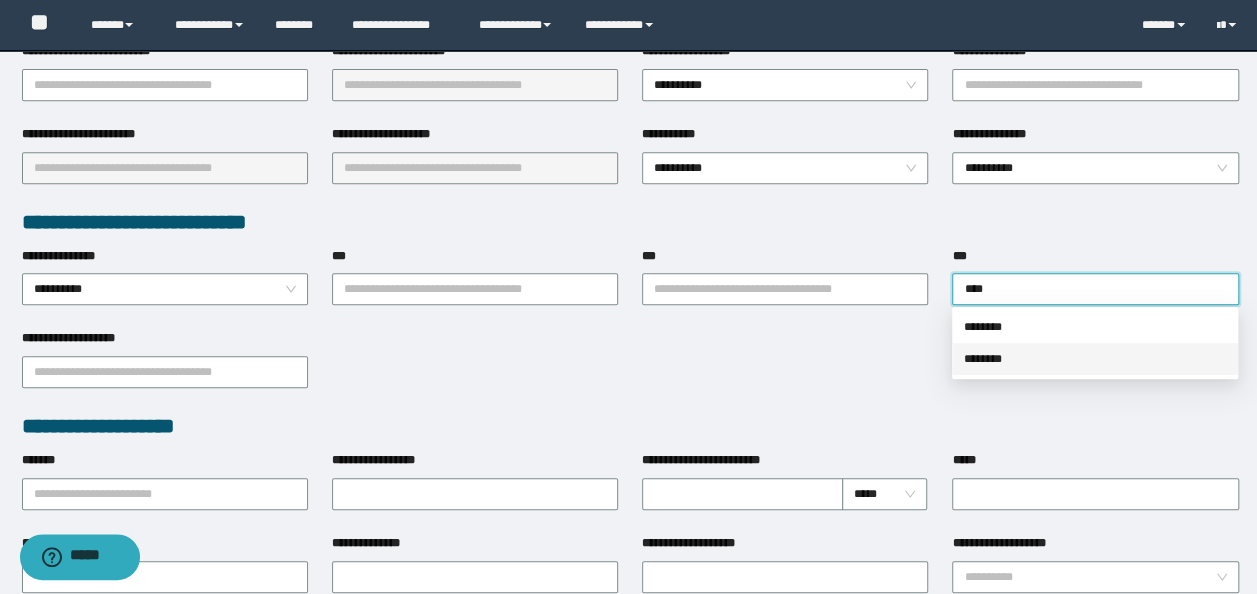 click on "********" at bounding box center (1095, 359) 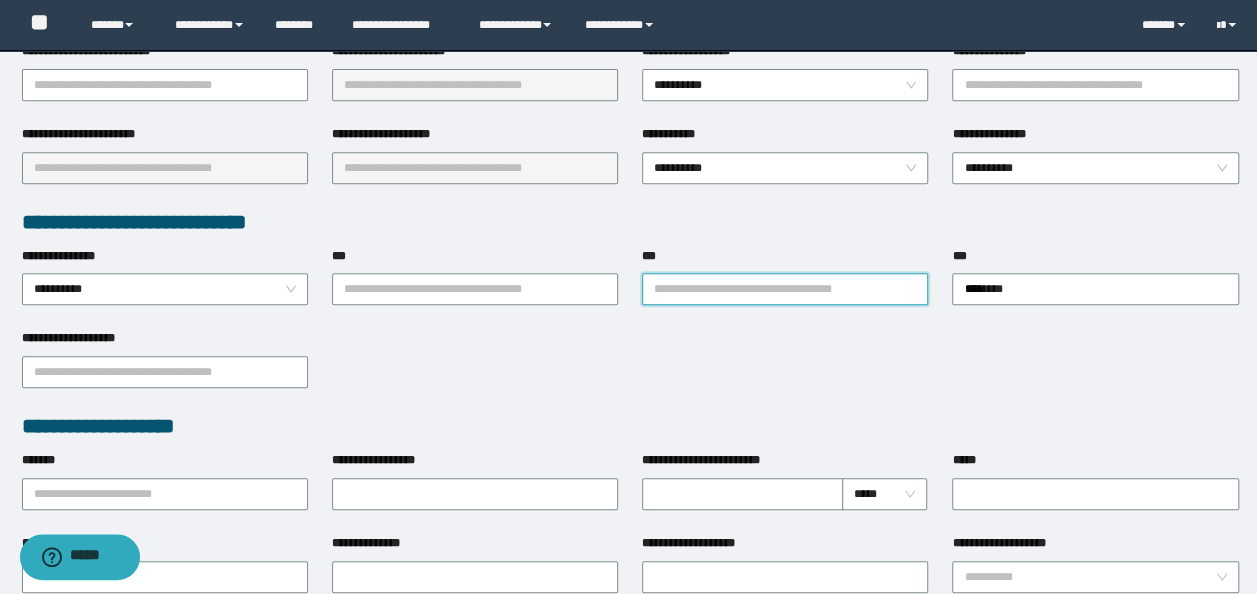click on "***" at bounding box center (785, 289) 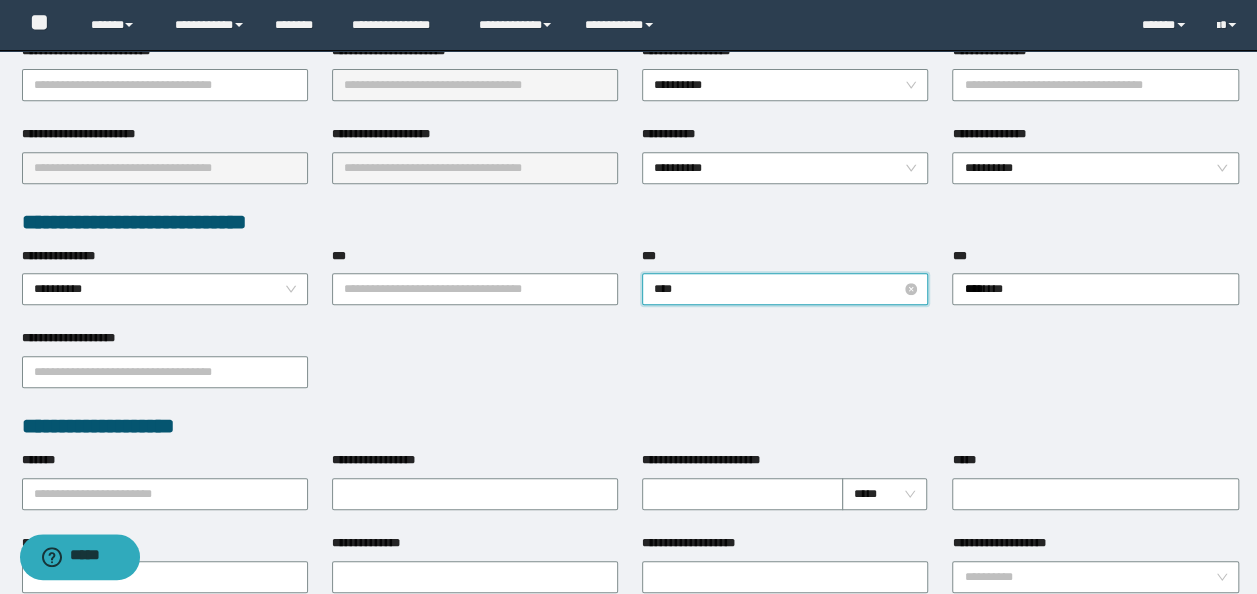 type on "*****" 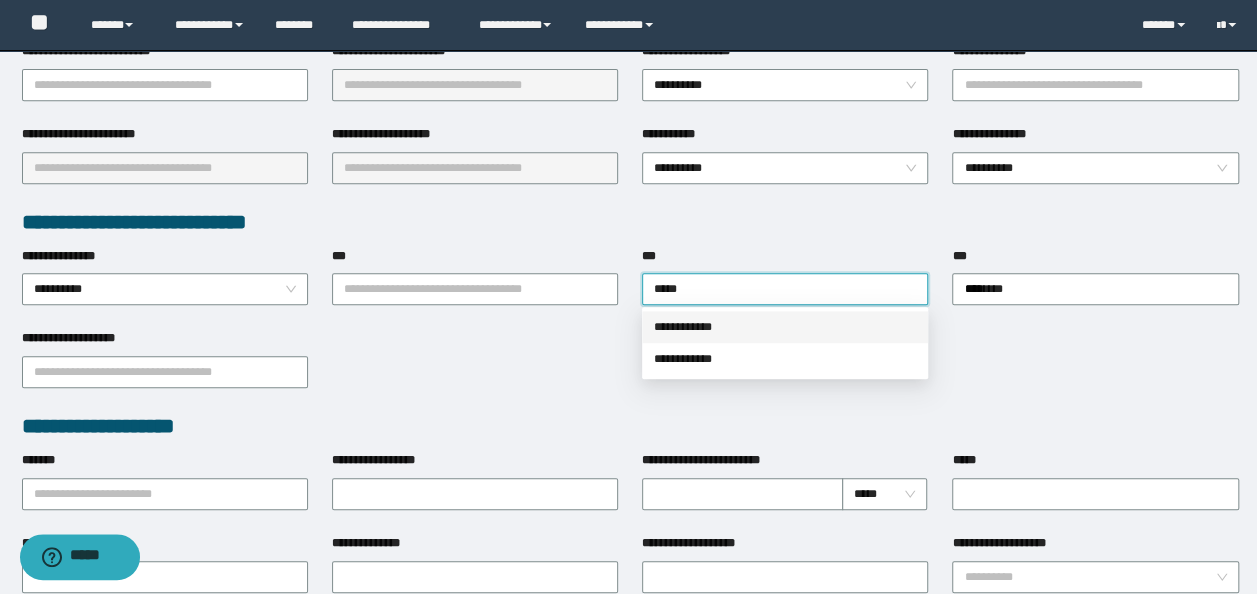 click on "**********" at bounding box center [785, 327] 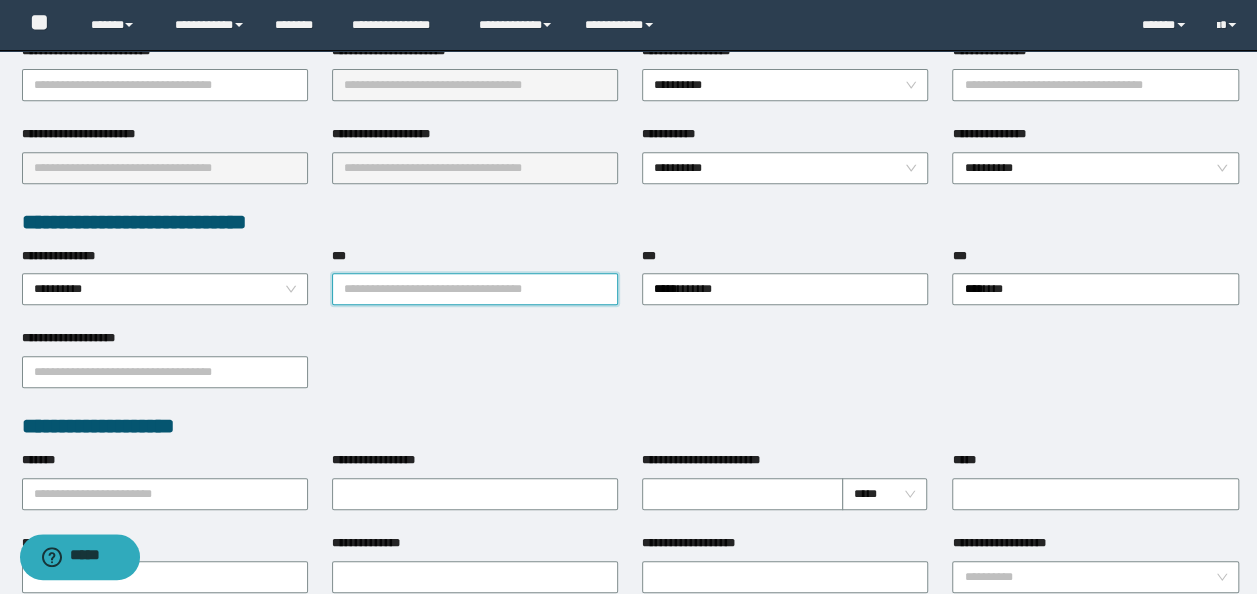 click on "***" at bounding box center (475, 289) 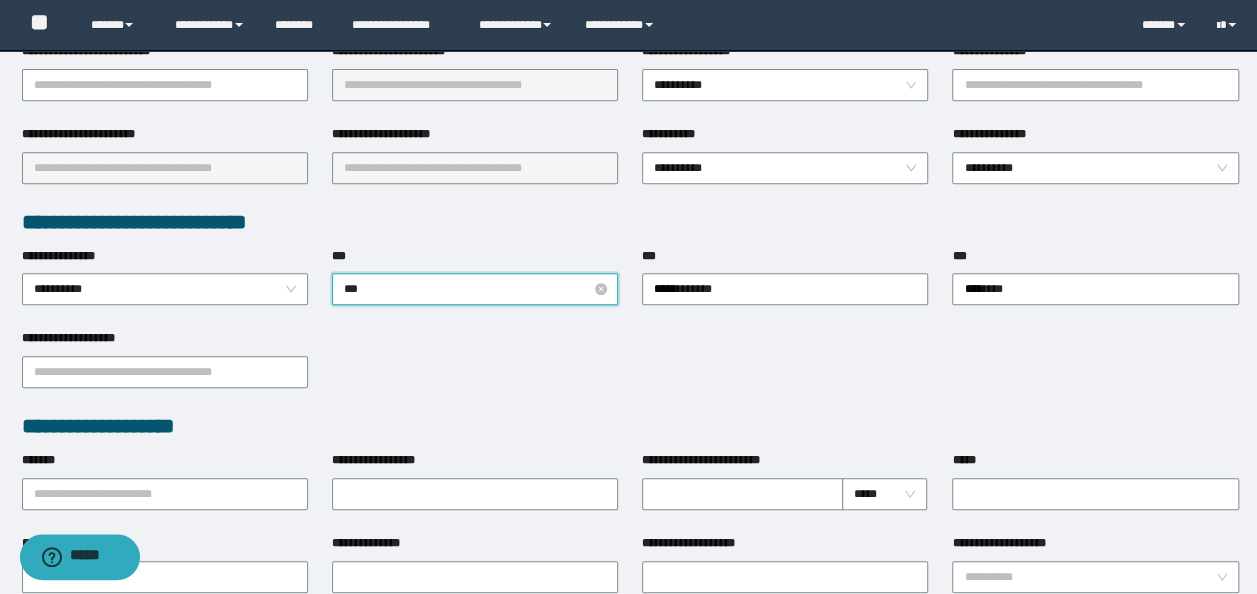 type on "****" 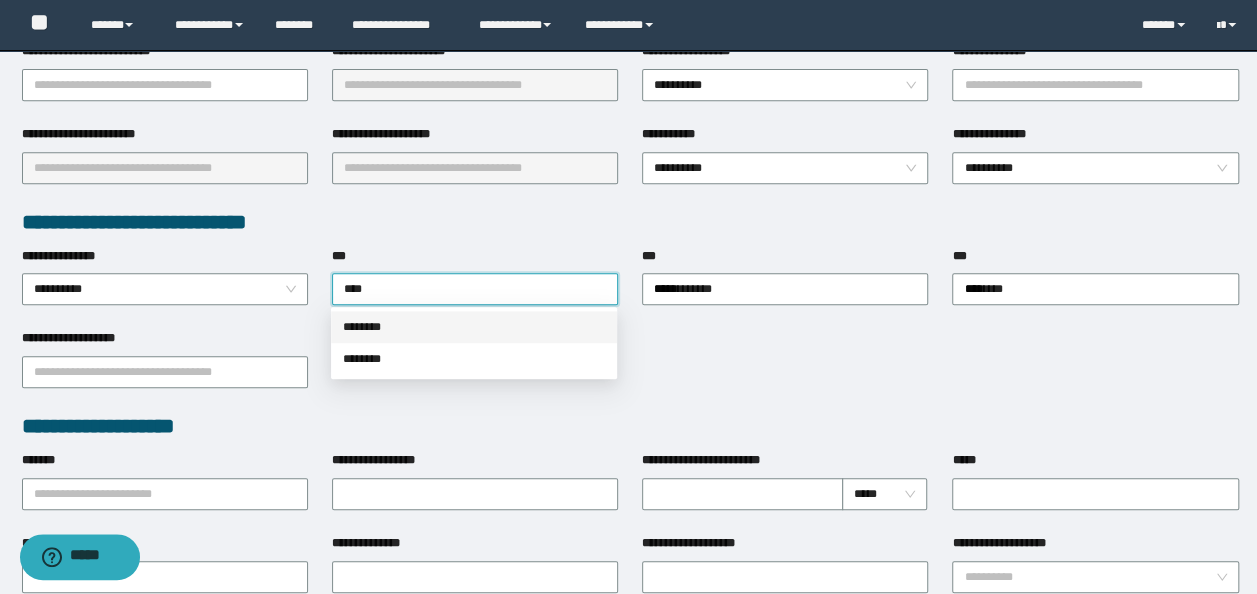 click on "********" at bounding box center (474, 327) 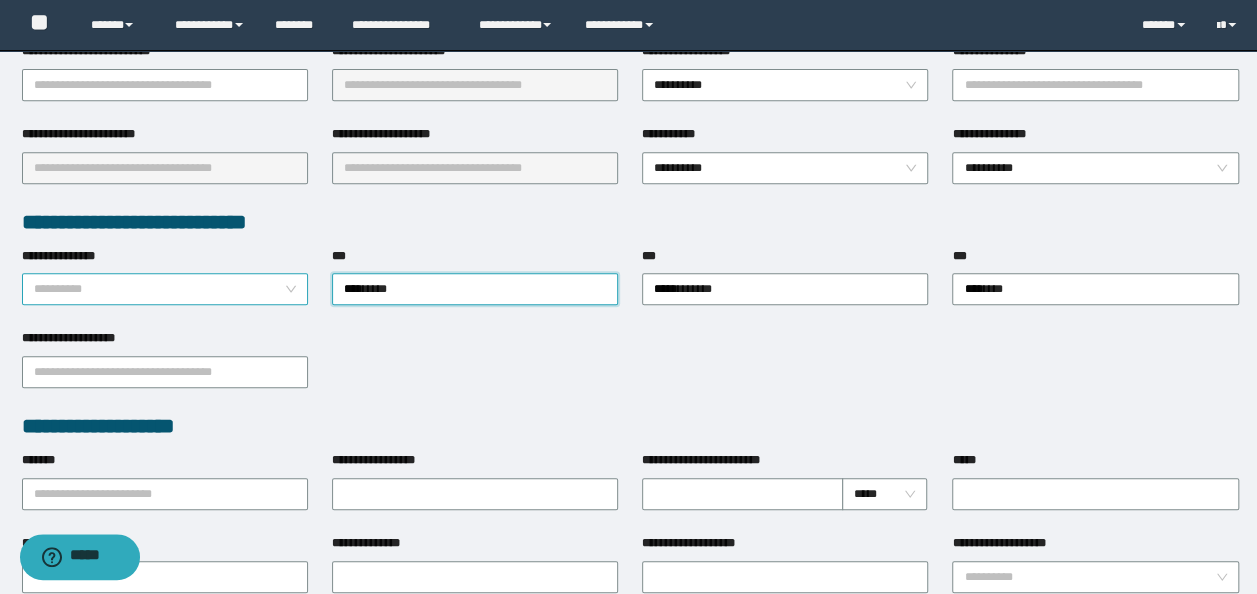 click on "**********" at bounding box center (165, 289) 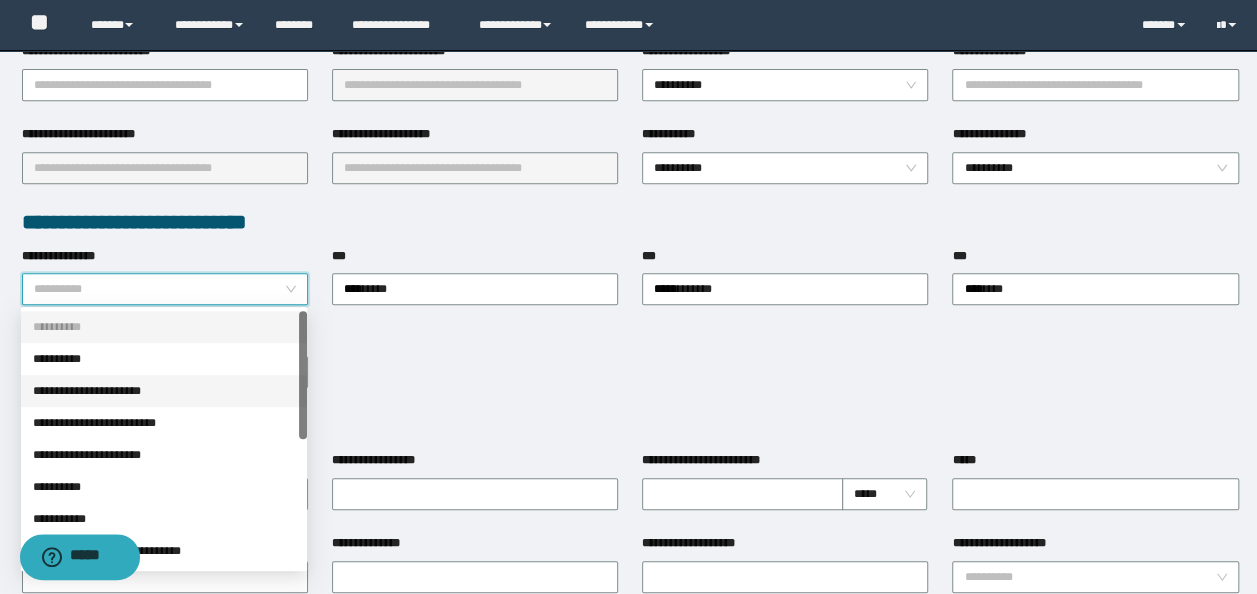 click on "**********" at bounding box center (164, 391) 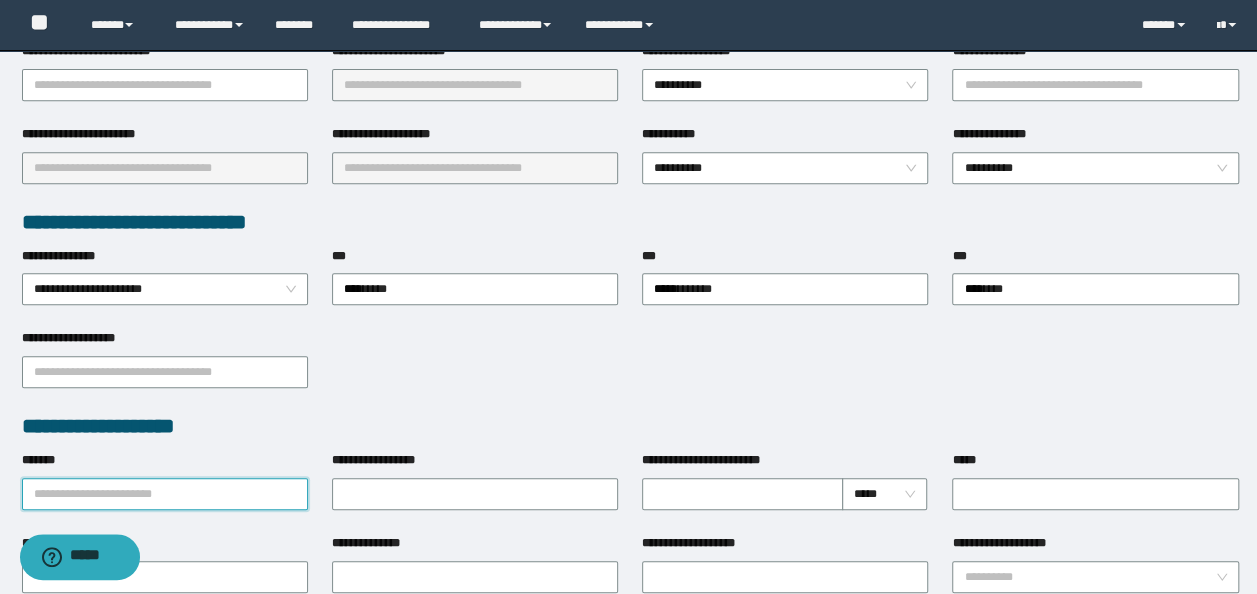 click on "*******" at bounding box center (165, 494) 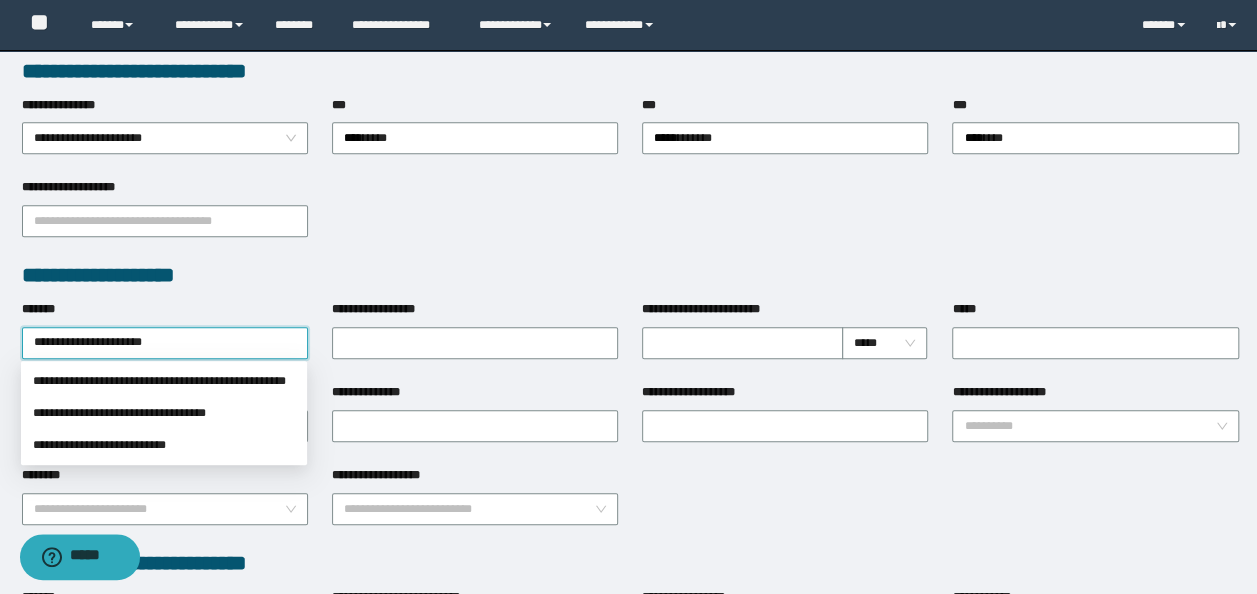 scroll, scrollTop: 600, scrollLeft: 0, axis: vertical 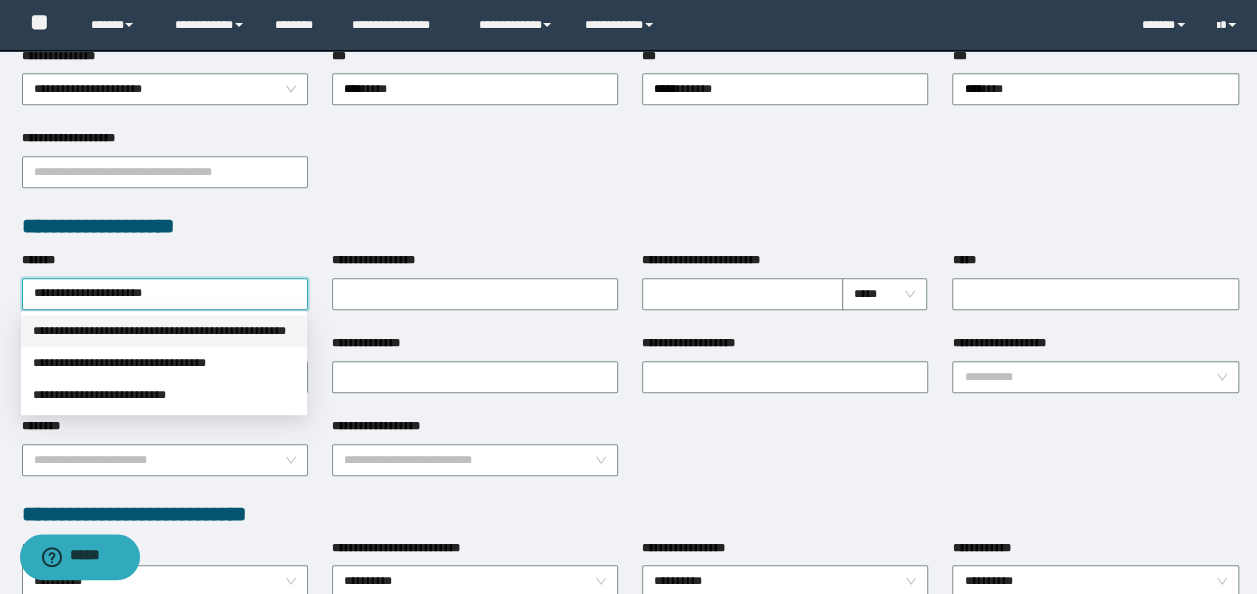 click on "**********" at bounding box center (164, 331) 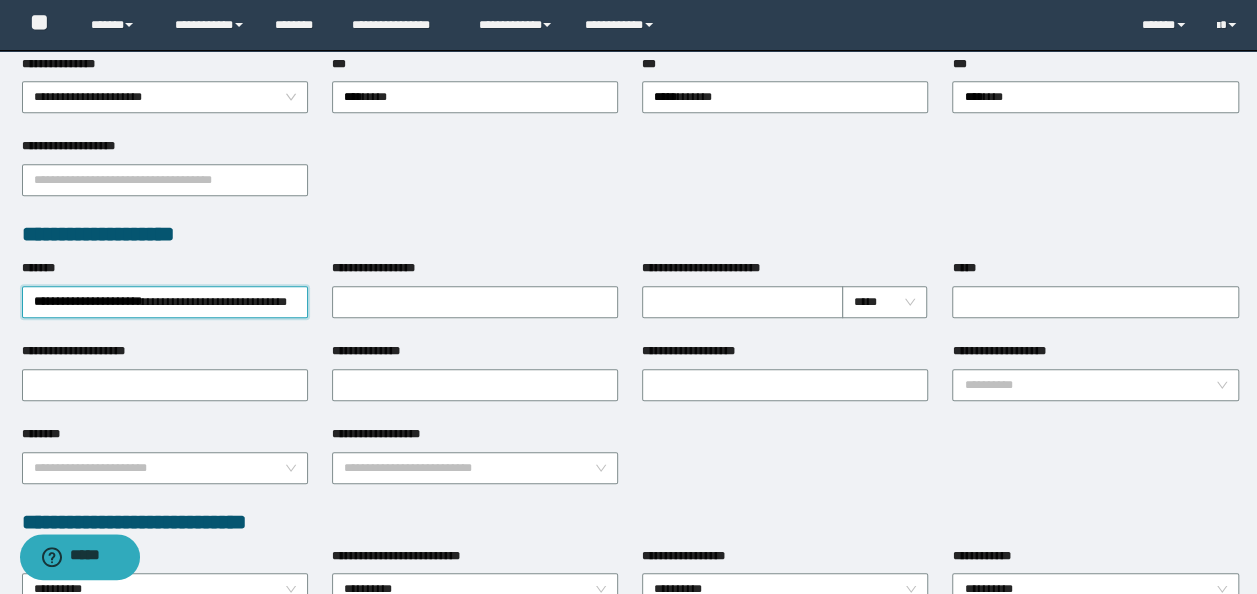 scroll, scrollTop: 0, scrollLeft: 0, axis: both 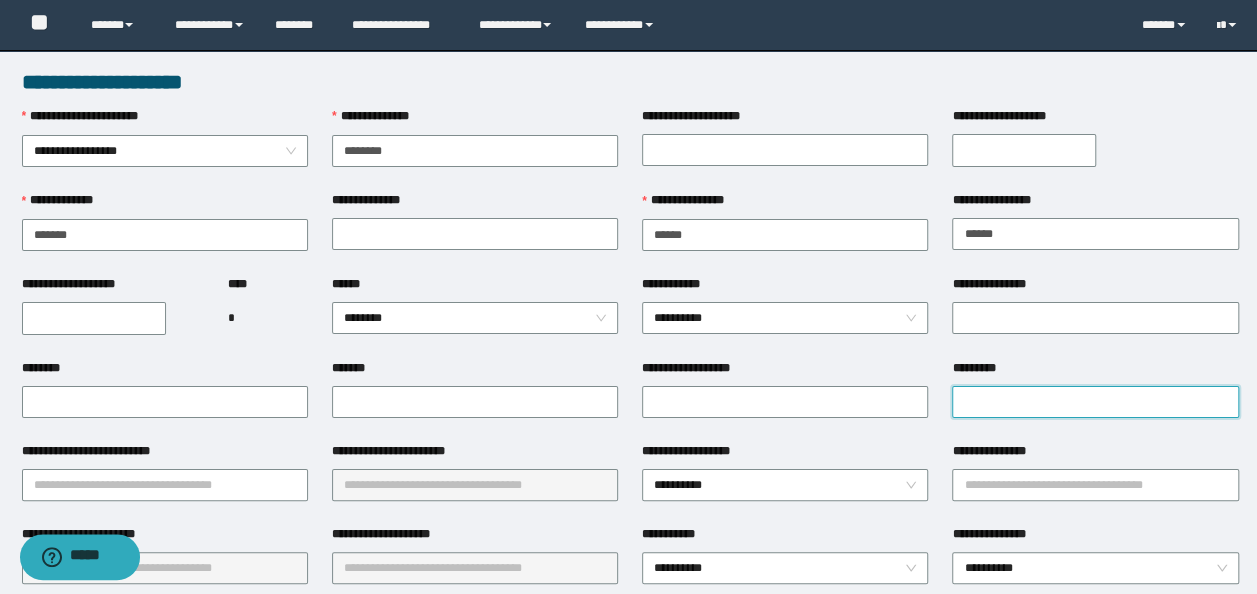 click on "*********" at bounding box center [1095, 402] 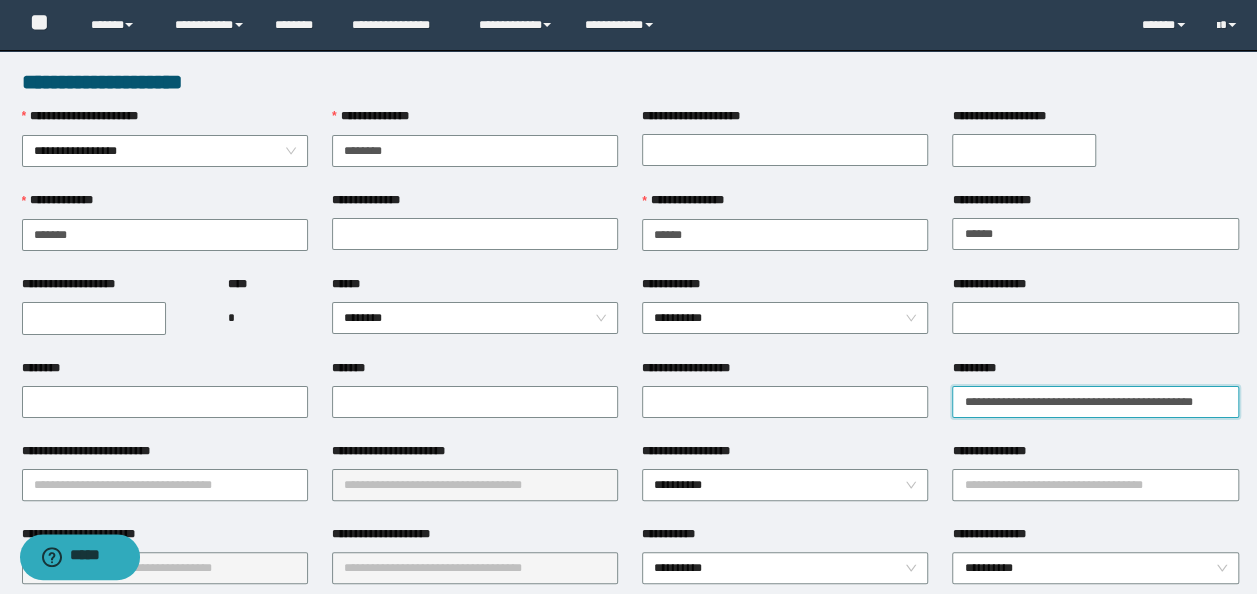 scroll, scrollTop: 0, scrollLeft: 22, axis: horizontal 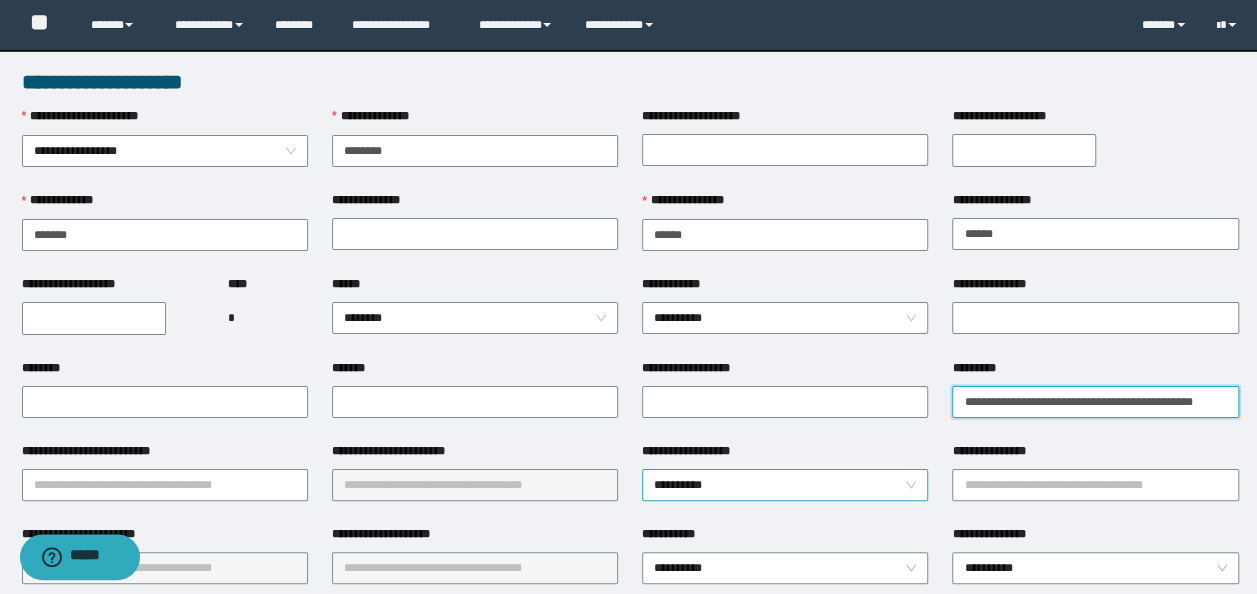 type on "**********" 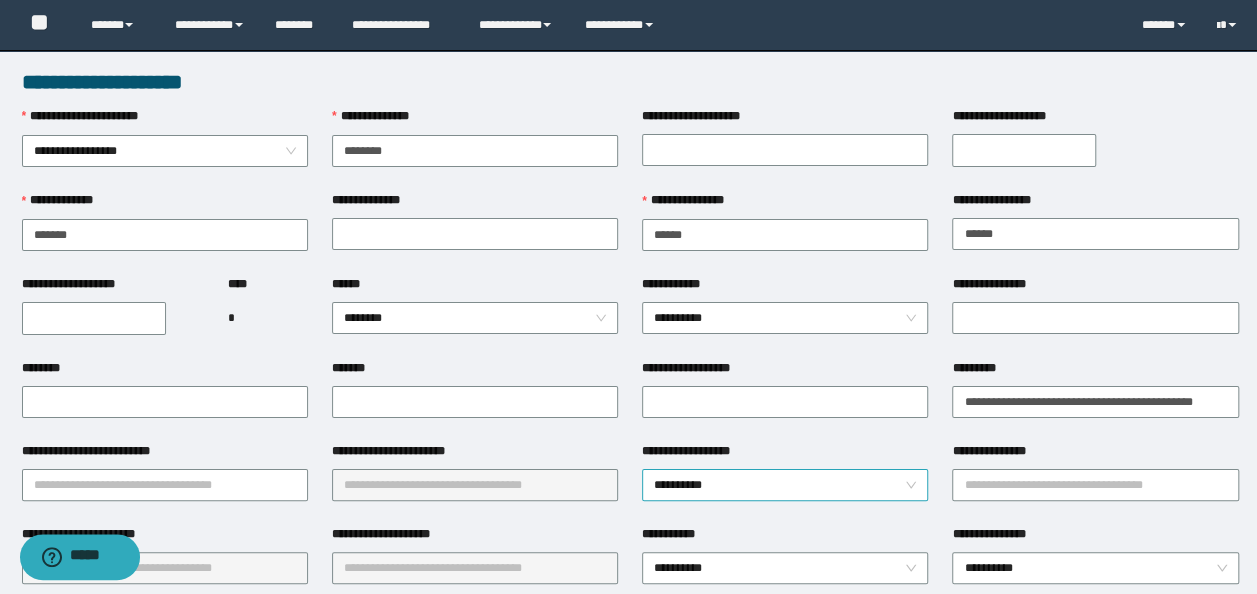 click on "**********" at bounding box center [785, 471] 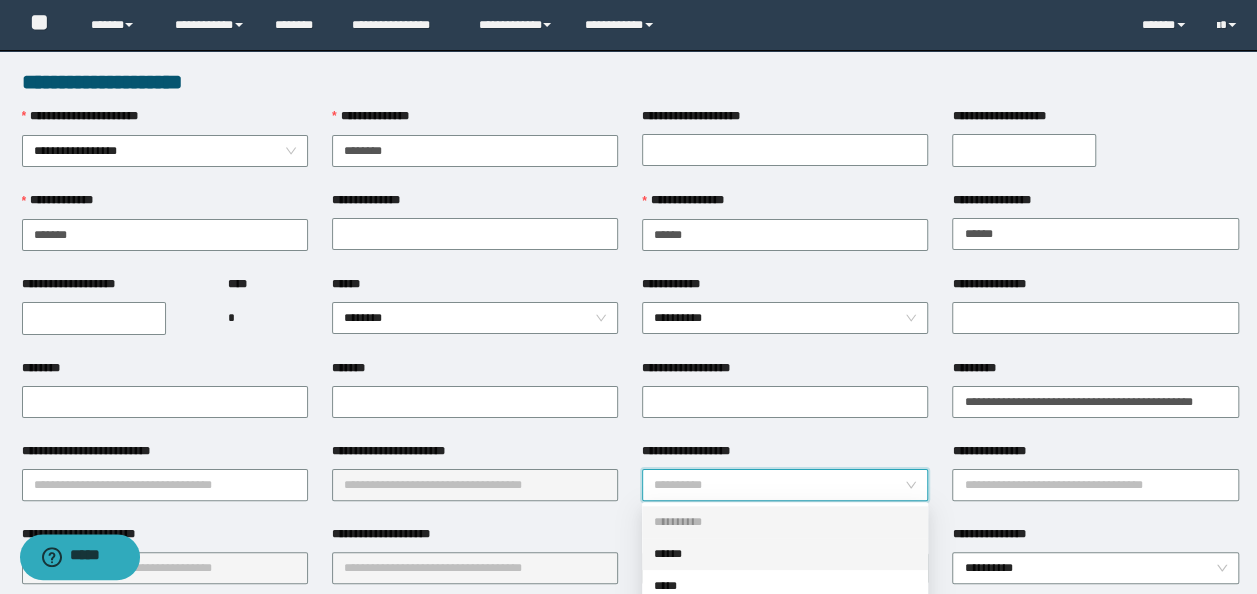 drag, startPoint x: 670, startPoint y: 552, endPoint x: 788, endPoint y: 524, distance: 121.27654 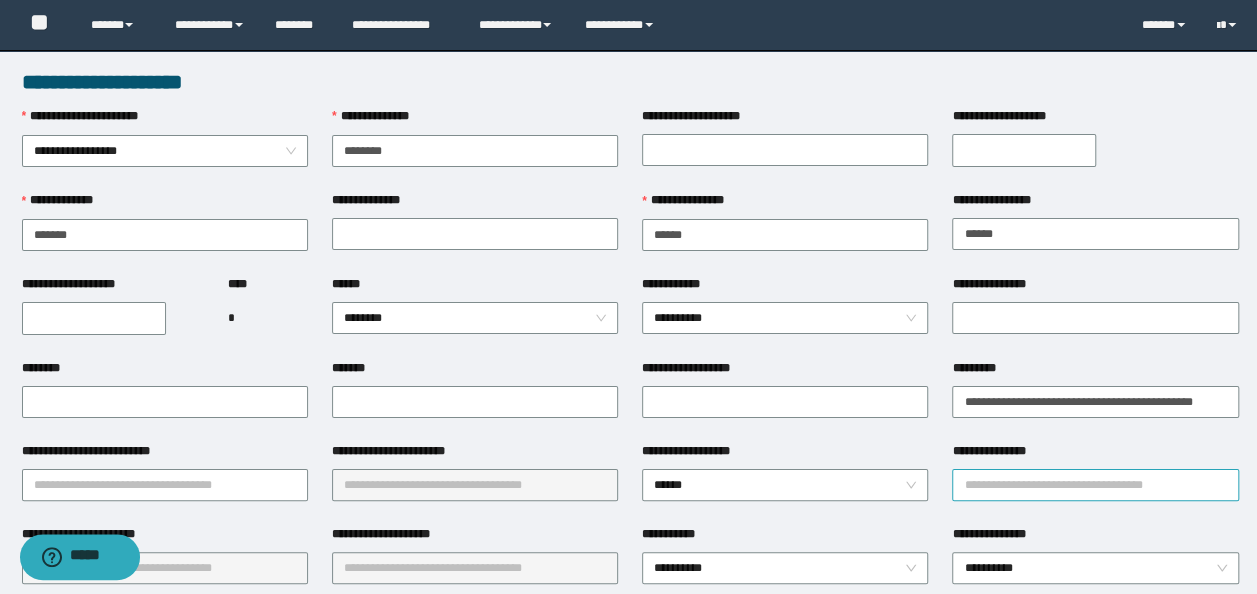 click on "**********" at bounding box center (1095, 485) 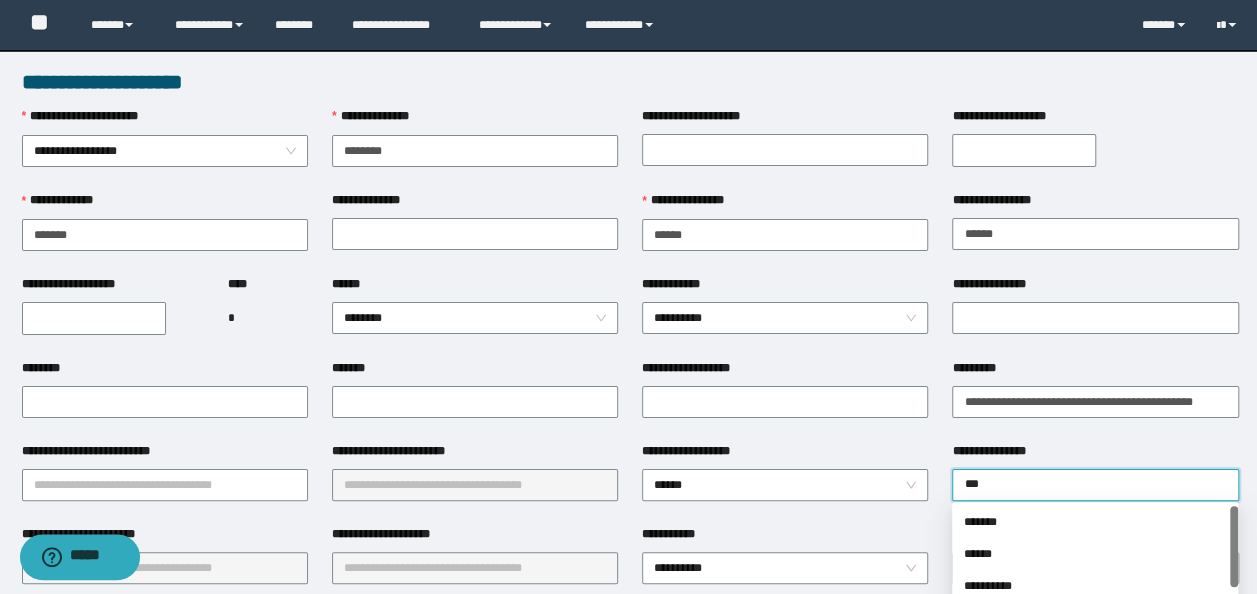 type on "****" 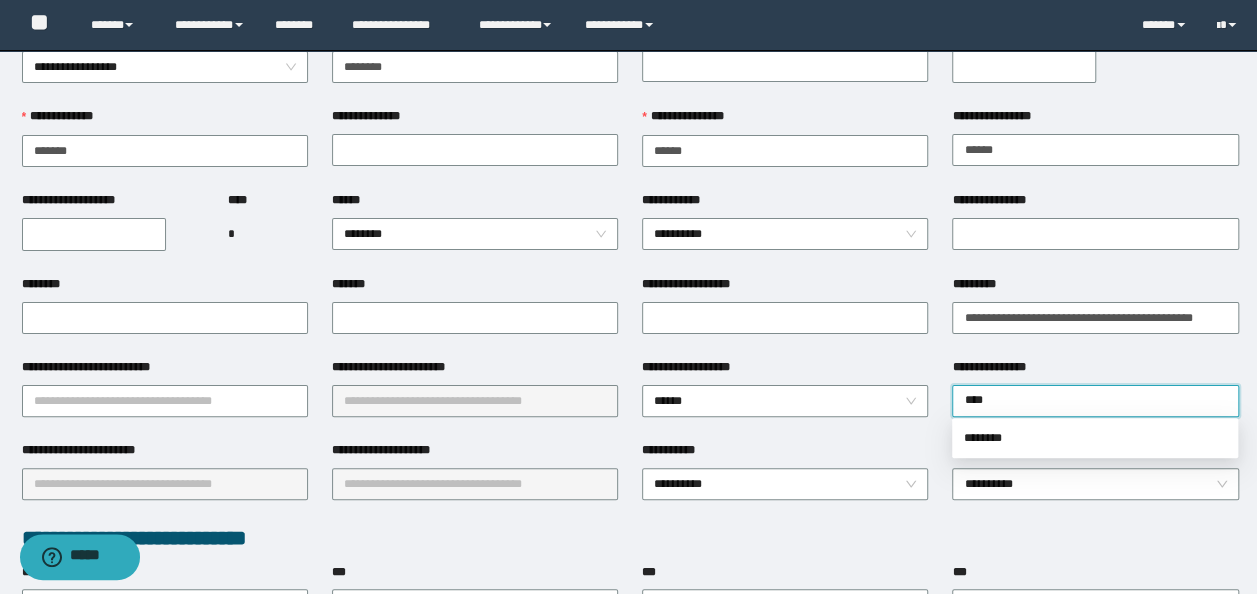 scroll, scrollTop: 200, scrollLeft: 0, axis: vertical 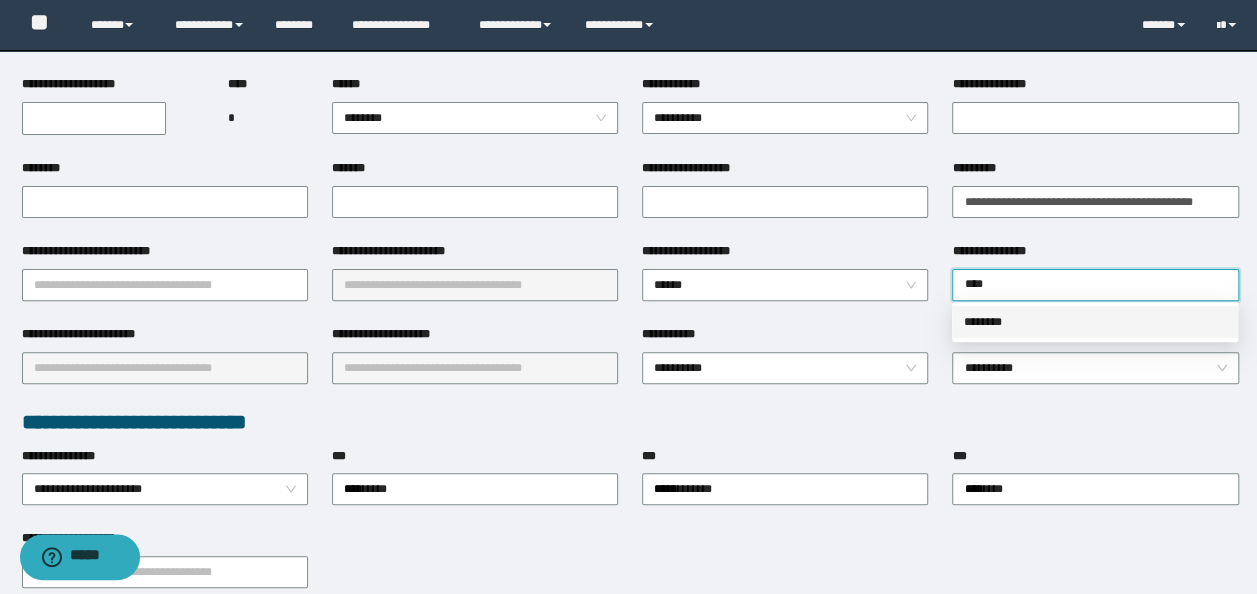 drag, startPoint x: 1010, startPoint y: 323, endPoint x: 528, endPoint y: 326, distance: 482.00934 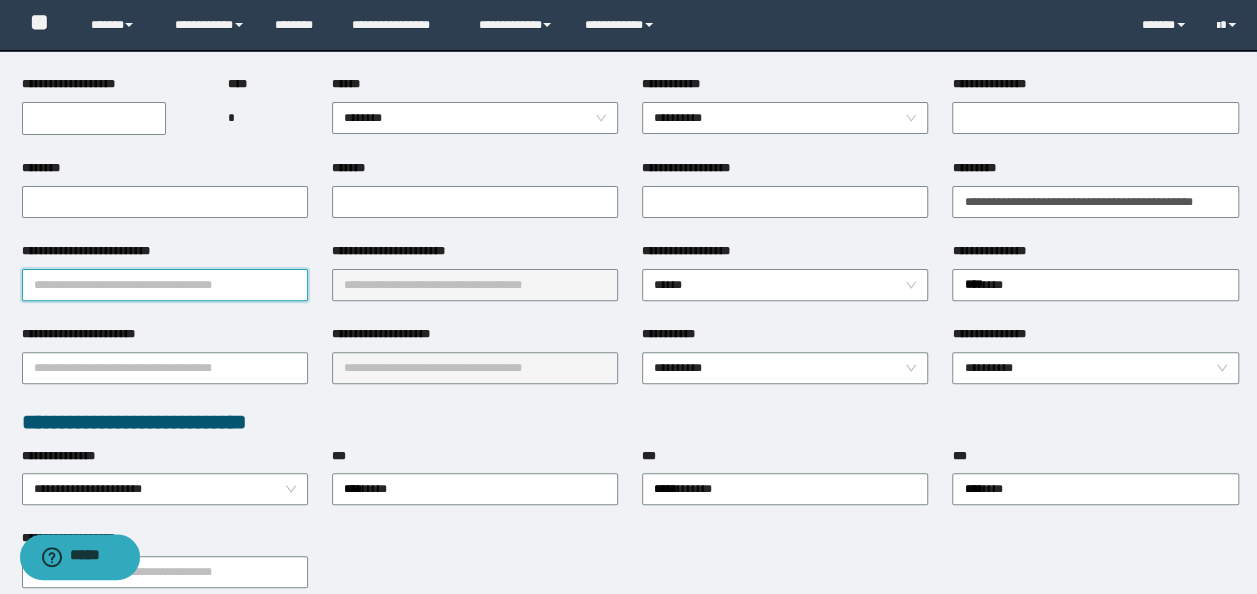 click on "**********" at bounding box center [165, 285] 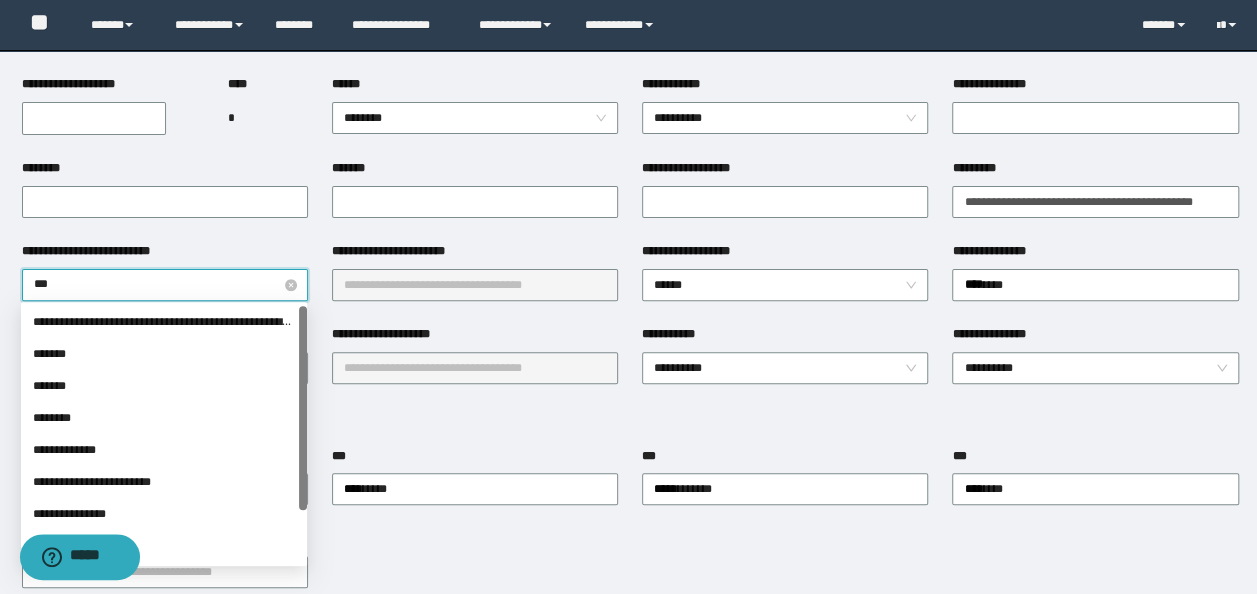 type on "****" 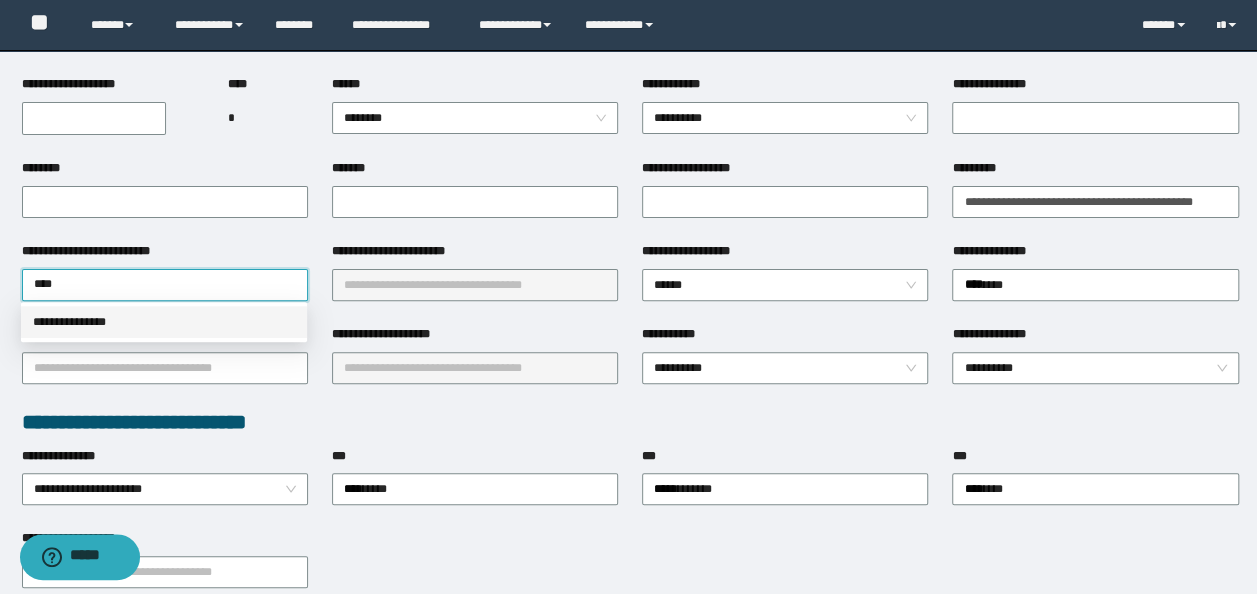 drag, startPoint x: 180, startPoint y: 317, endPoint x: 252, endPoint y: 320, distance: 72.06247 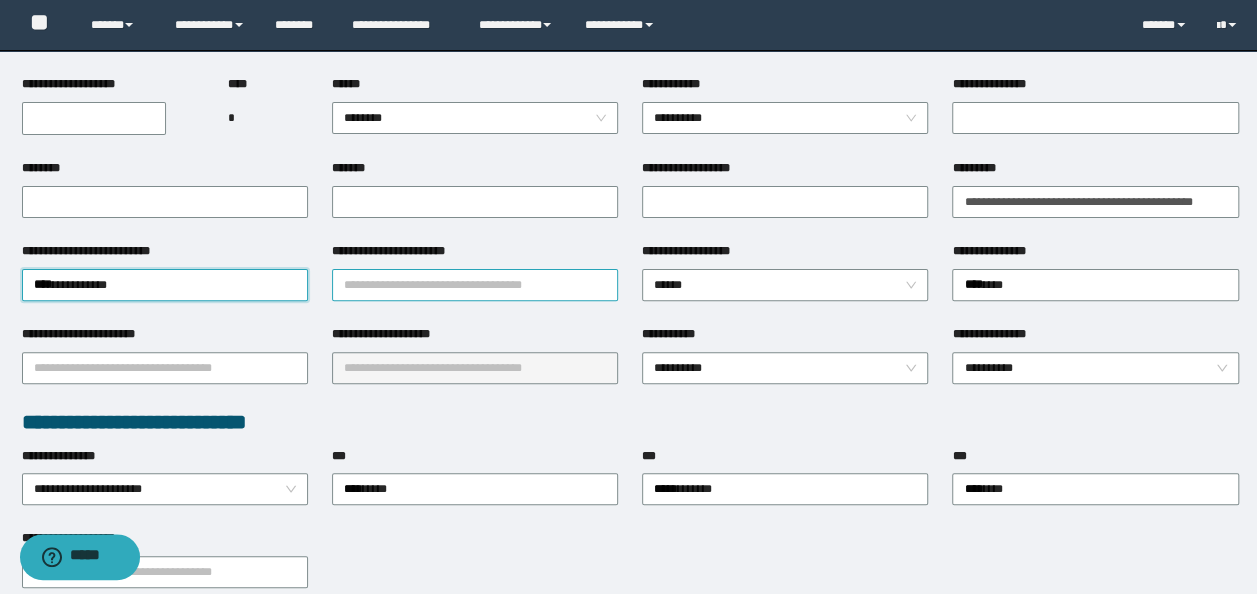 click on "**********" at bounding box center [475, 285] 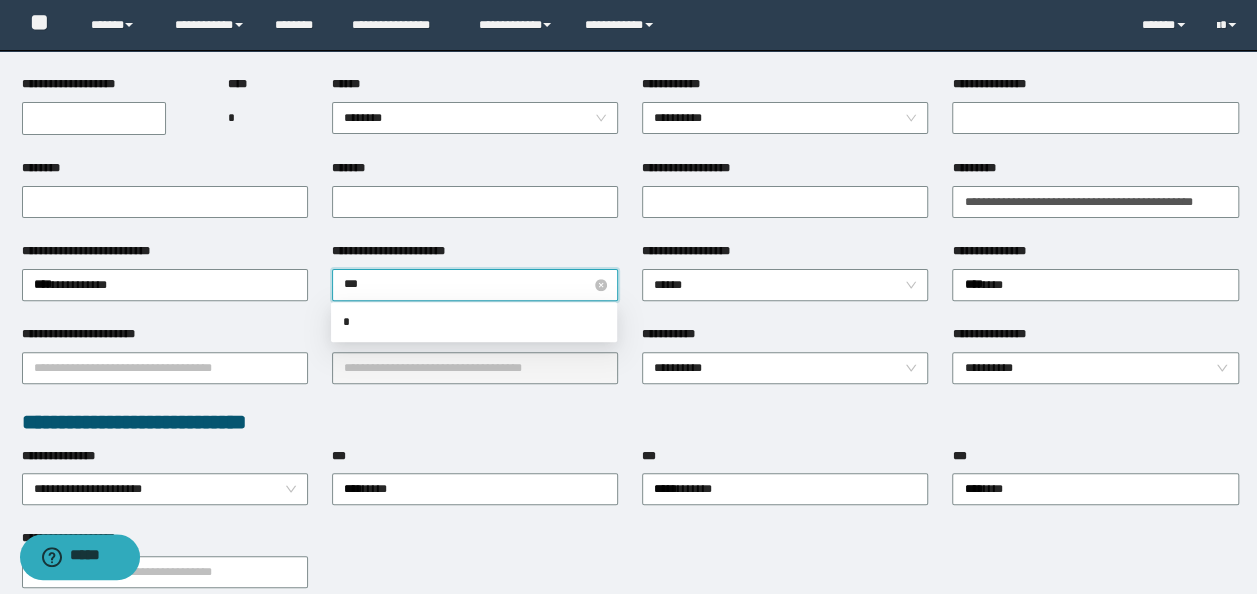 type on "****" 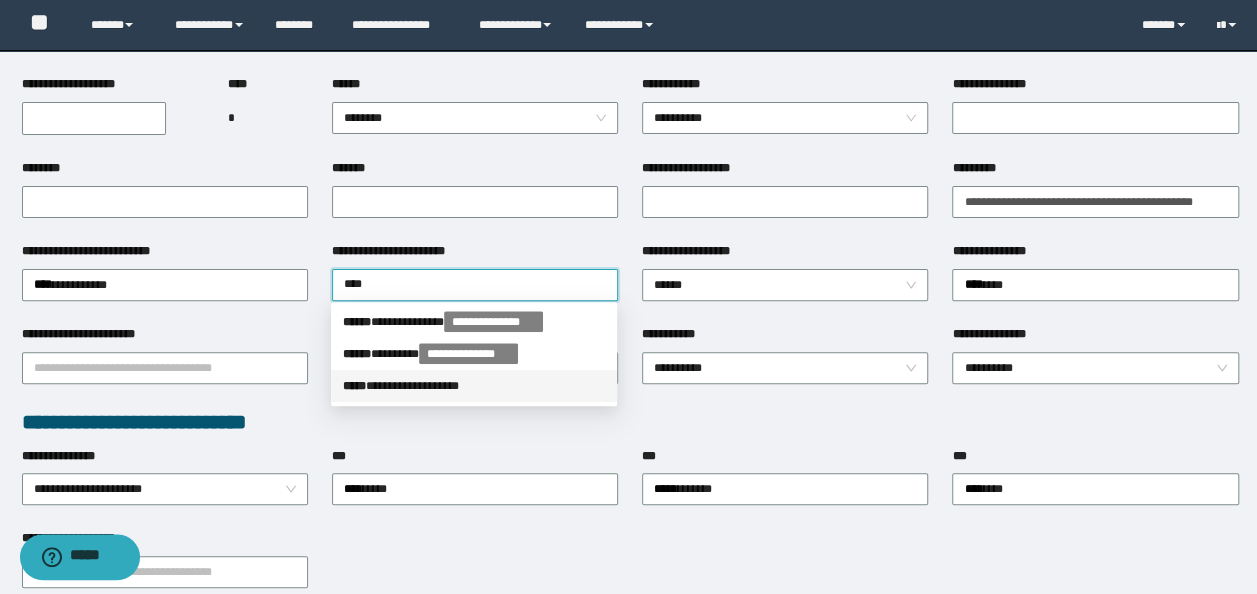 click on "**********" at bounding box center [474, 386] 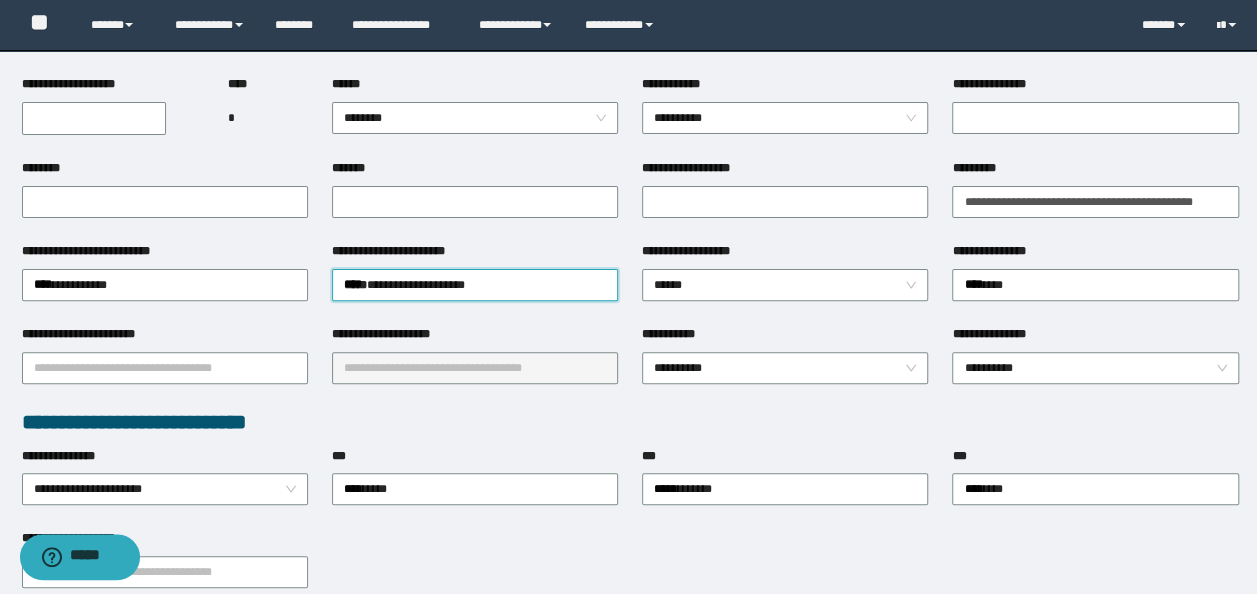 type 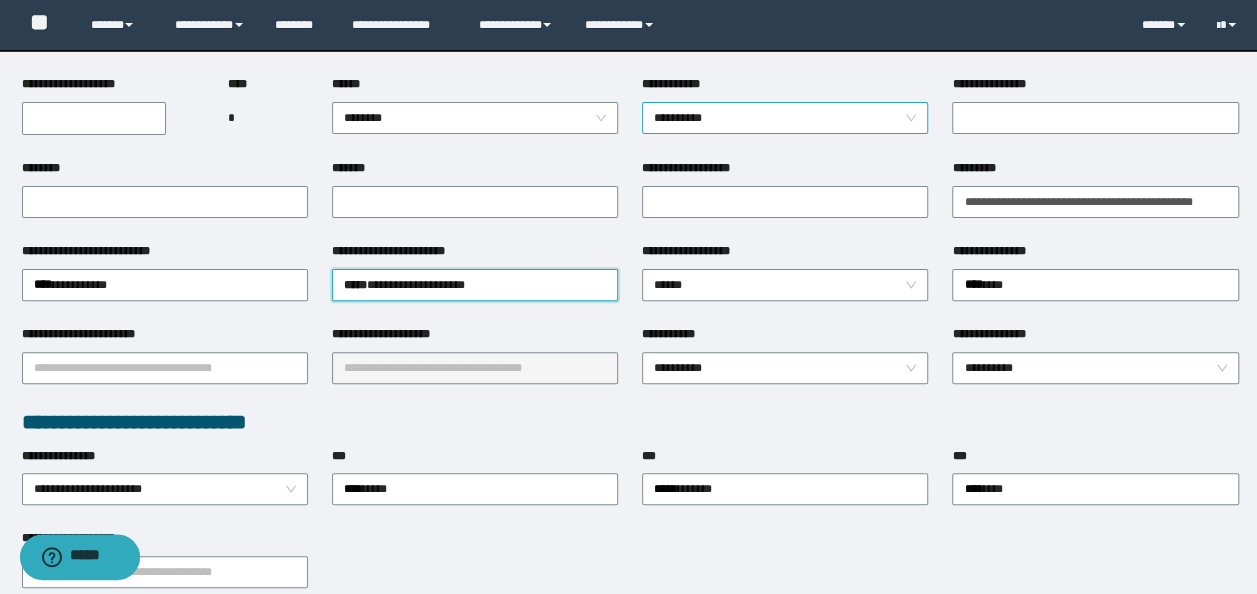 click on "**********" at bounding box center (785, 118) 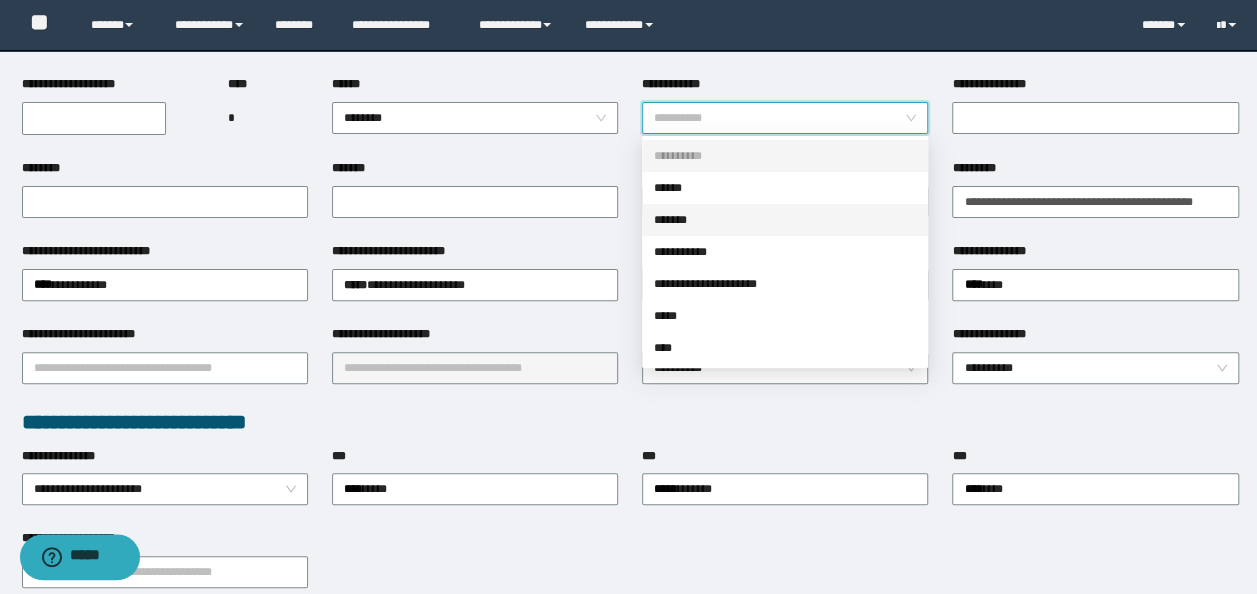 click on "*******" at bounding box center [785, 220] 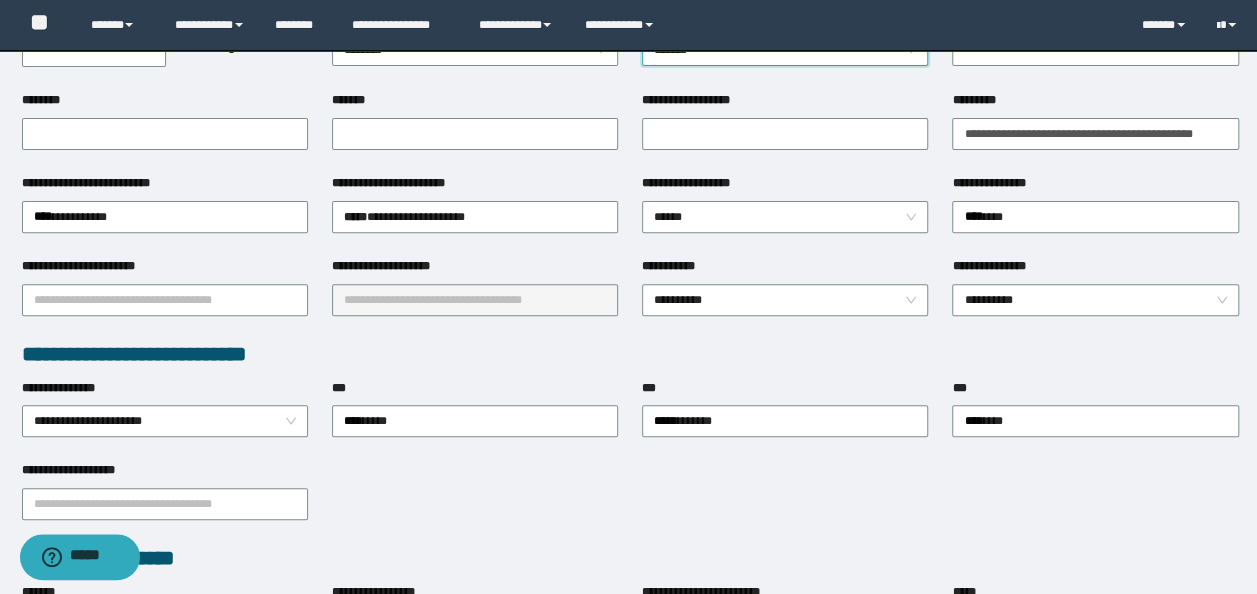 scroll, scrollTop: 300, scrollLeft: 0, axis: vertical 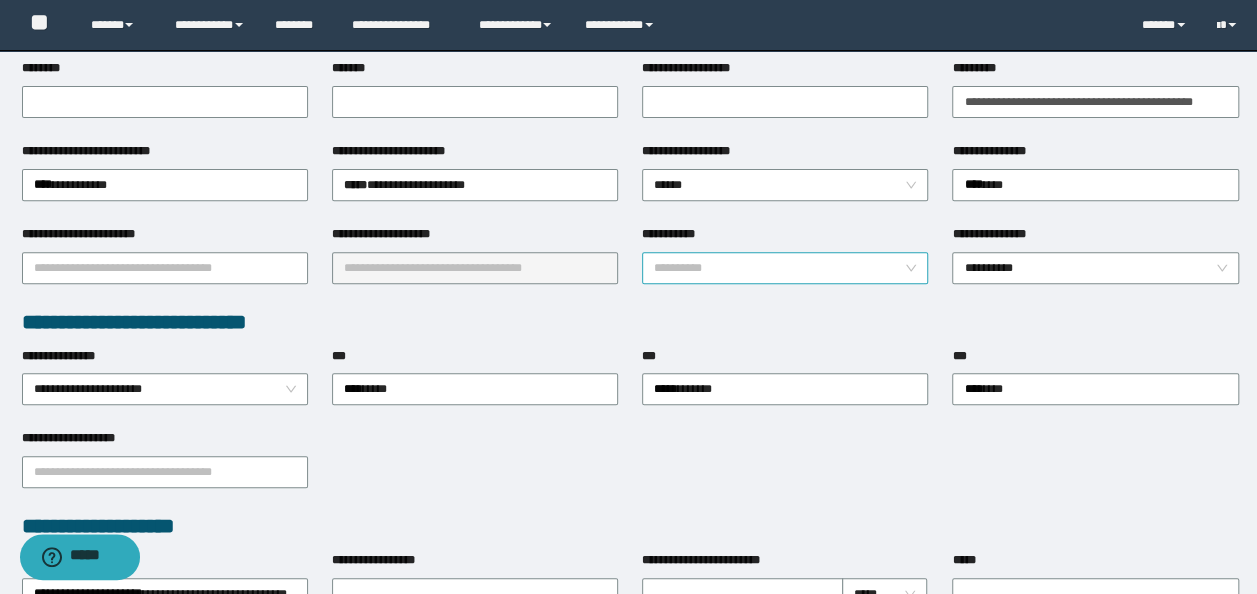 click on "**********" at bounding box center [785, 268] 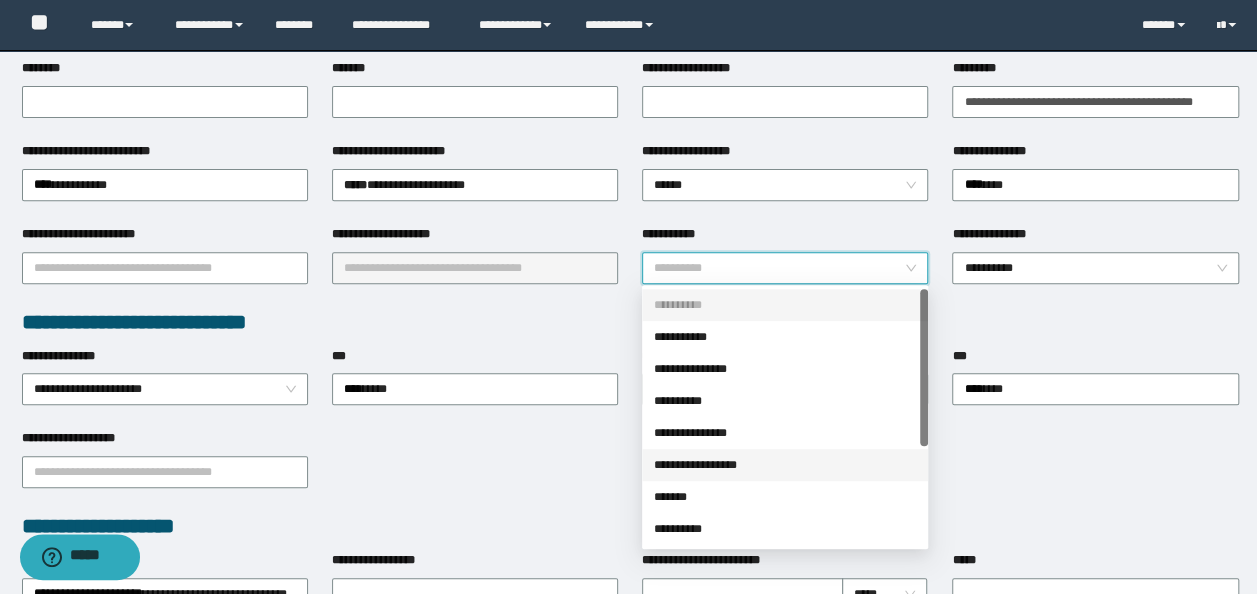 click on "**********" at bounding box center (785, 465) 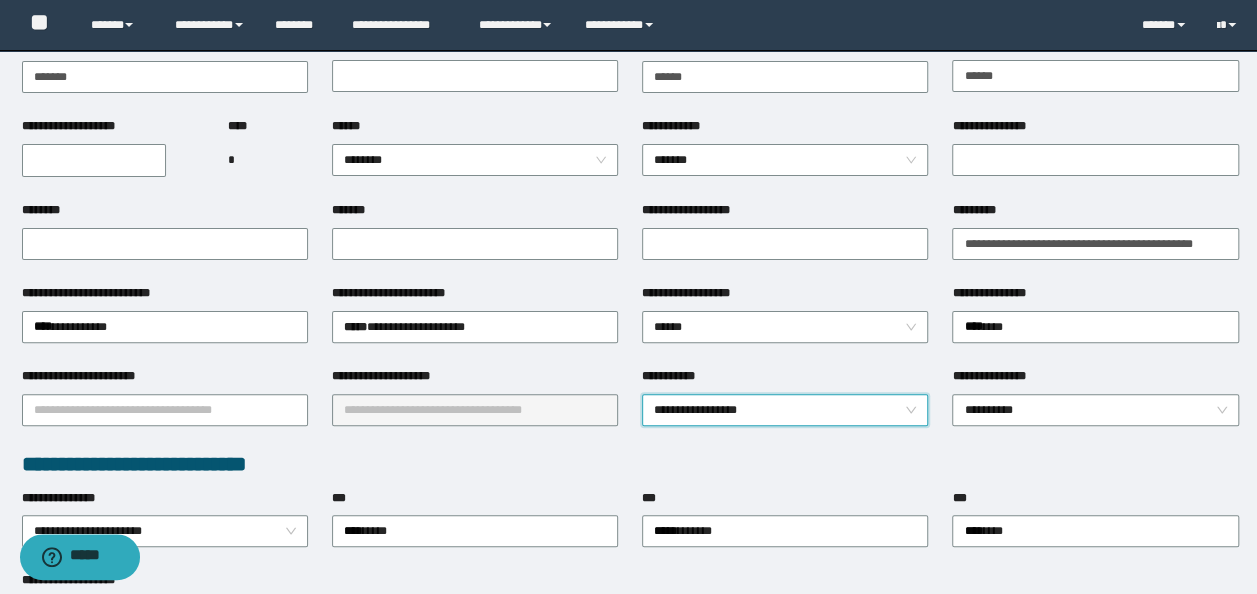 scroll, scrollTop: 100, scrollLeft: 0, axis: vertical 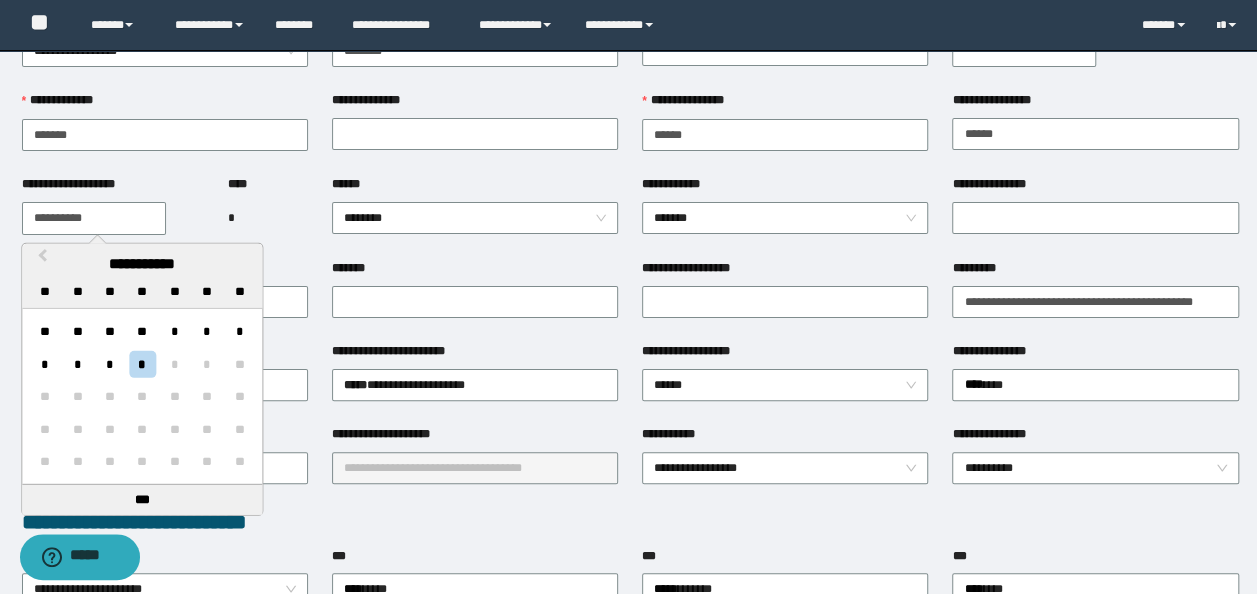 click on "**********" at bounding box center [94, 218] 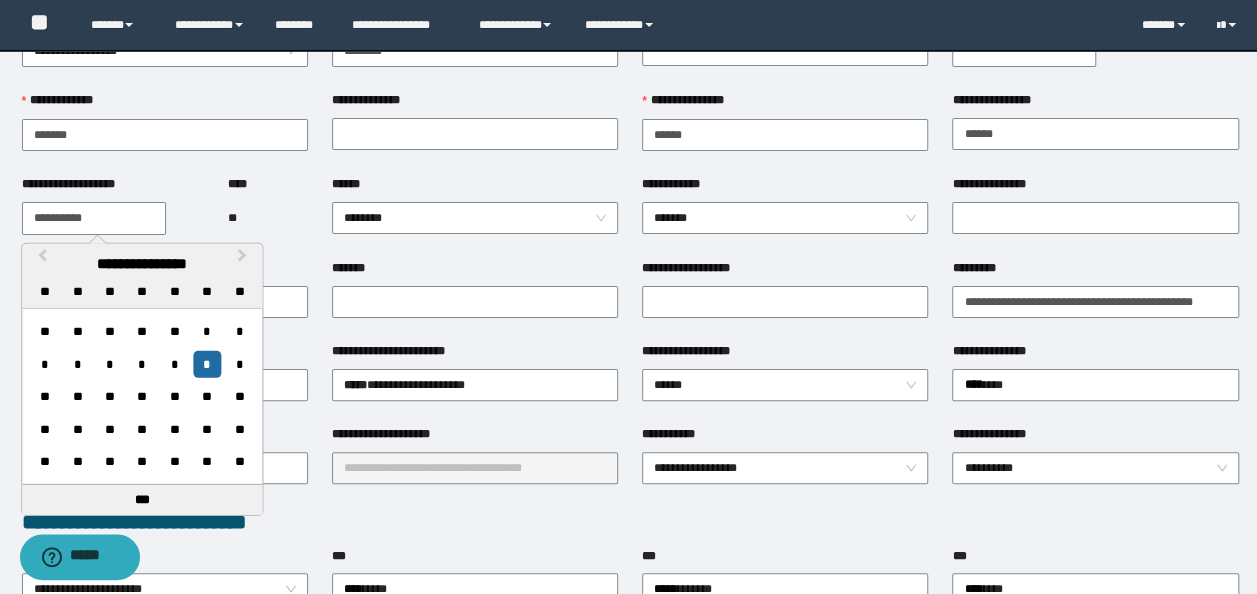 type on "**********" 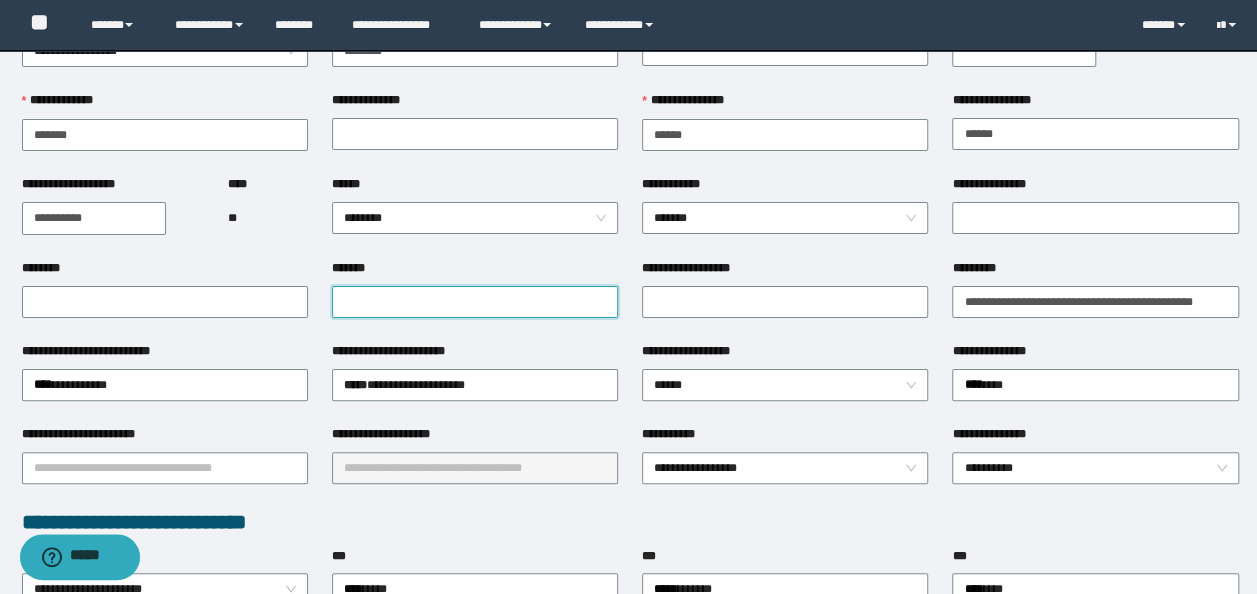 click on "*******" at bounding box center [475, 302] 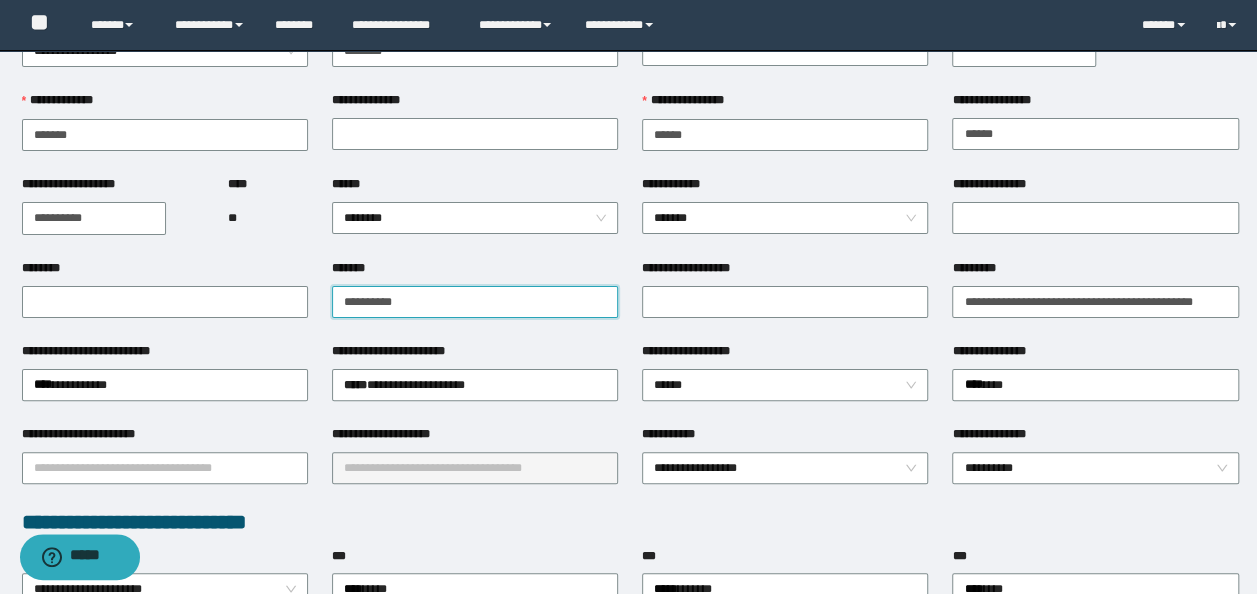 click on "**********" at bounding box center [475, 302] 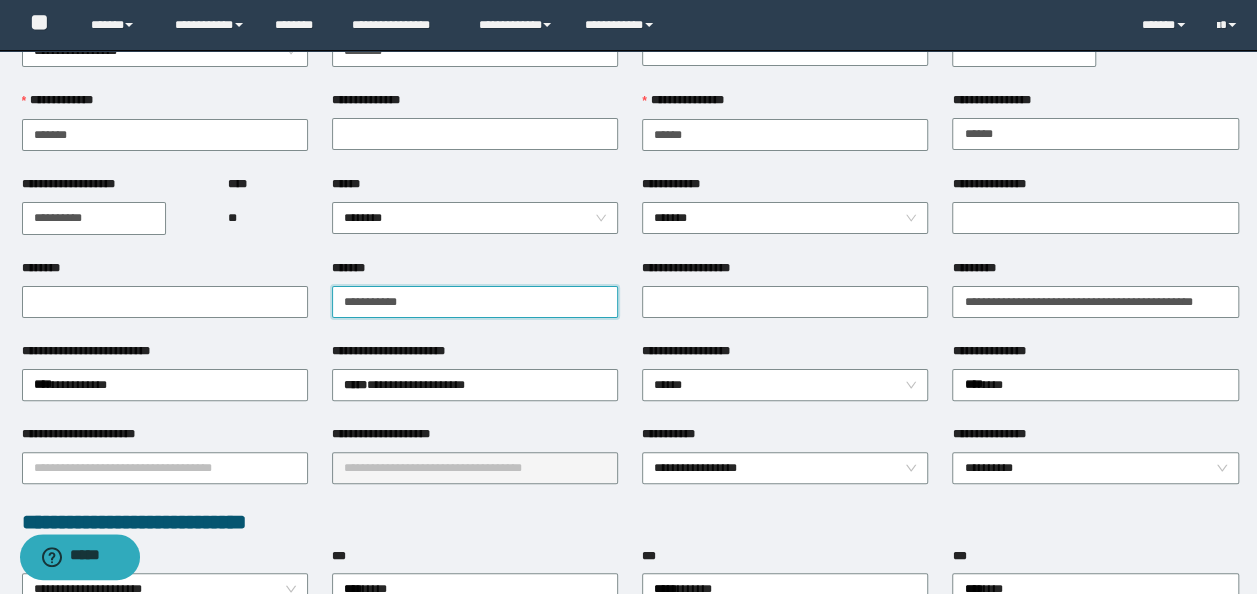 click on "**********" at bounding box center [475, 302] 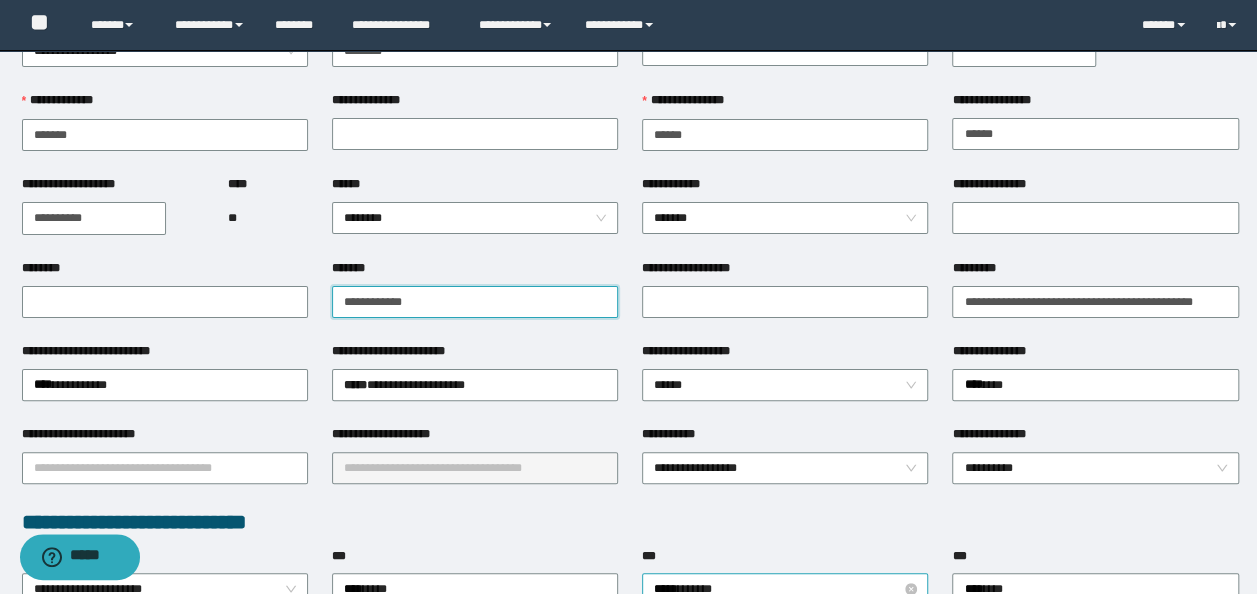 type on "**********" 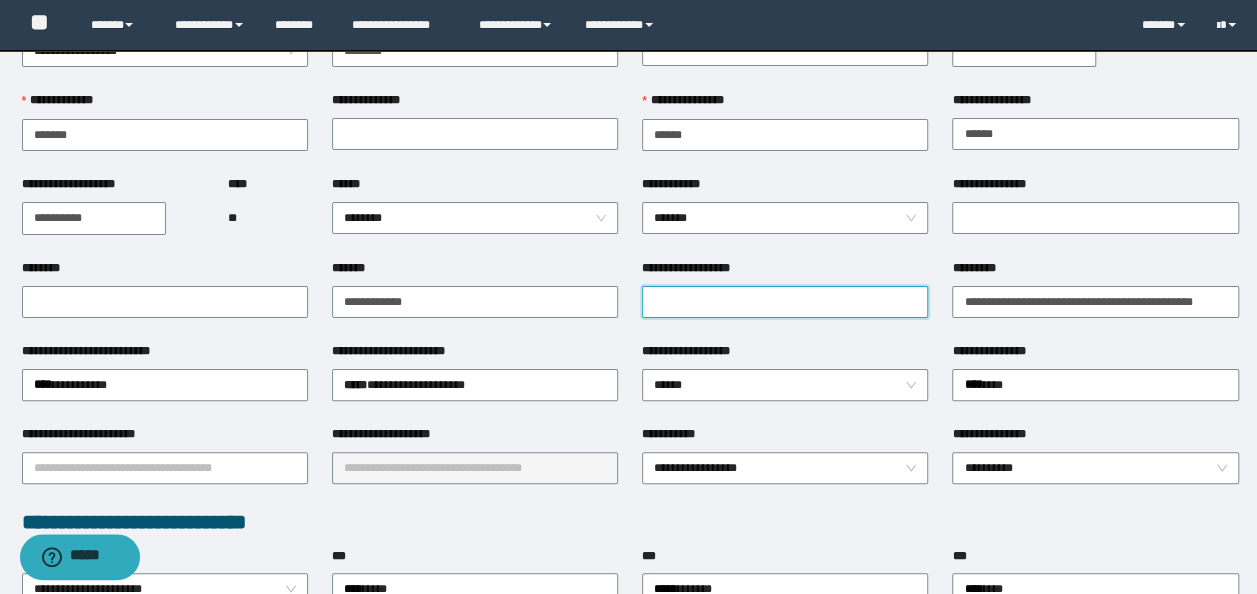 click on "**********" at bounding box center (785, 302) 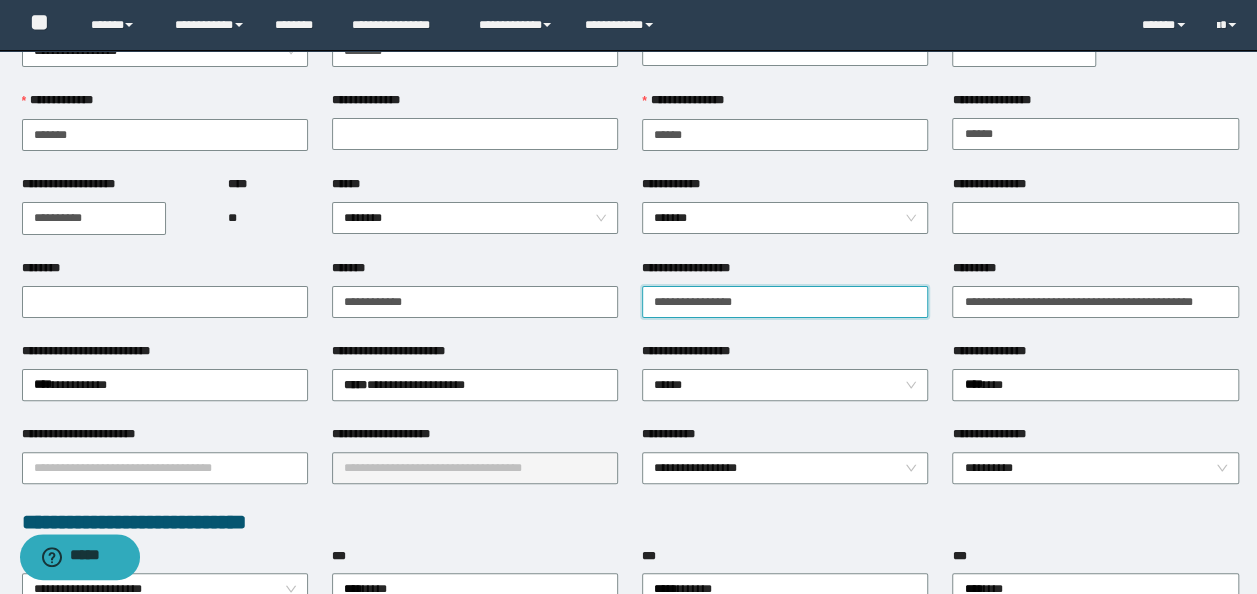 type on "**********" 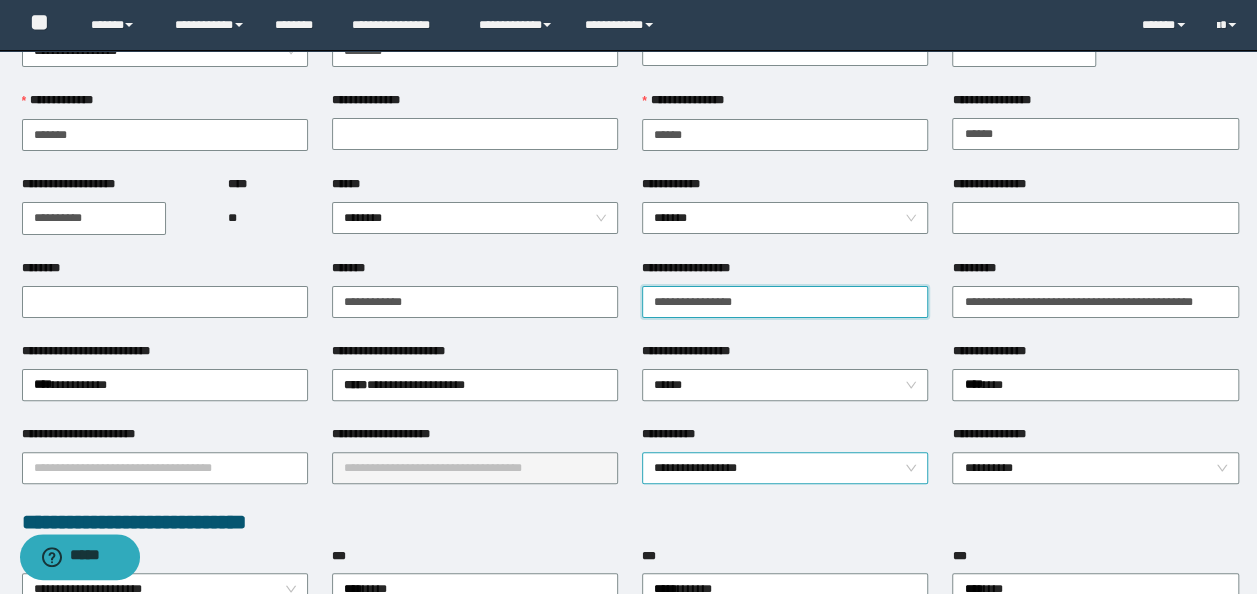 scroll, scrollTop: 300, scrollLeft: 0, axis: vertical 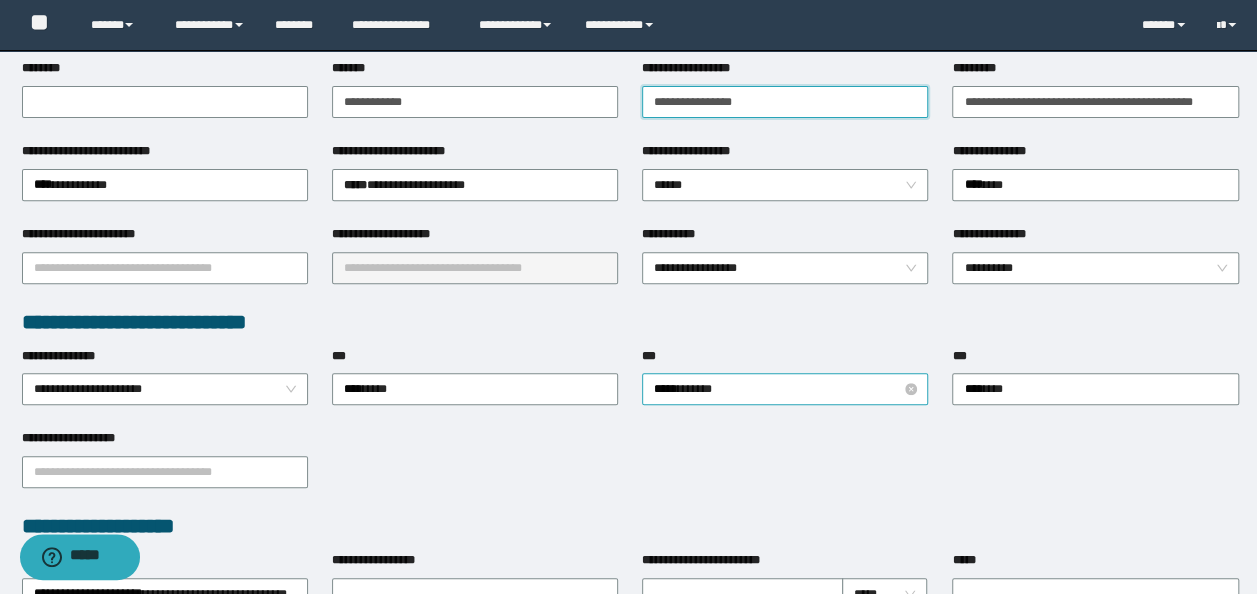 click on "**********" at bounding box center [785, 389] 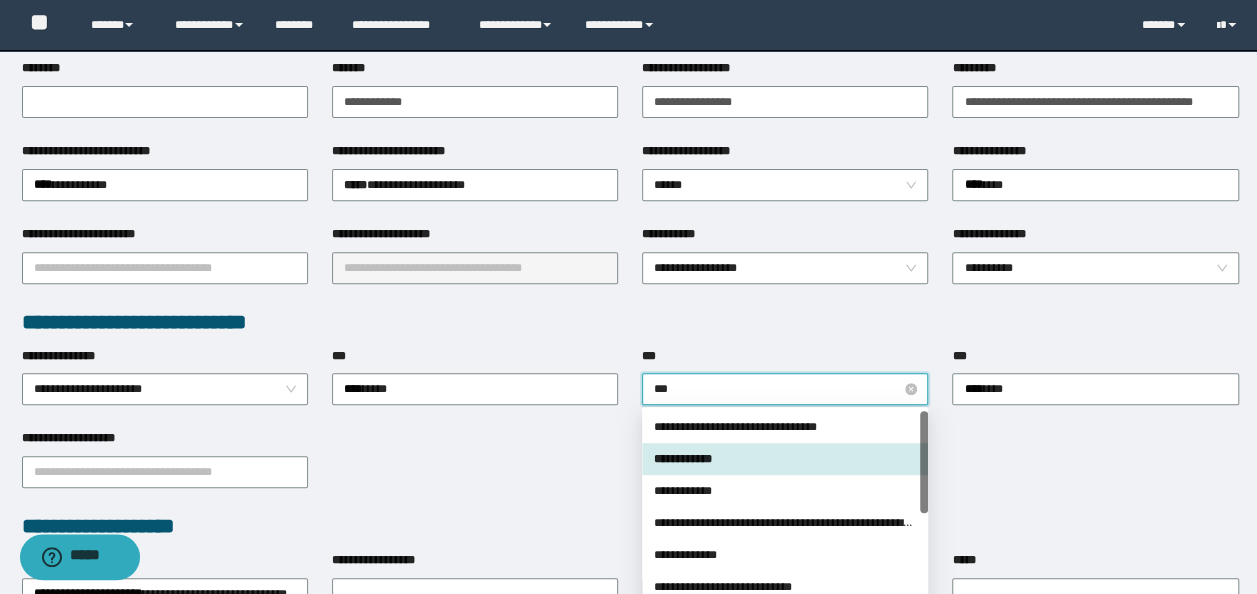 type on "****" 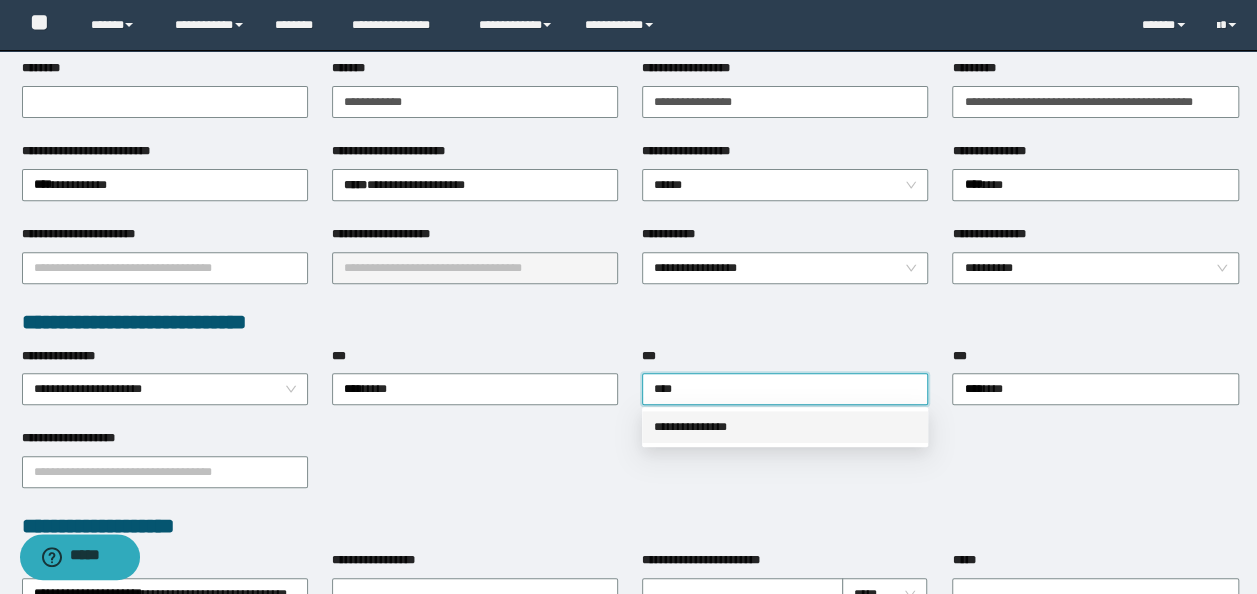 click on "**********" at bounding box center [785, 427] 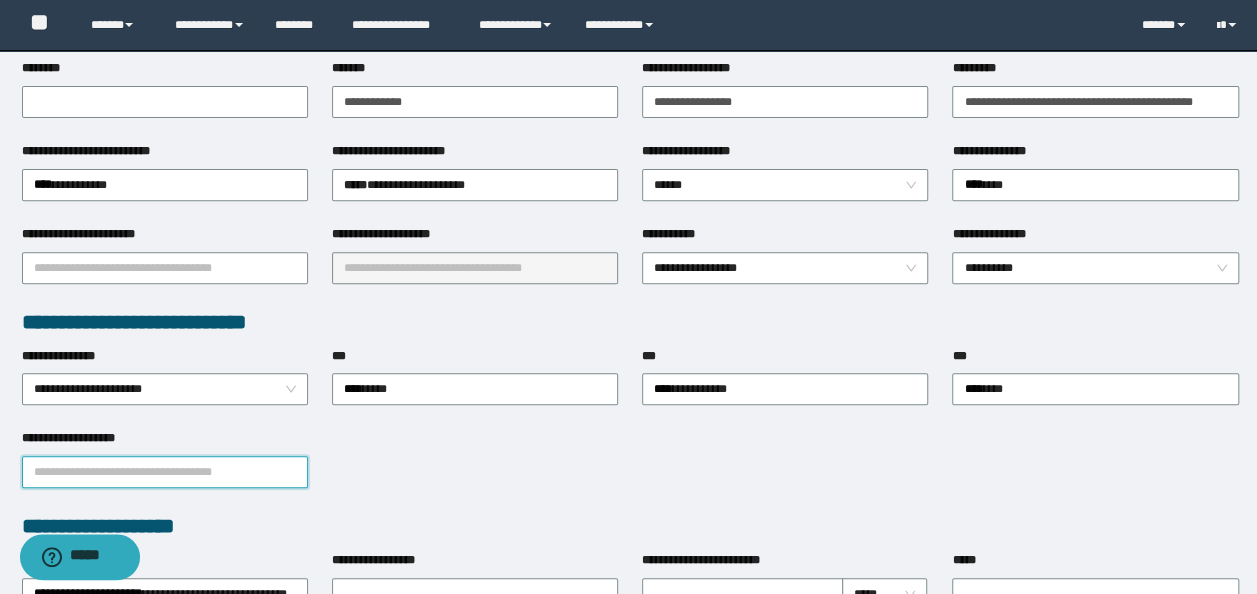click on "**********" at bounding box center [165, 472] 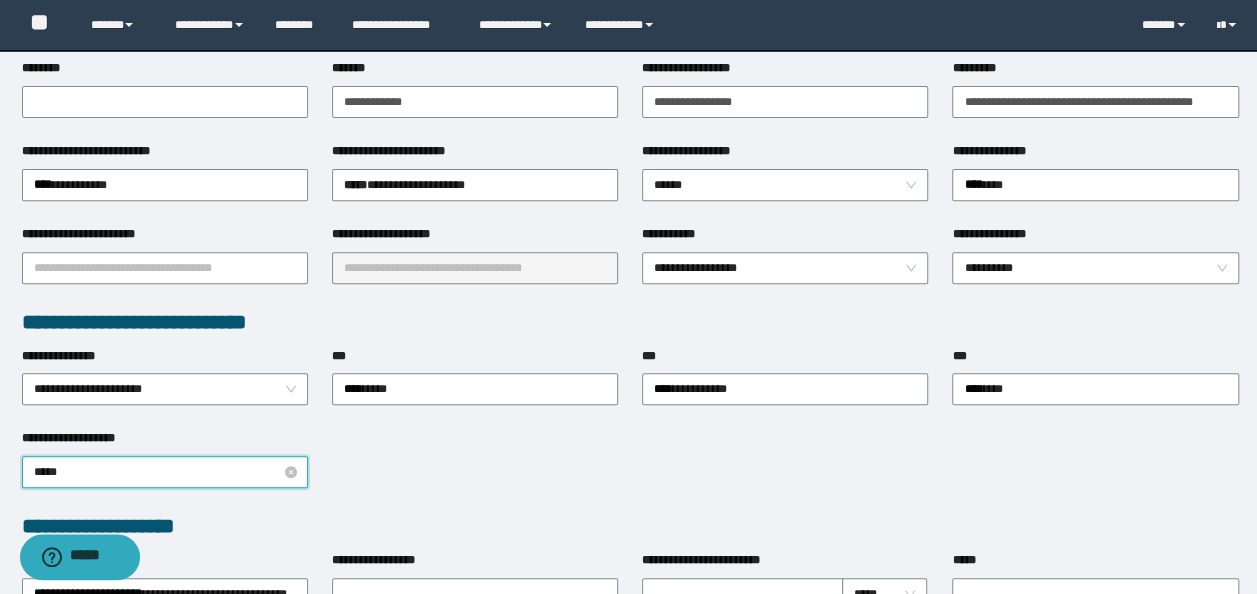 type on "******" 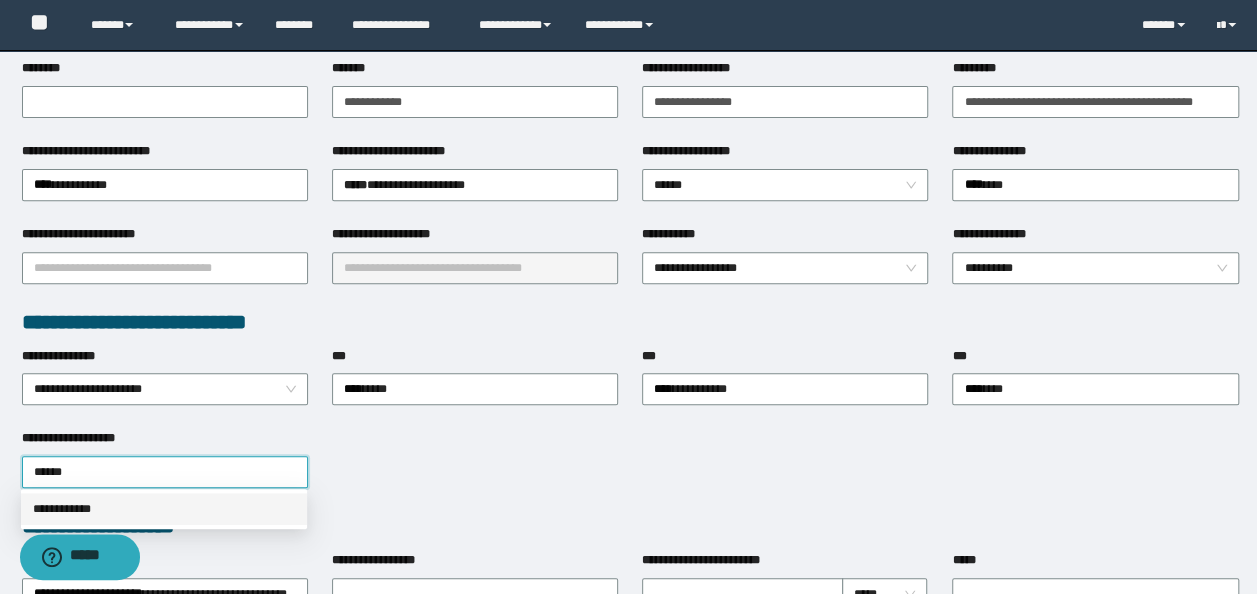 click on "**********" at bounding box center (164, 509) 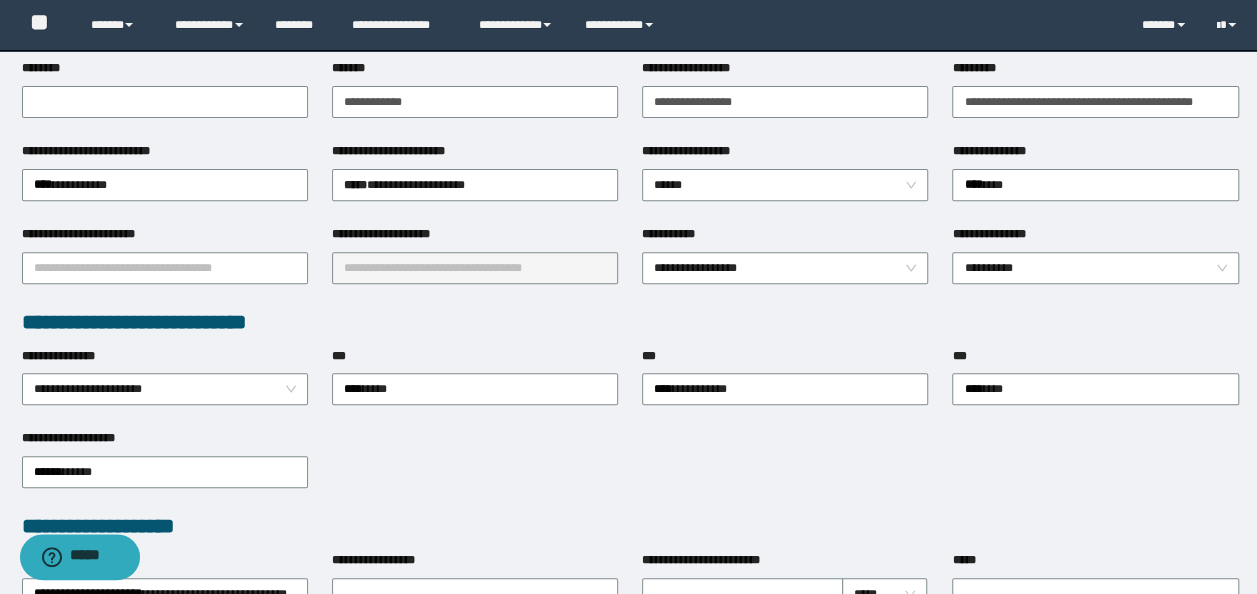 click on "**********" at bounding box center (475, 100) 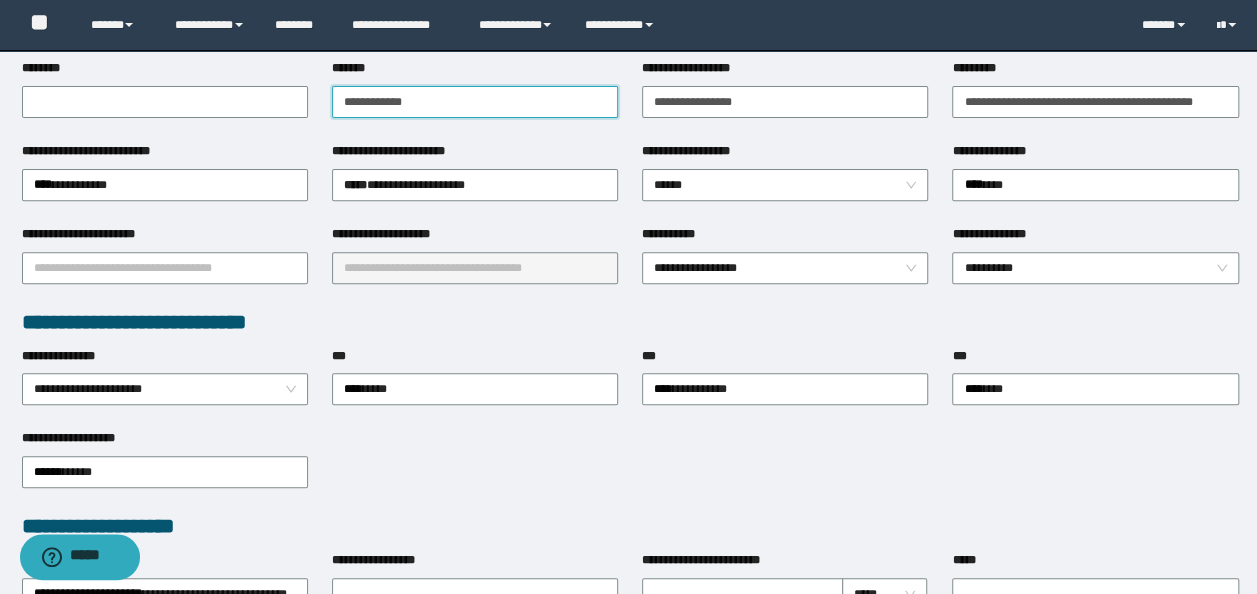 click on "**********" at bounding box center (475, 102) 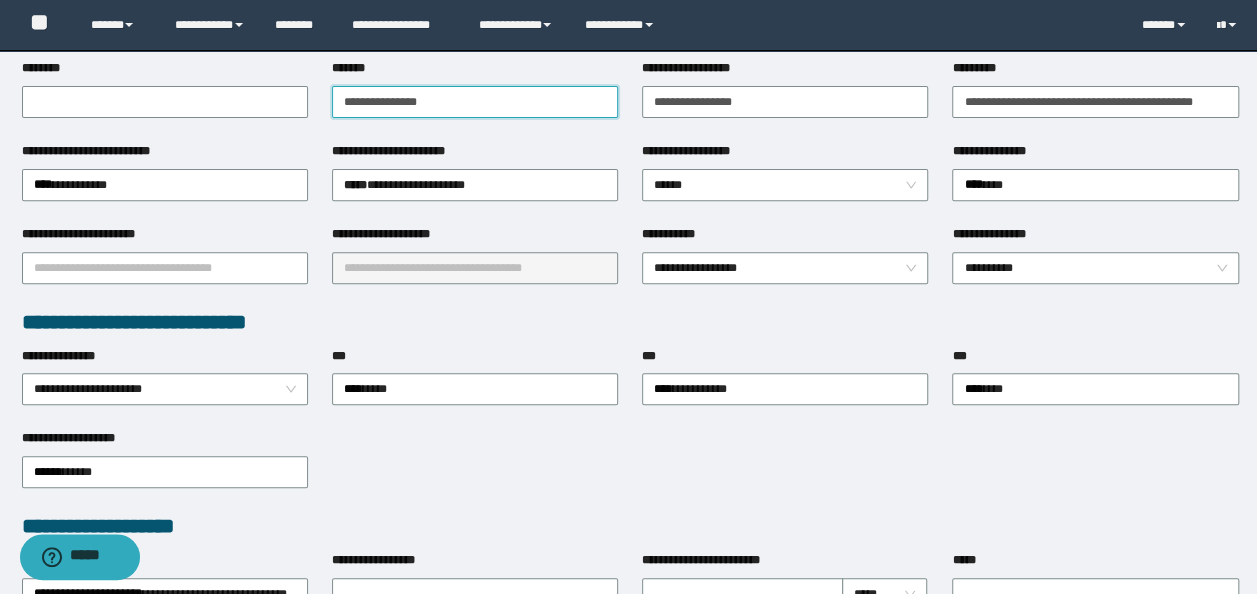 paste on "**********" 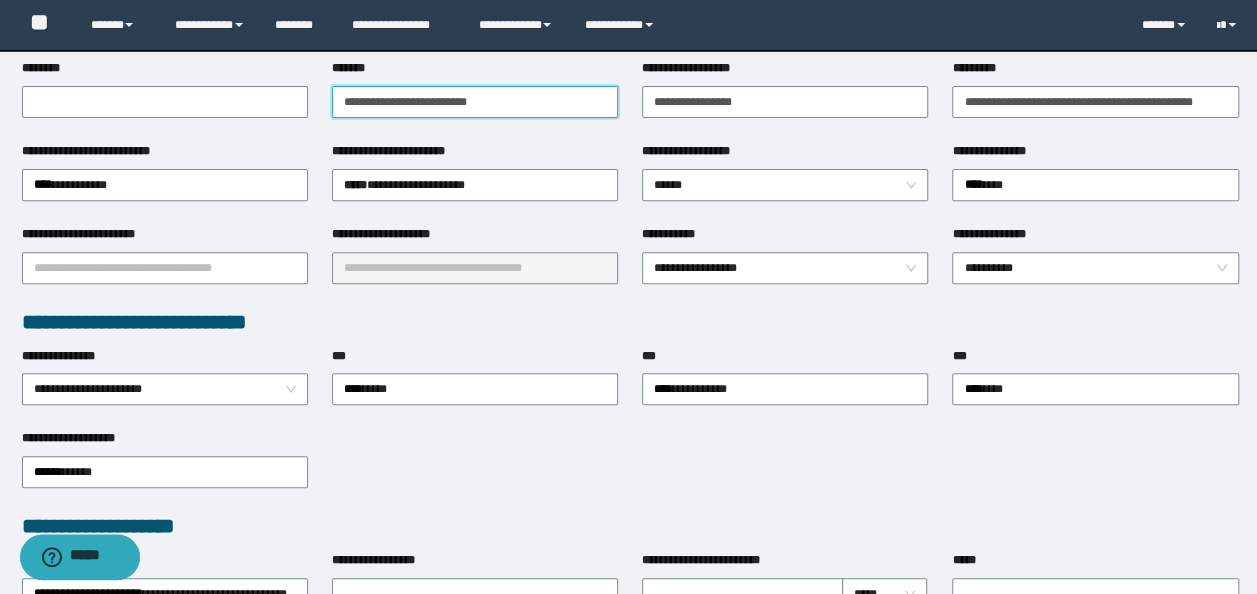 click on "**********" at bounding box center (475, 102) 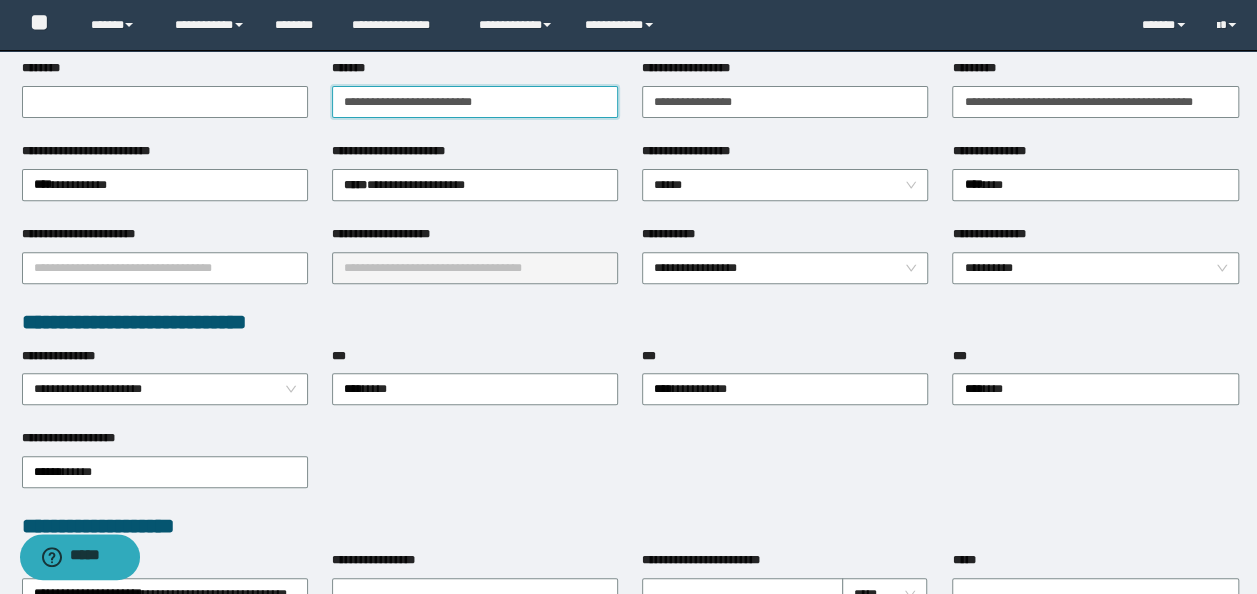 click on "**********" at bounding box center [475, 102] 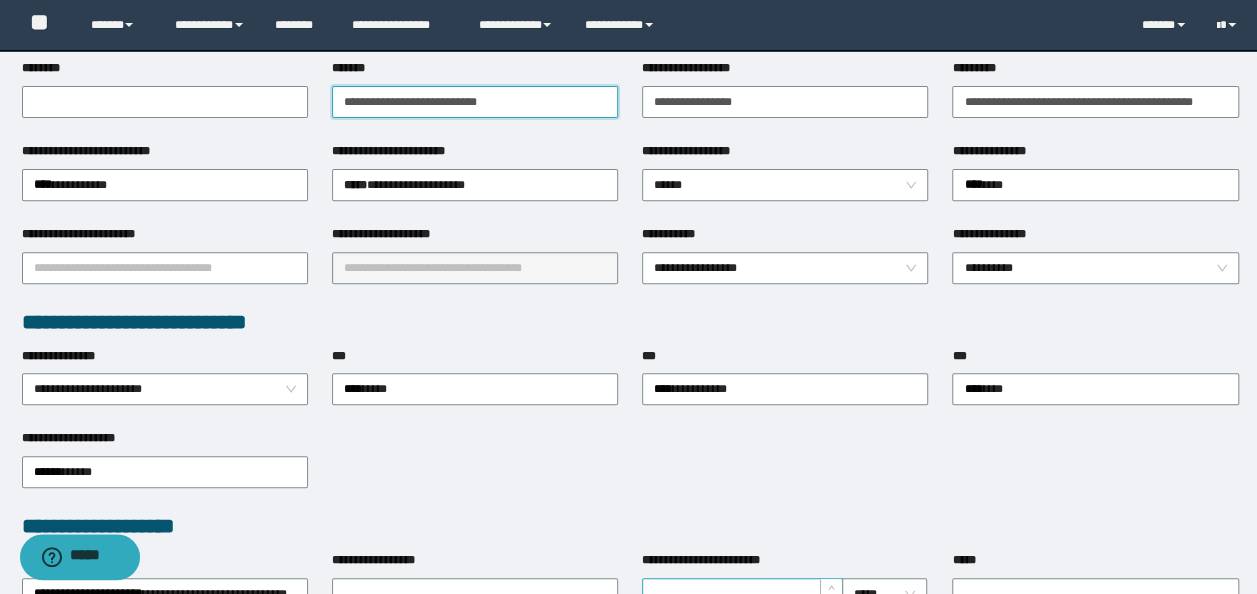 type on "**********" 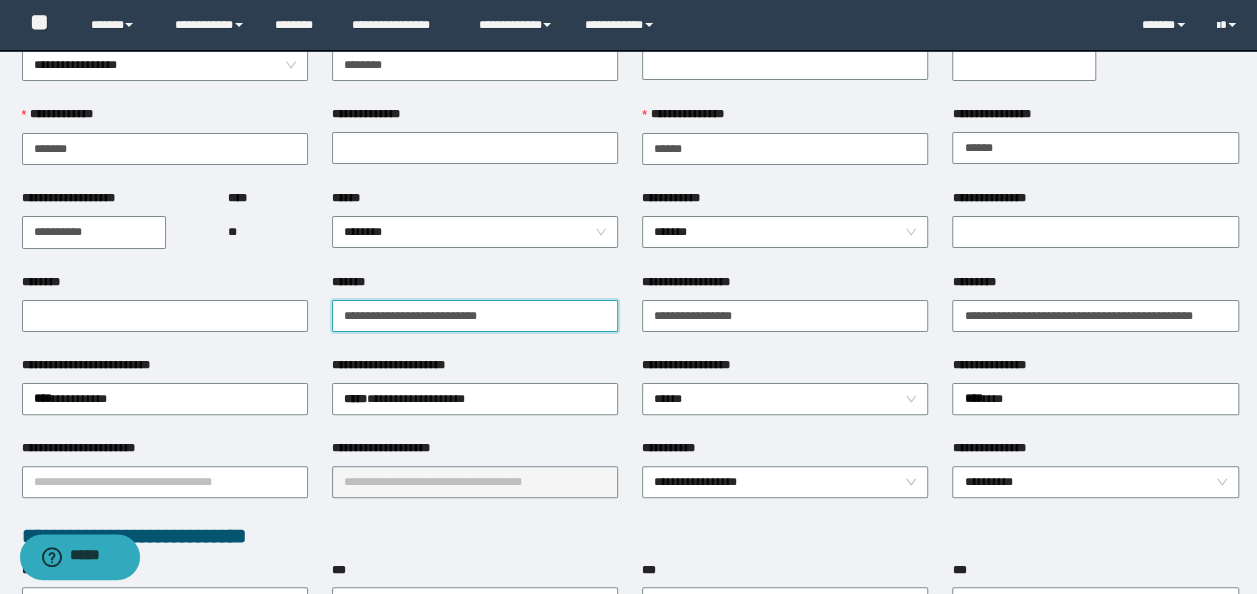scroll, scrollTop: 0, scrollLeft: 0, axis: both 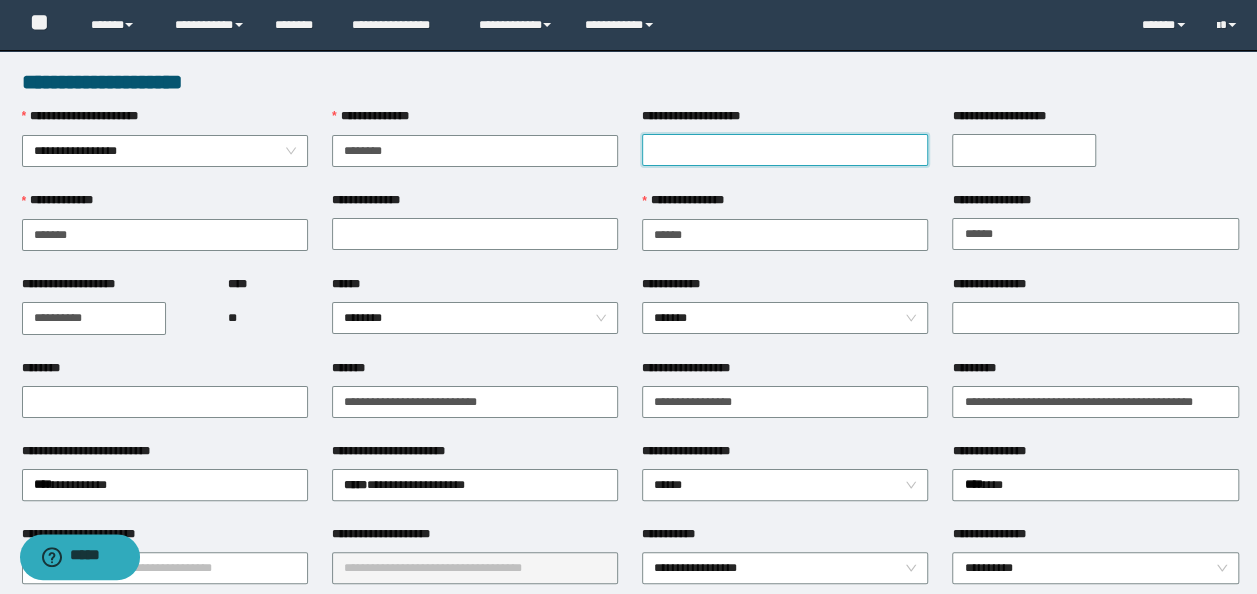 click on "**********" at bounding box center [785, 150] 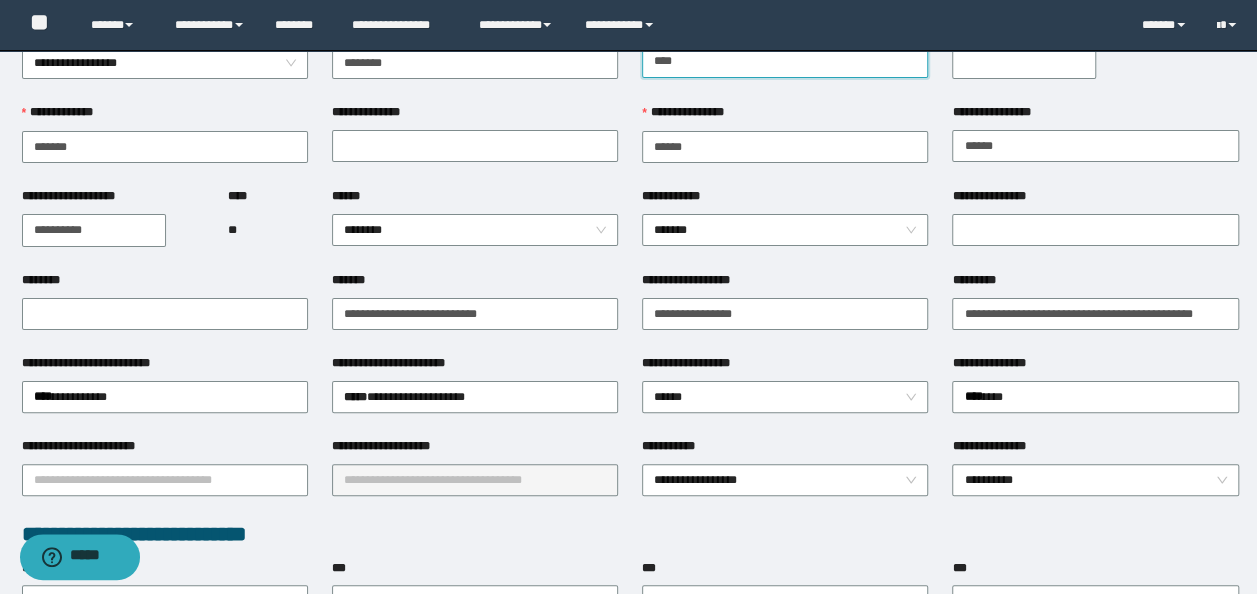 scroll, scrollTop: 300, scrollLeft: 0, axis: vertical 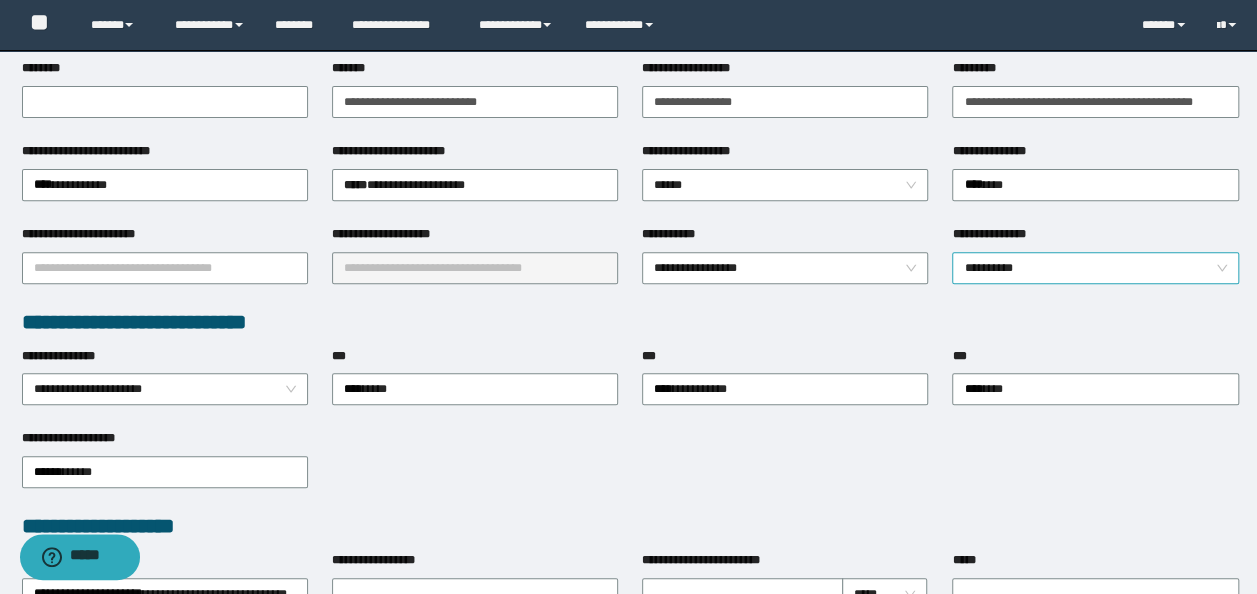 drag, startPoint x: 1002, startPoint y: 250, endPoint x: 1002, endPoint y: 274, distance: 24 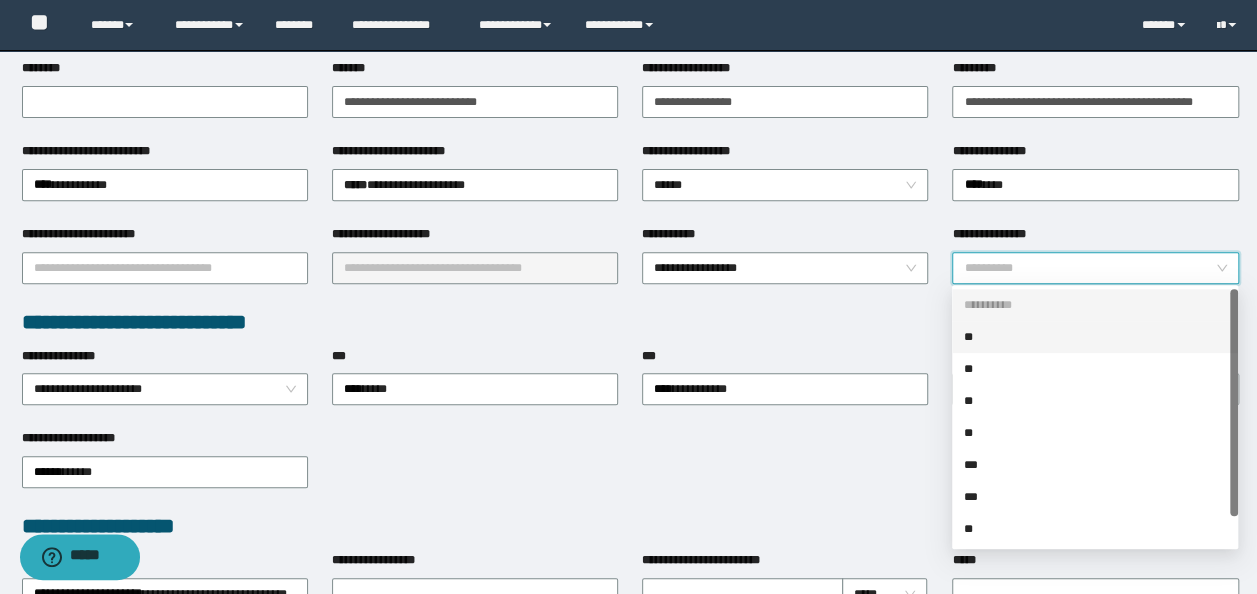 click on "**" at bounding box center (1095, 337) 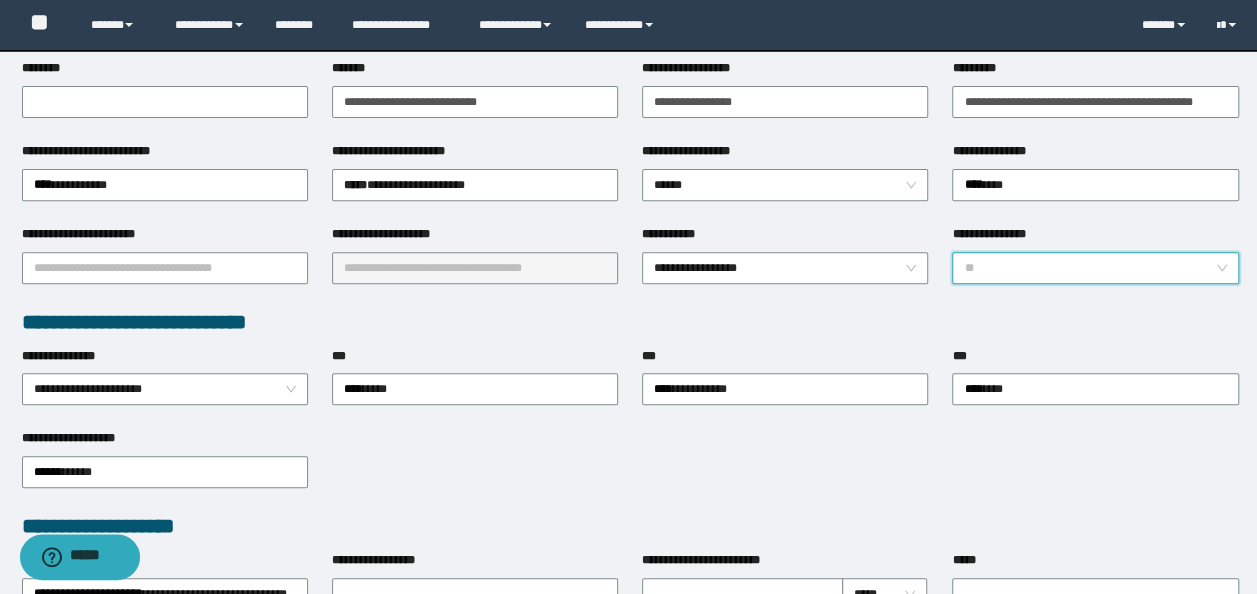 click on "**" at bounding box center (1095, 268) 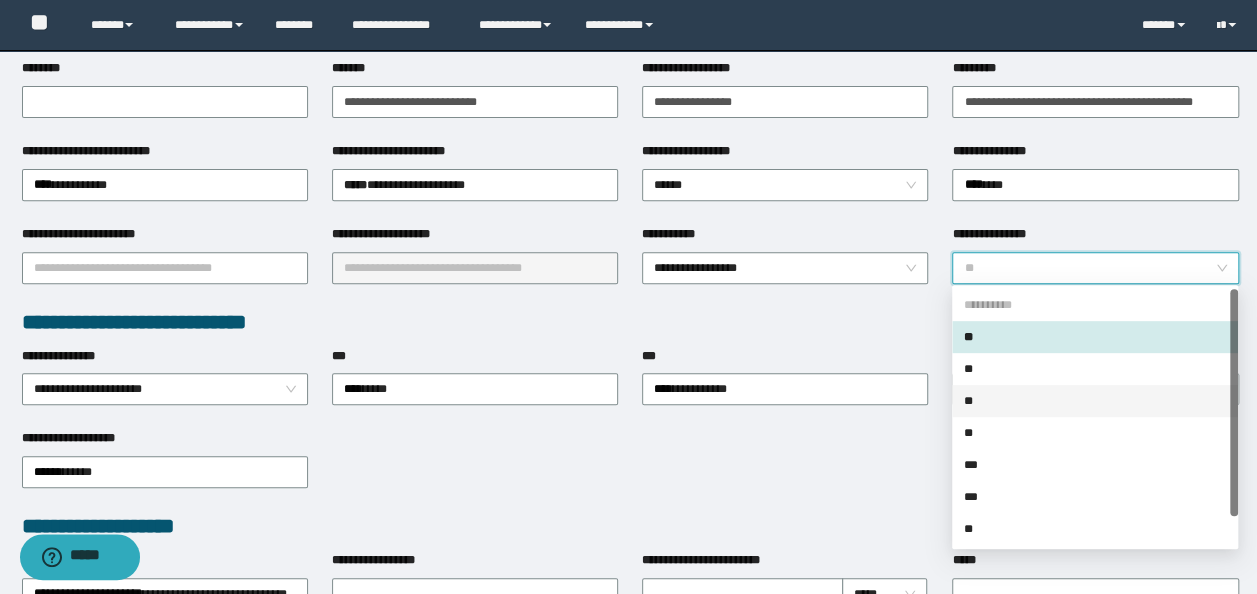 click on "**" at bounding box center (1095, 401) 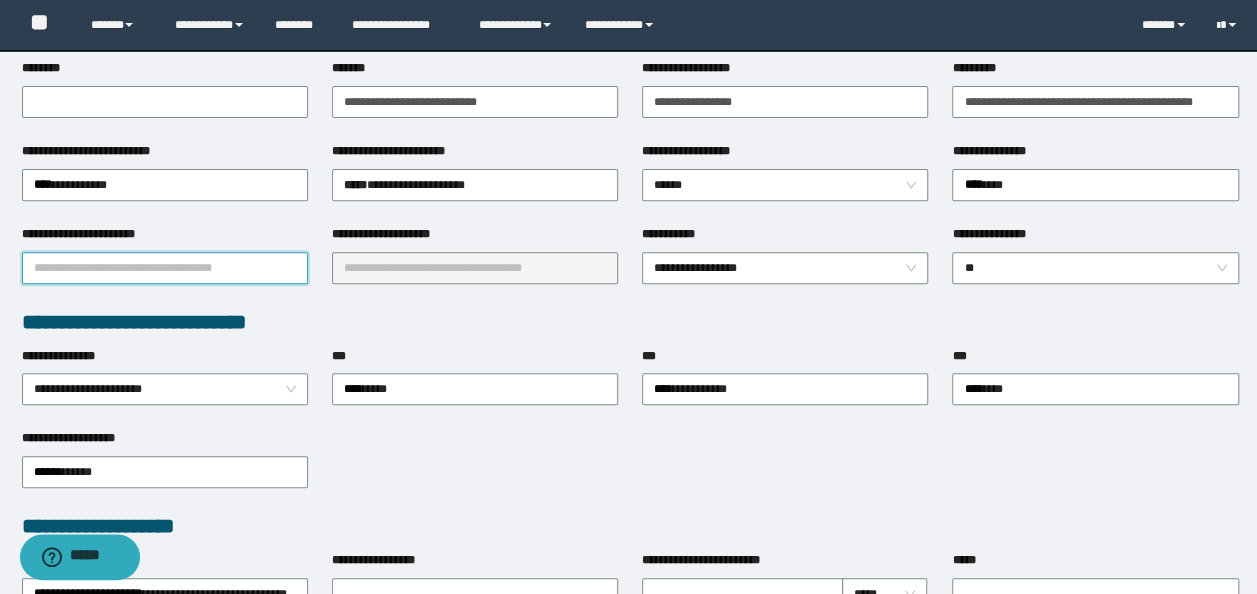 click on "**********" at bounding box center (165, 268) 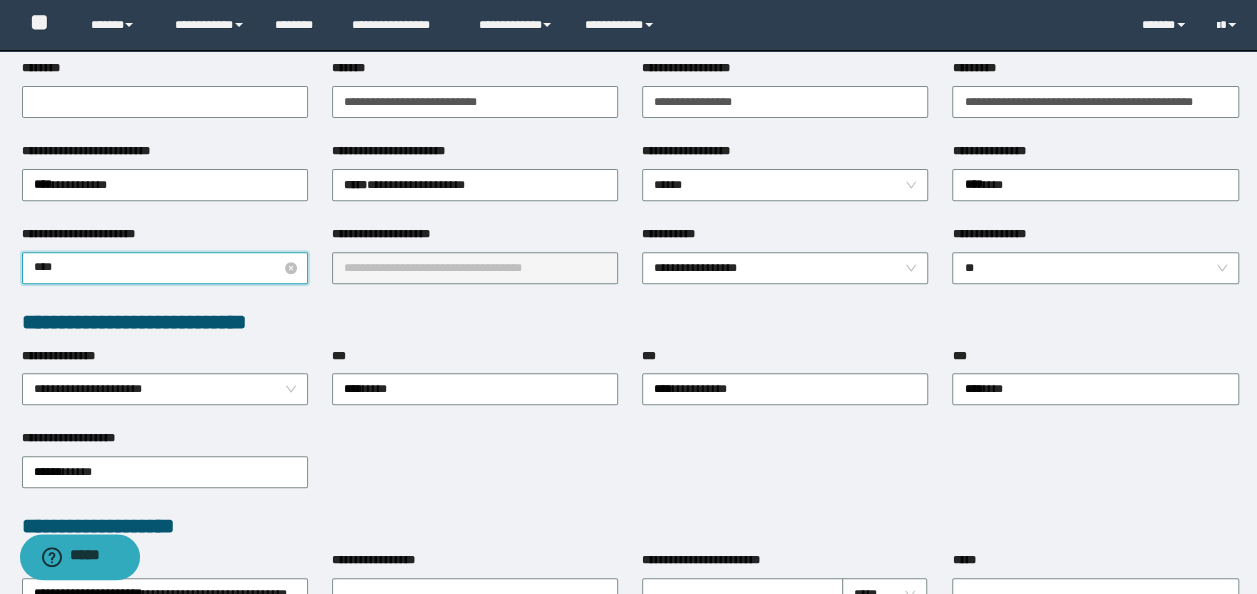 type on "*****" 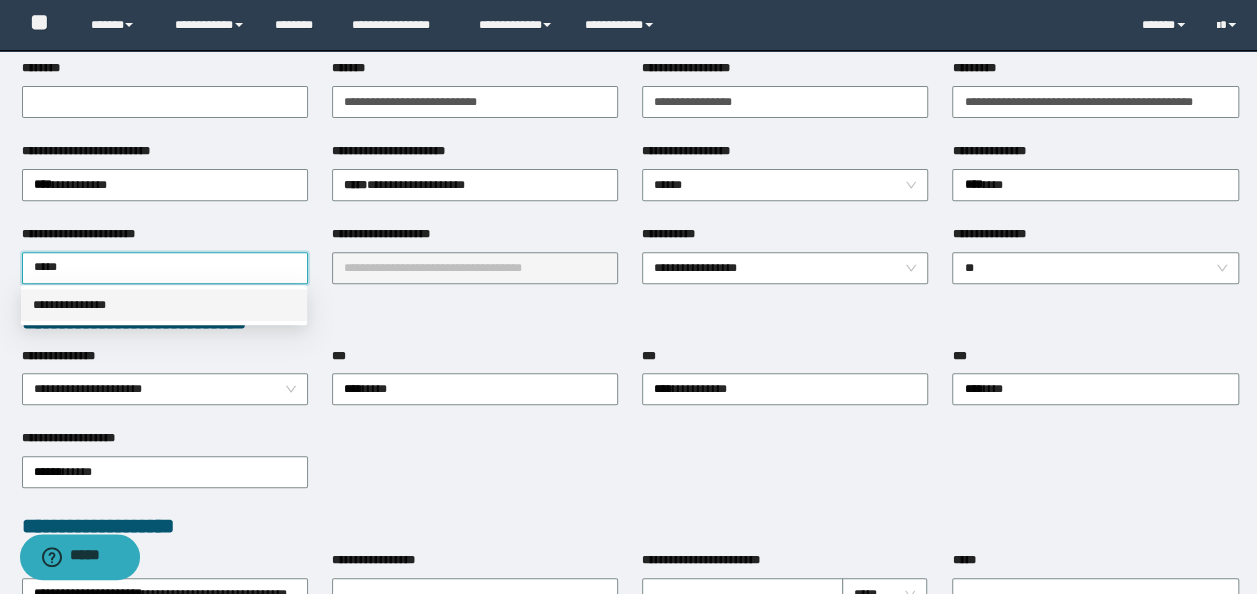 click on "**********" at bounding box center (164, 305) 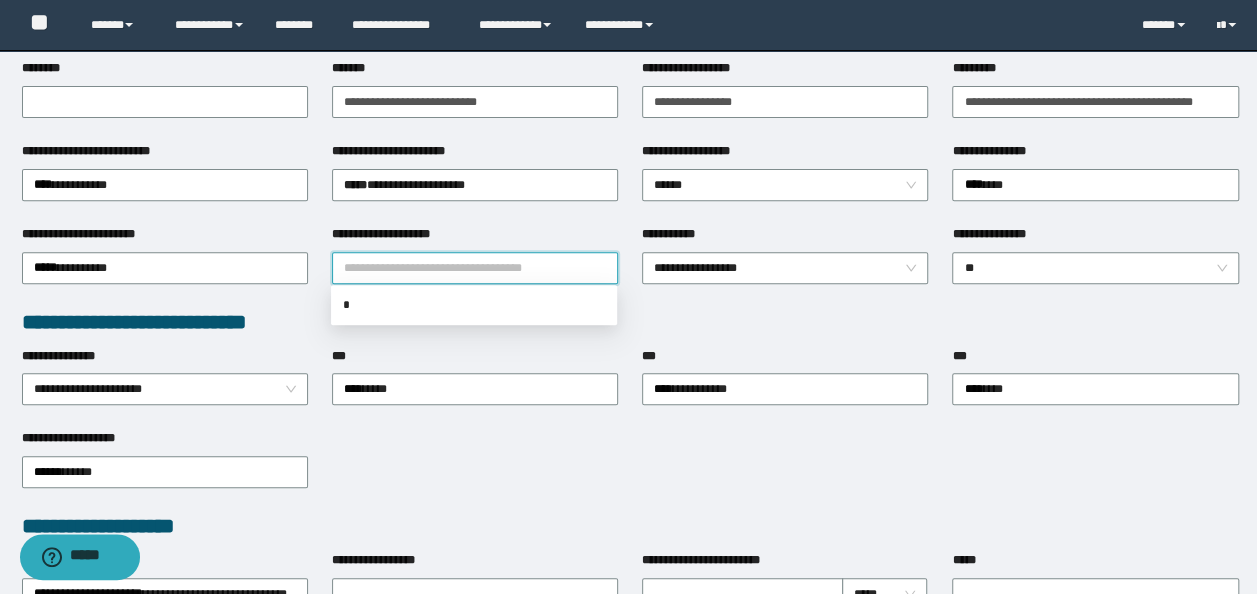 click on "**********" at bounding box center [475, 268] 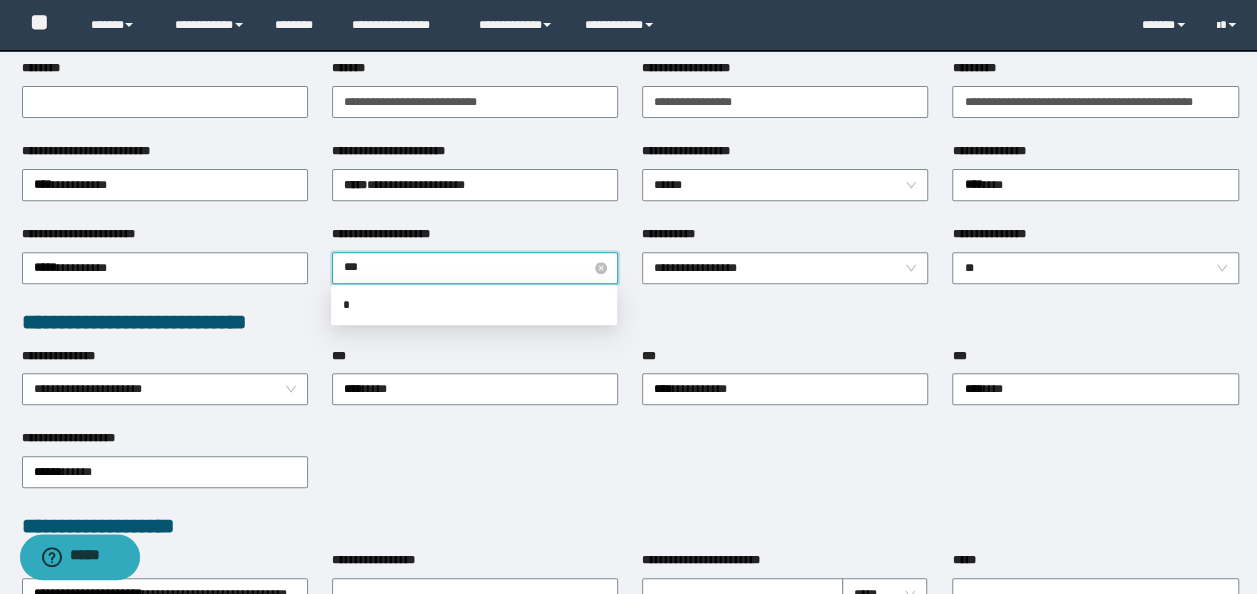 type on "****" 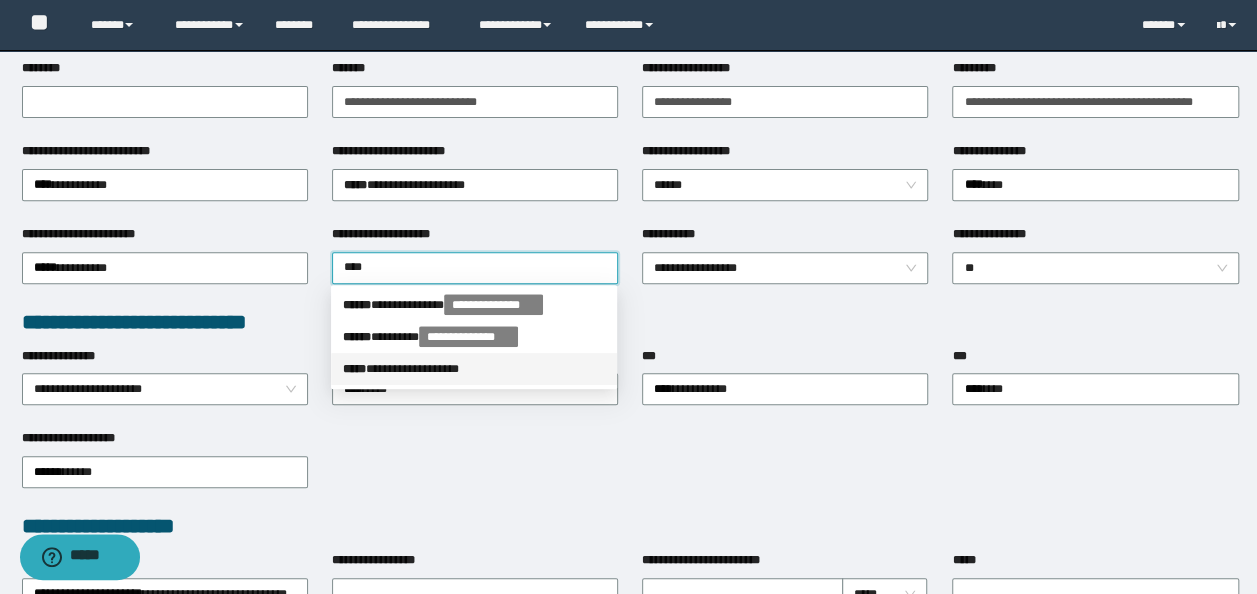 click on "**********" at bounding box center (474, 369) 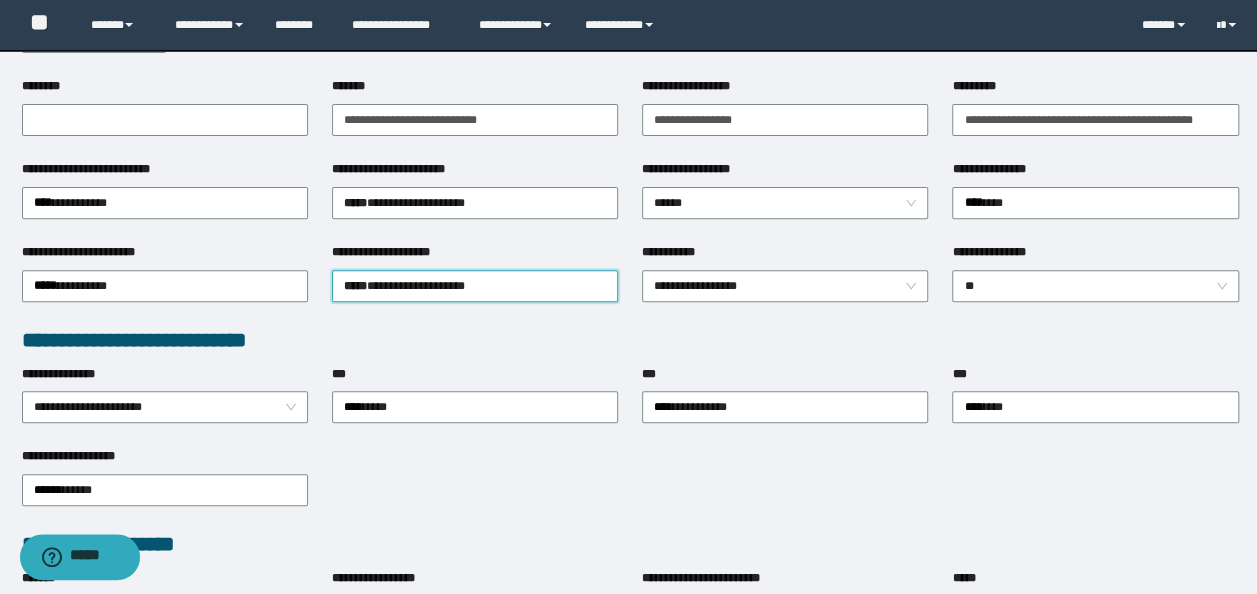 scroll, scrollTop: 0, scrollLeft: 0, axis: both 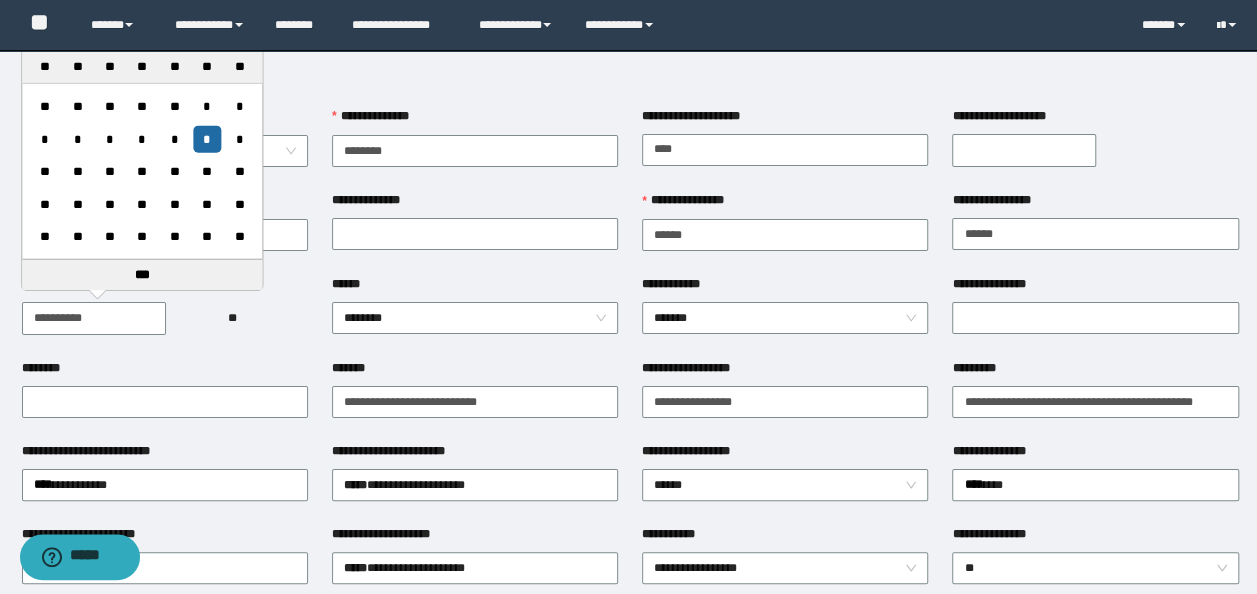 click on "**********" at bounding box center [94, 318] 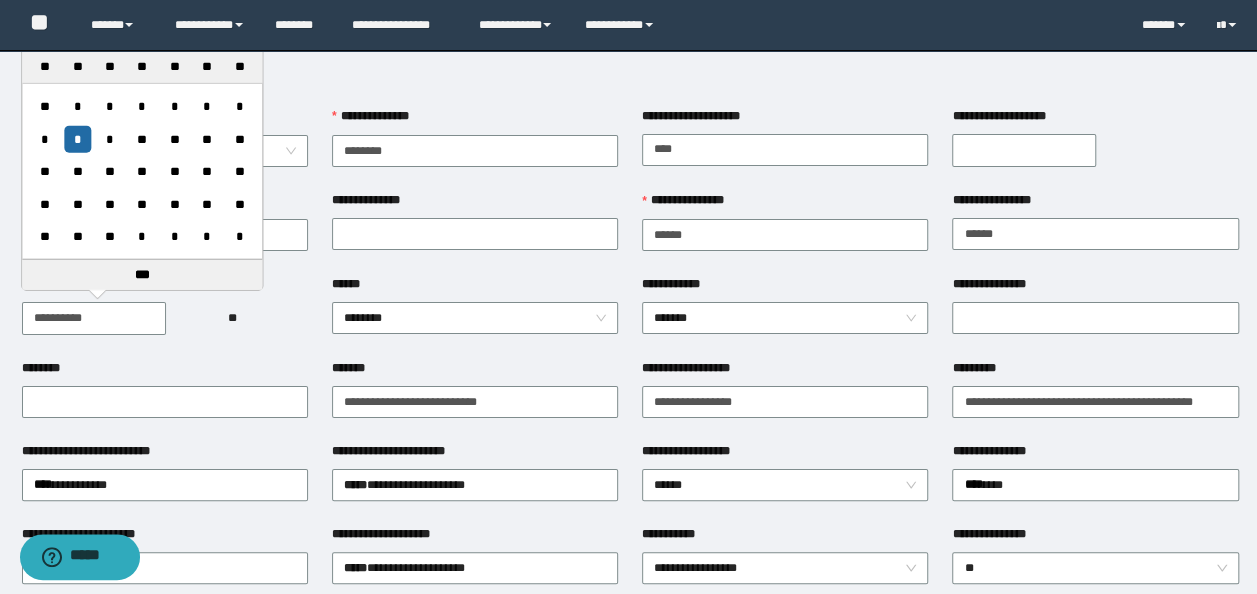 type on "**********" 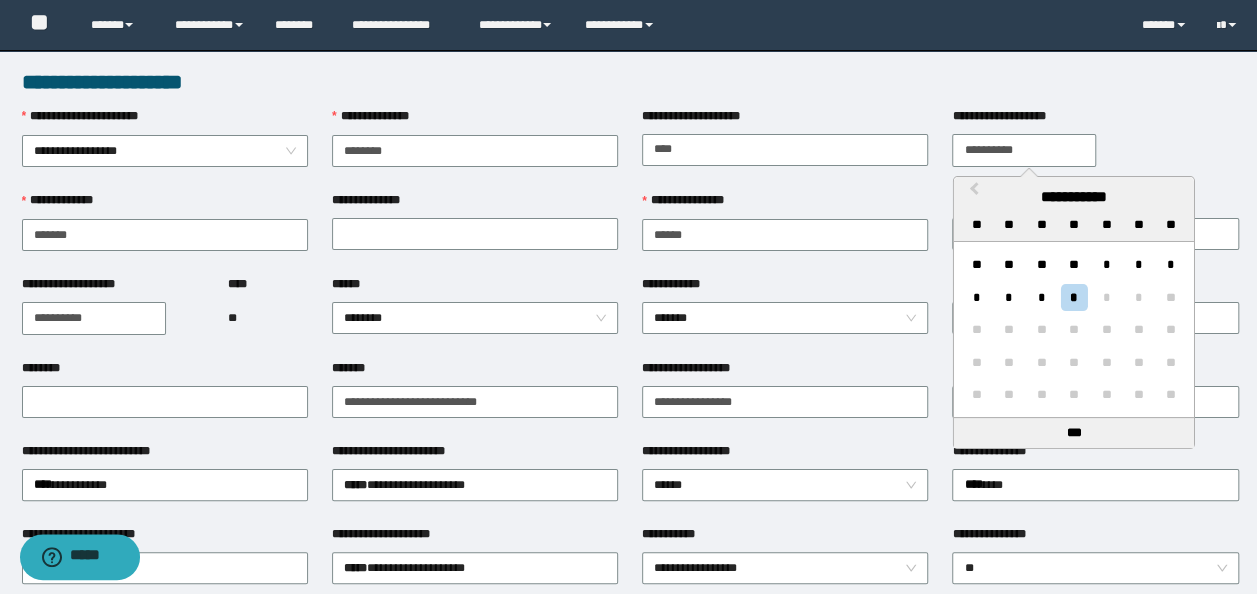 click on "**********" at bounding box center [1024, 150] 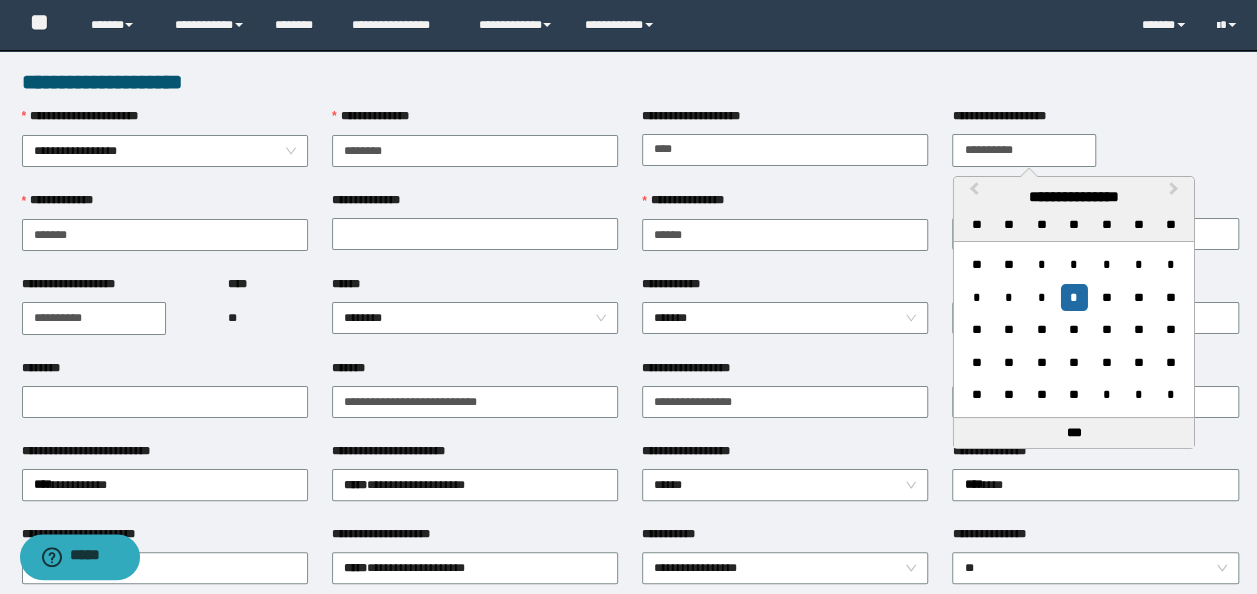 type on "**********" 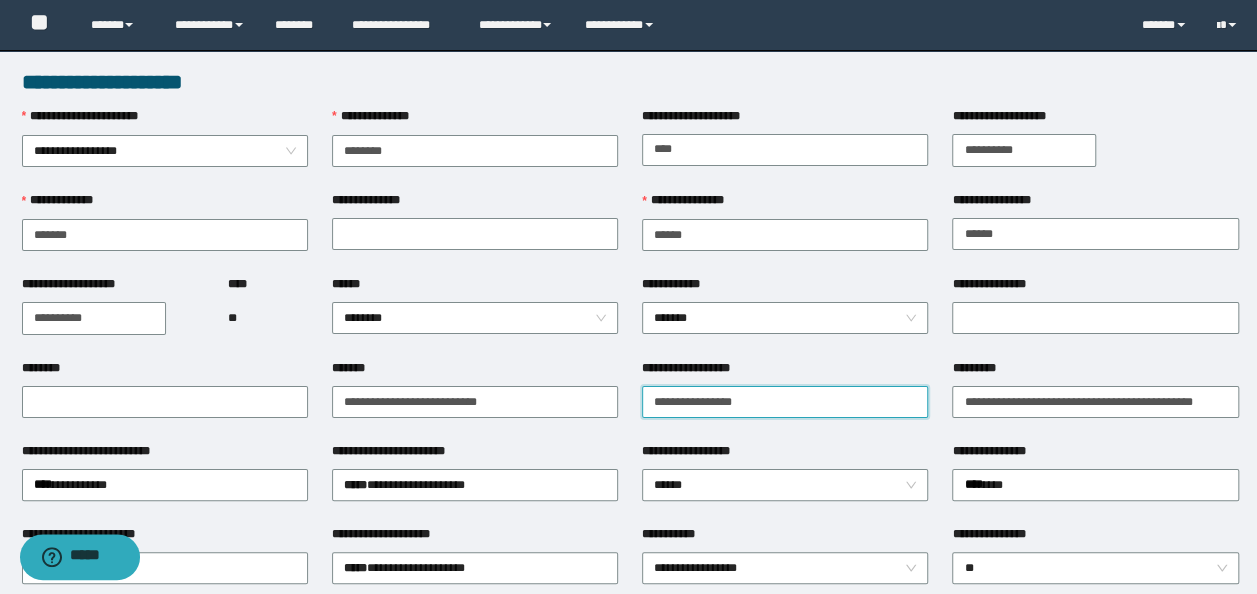 click on "**********" at bounding box center [785, 402] 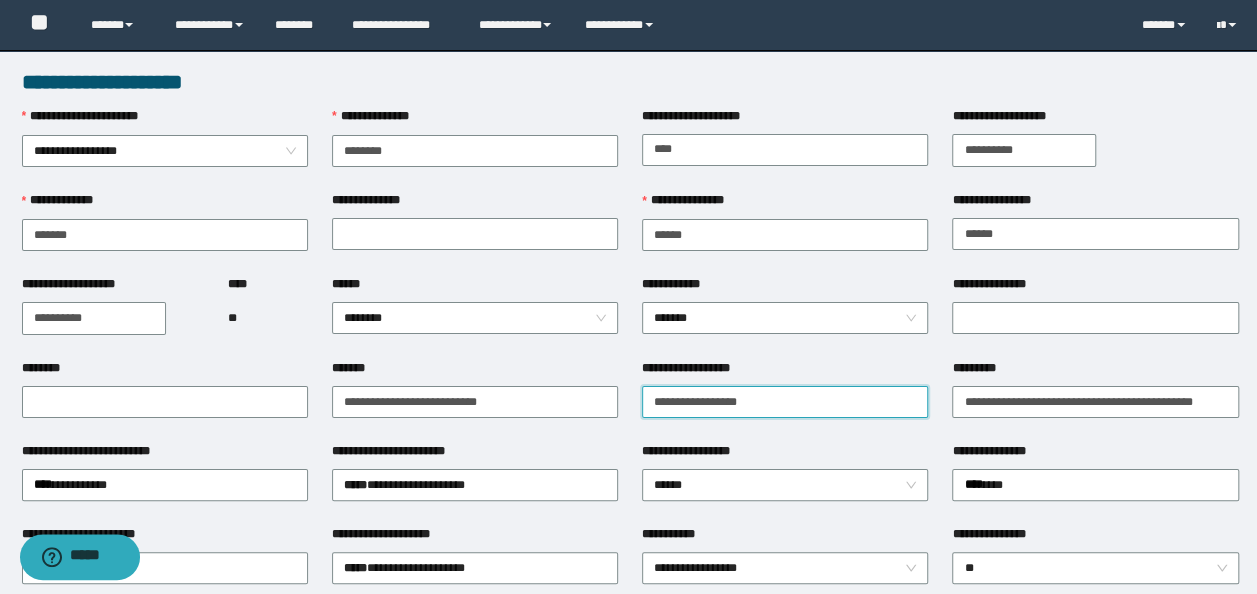 paste on "**********" 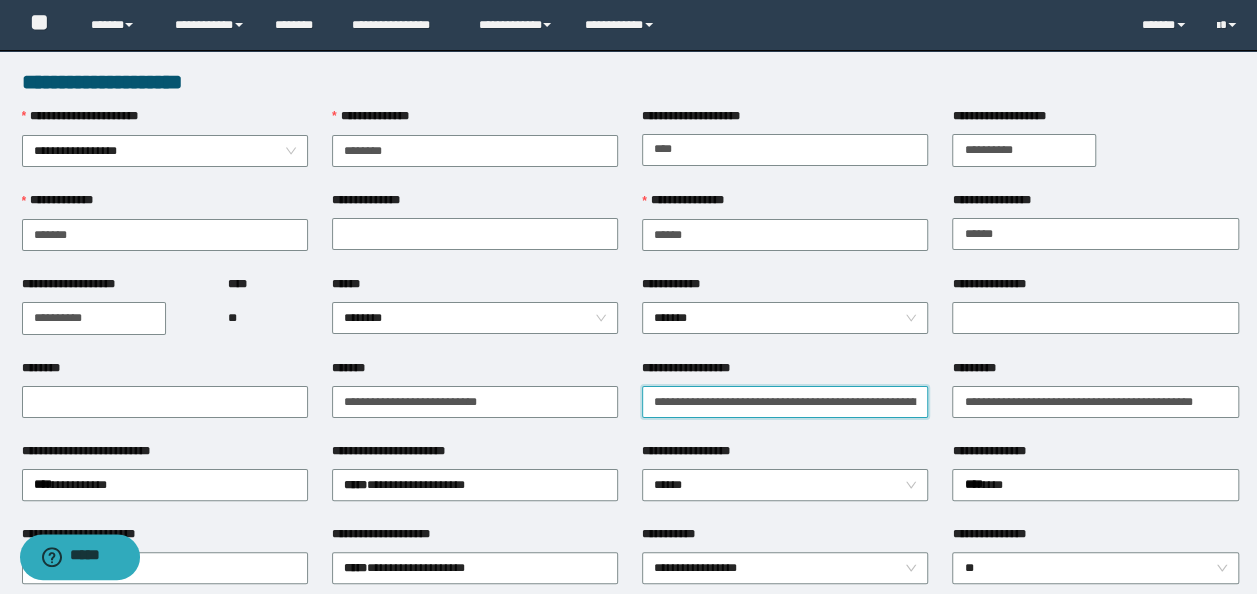 scroll, scrollTop: 0, scrollLeft: 104, axis: horizontal 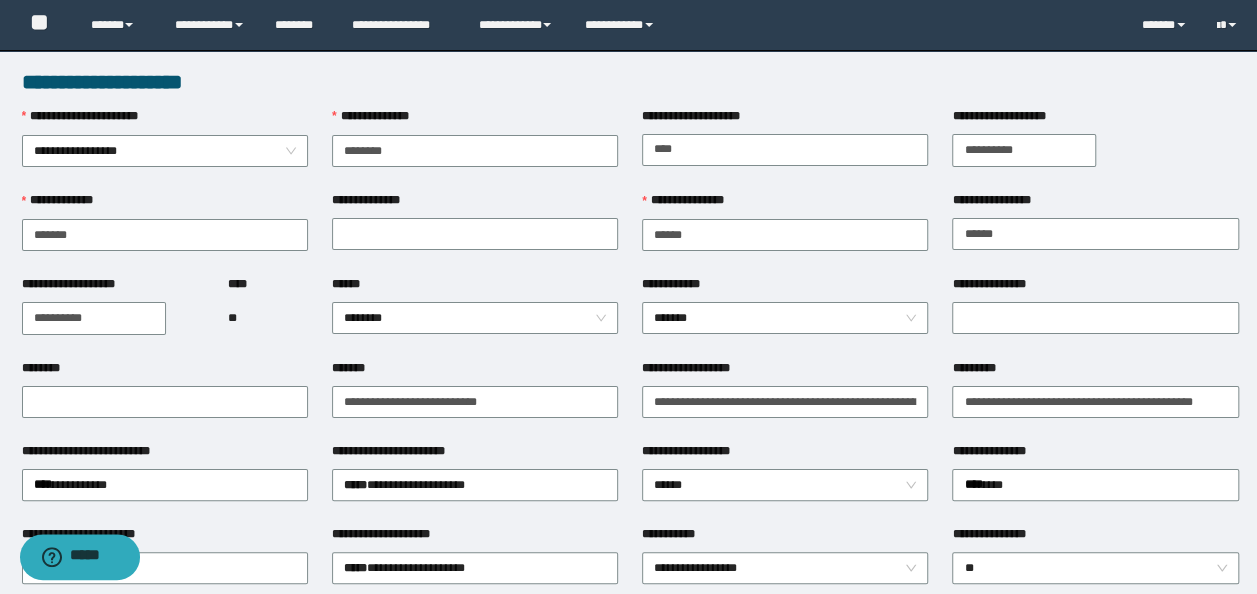 click on "**********" at bounding box center [785, 400] 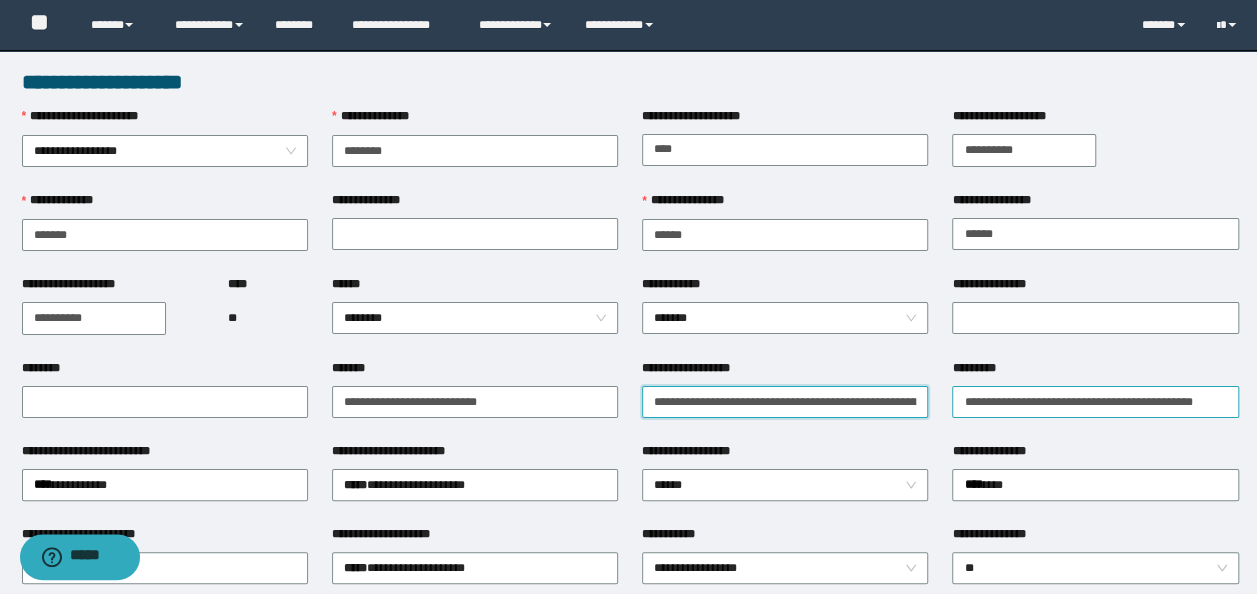 scroll, scrollTop: 0, scrollLeft: 104, axis: horizontal 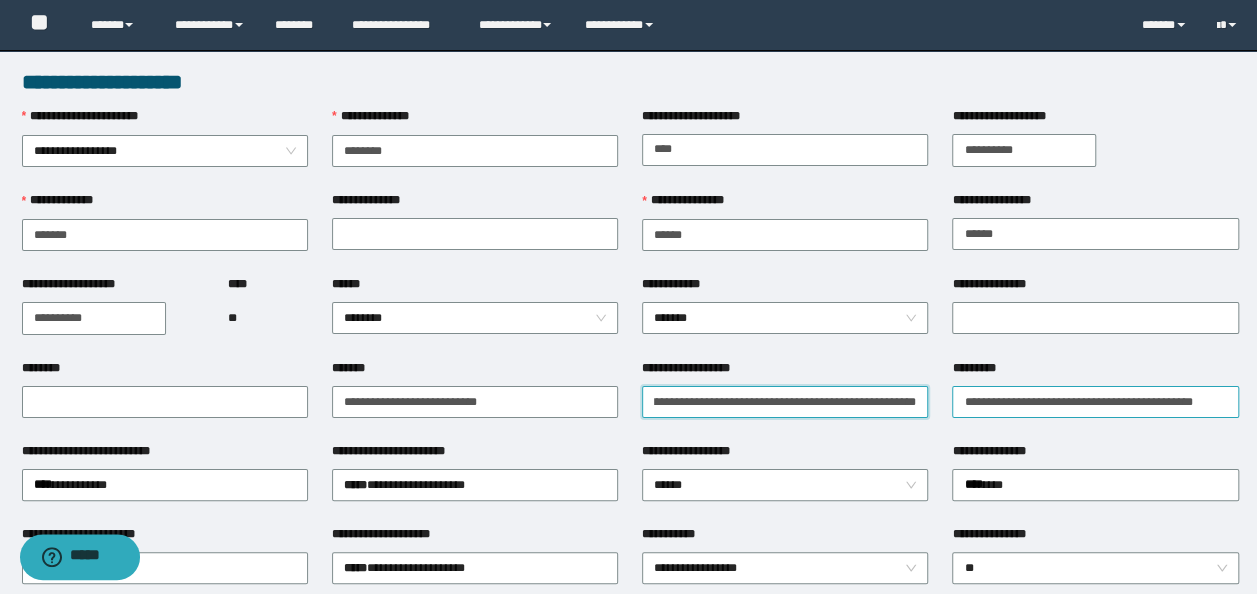 drag, startPoint x: 750, startPoint y: 406, endPoint x: 1058, endPoint y: 402, distance: 308.02597 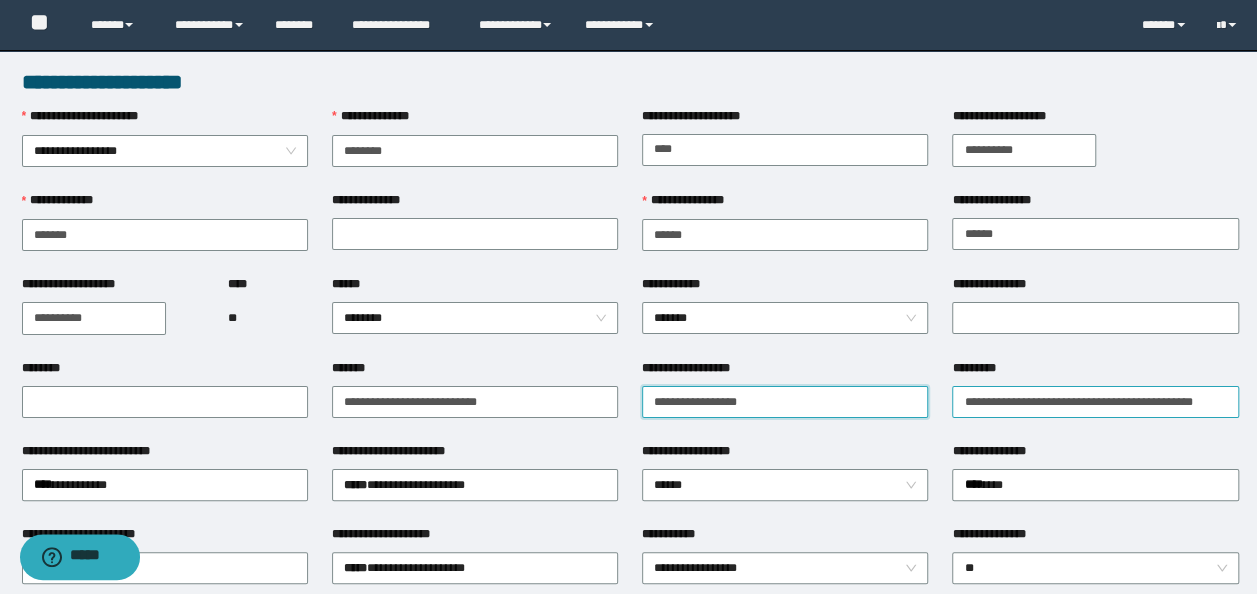 scroll, scrollTop: 0, scrollLeft: 0, axis: both 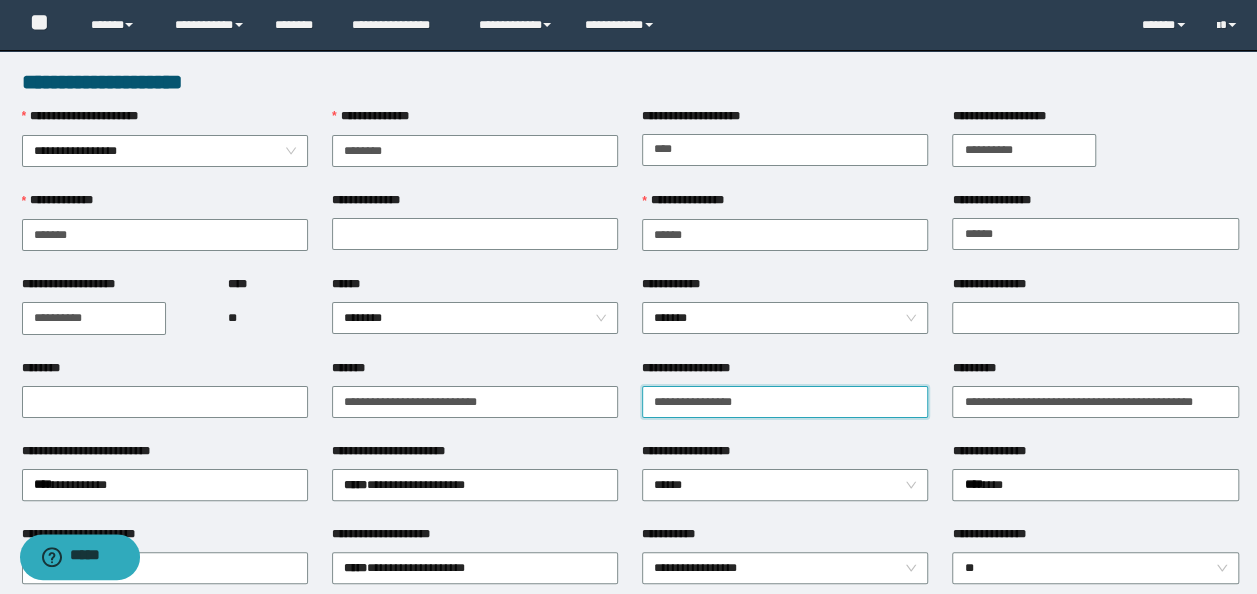 type on "**********" 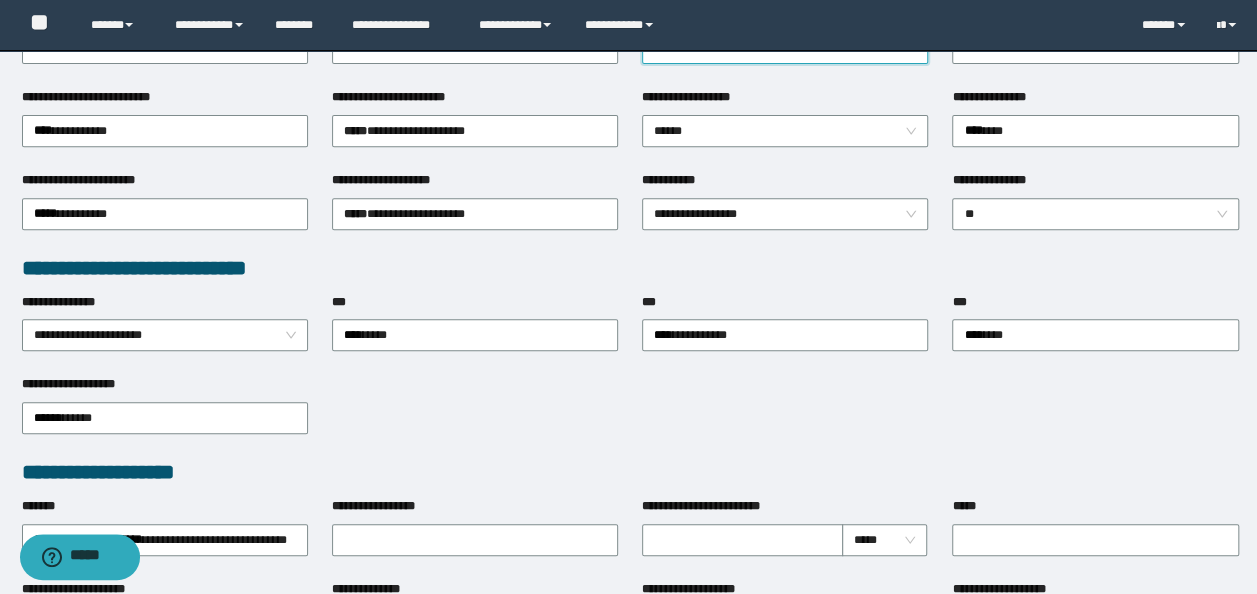 scroll, scrollTop: 600, scrollLeft: 0, axis: vertical 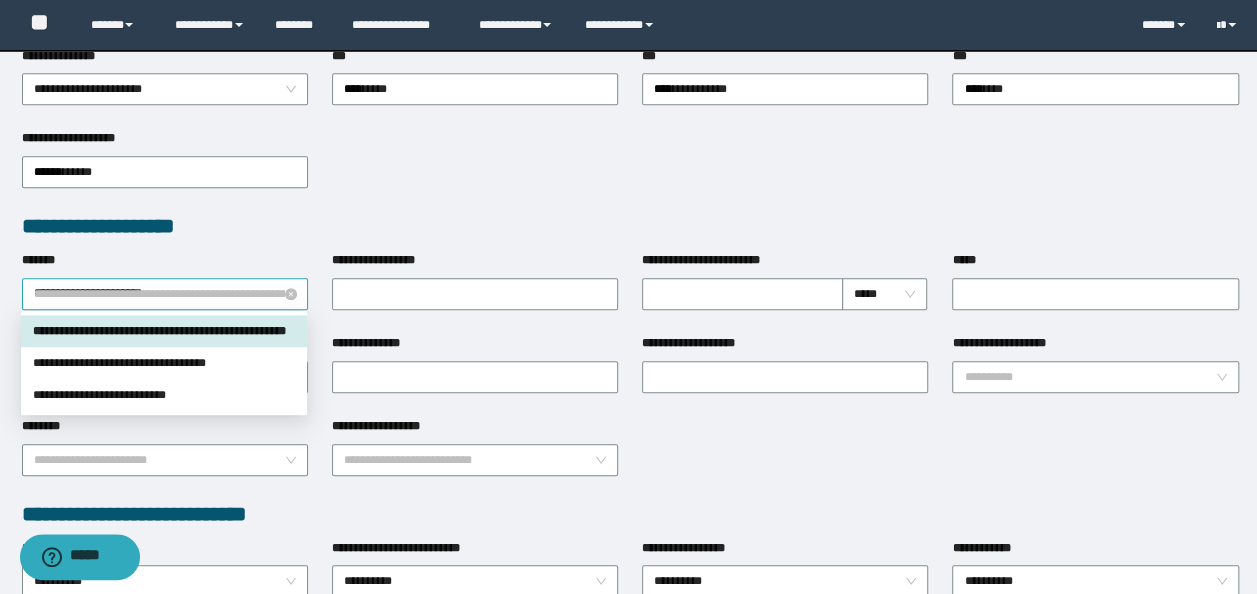 click on "**********" at bounding box center [165, 294] 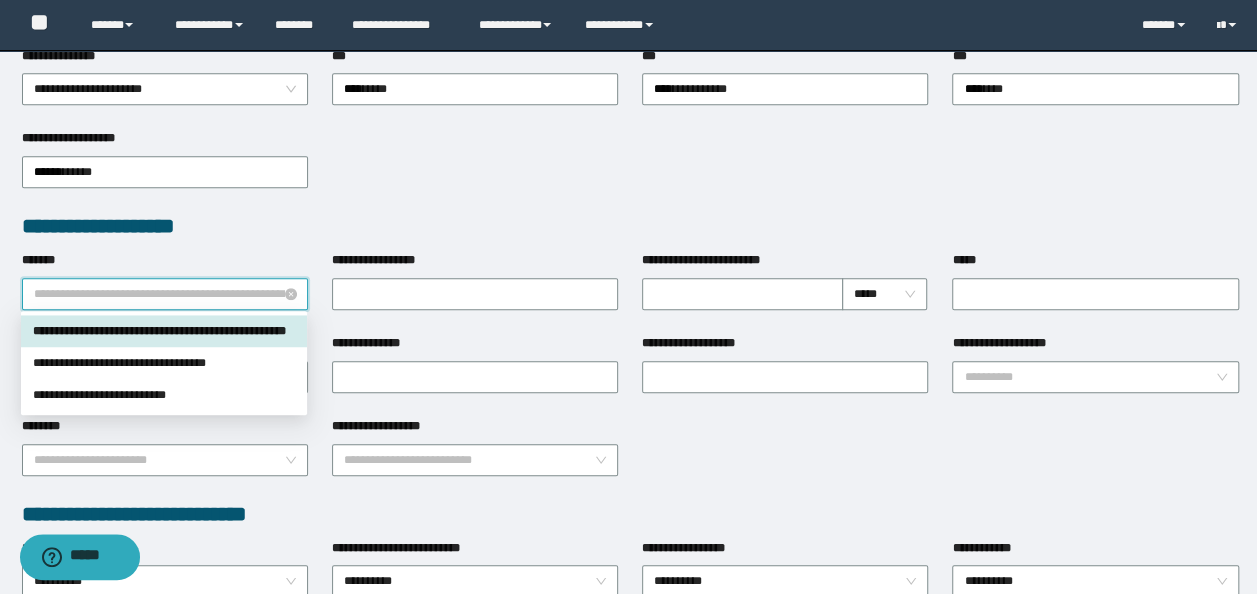 paste on "**********" 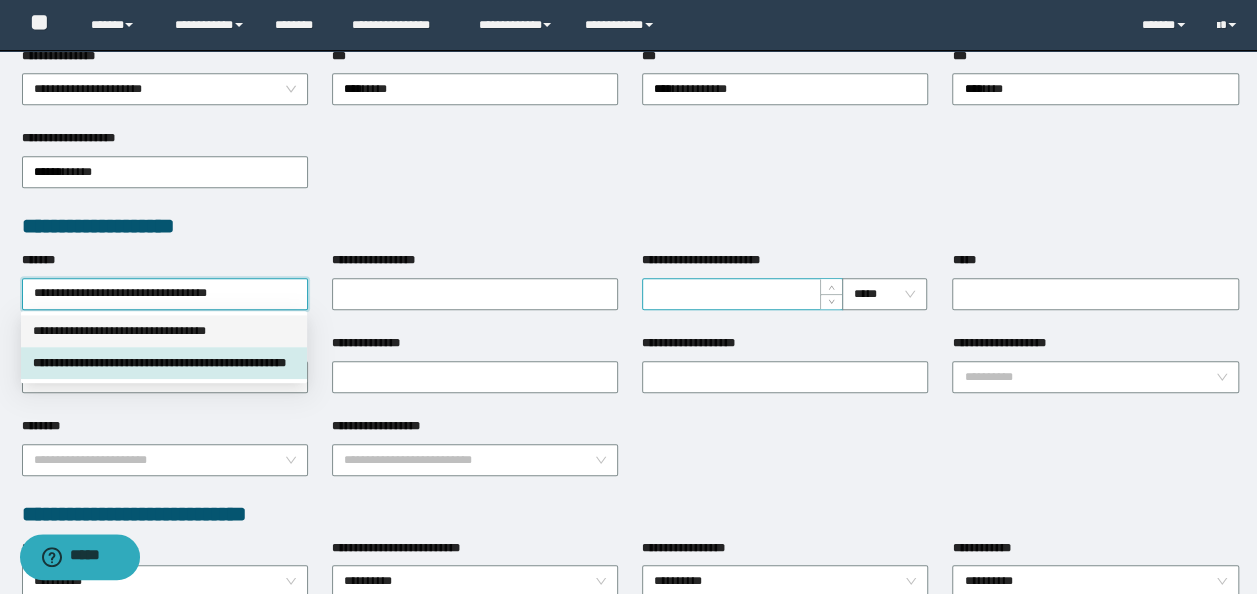 drag, startPoint x: 194, startPoint y: 292, endPoint x: 687, endPoint y: 292, distance: 493 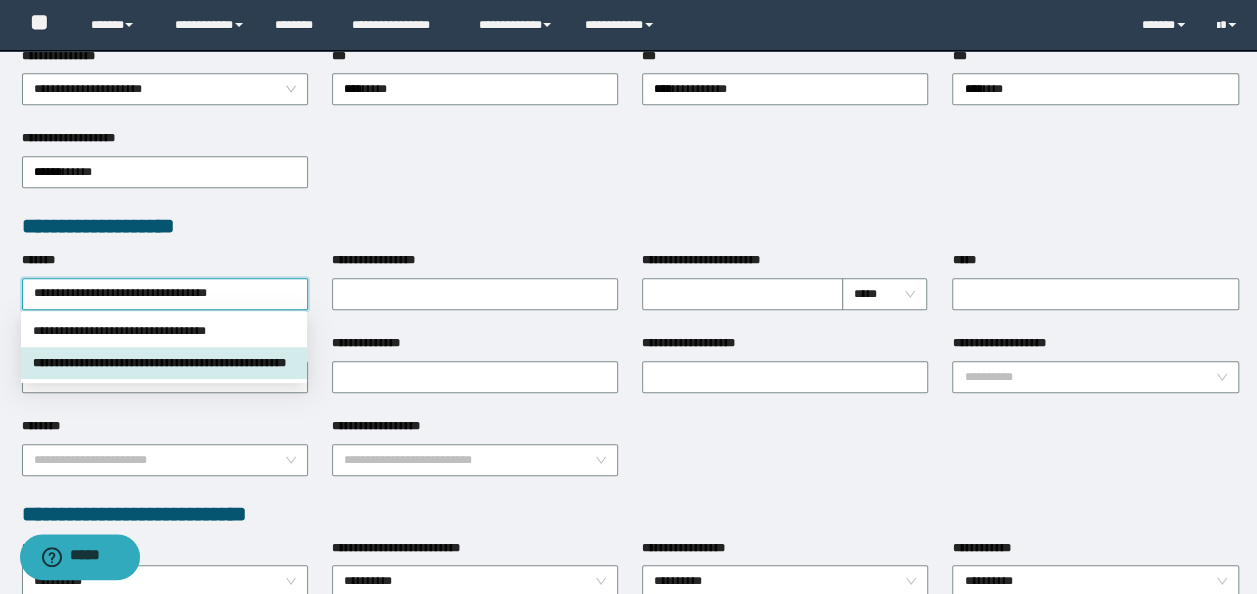 click on "**********" at bounding box center (164, 363) 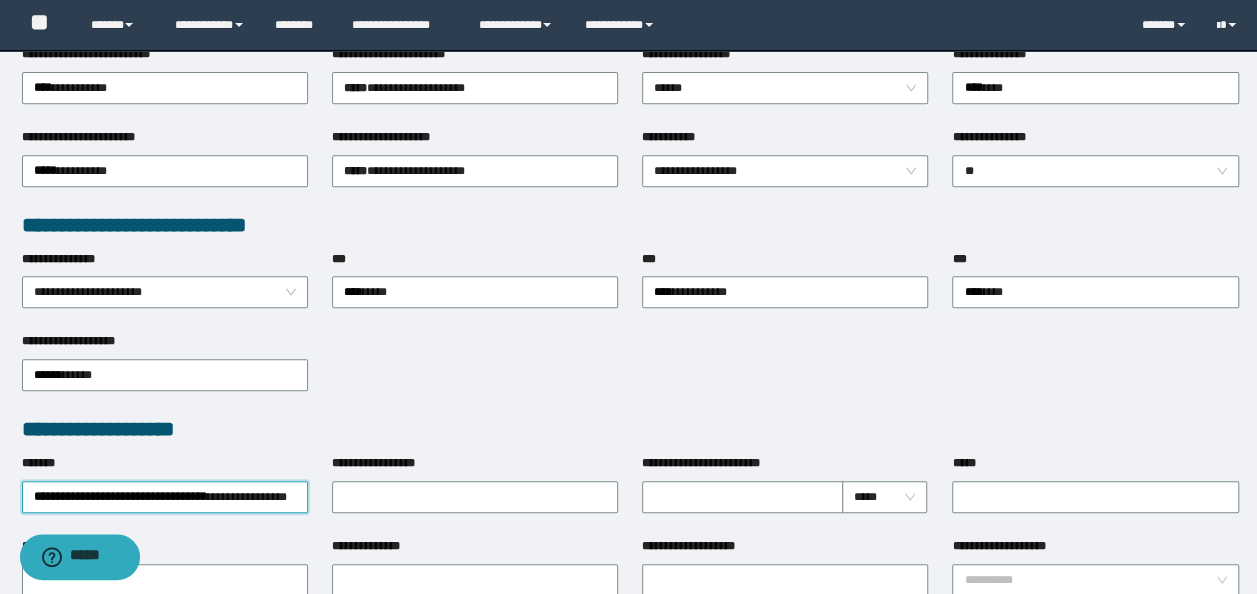 scroll, scrollTop: 208, scrollLeft: 0, axis: vertical 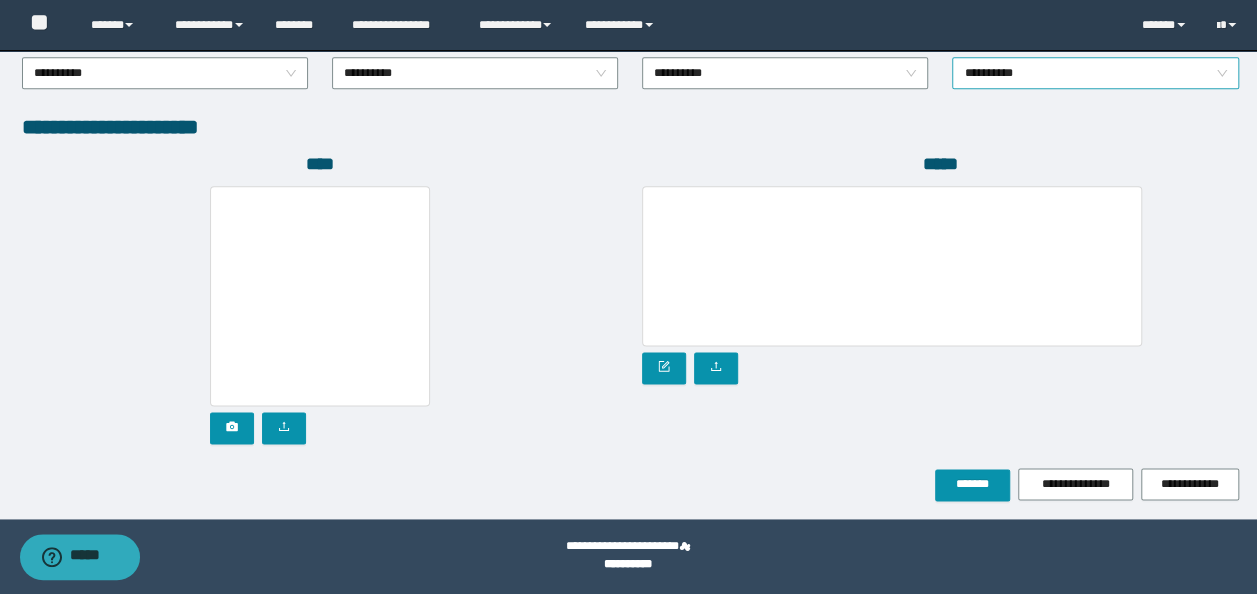 click on "**********" at bounding box center (1095, 73) 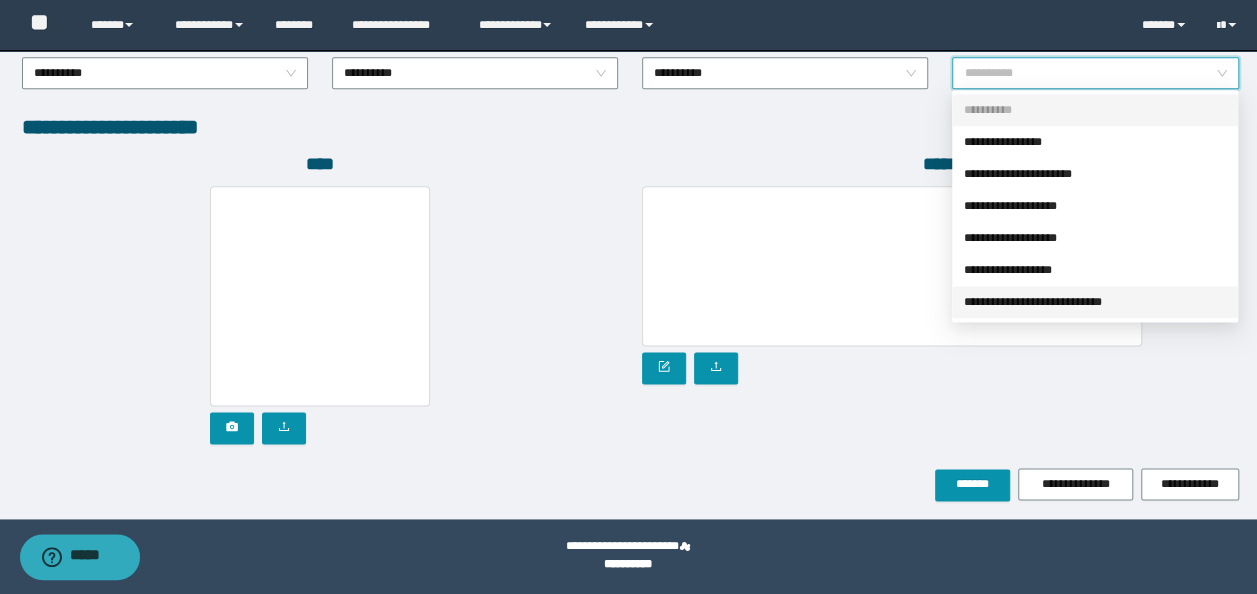 click on "**********" at bounding box center (1095, 302) 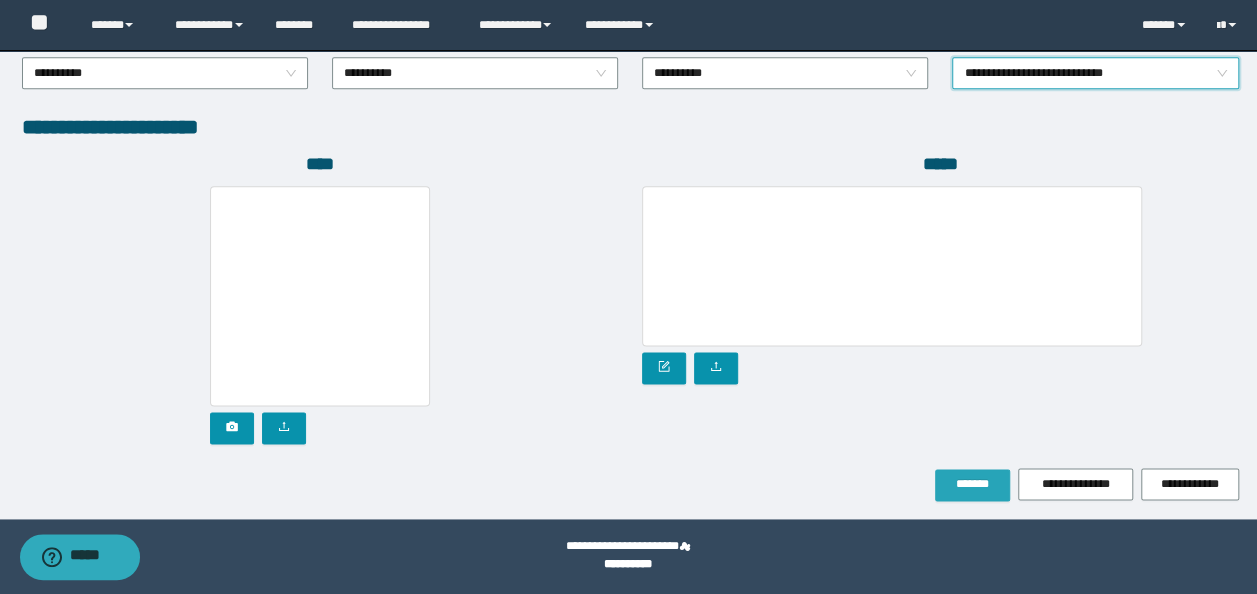 click on "*******" at bounding box center (972, 485) 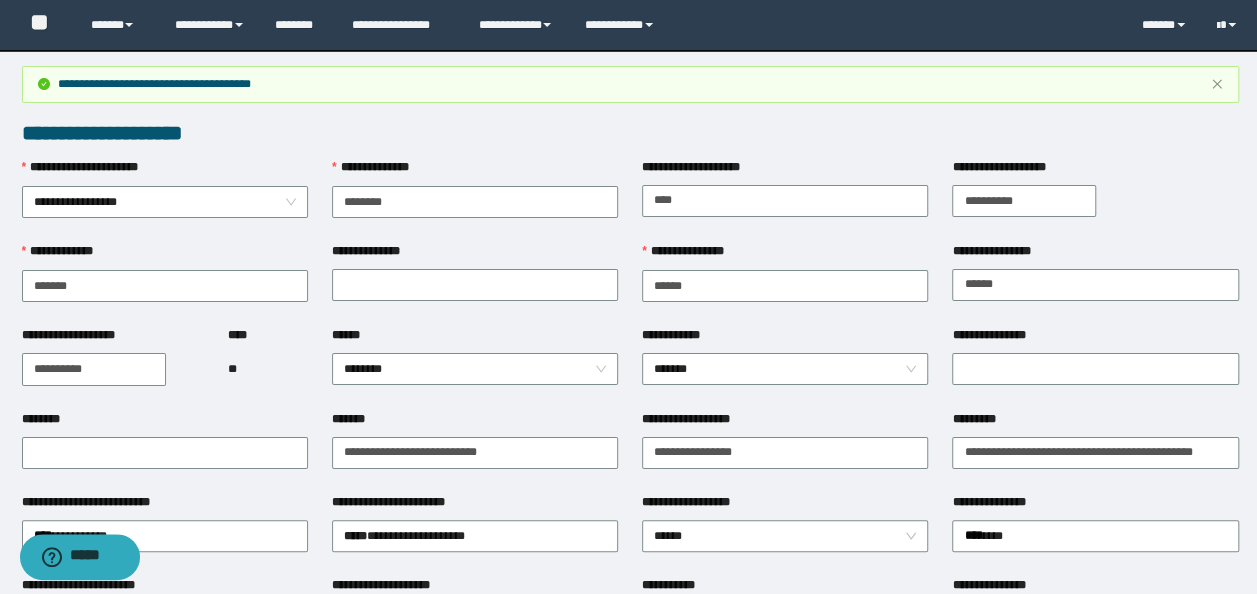 scroll, scrollTop: 0, scrollLeft: 0, axis: both 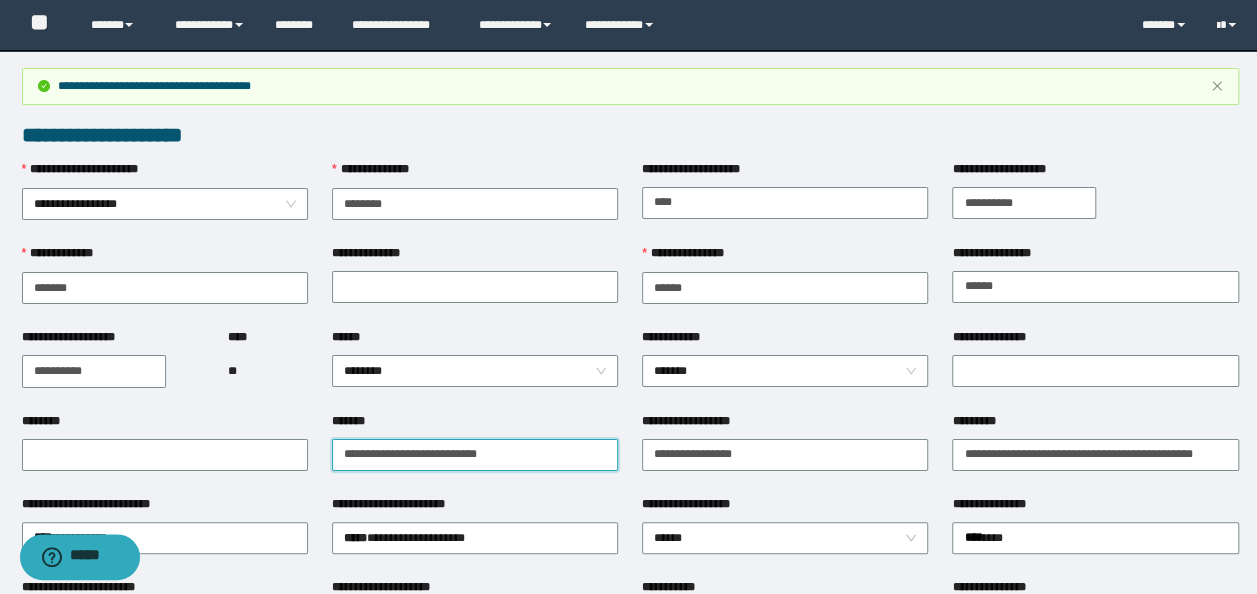 drag, startPoint x: 559, startPoint y: 443, endPoint x: 0, endPoint y: 396, distance: 560.97235 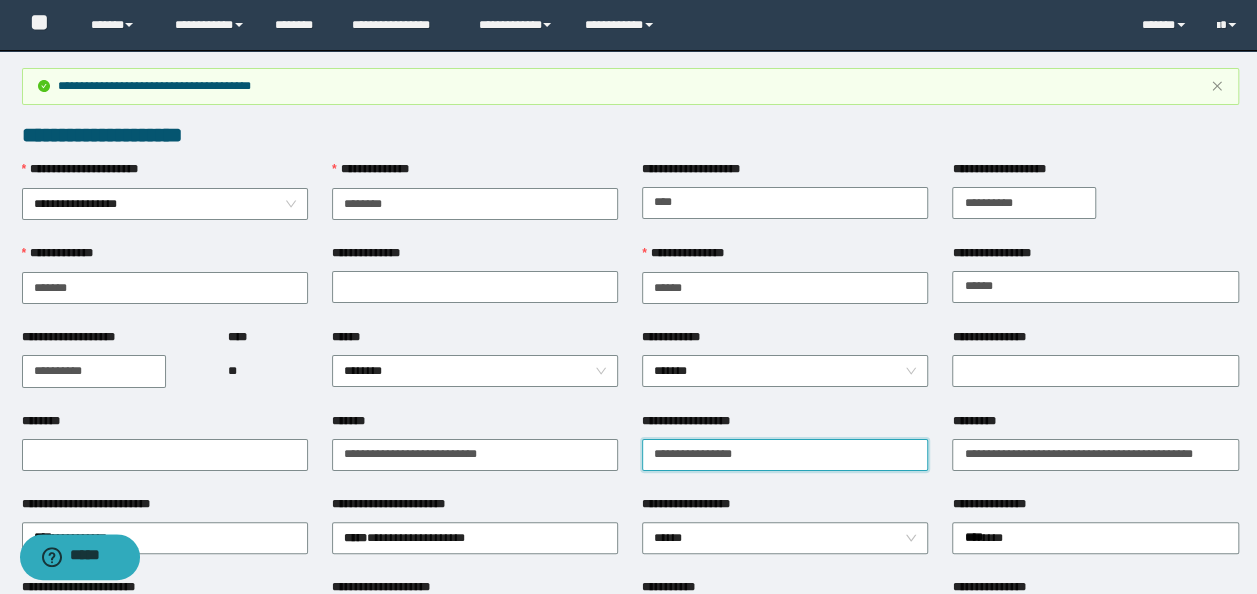 drag, startPoint x: 788, startPoint y: 444, endPoint x: 121, endPoint y: 392, distance: 669.0239 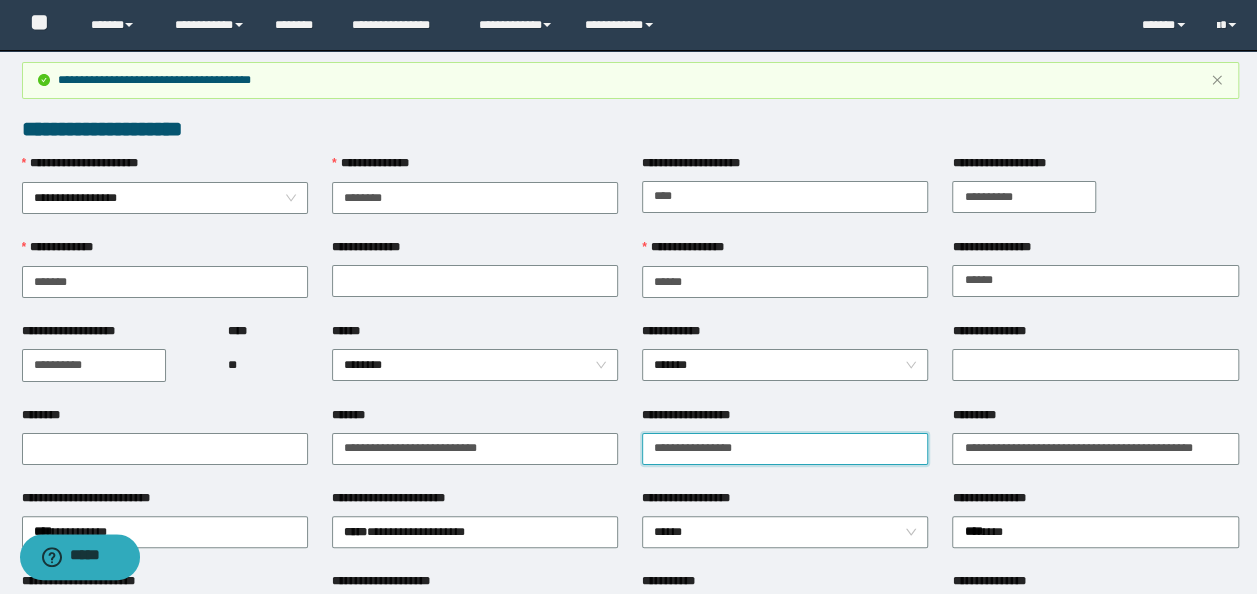 scroll, scrollTop: 300, scrollLeft: 0, axis: vertical 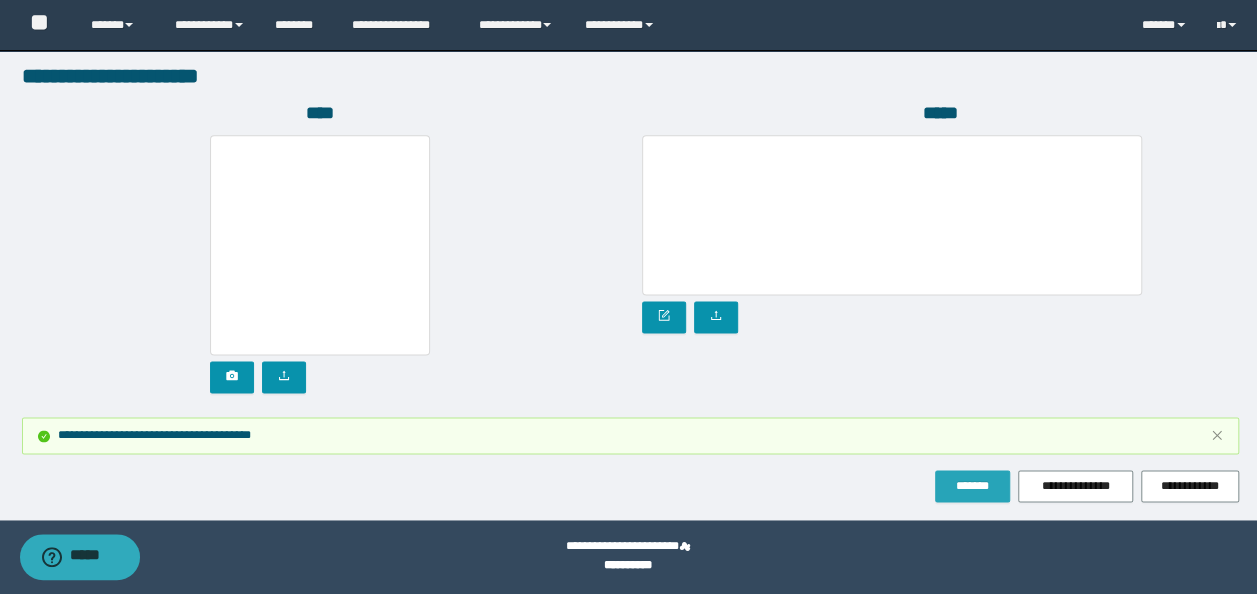 click on "*******" at bounding box center [972, 486] 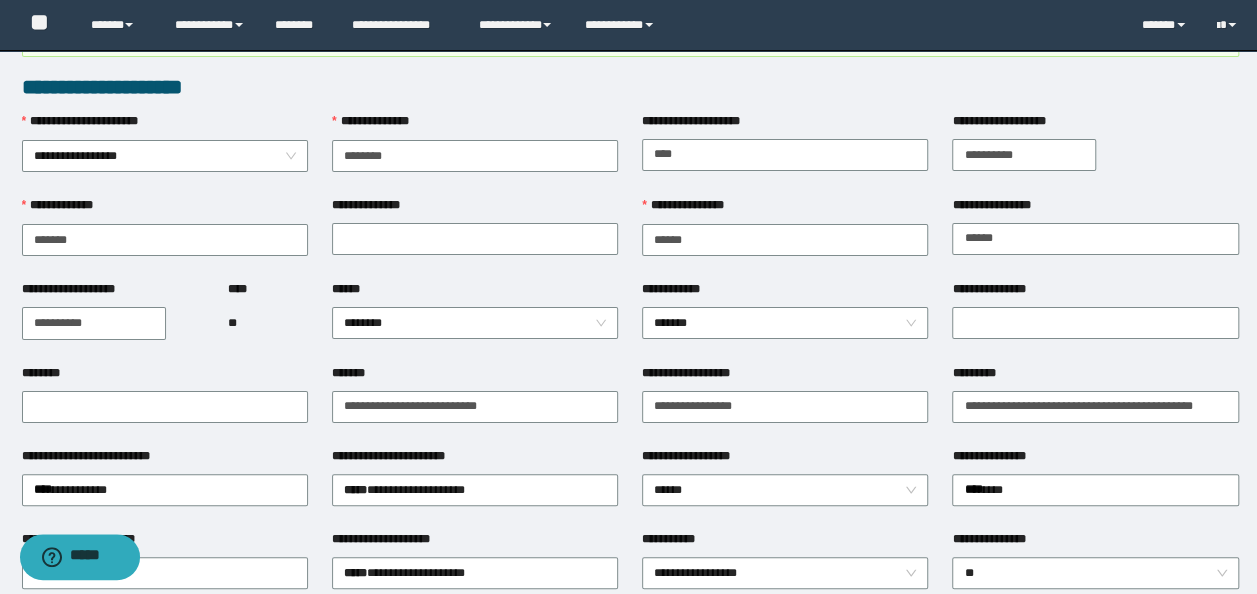scroll, scrollTop: 0, scrollLeft: 0, axis: both 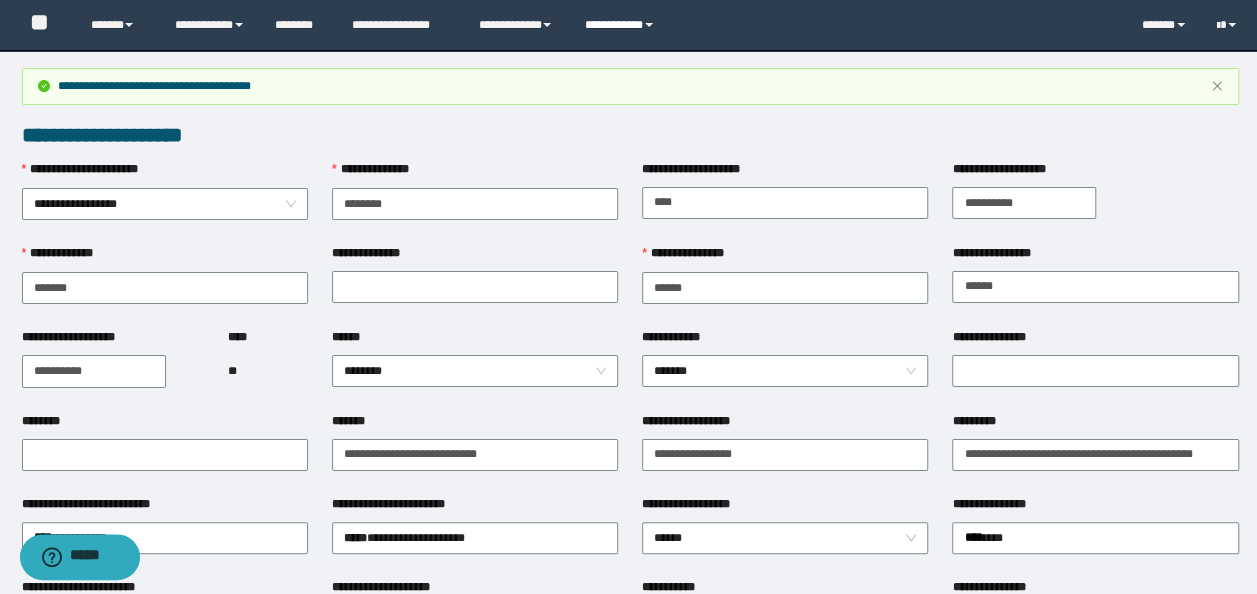 click on "**********" at bounding box center (622, 25) 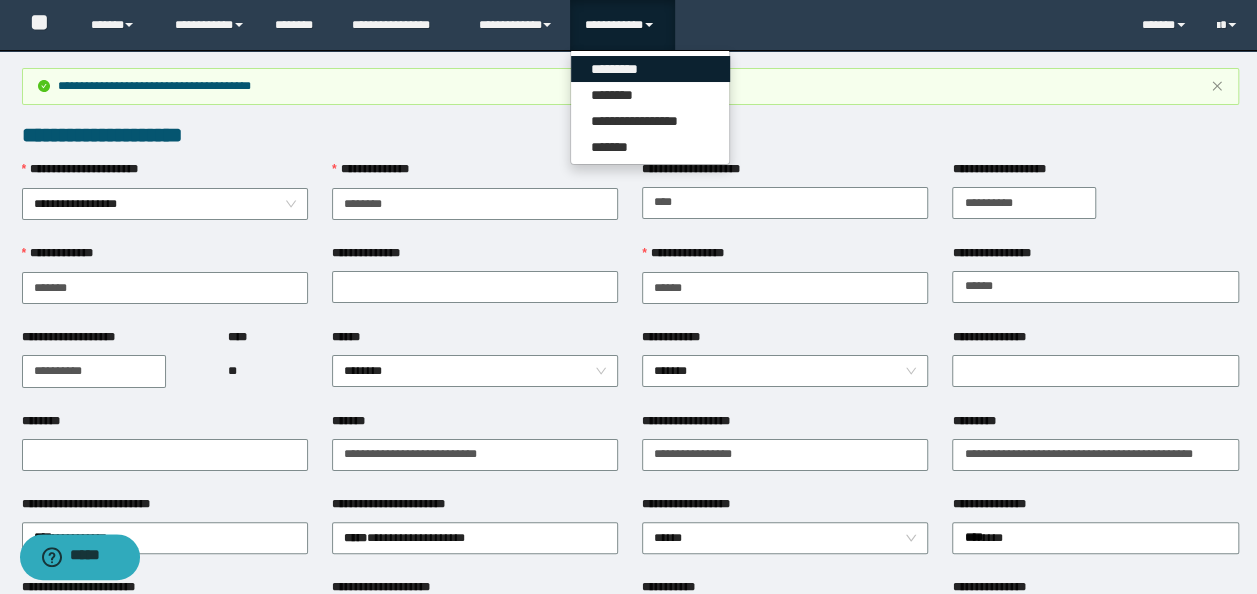 click on "*********" at bounding box center [650, 69] 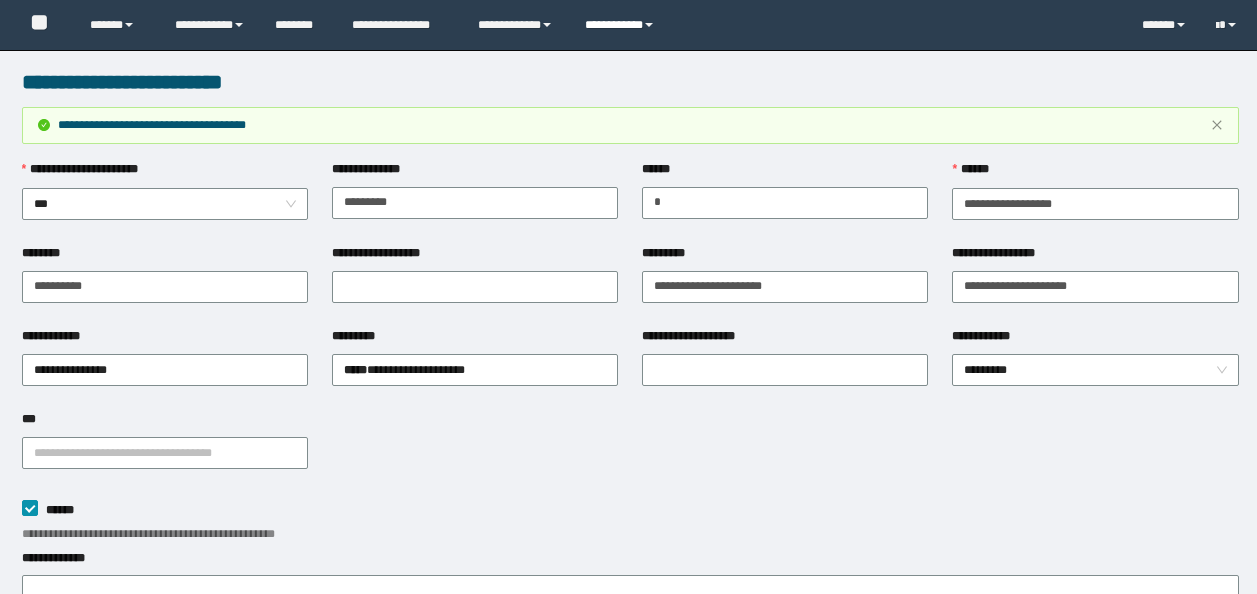scroll, scrollTop: 74, scrollLeft: 0, axis: vertical 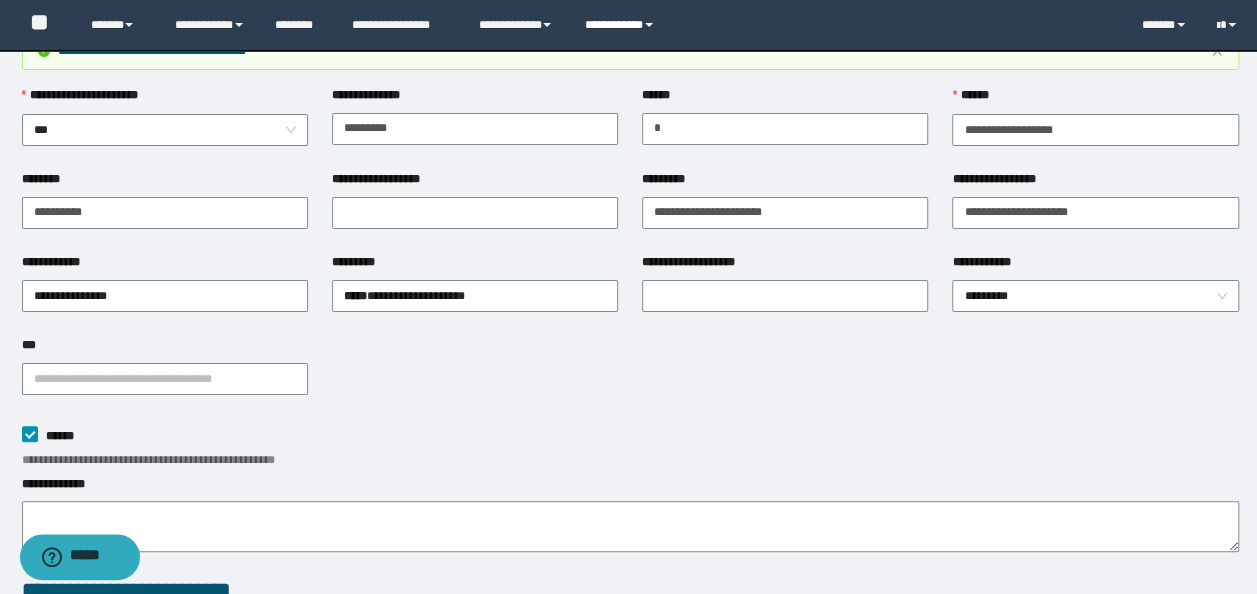click on "**********" at bounding box center [622, 25] 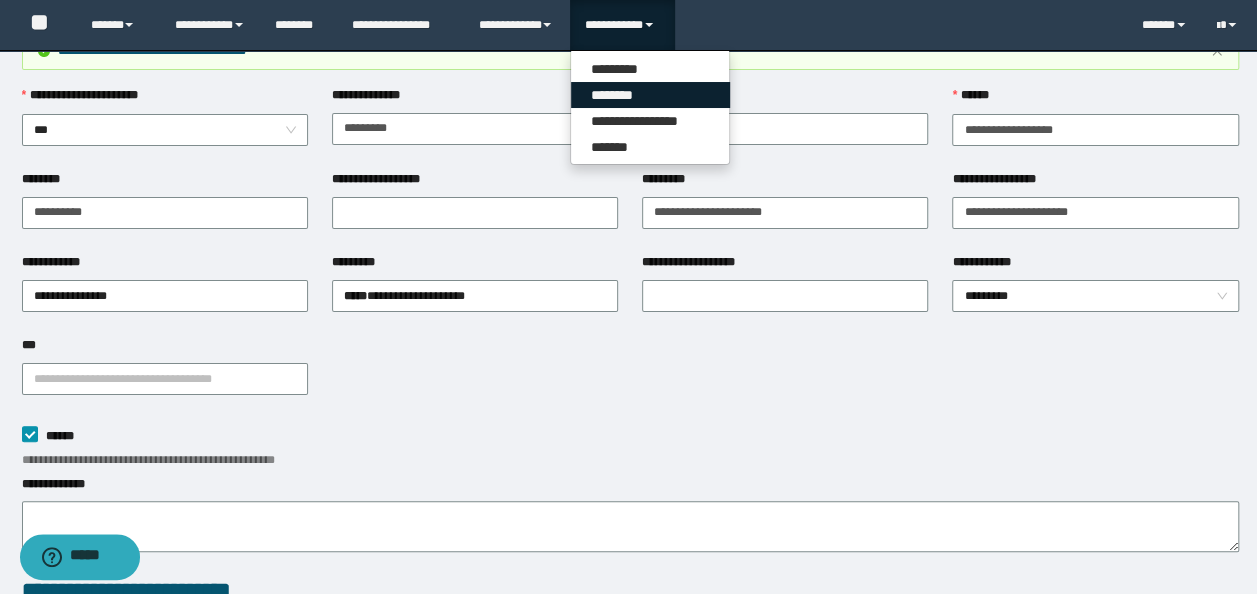 click on "********" at bounding box center [650, 95] 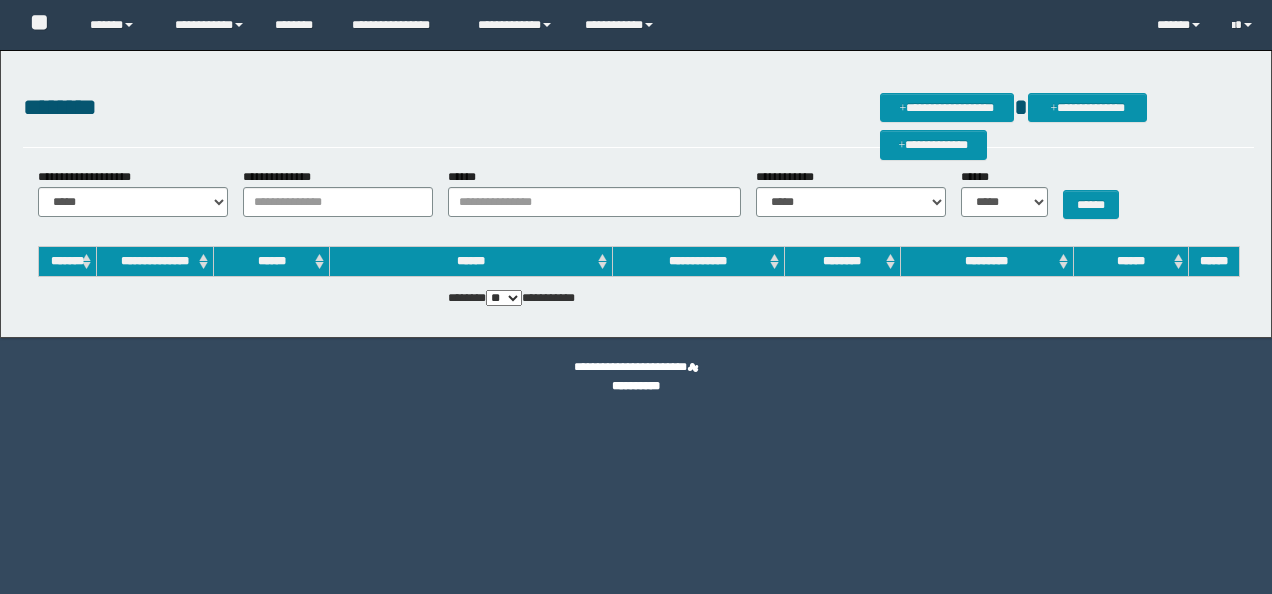 scroll, scrollTop: 0, scrollLeft: 0, axis: both 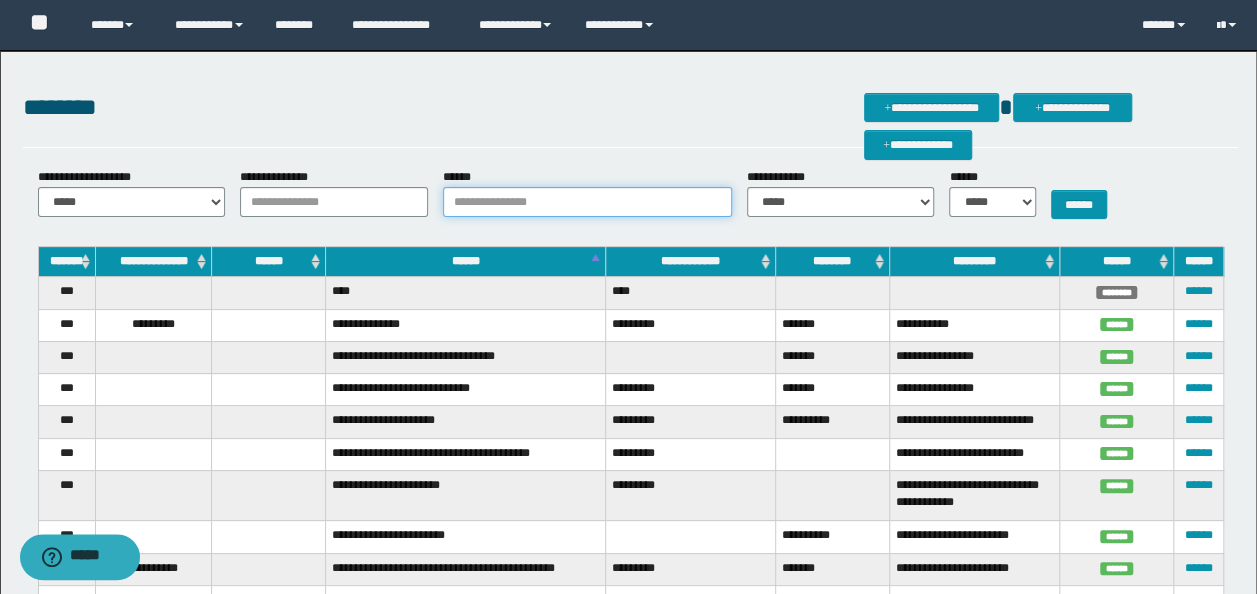 click on "******" at bounding box center (587, 202) 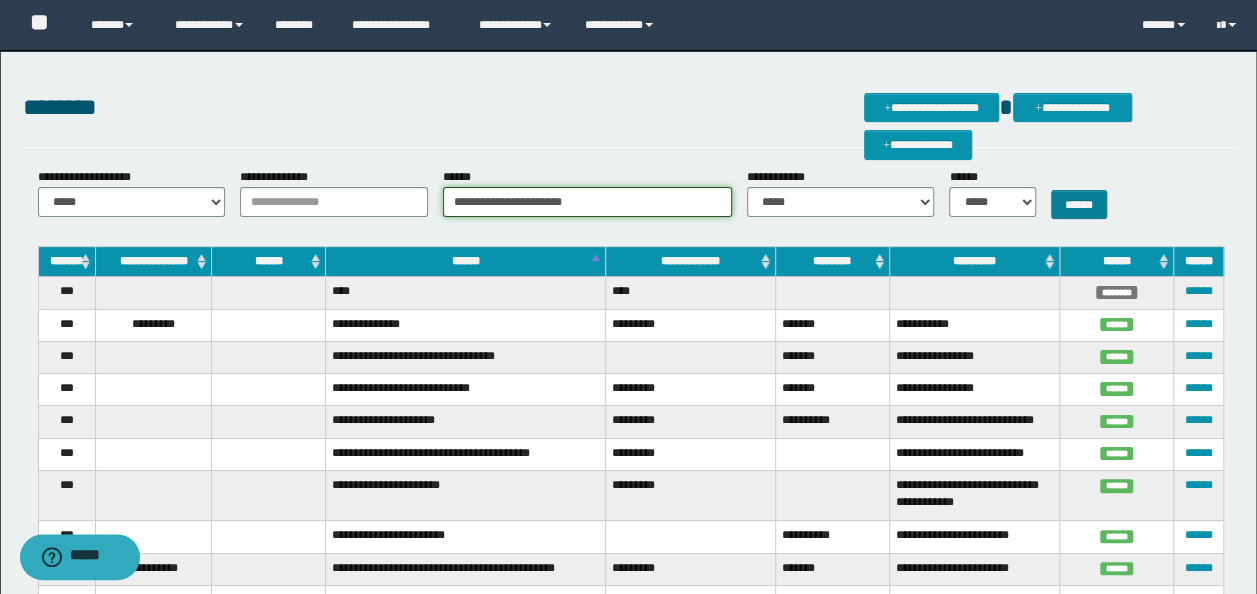 type on "**********" 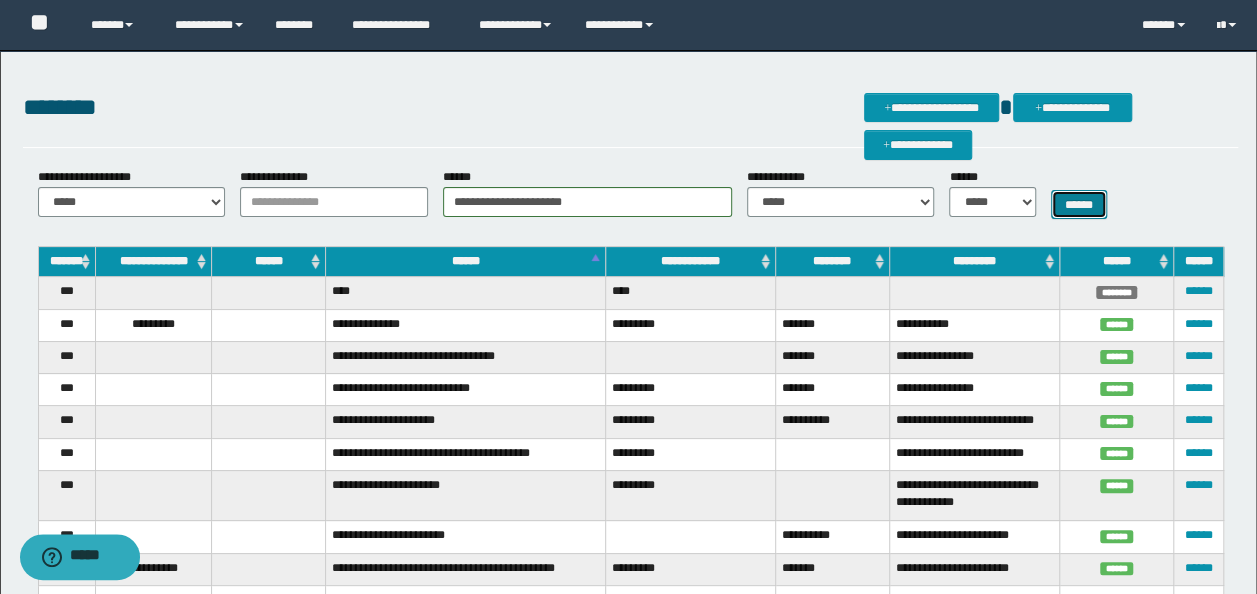 click on "******" at bounding box center (1079, 204) 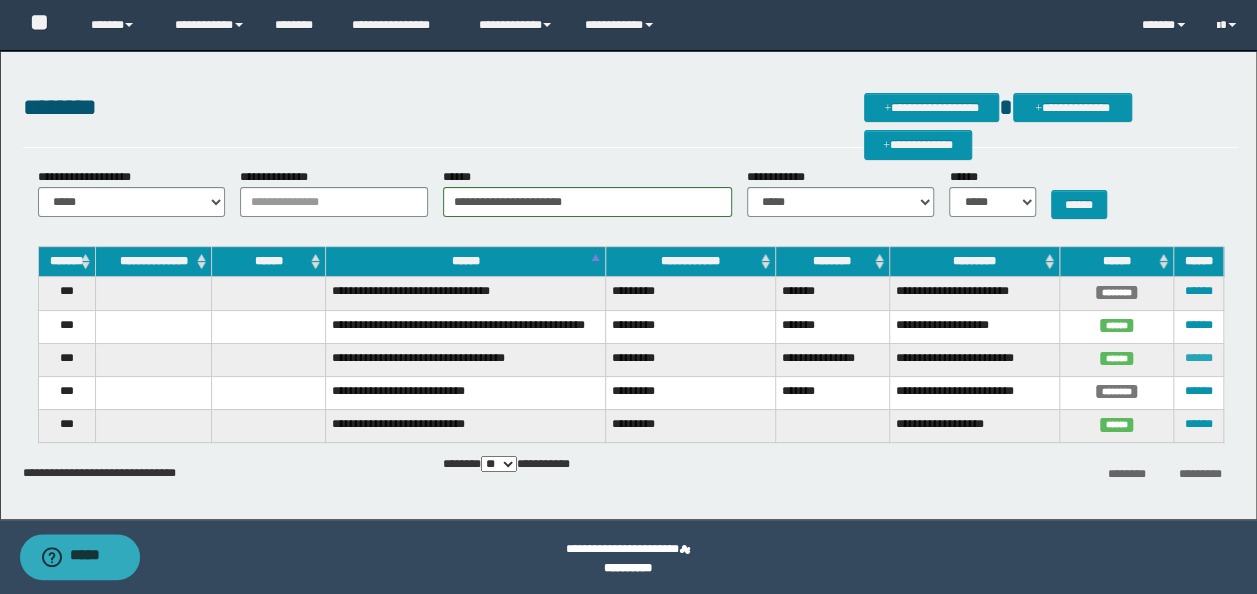 click on "******" at bounding box center (1198, 358) 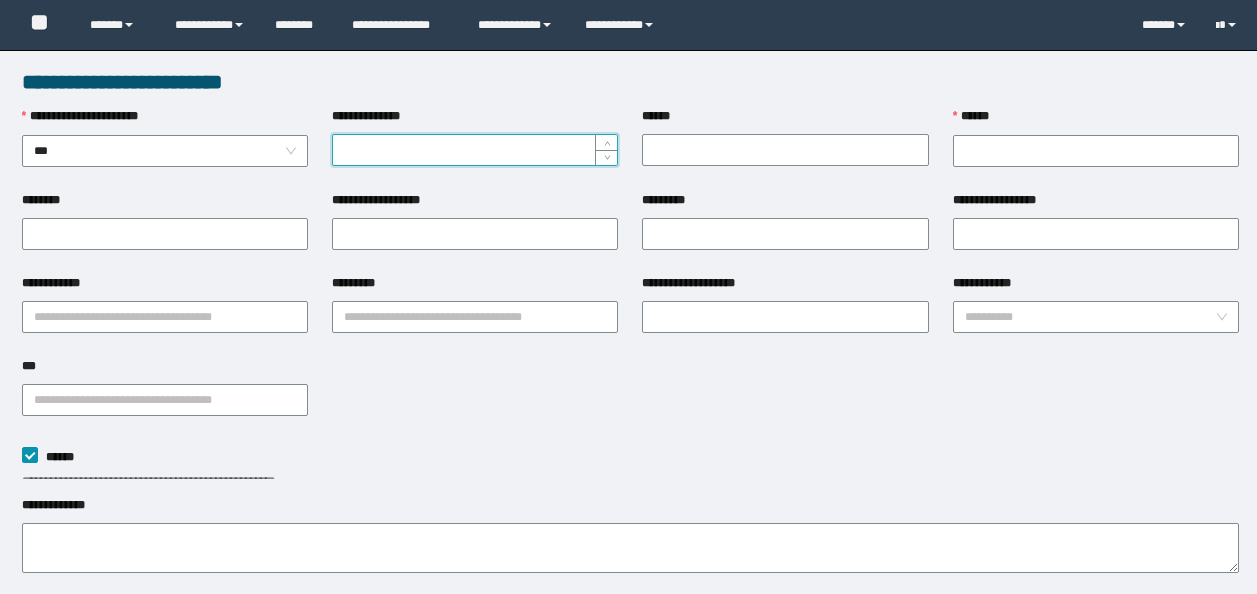 scroll, scrollTop: 0, scrollLeft: 0, axis: both 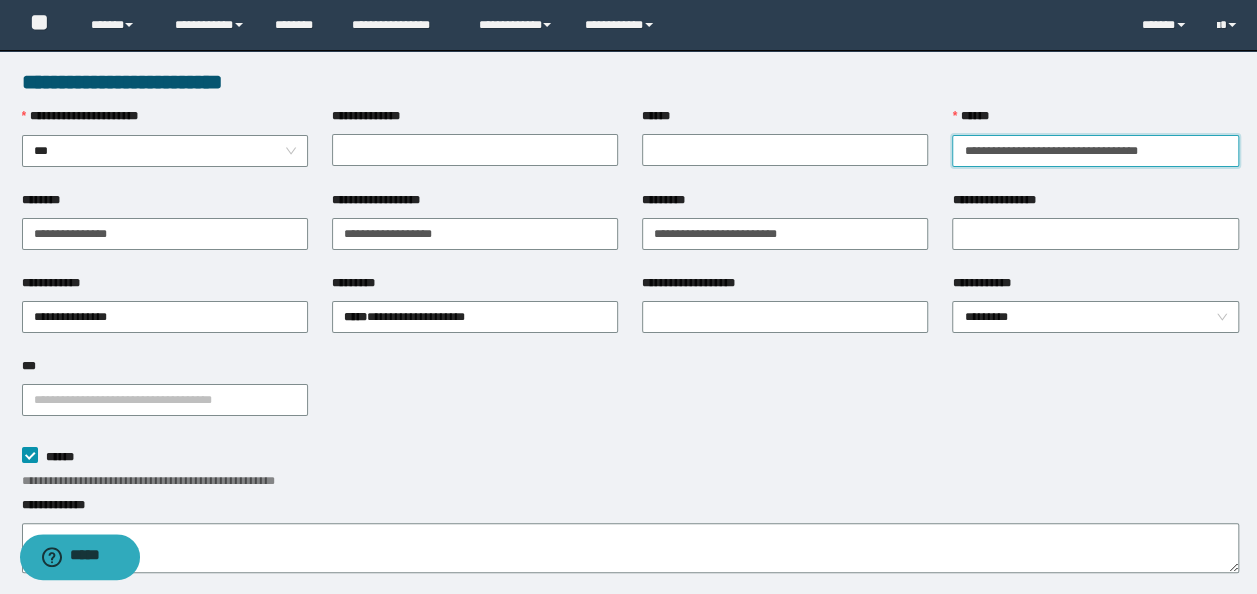 drag, startPoint x: 1212, startPoint y: 145, endPoint x: 308, endPoint y: 118, distance: 904.40314 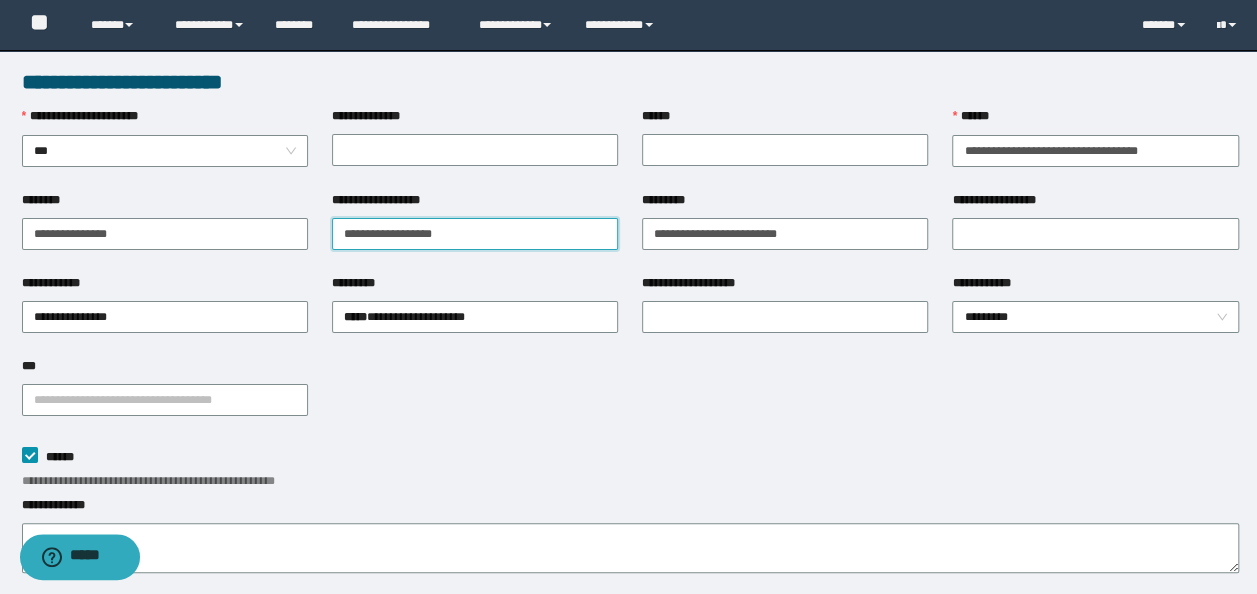 drag, startPoint x: 510, startPoint y: 242, endPoint x: -4, endPoint y: 203, distance: 515.4775 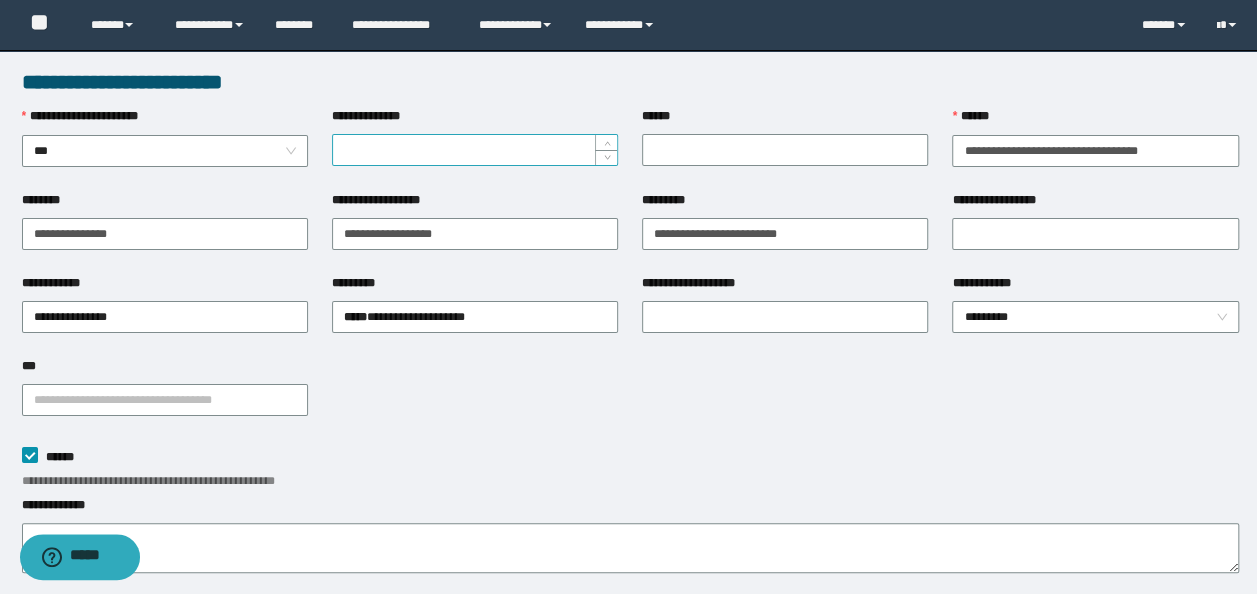 click on "**********" at bounding box center [475, 150] 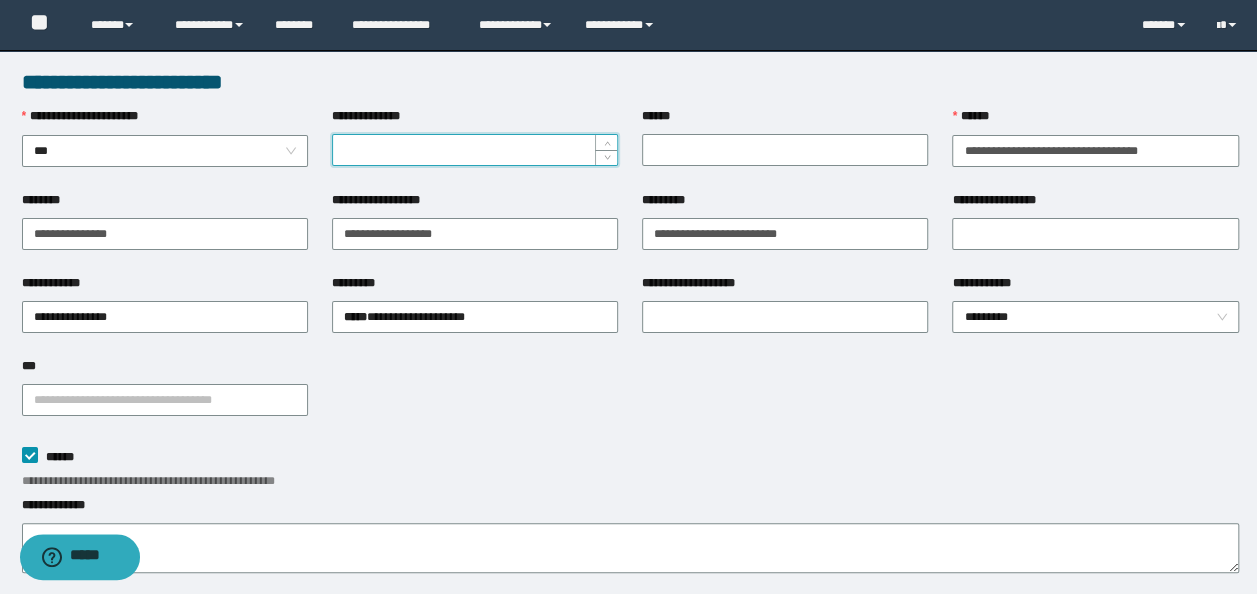 type on "*" 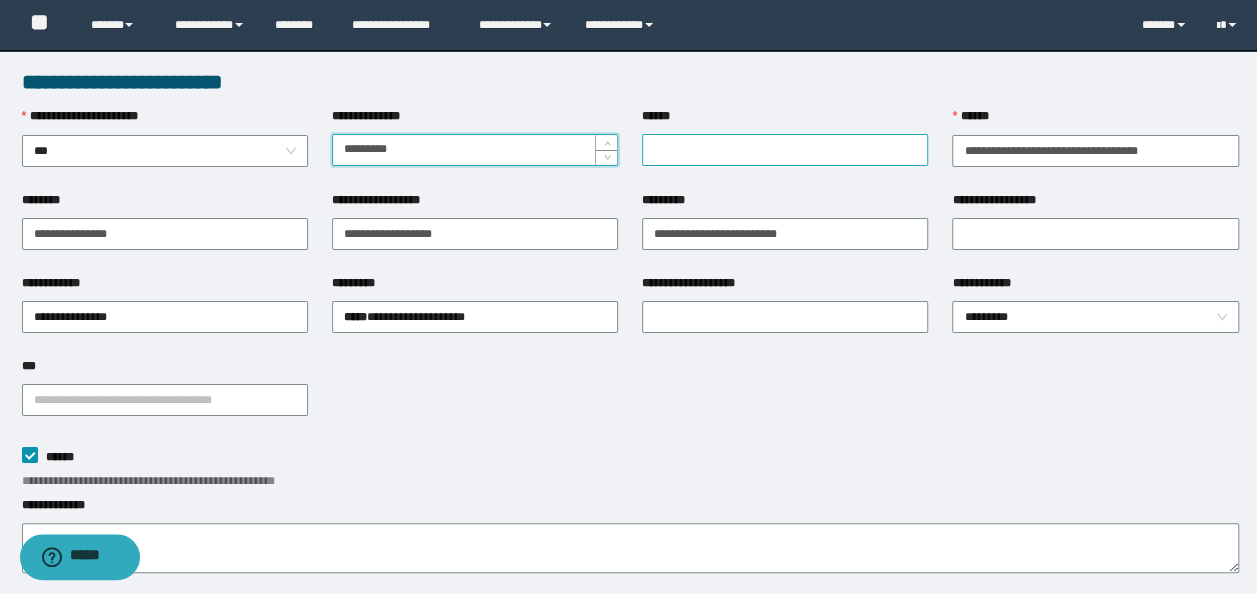 type on "*********" 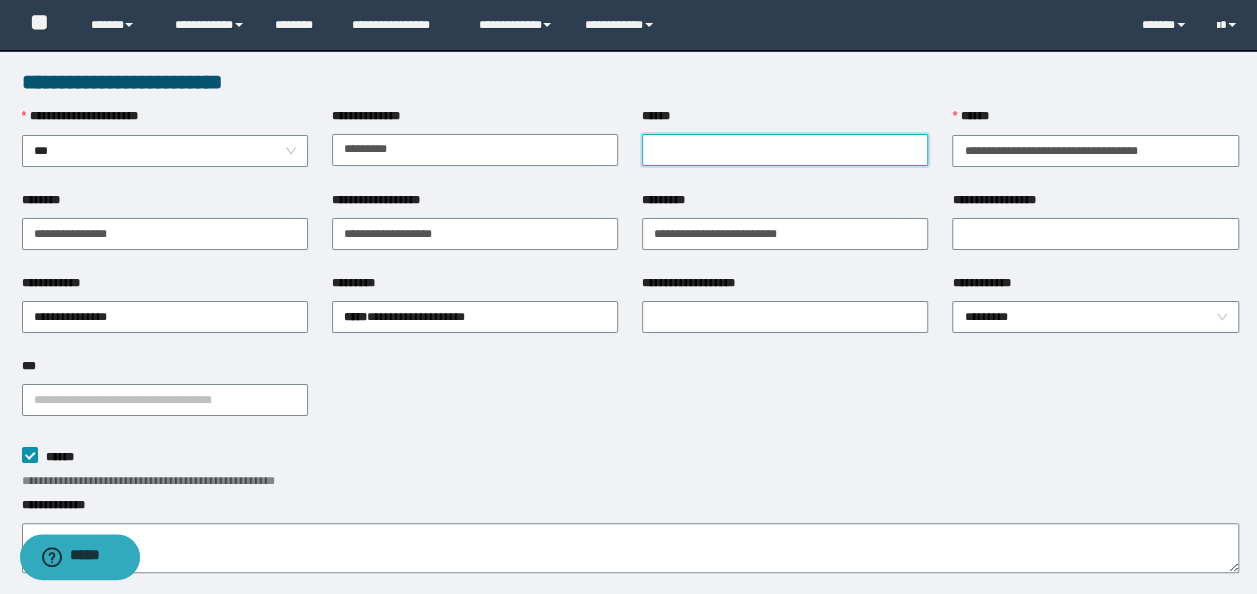 click on "******" at bounding box center (785, 150) 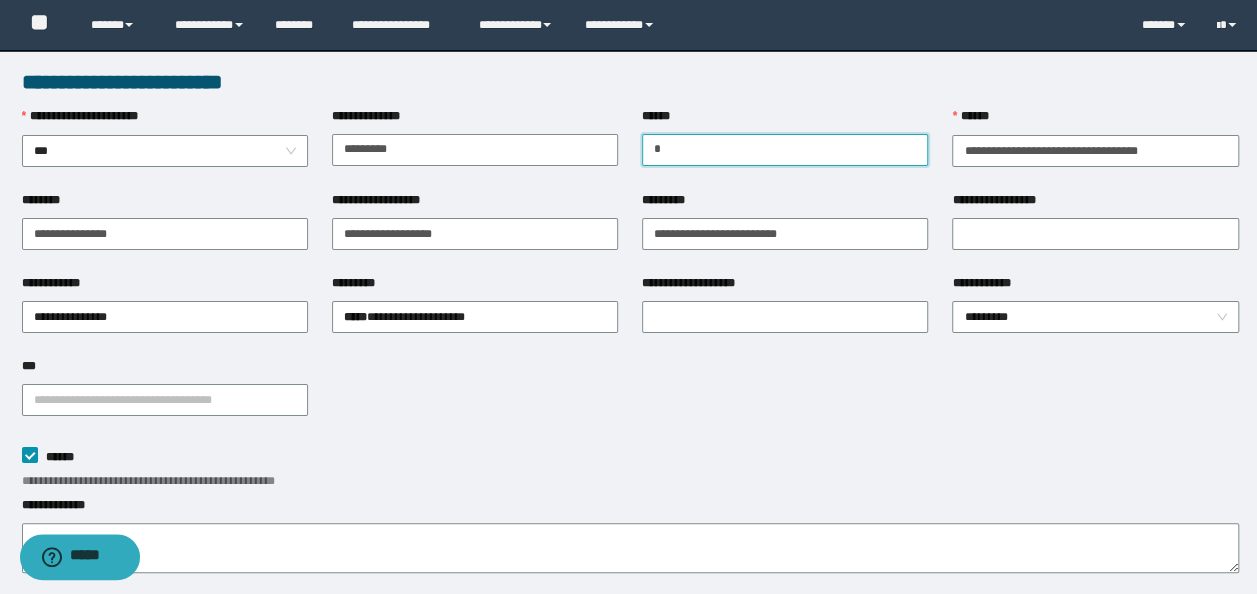 type on "*" 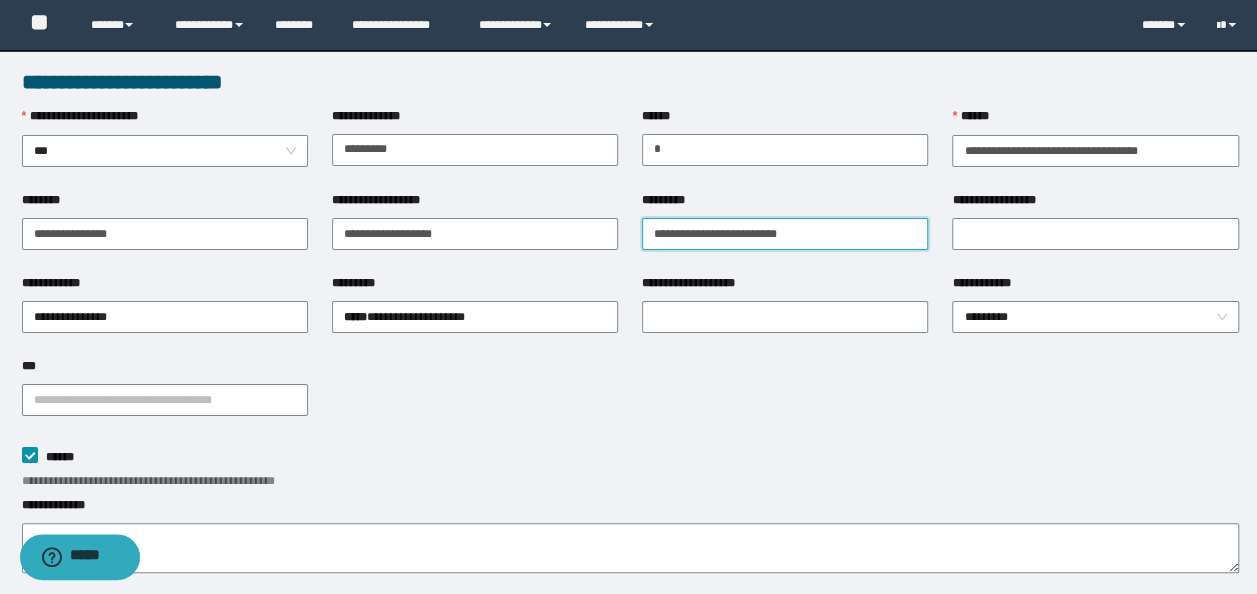 drag, startPoint x: 821, startPoint y: 236, endPoint x: 28, endPoint y: 128, distance: 800.32056 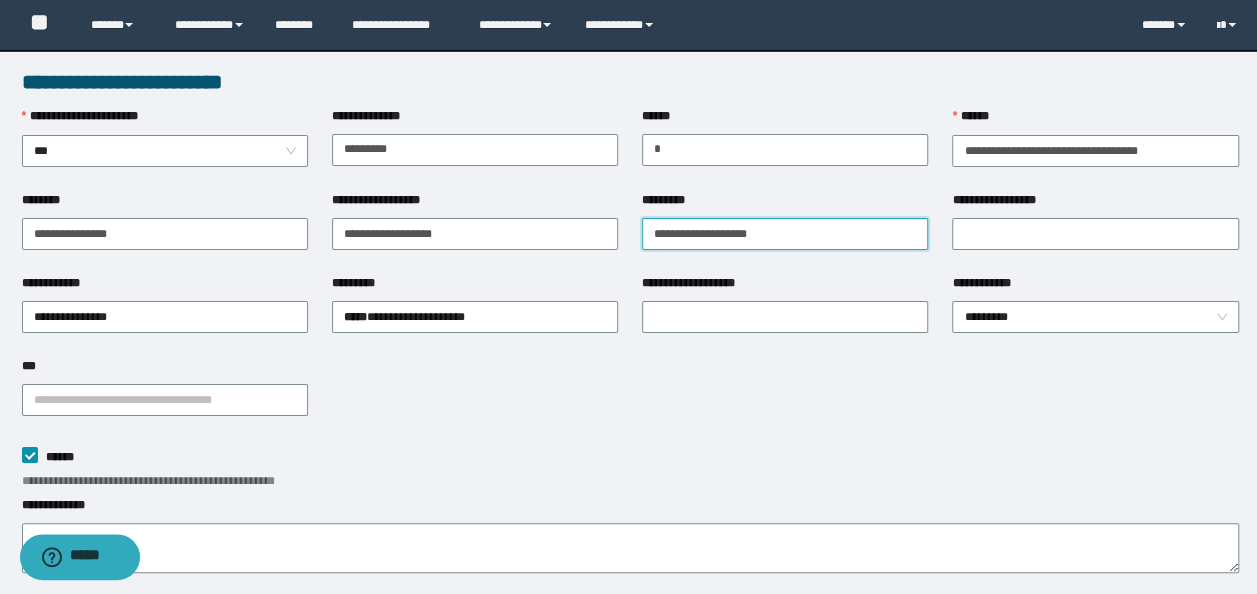 type on "**********" 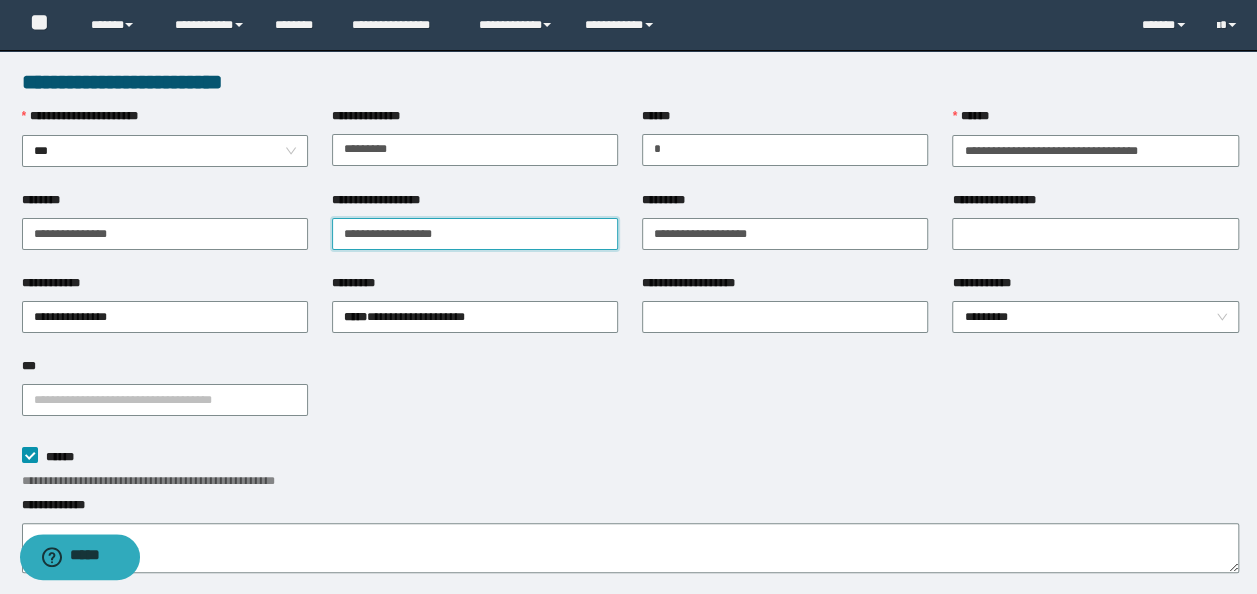 click on "**********" at bounding box center [628, 297] 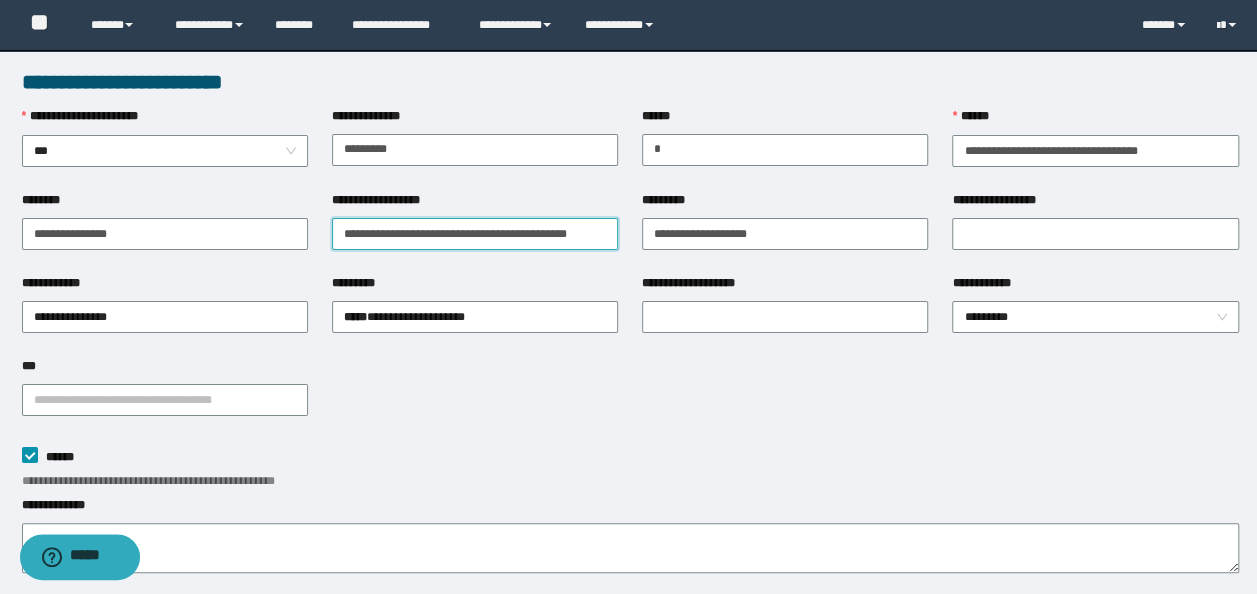 scroll, scrollTop: 0, scrollLeft: 8, axis: horizontal 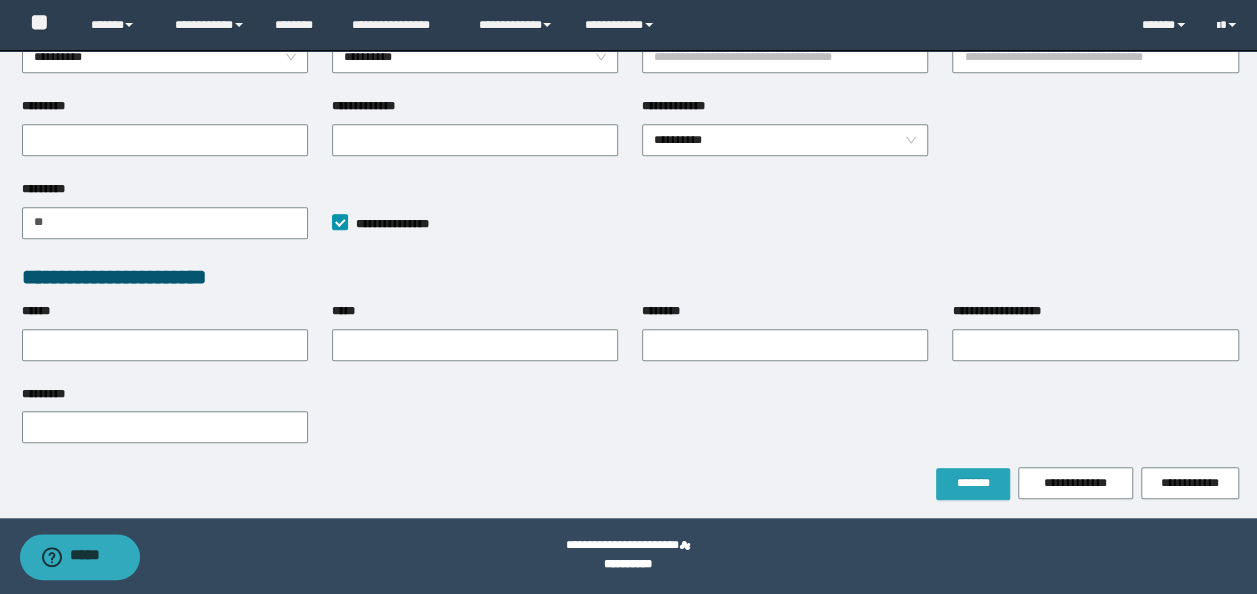 type on "**********" 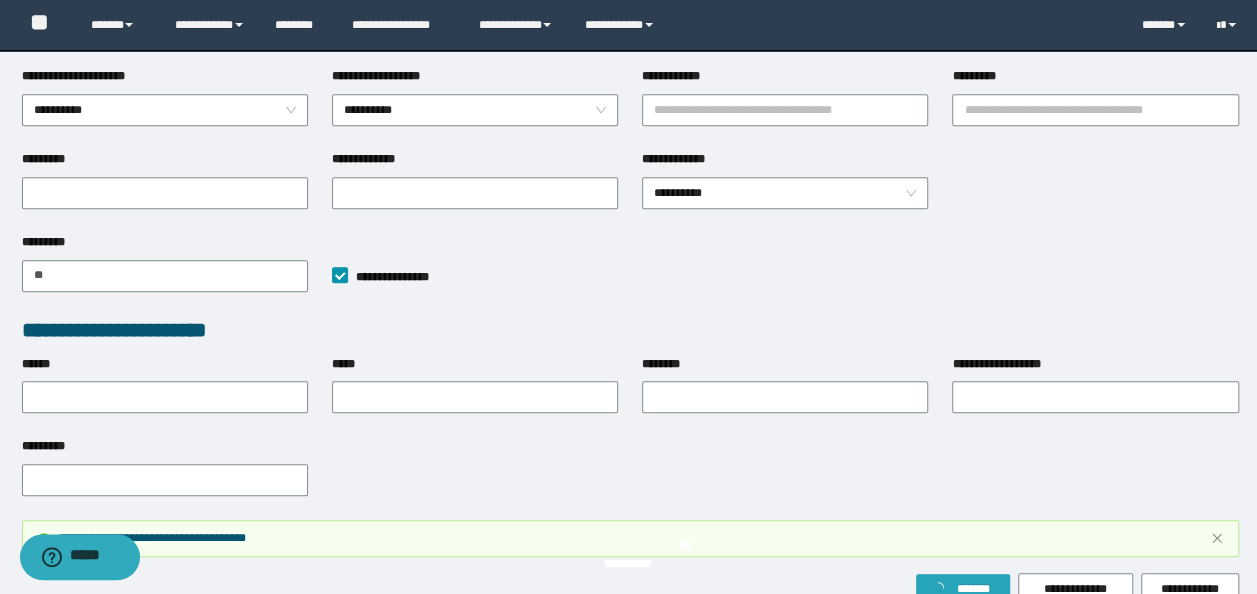 scroll, scrollTop: 674, scrollLeft: 0, axis: vertical 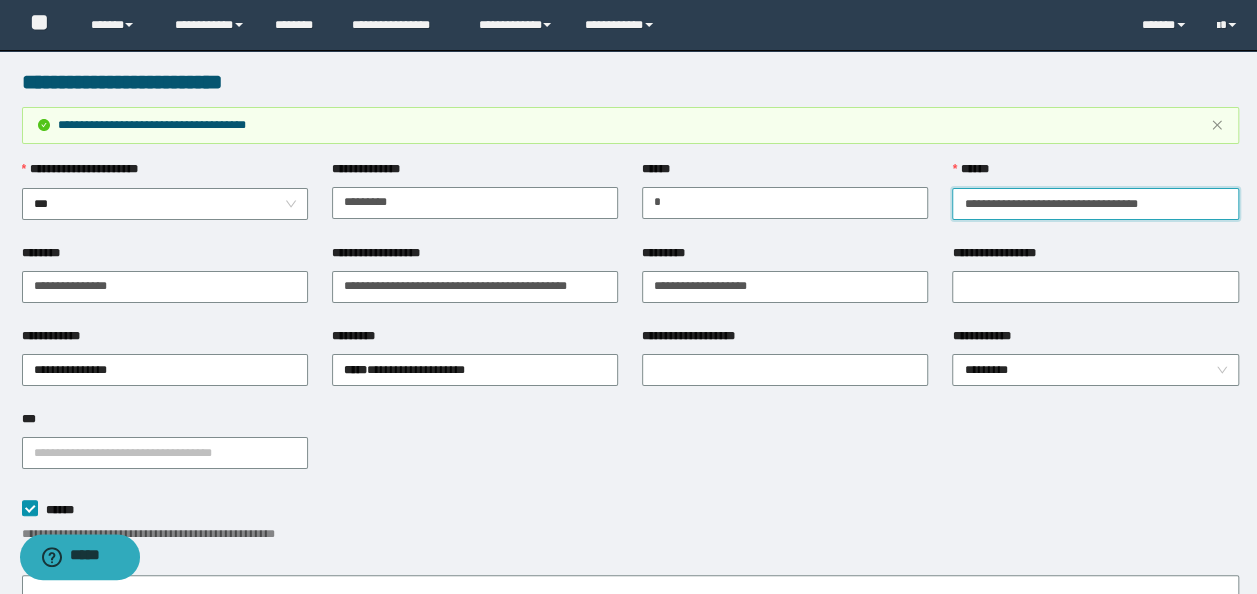 drag, startPoint x: 957, startPoint y: 210, endPoint x: 1275, endPoint y: 210, distance: 318 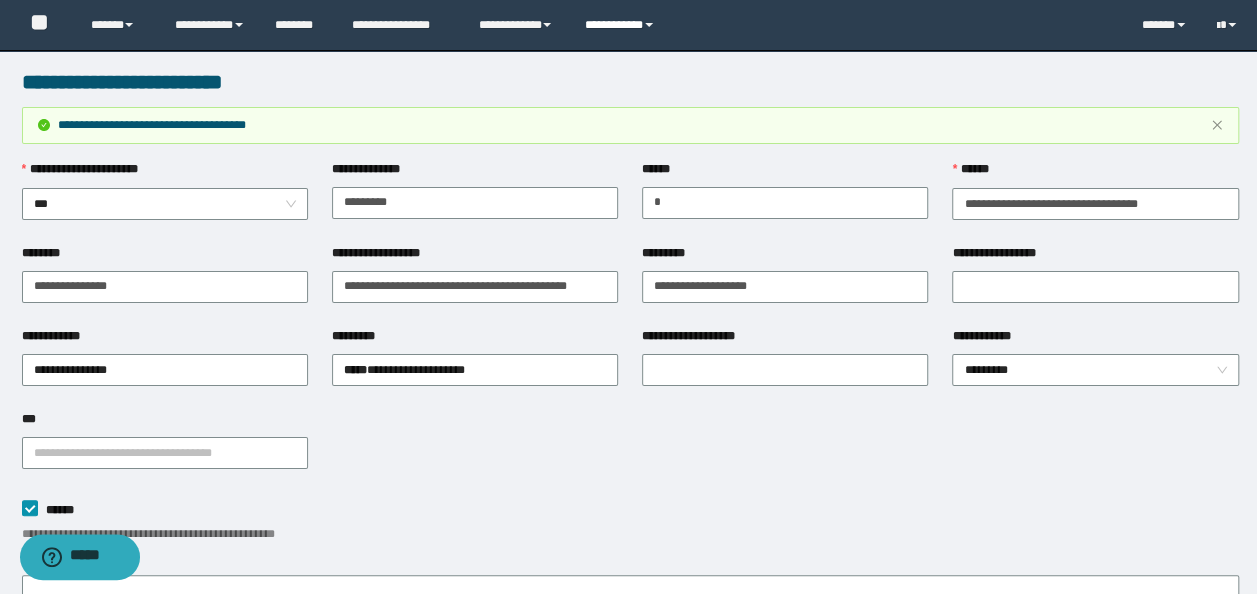 click on "**********" at bounding box center (622, 25) 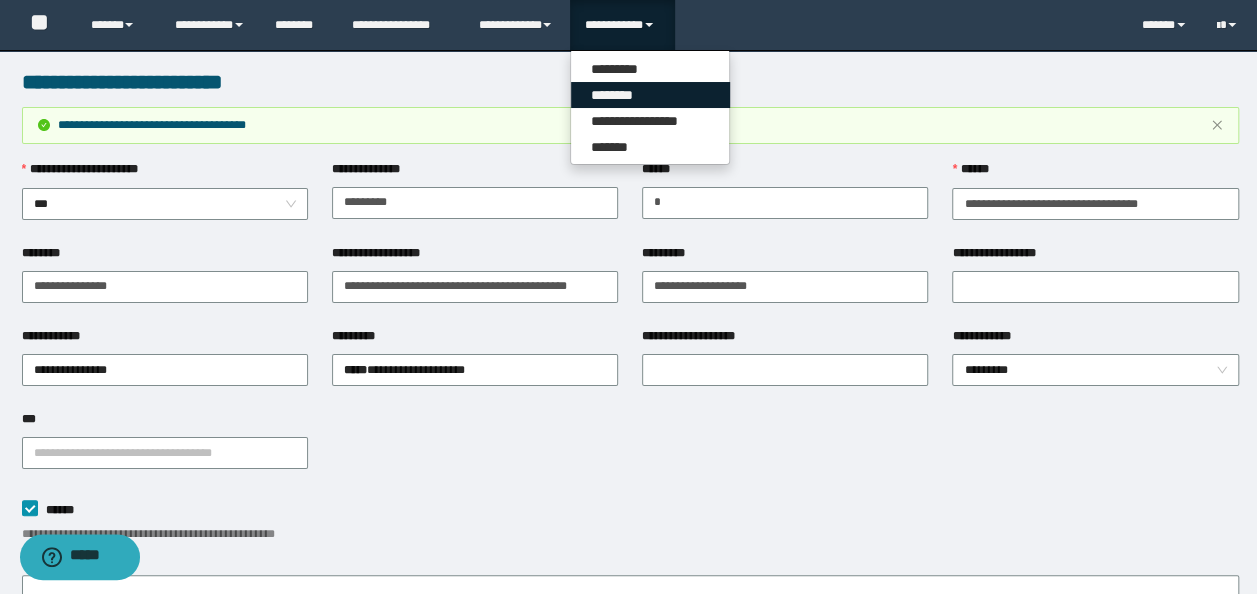 click on "********" at bounding box center (650, 95) 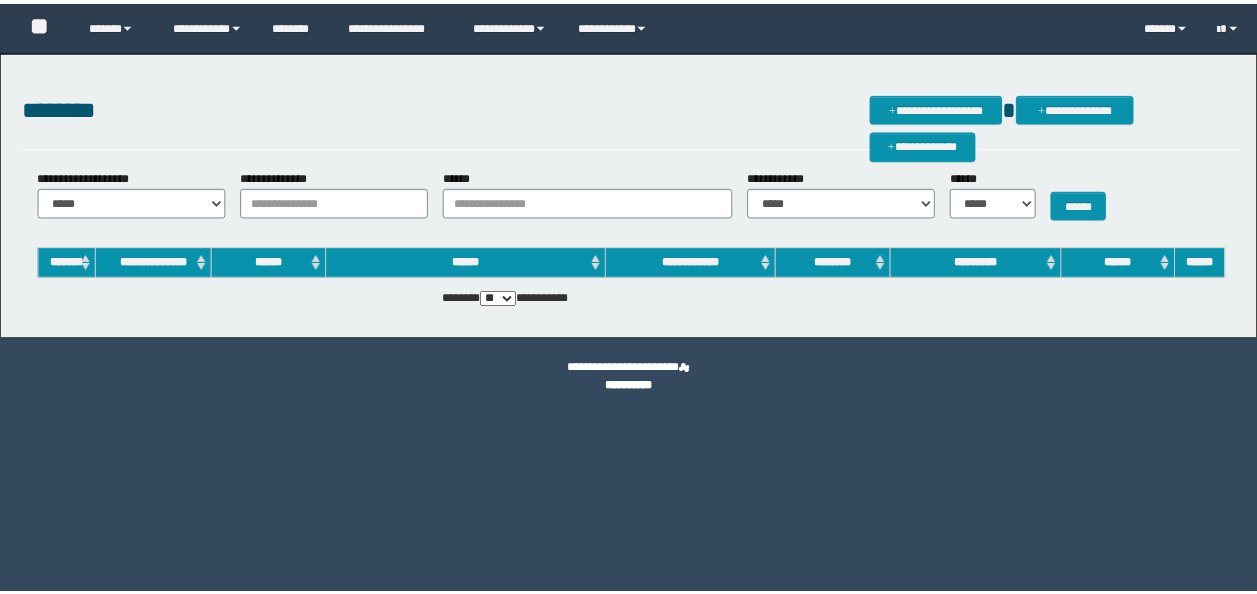 scroll, scrollTop: 0, scrollLeft: 0, axis: both 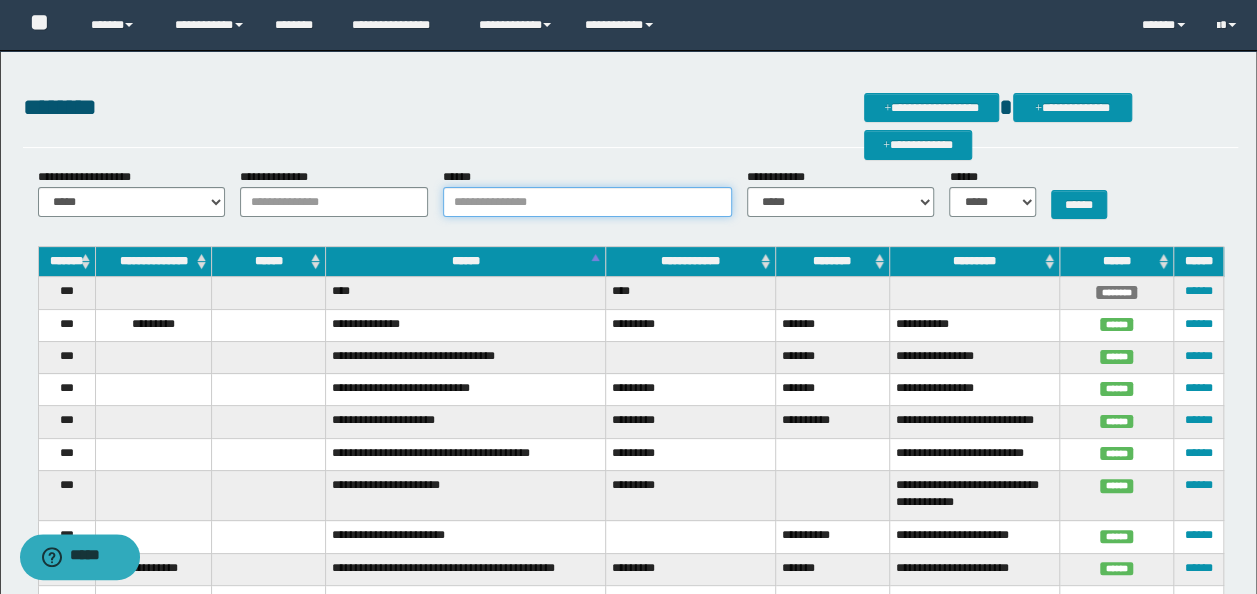 click on "******" at bounding box center [587, 202] 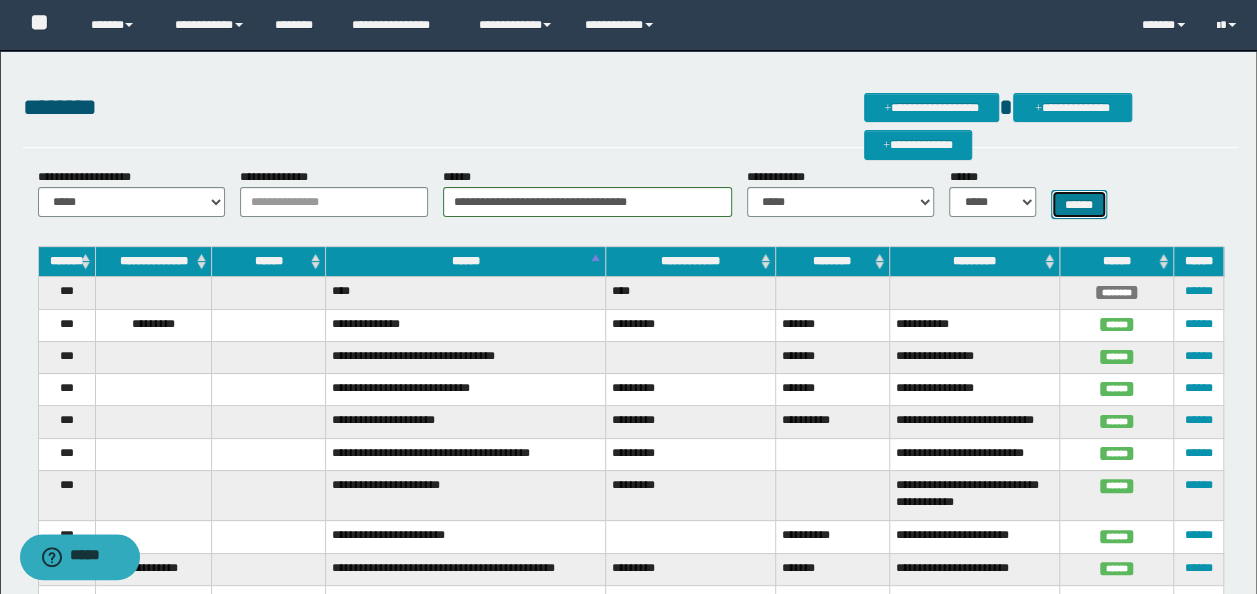 click on "******" at bounding box center (1079, 204) 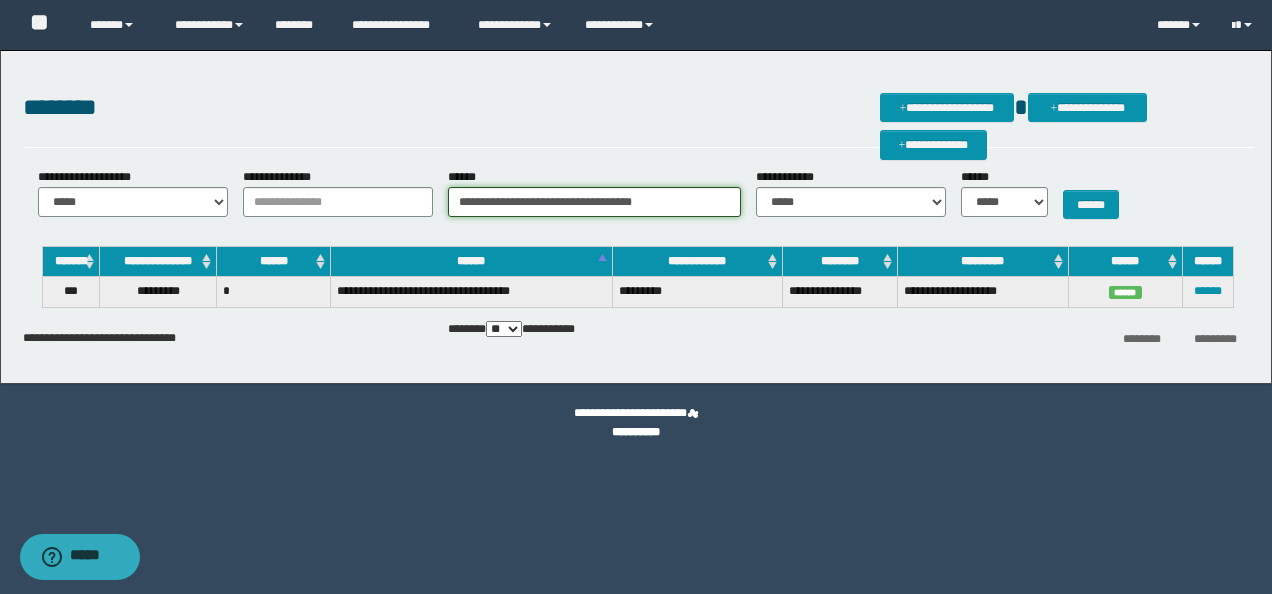 drag, startPoint x: 617, startPoint y: 202, endPoint x: 1128, endPoint y: 206, distance: 511.01566 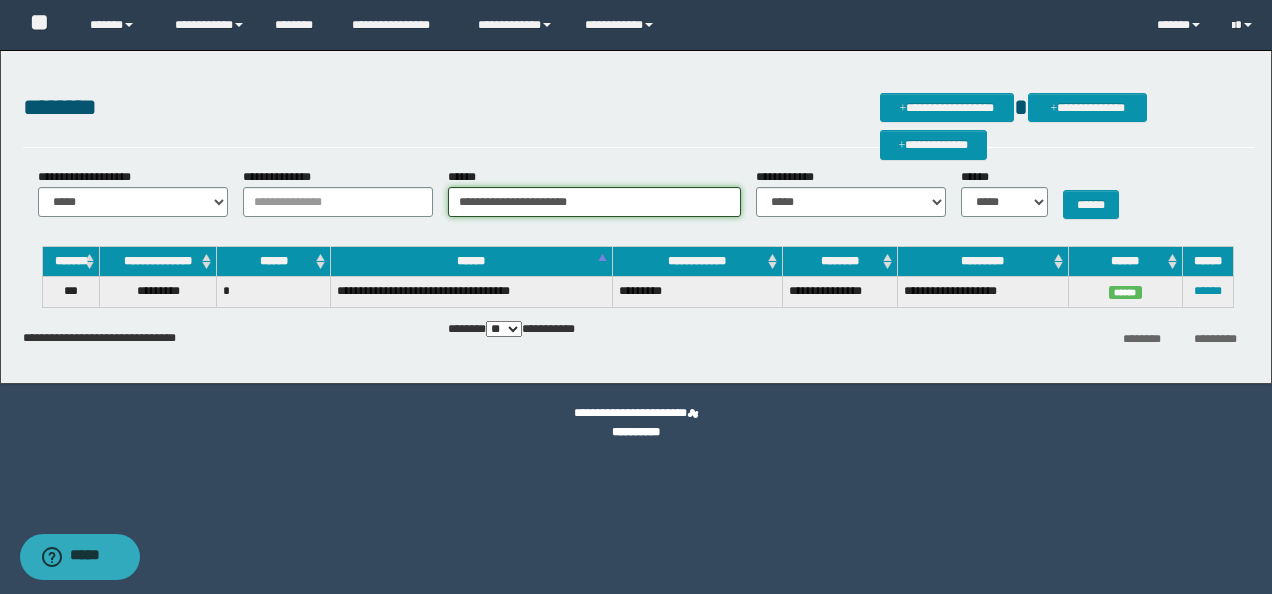 type on "**********" 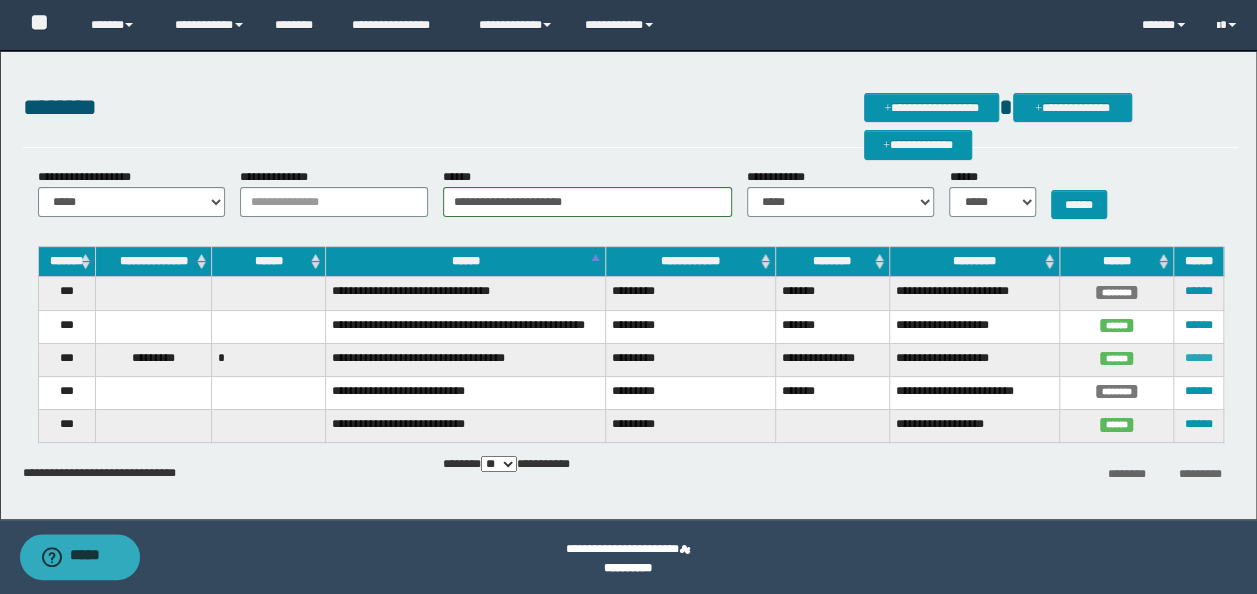 click on "******" at bounding box center (1198, 358) 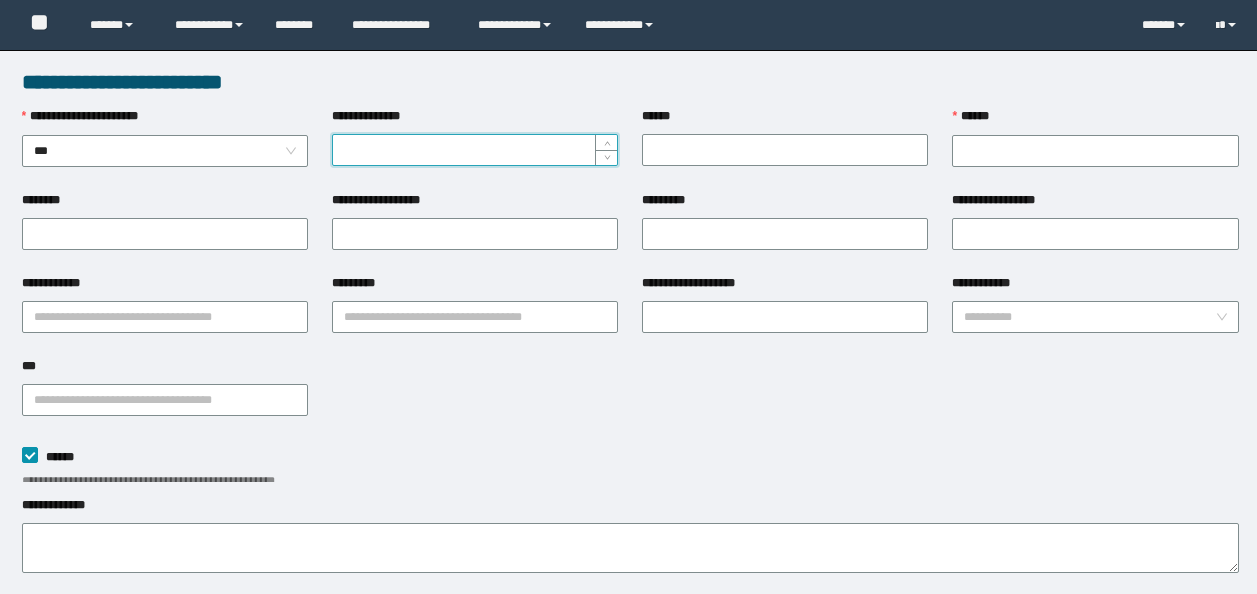 scroll, scrollTop: 0, scrollLeft: 0, axis: both 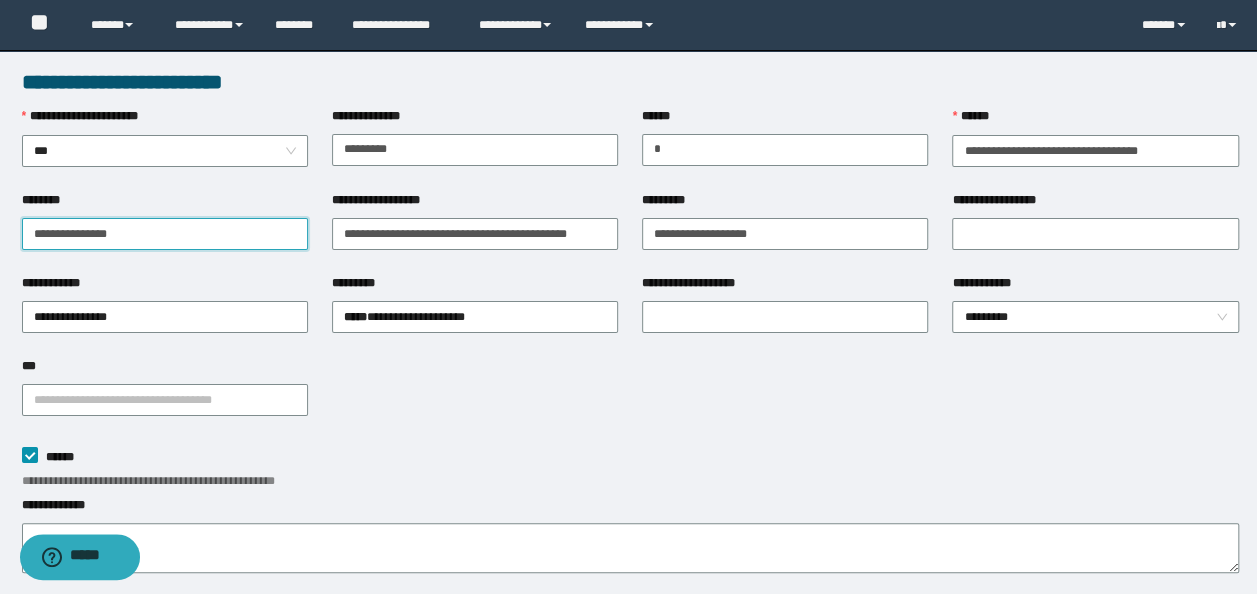 click on "********" at bounding box center [165, 234] 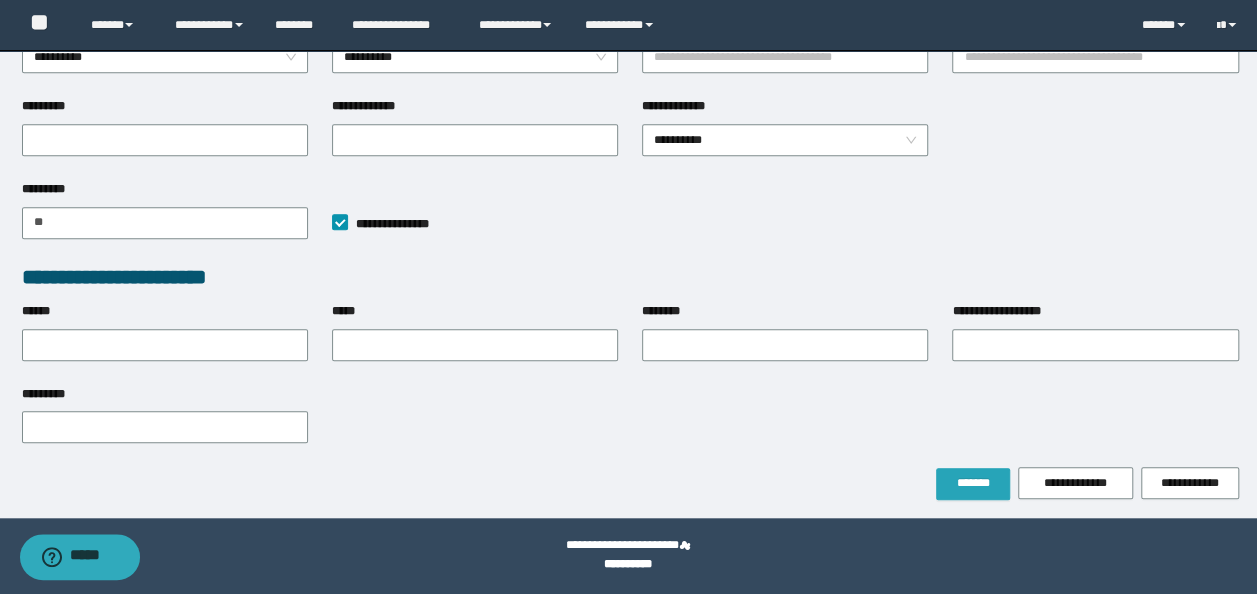 type on "**********" 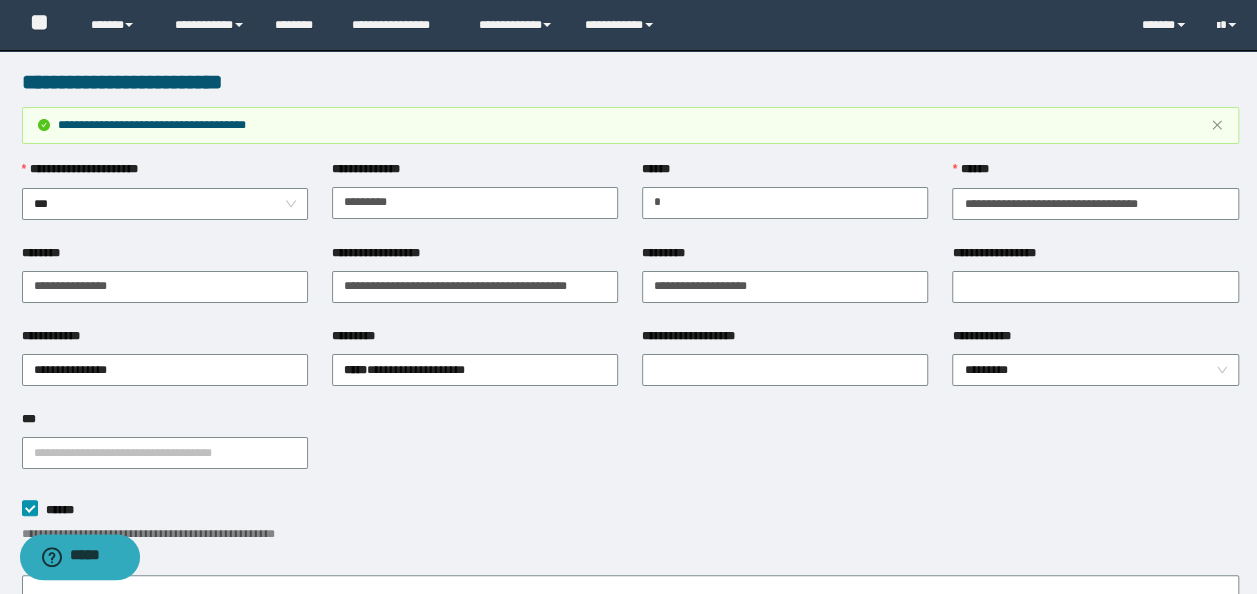 scroll, scrollTop: 622, scrollLeft: 0, axis: vertical 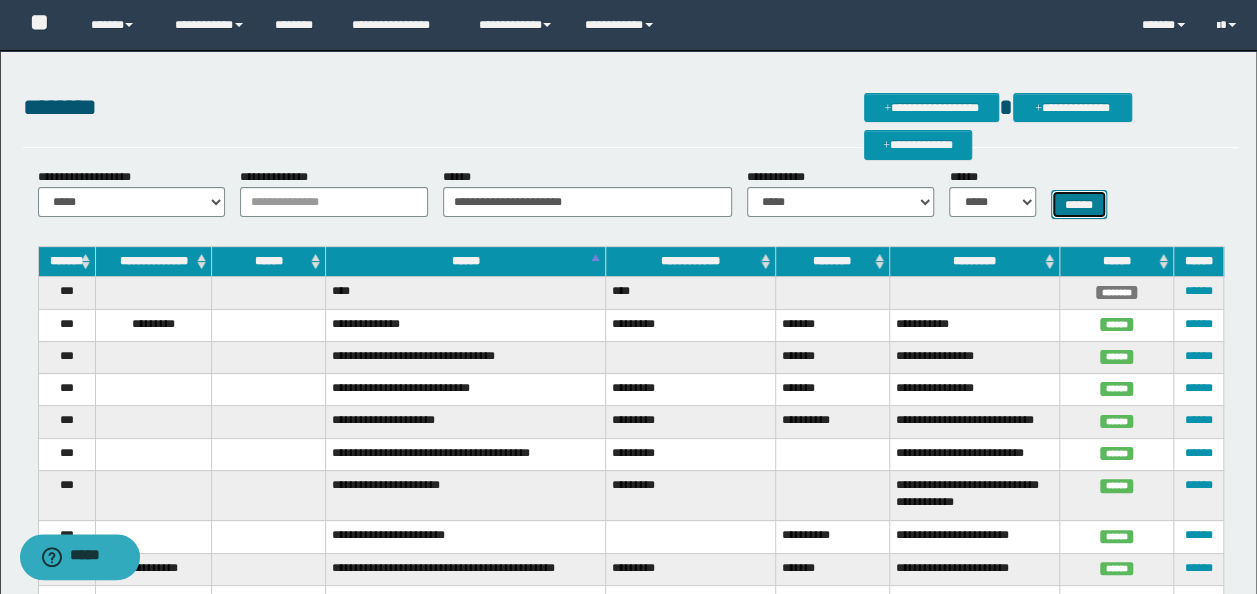 click on "******" at bounding box center [1079, 204] 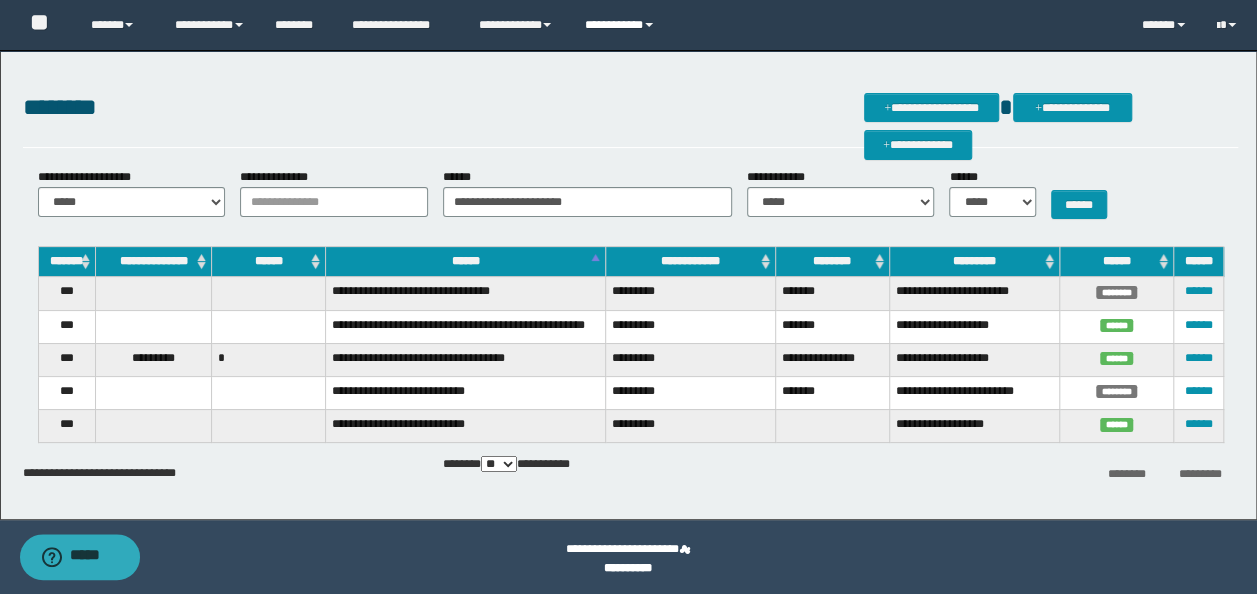 click on "**********" at bounding box center (622, 25) 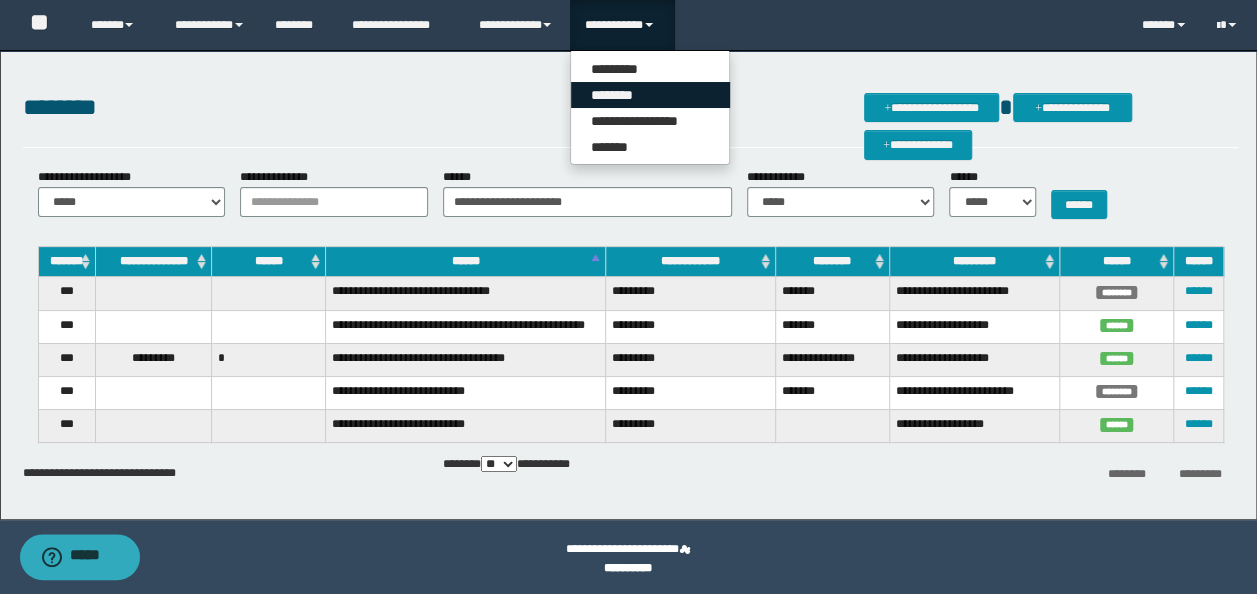 drag, startPoint x: 607, startPoint y: 102, endPoint x: 582, endPoint y: 28, distance: 78.1089 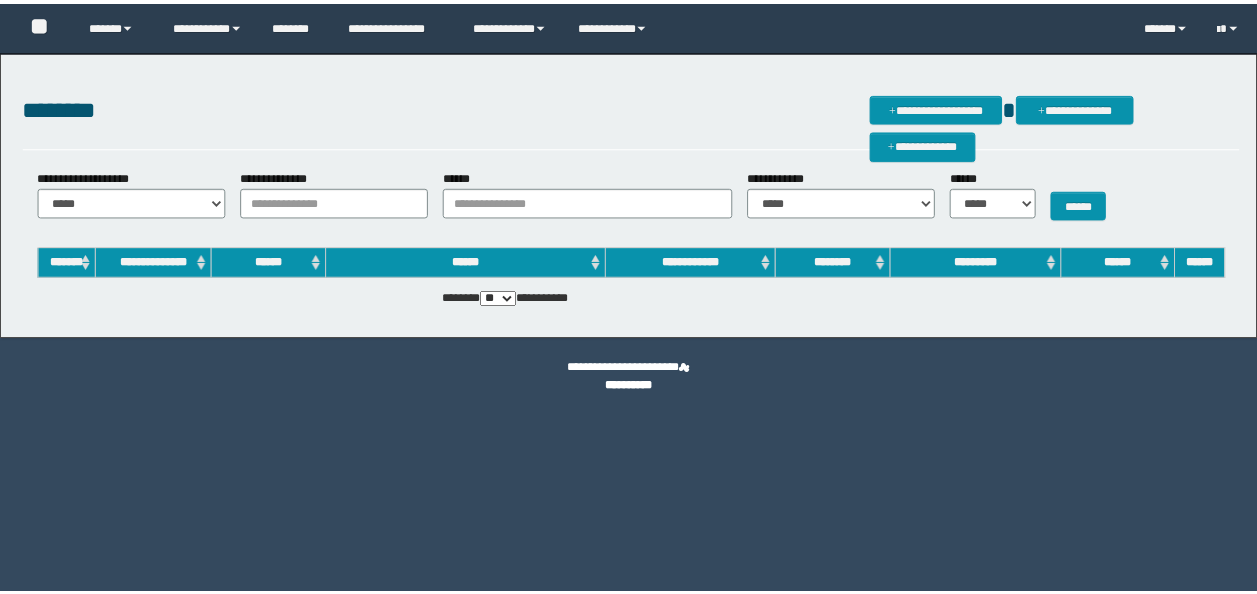 scroll, scrollTop: 0, scrollLeft: 0, axis: both 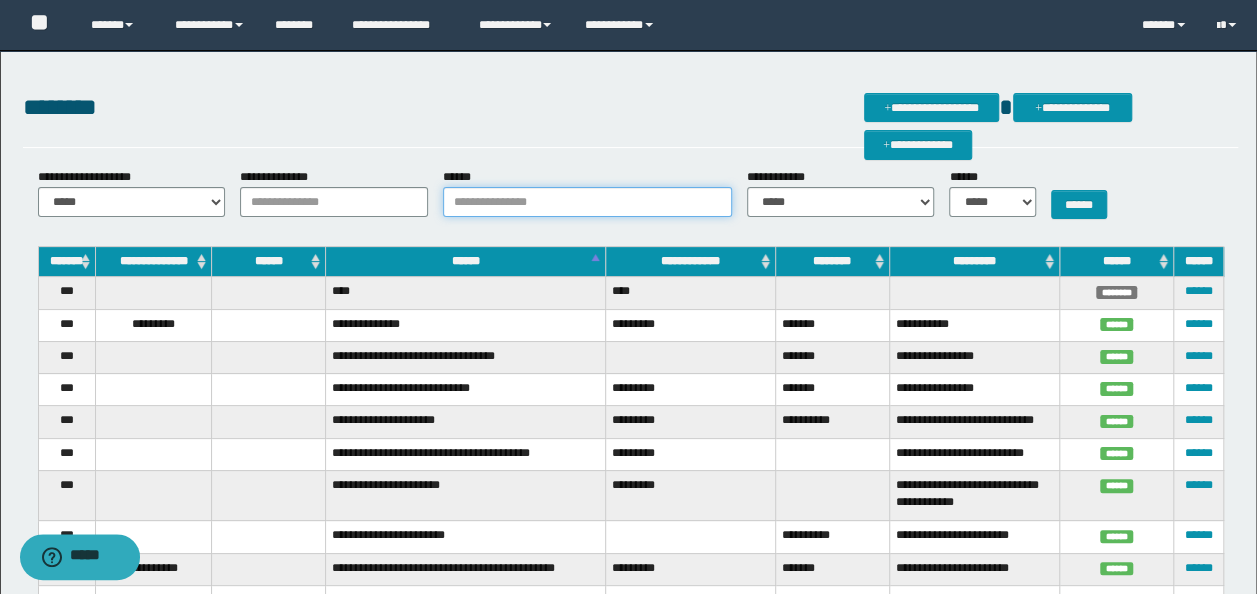 click on "******" at bounding box center [587, 202] 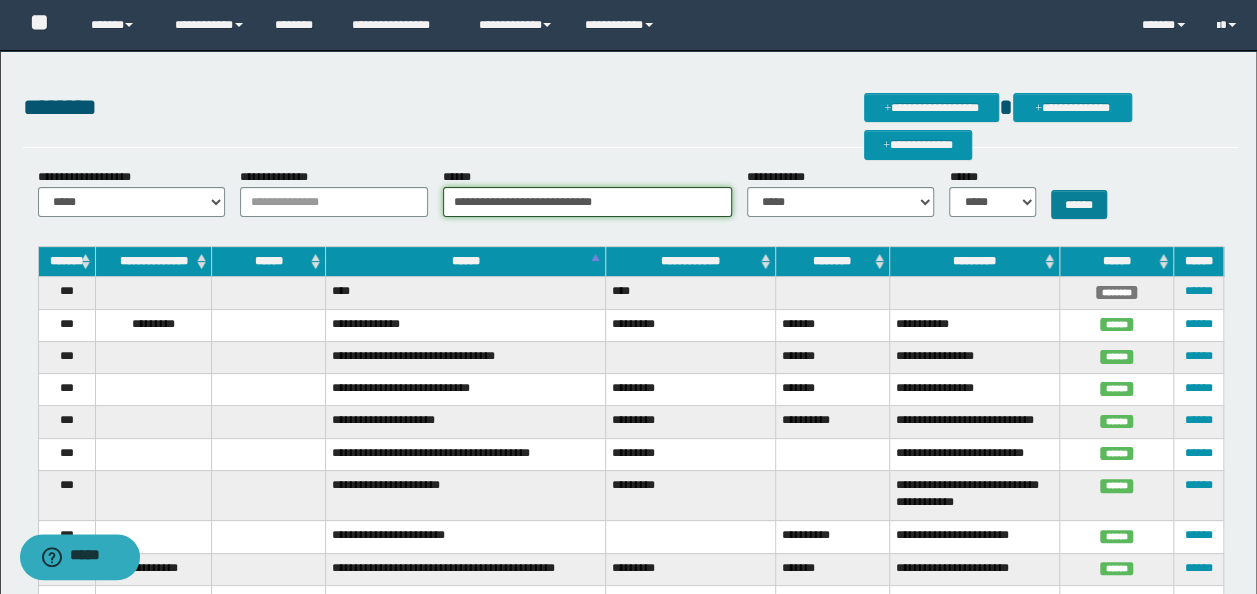 type on "**********" 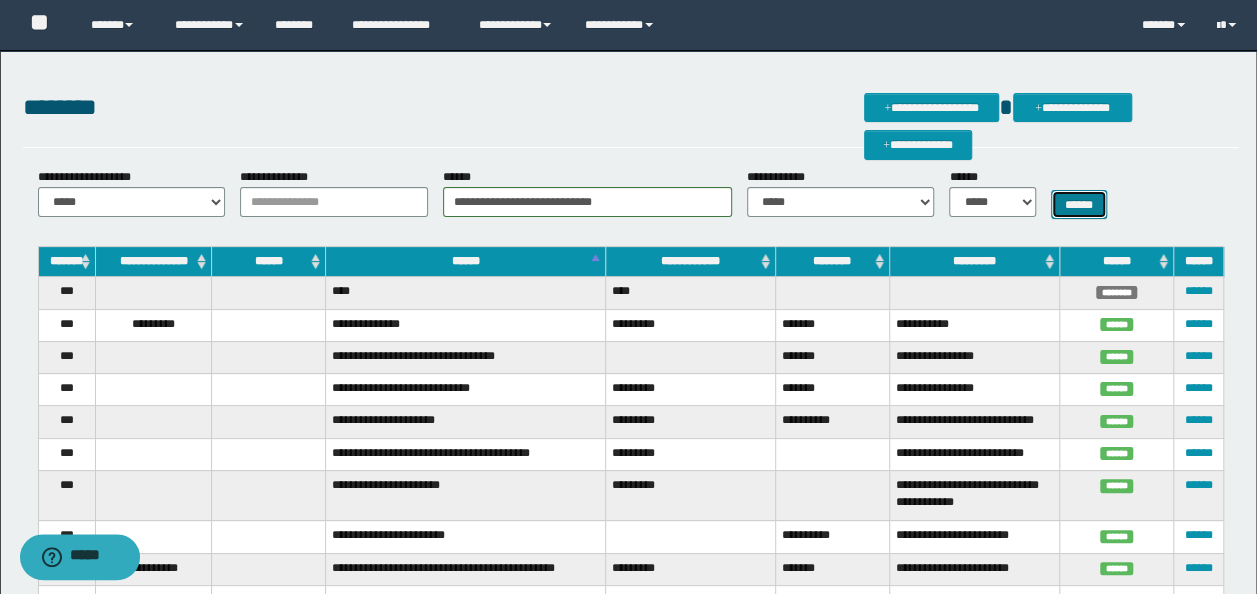 click on "******" at bounding box center [1079, 204] 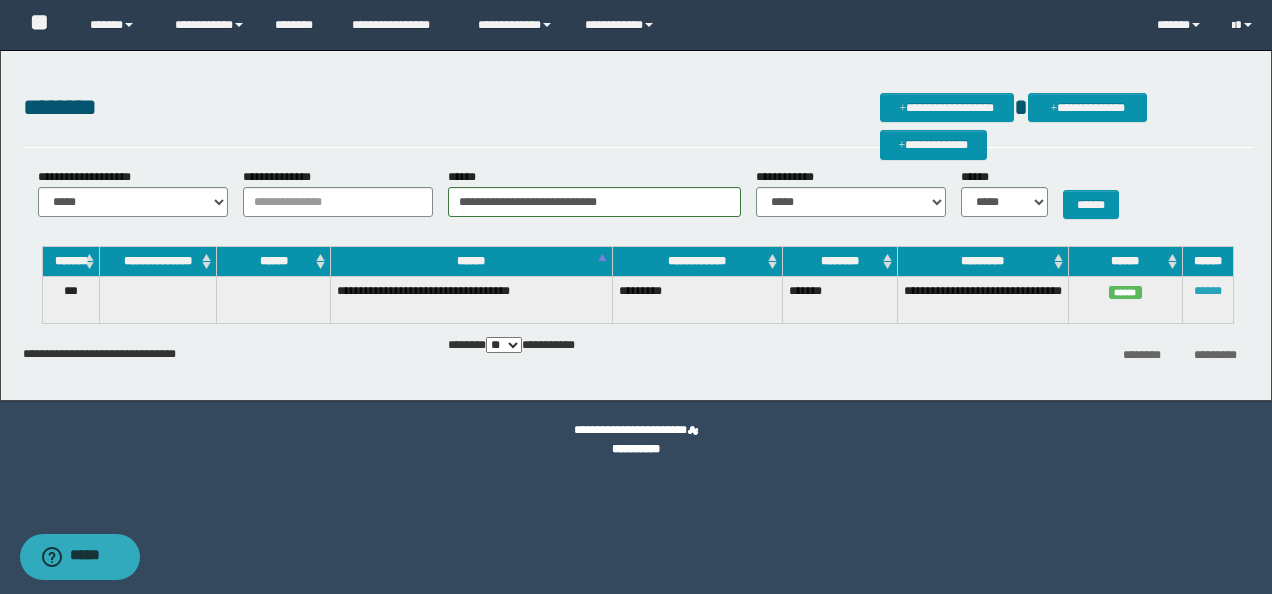click on "******" at bounding box center (1208, 291) 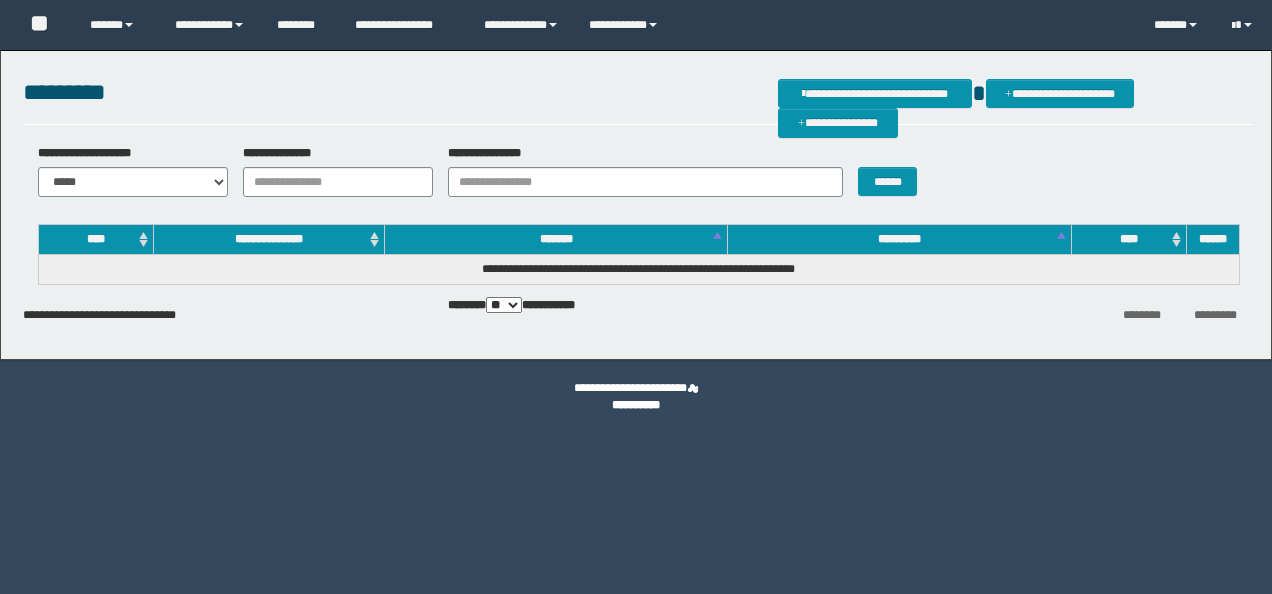 scroll, scrollTop: 0, scrollLeft: 0, axis: both 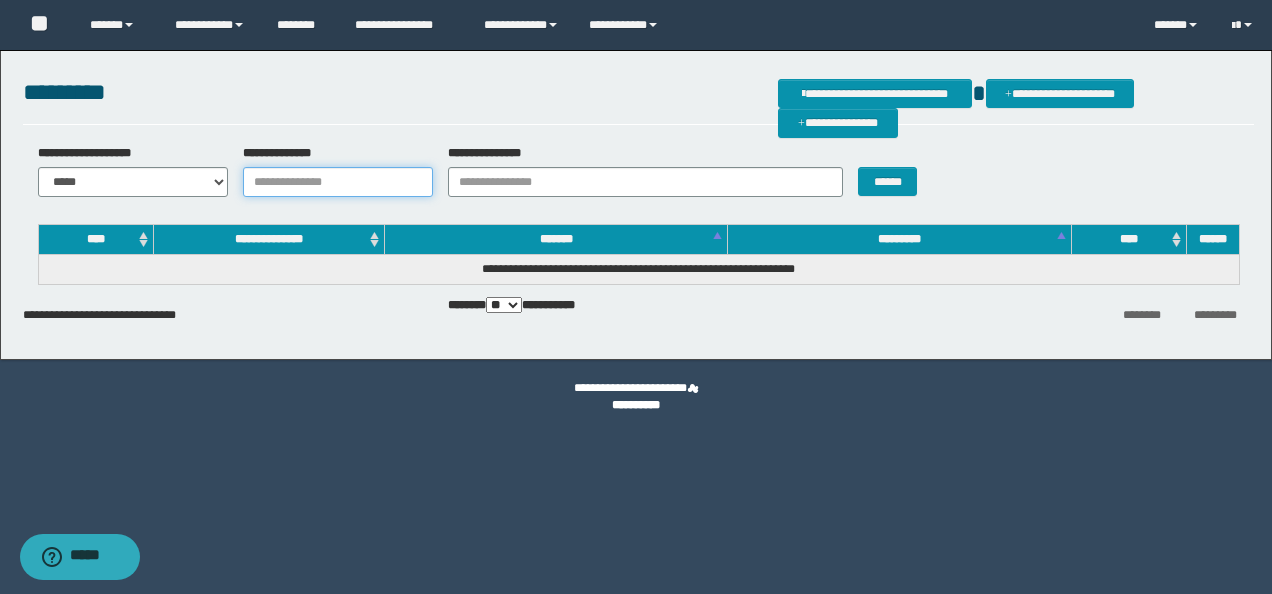 click on "**********" at bounding box center (338, 182) 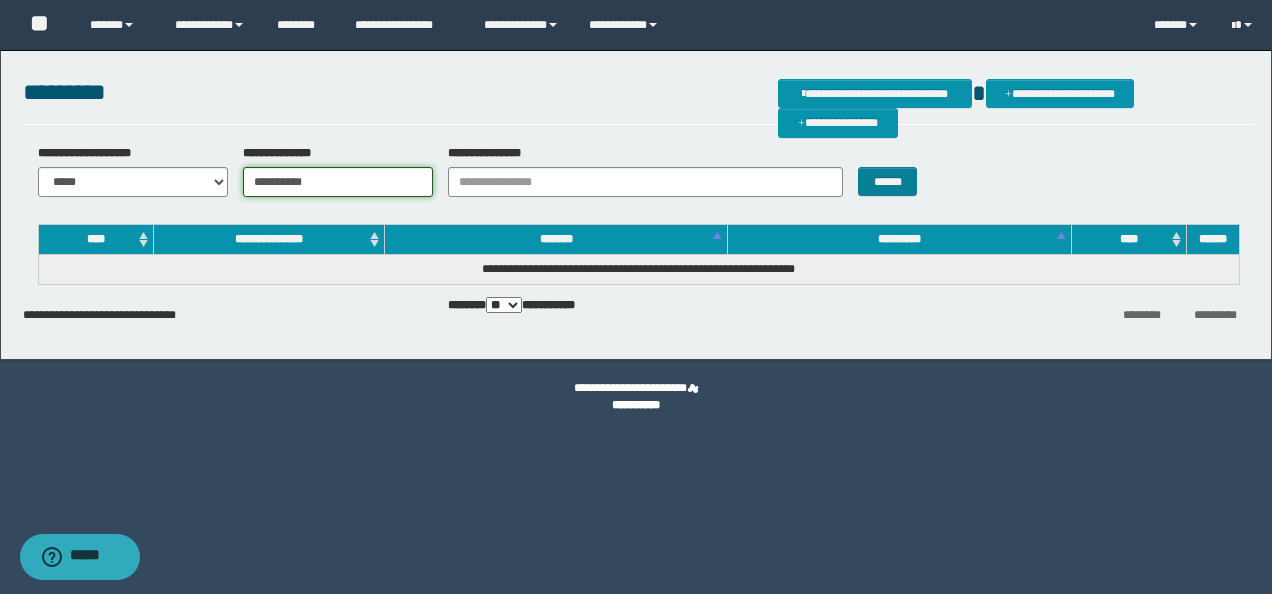 type on "**********" 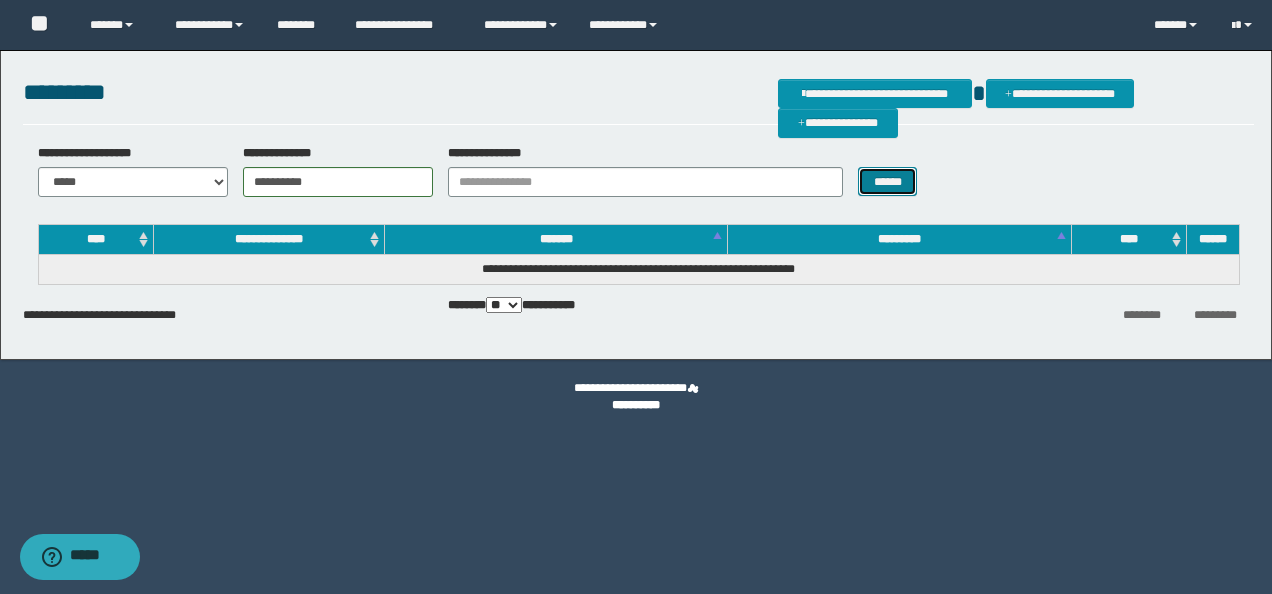 click on "******" at bounding box center [887, 181] 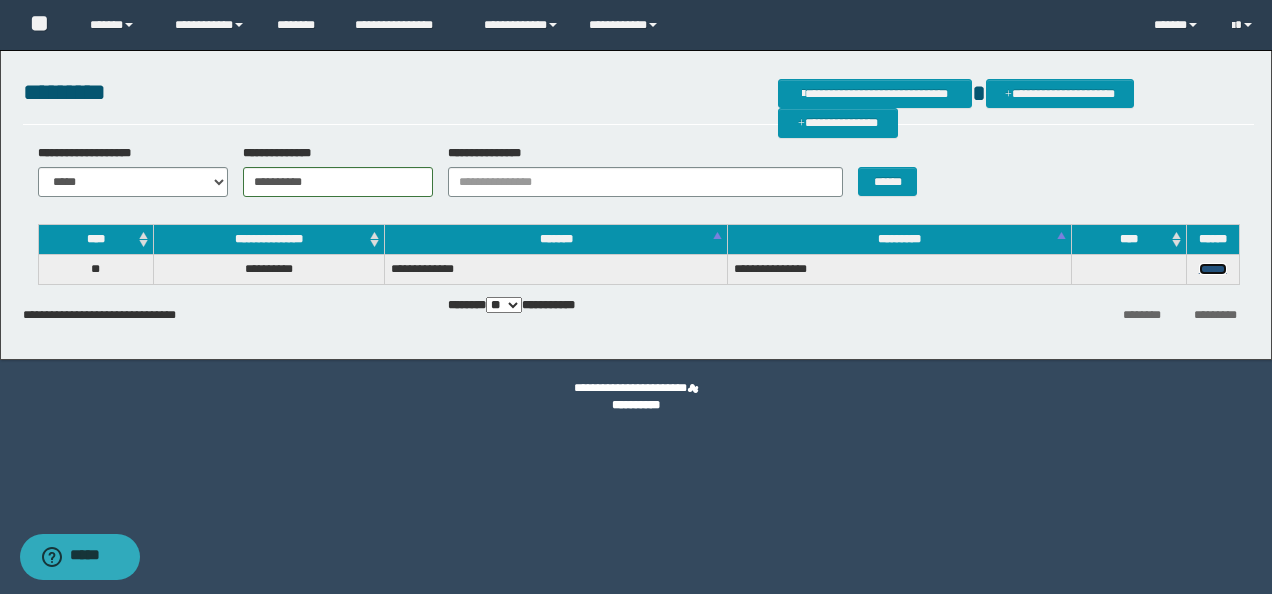 click on "******" at bounding box center [1213, 269] 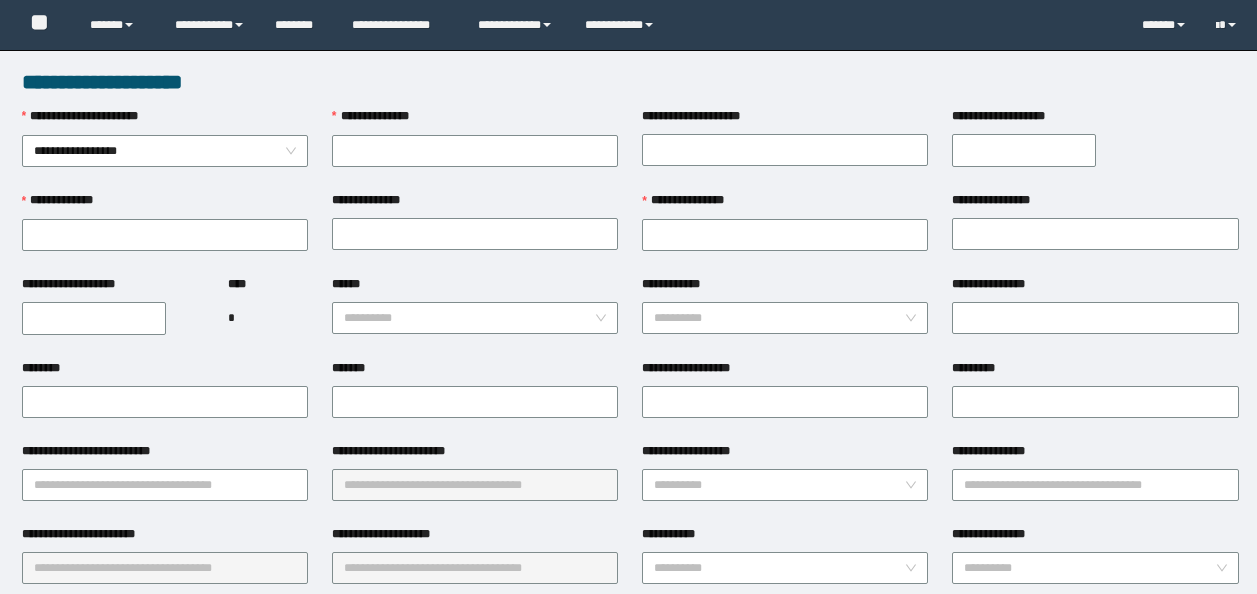 scroll, scrollTop: 0, scrollLeft: 0, axis: both 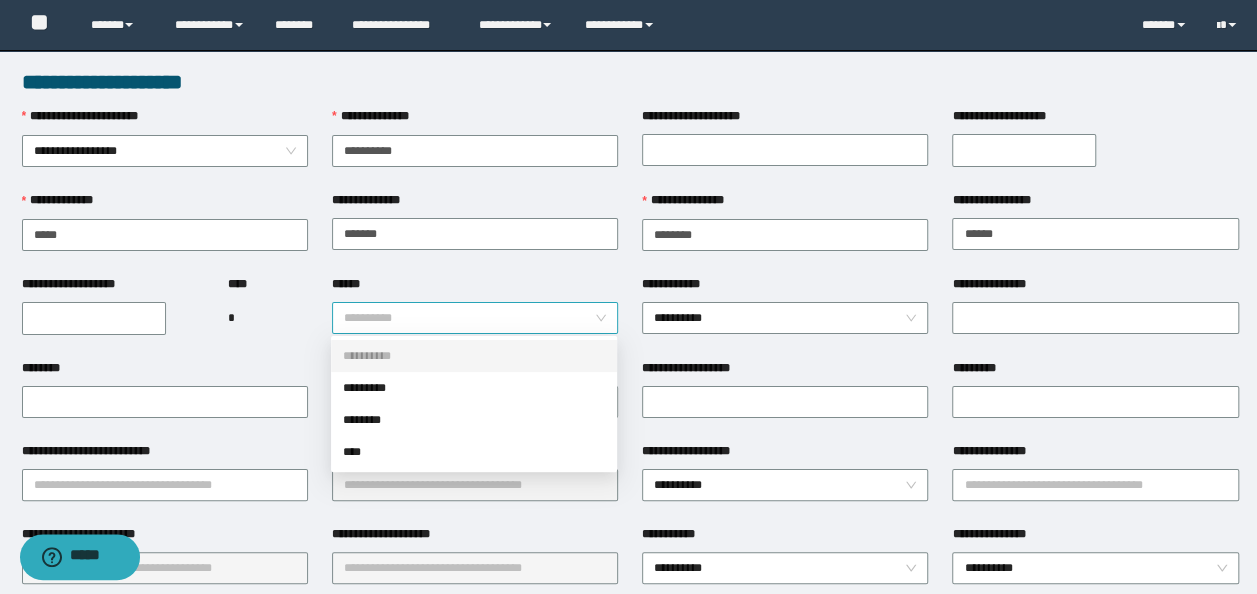 click on "**********" at bounding box center (475, 318) 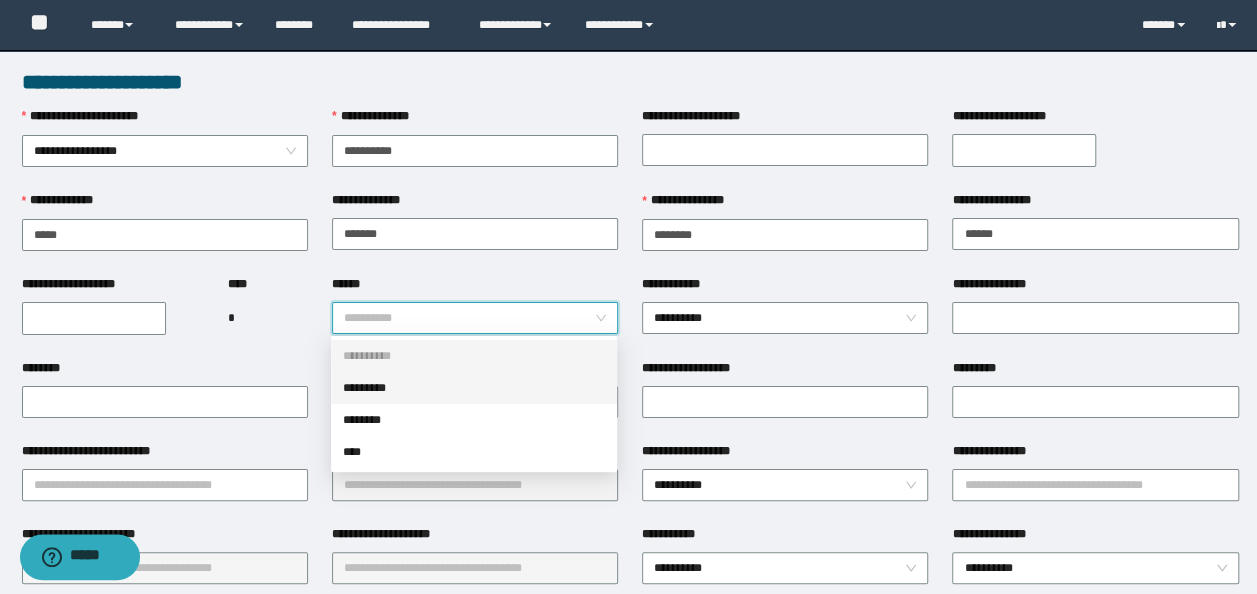 click on "*********" at bounding box center (474, 388) 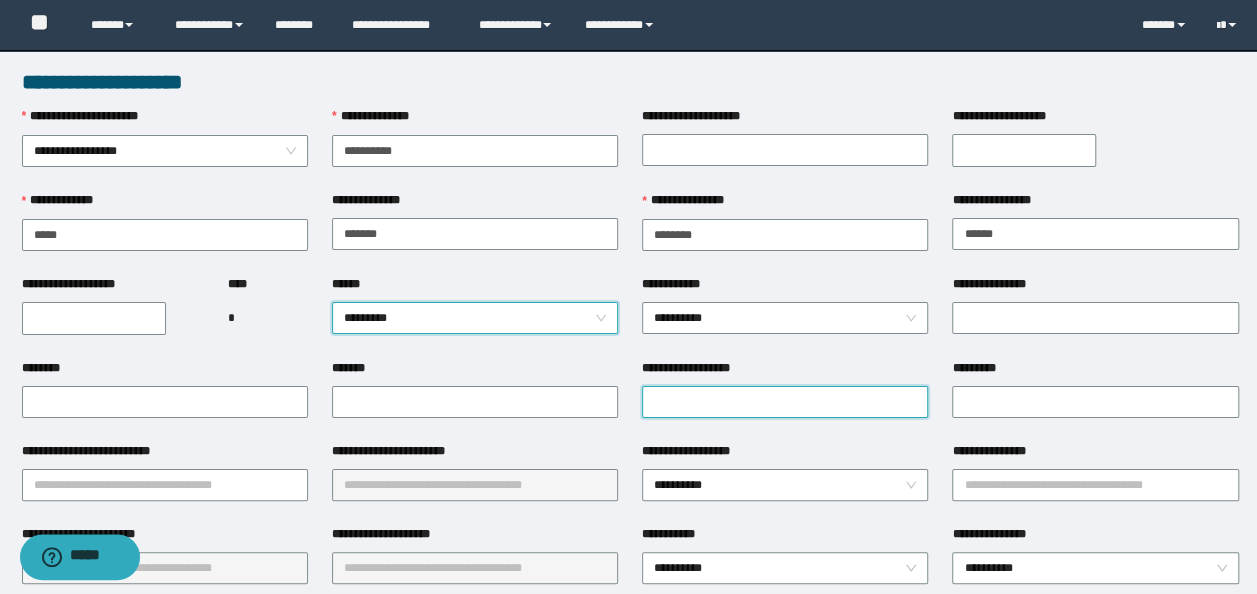 click on "**********" at bounding box center [785, 402] 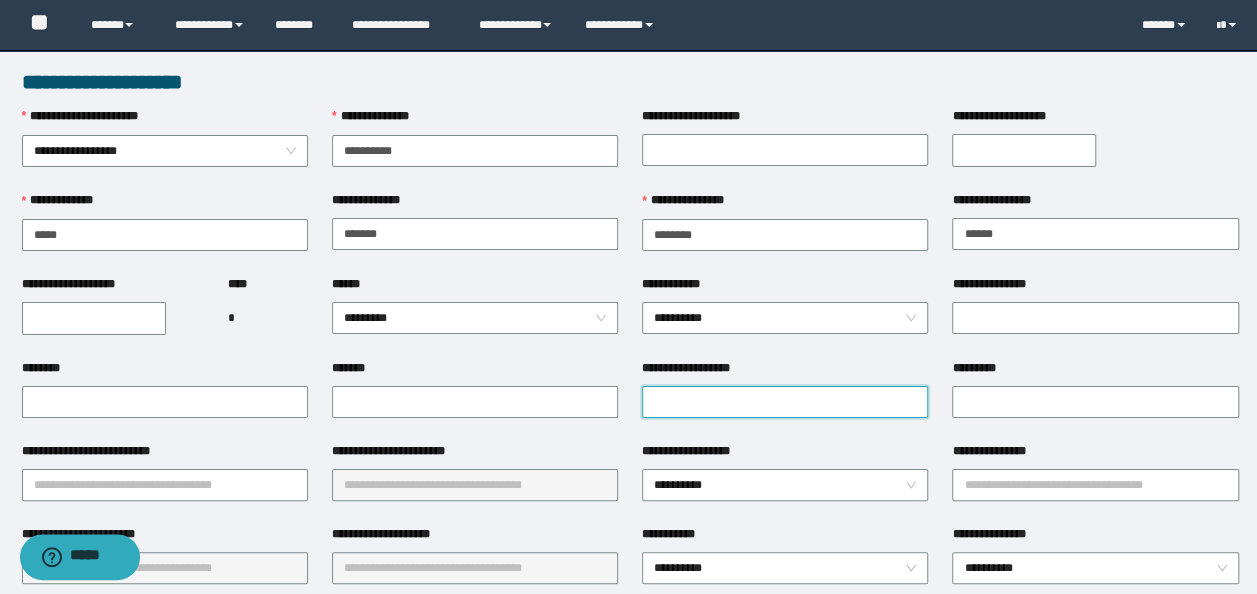 paste on "**********" 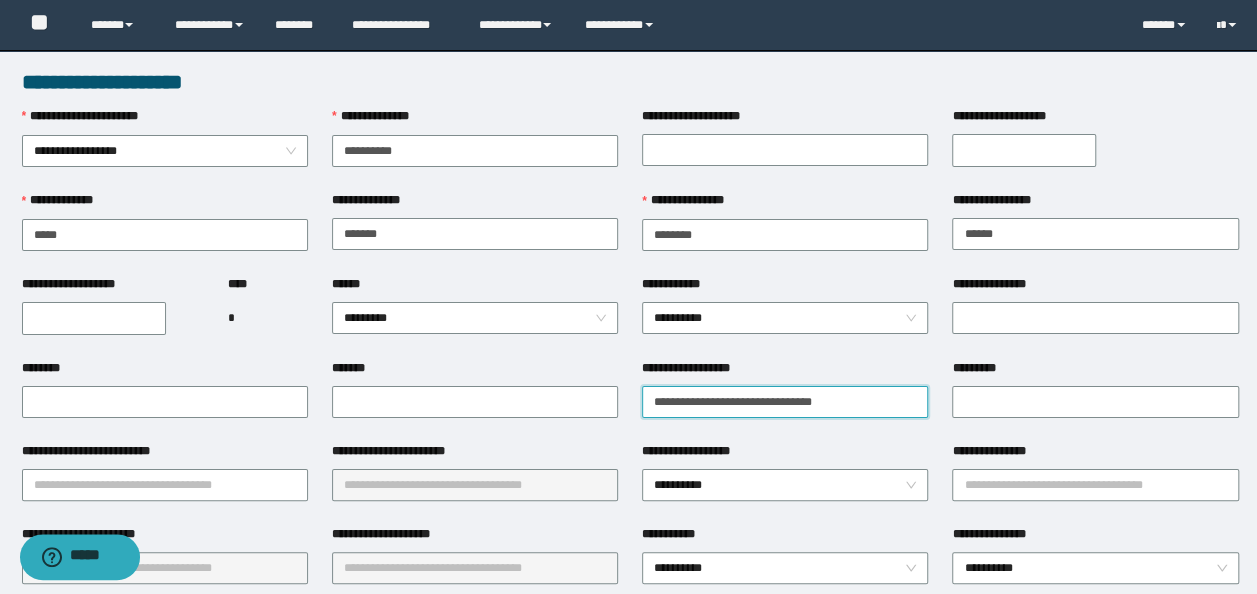 drag, startPoint x: 895, startPoint y: 394, endPoint x: 0, endPoint y: 362, distance: 895.5719 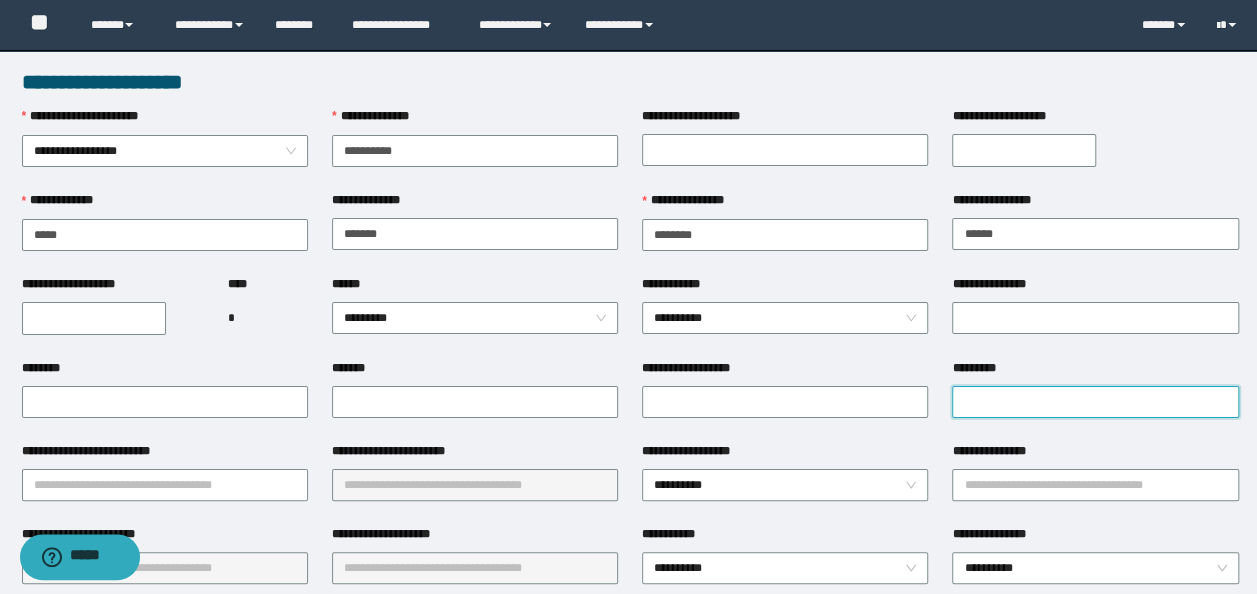 drag, startPoint x: 1006, startPoint y: 386, endPoint x: 1006, endPoint y: 404, distance: 18 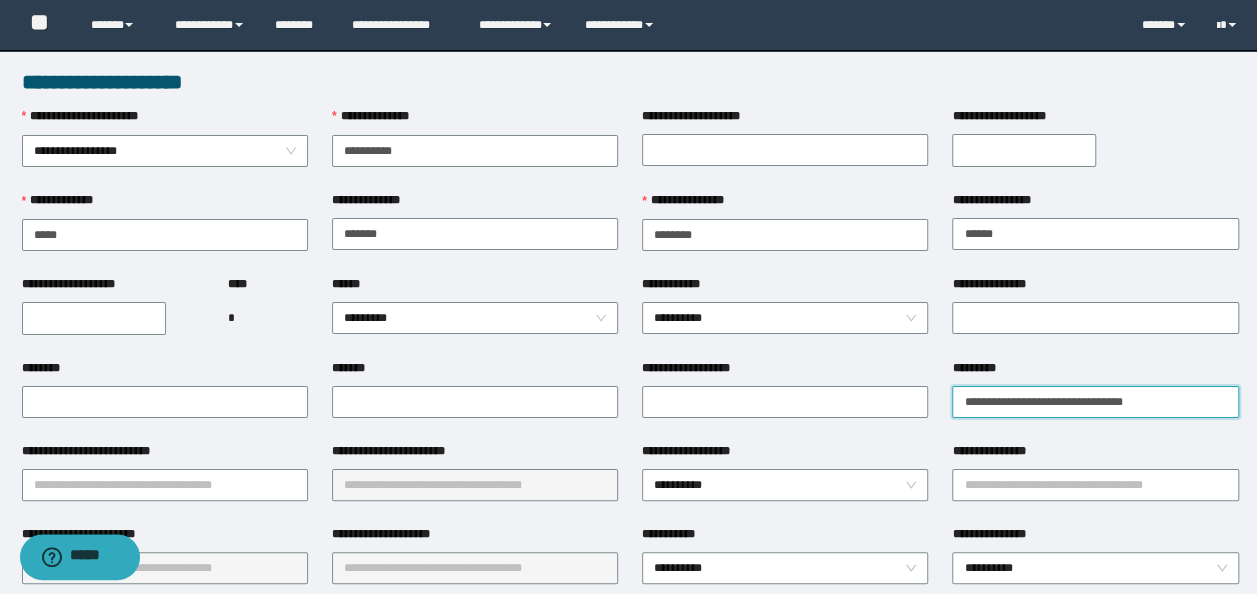 scroll, scrollTop: 100, scrollLeft: 0, axis: vertical 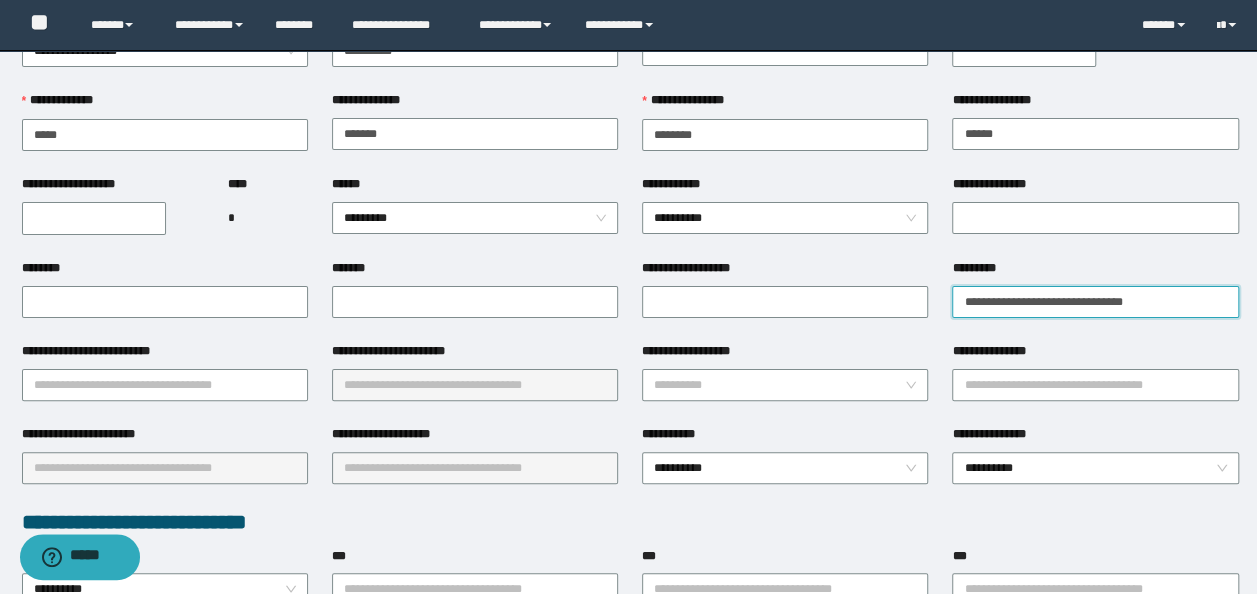 drag, startPoint x: 667, startPoint y: 388, endPoint x: 672, endPoint y: 409, distance: 21.587032 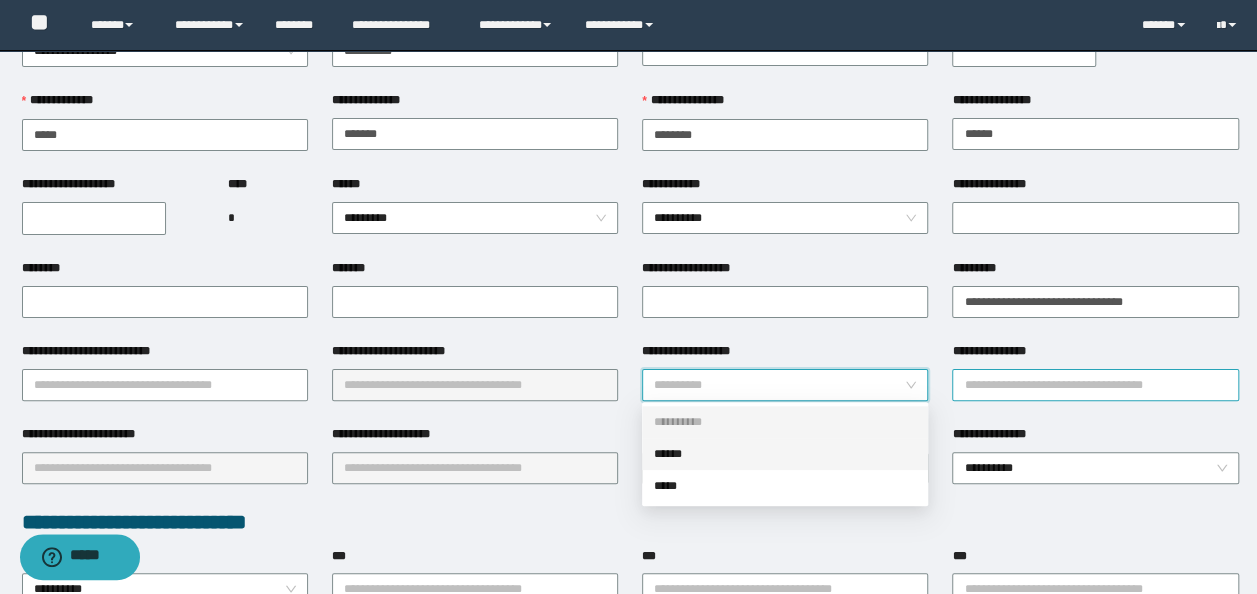 drag, startPoint x: 673, startPoint y: 456, endPoint x: 1094, endPoint y: 380, distance: 427.80487 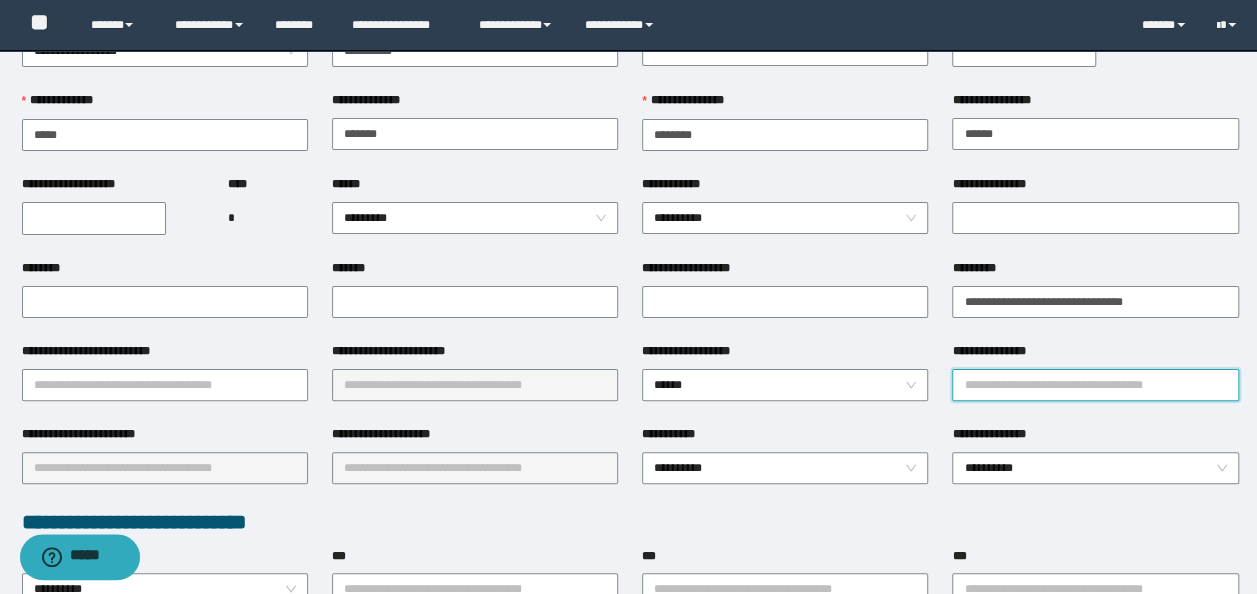 click on "**********" at bounding box center (1095, 385) 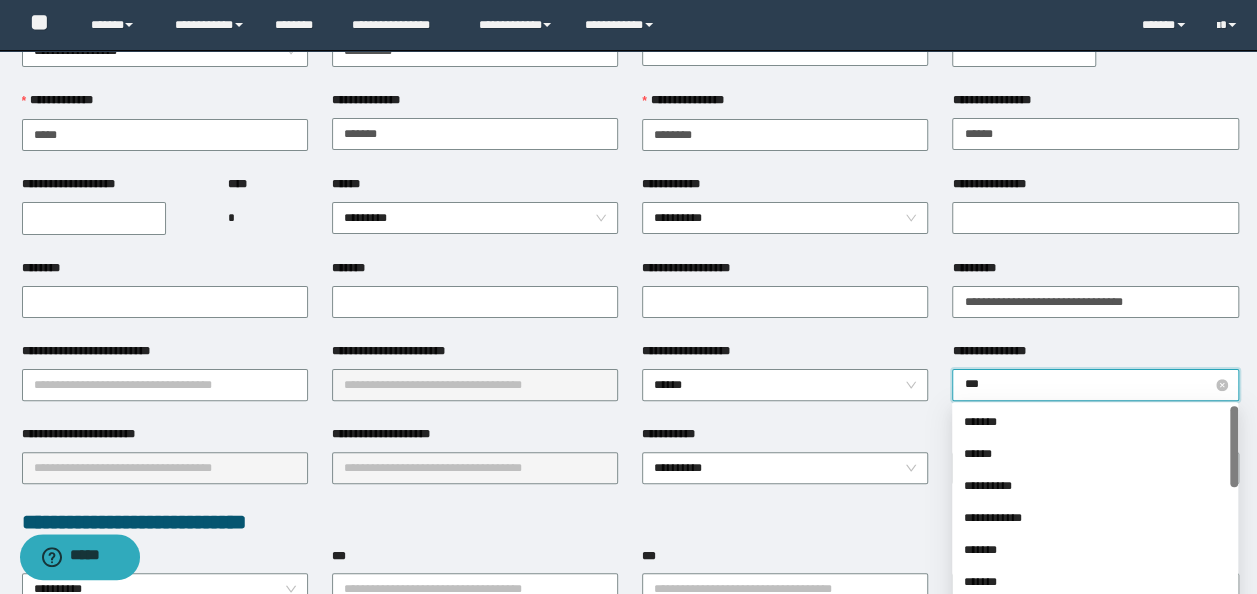 type on "****" 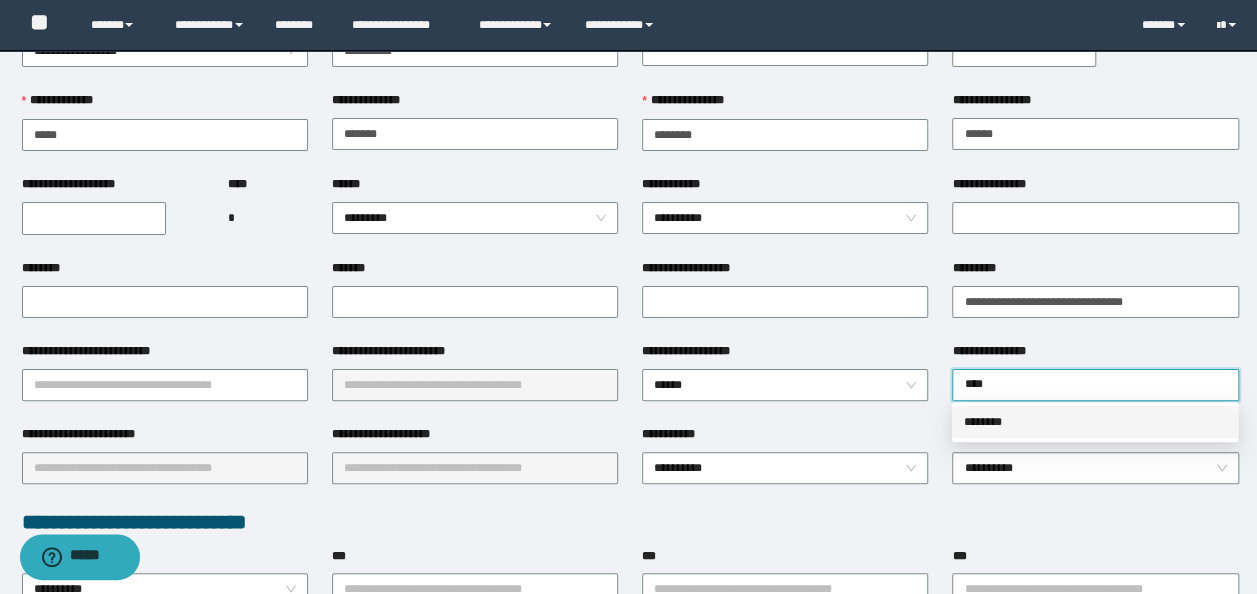 drag, startPoint x: 996, startPoint y: 423, endPoint x: 898, endPoint y: 422, distance: 98.005104 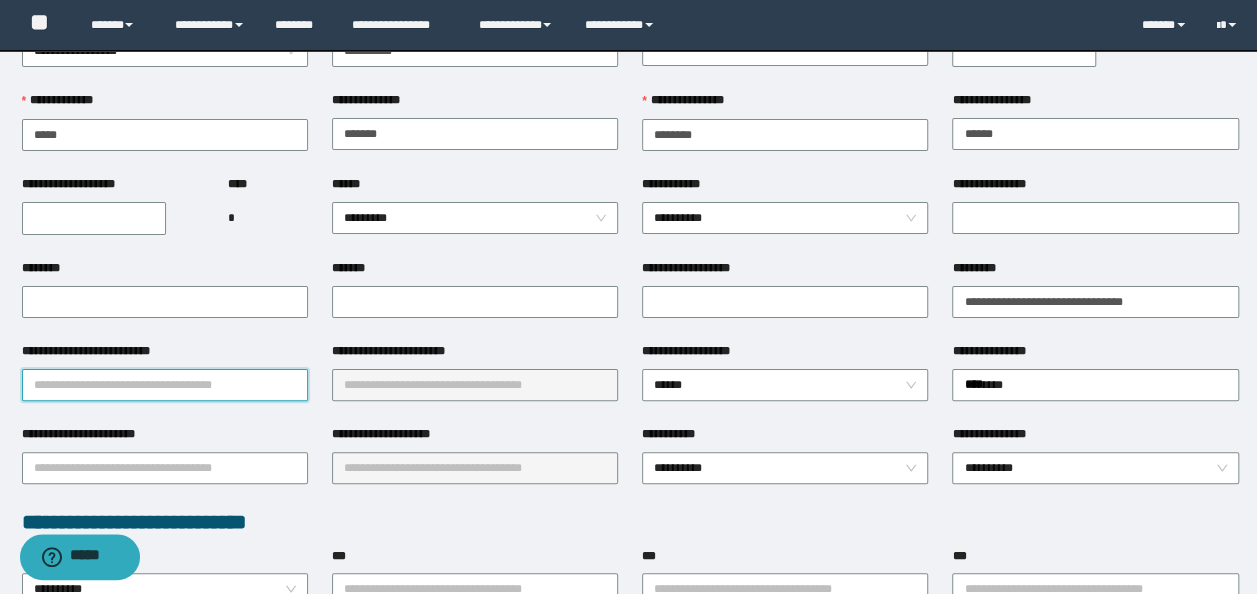 click on "**********" at bounding box center (165, 385) 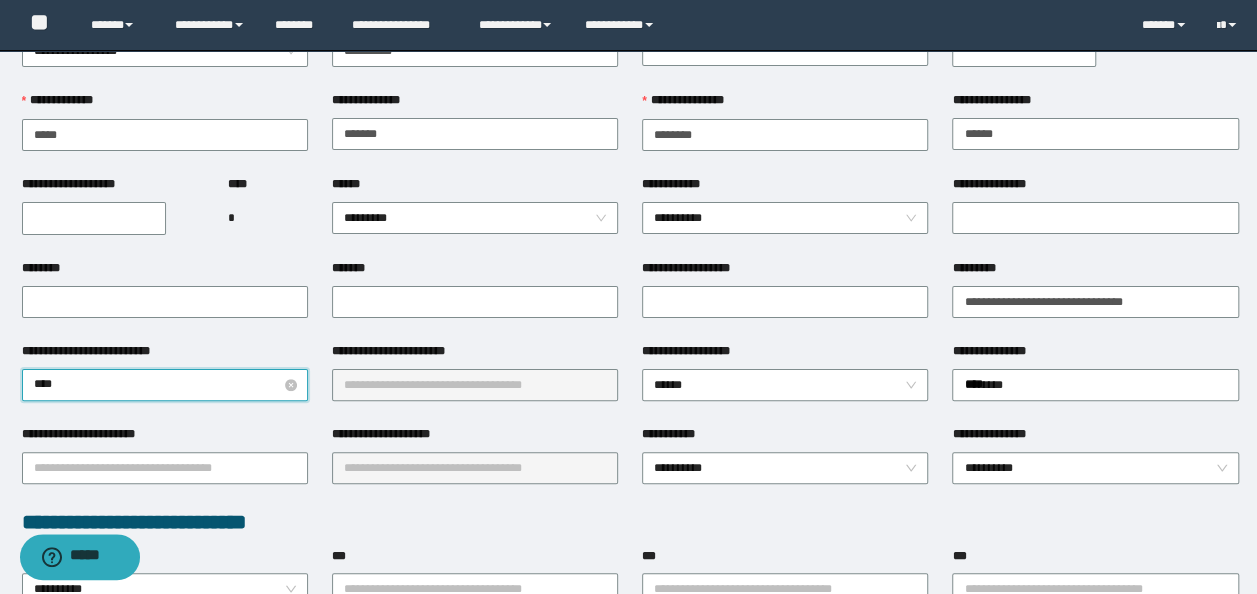 type on "*****" 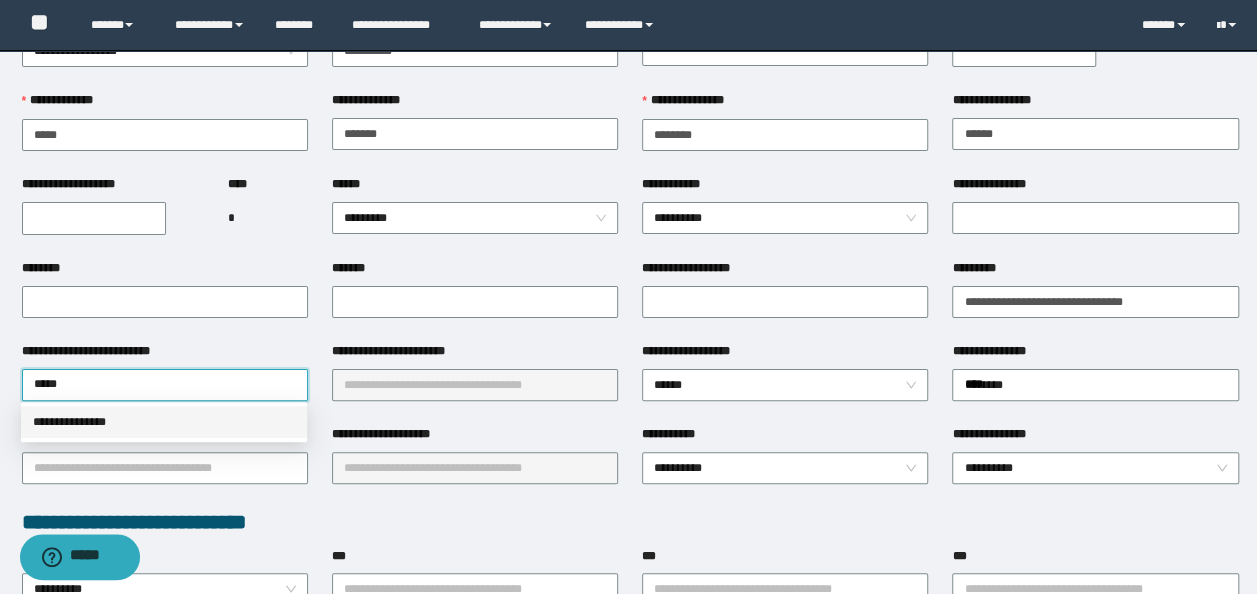 drag, startPoint x: 160, startPoint y: 425, endPoint x: 401, endPoint y: 407, distance: 241.67126 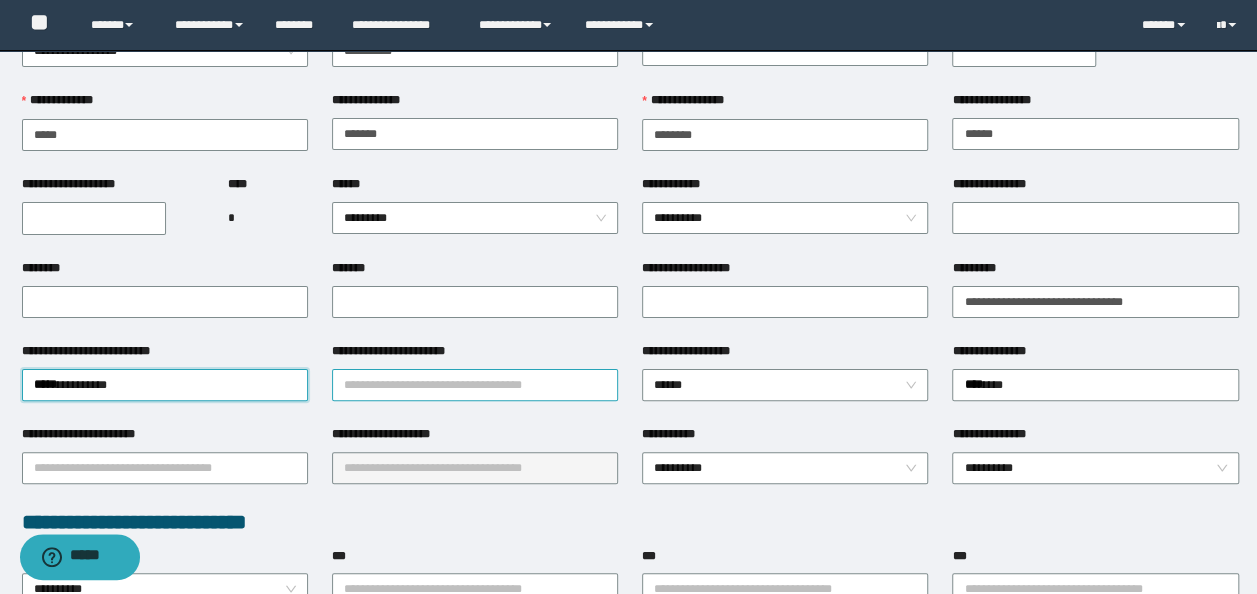 click on "**********" at bounding box center (475, 385) 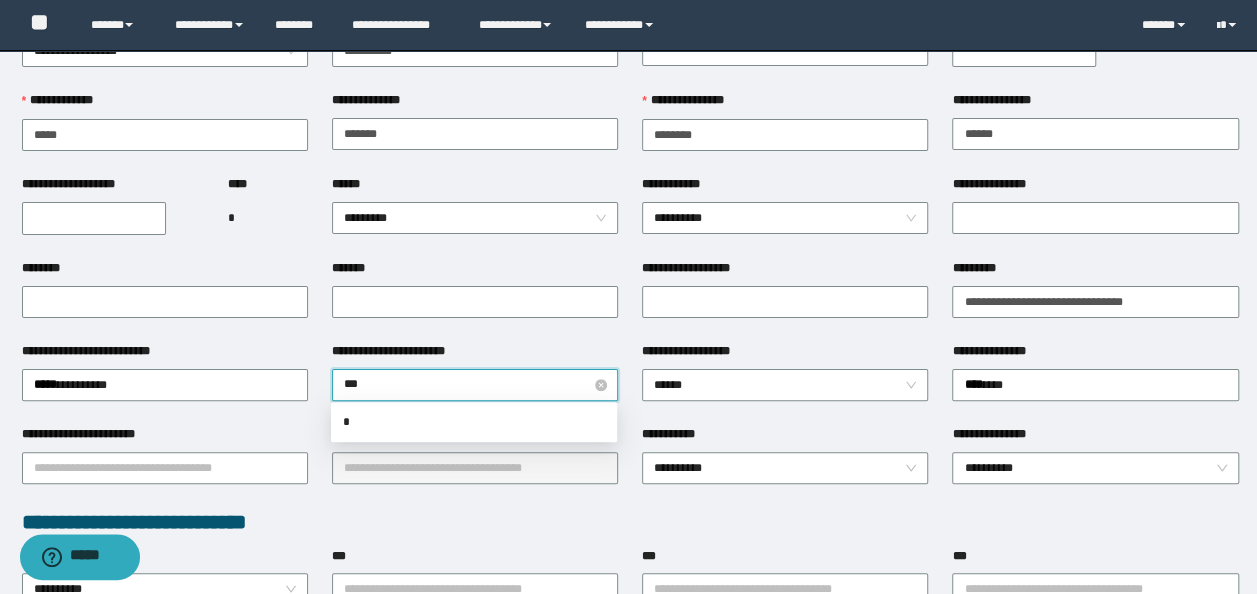type on "****" 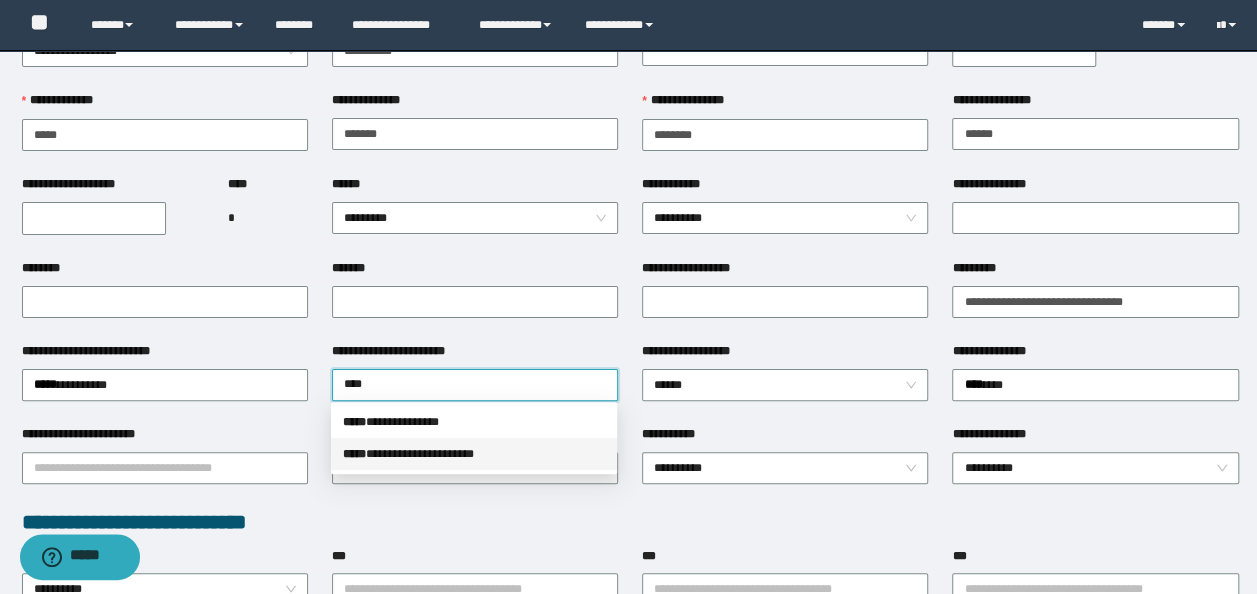 click on "**********" at bounding box center [474, 454] 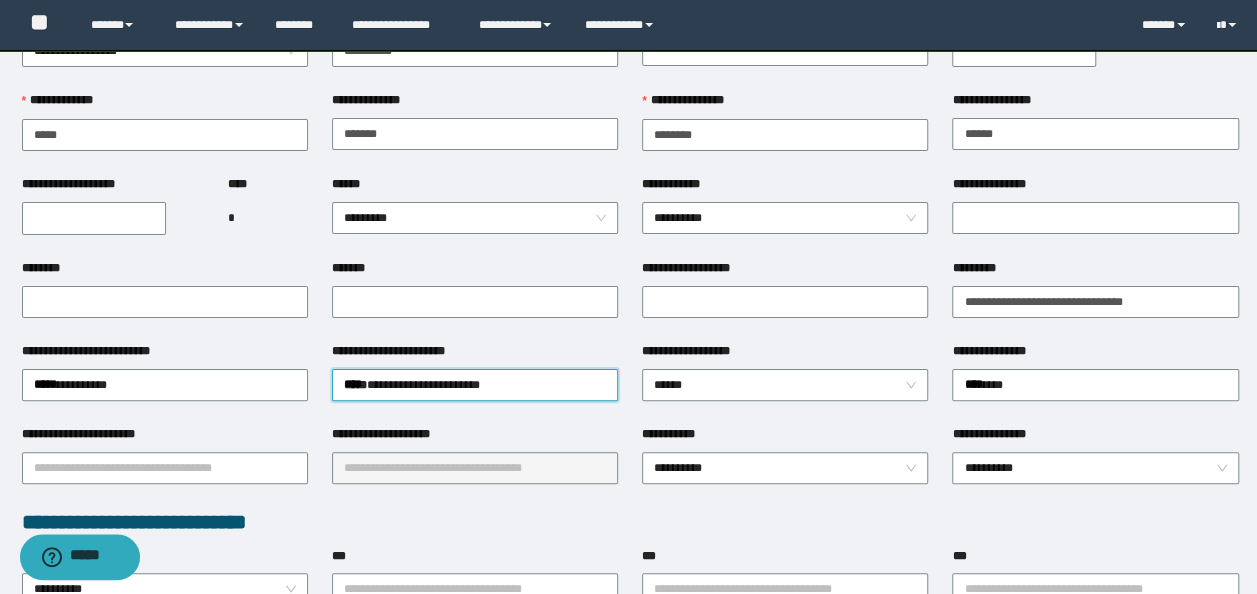 type 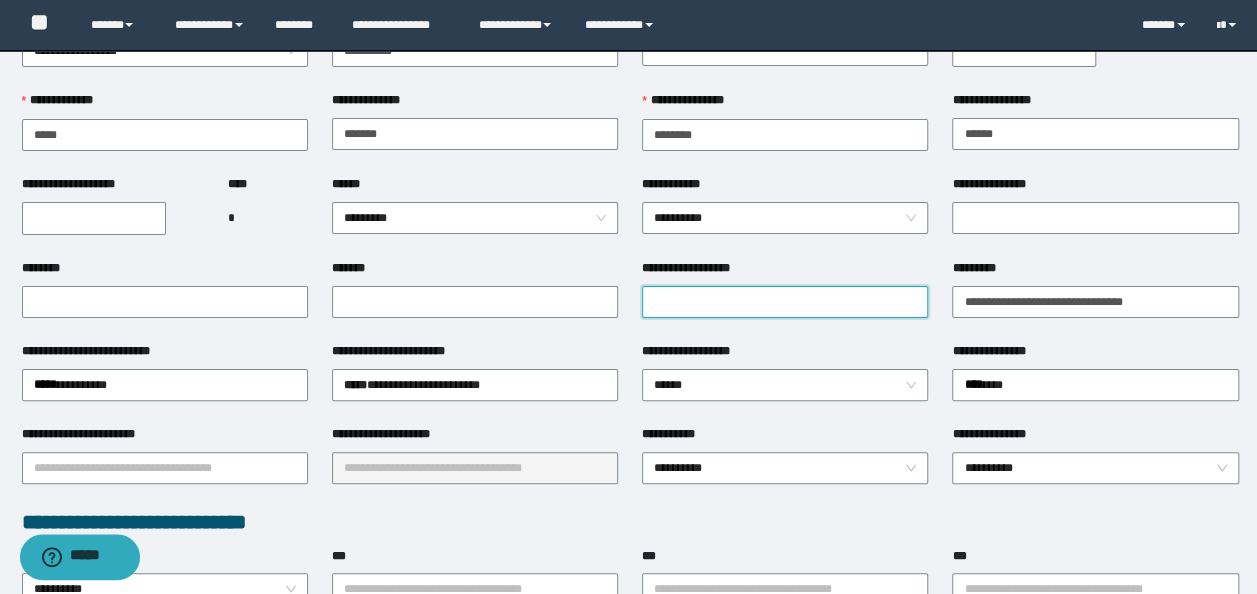 click on "**********" at bounding box center [785, 302] 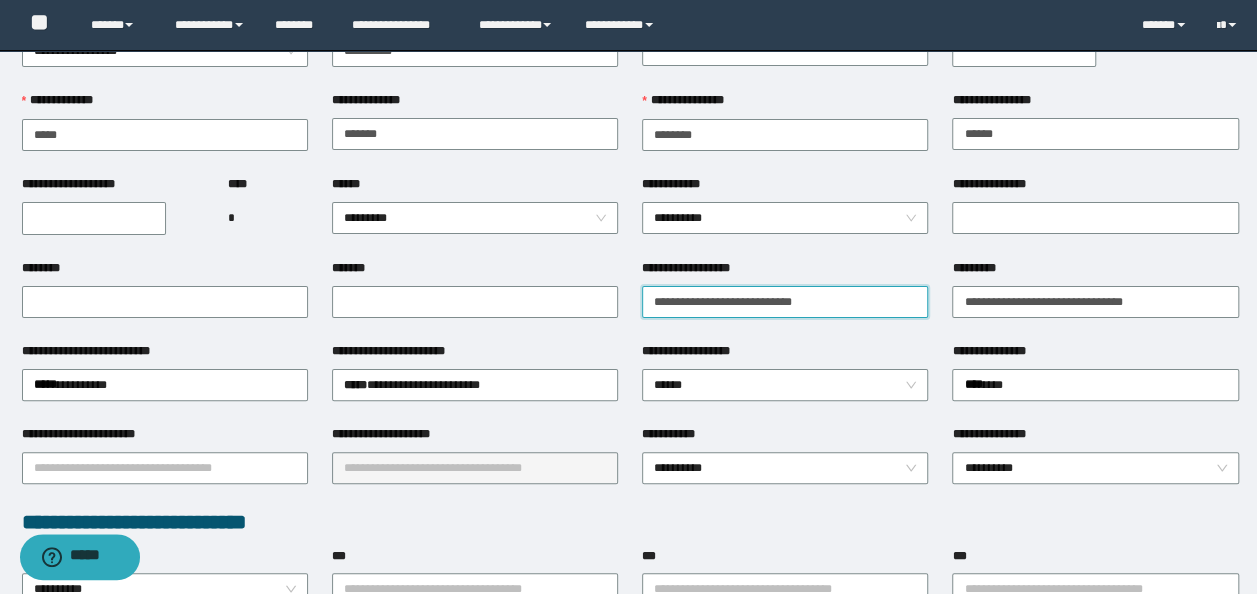 type on "**********" 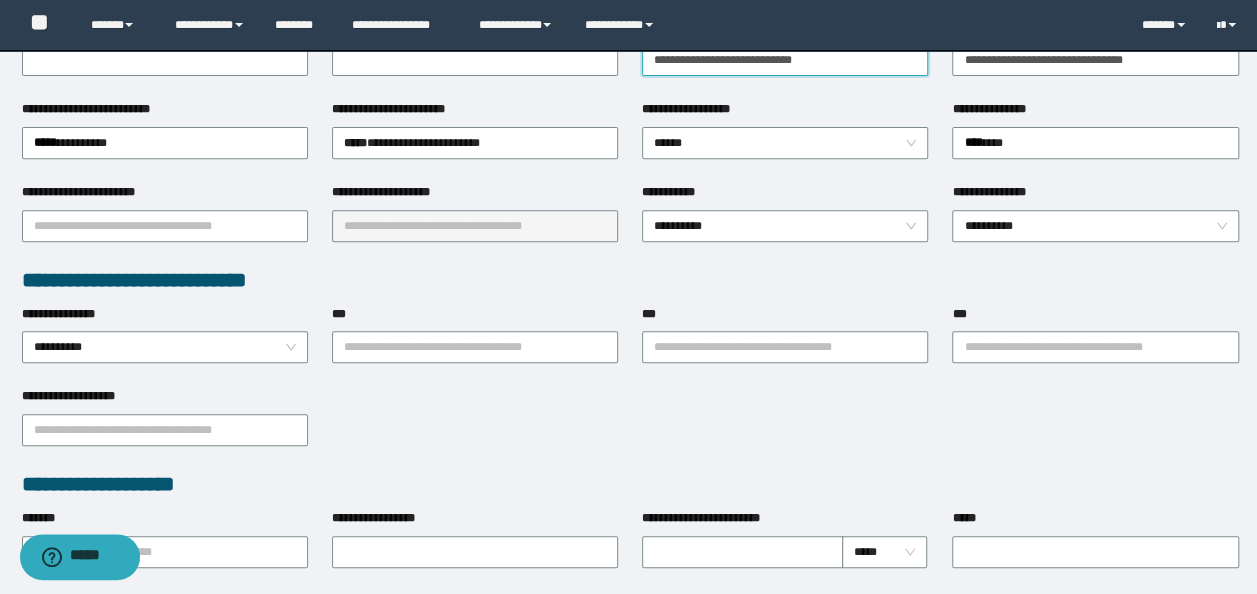 scroll, scrollTop: 400, scrollLeft: 0, axis: vertical 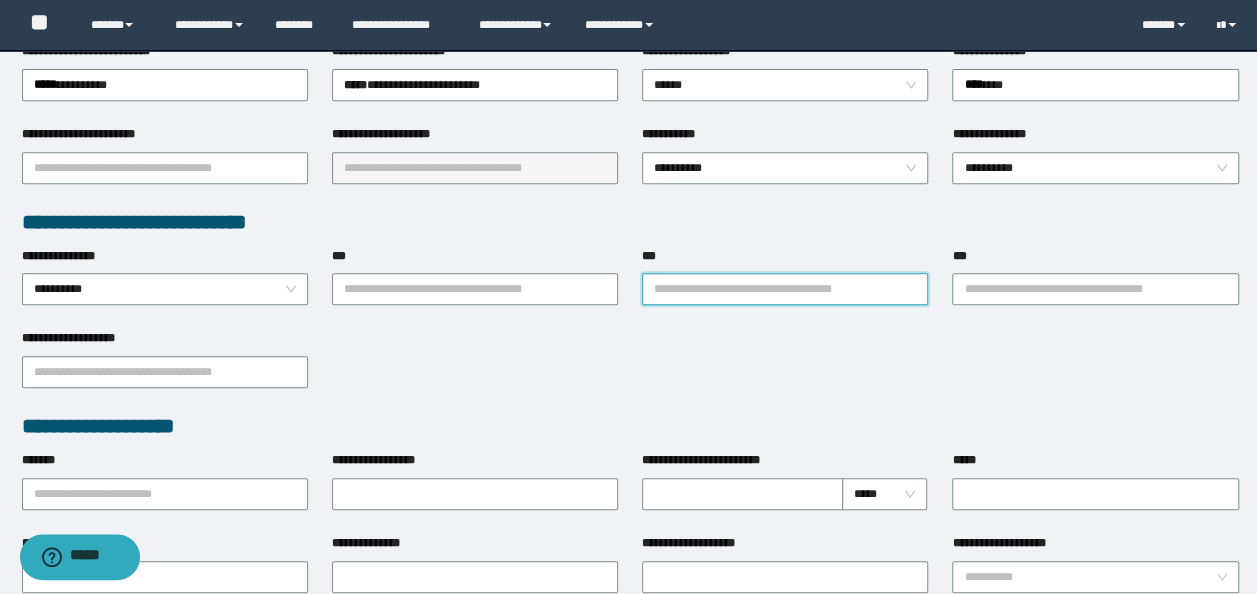 click on "***" at bounding box center [785, 289] 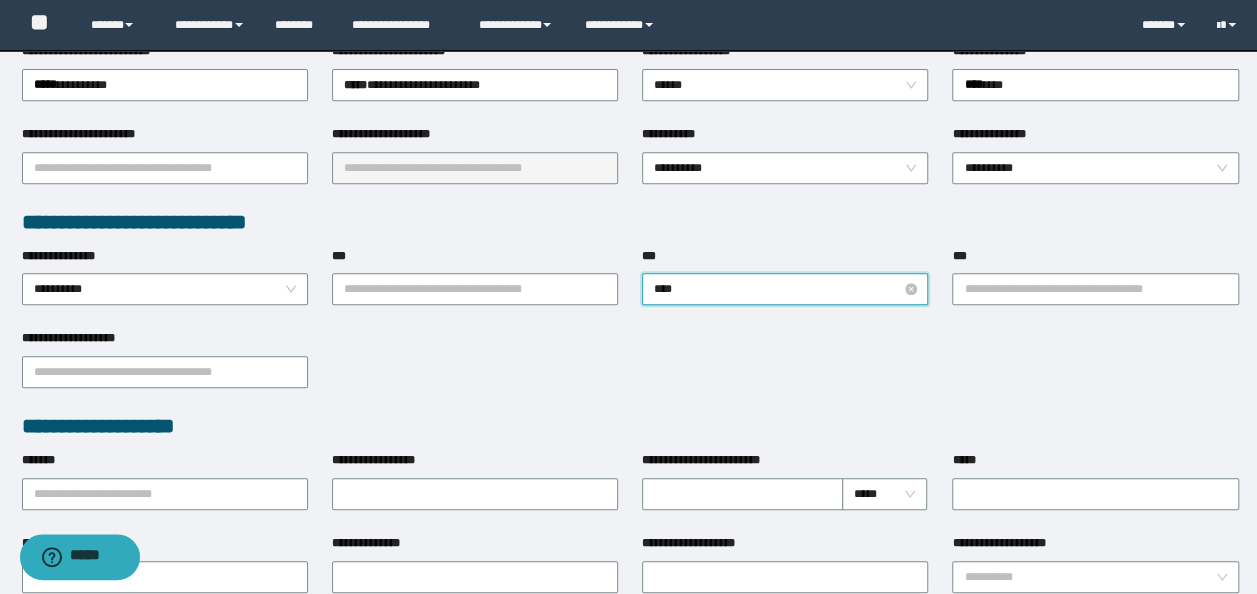 type on "*****" 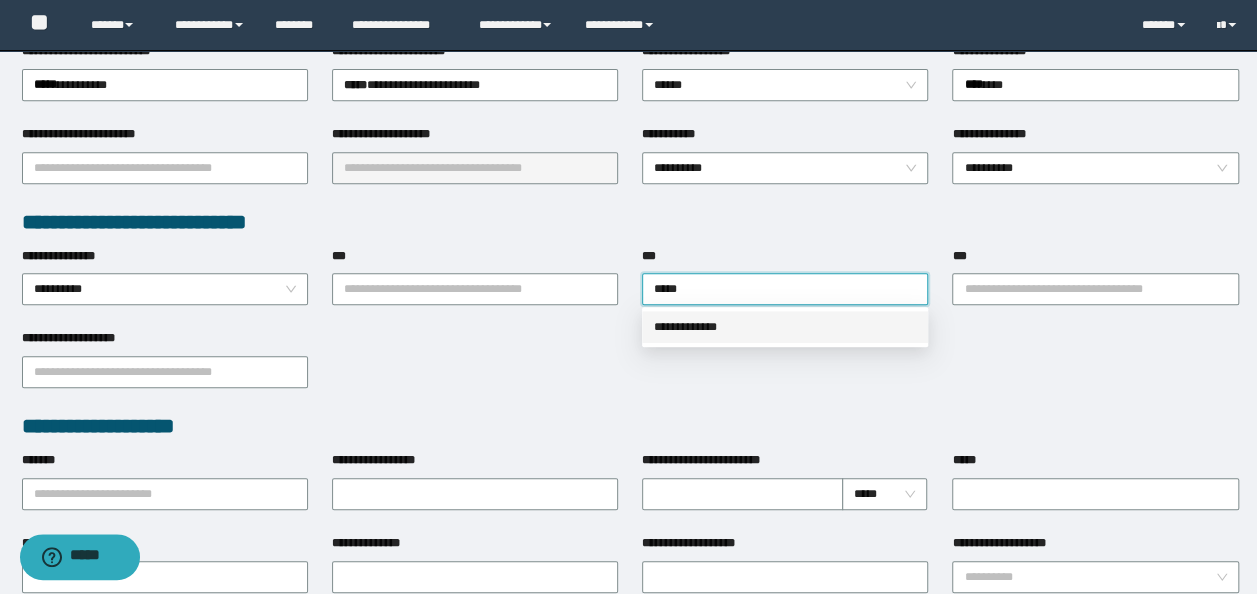 click on "**********" at bounding box center [785, 327] 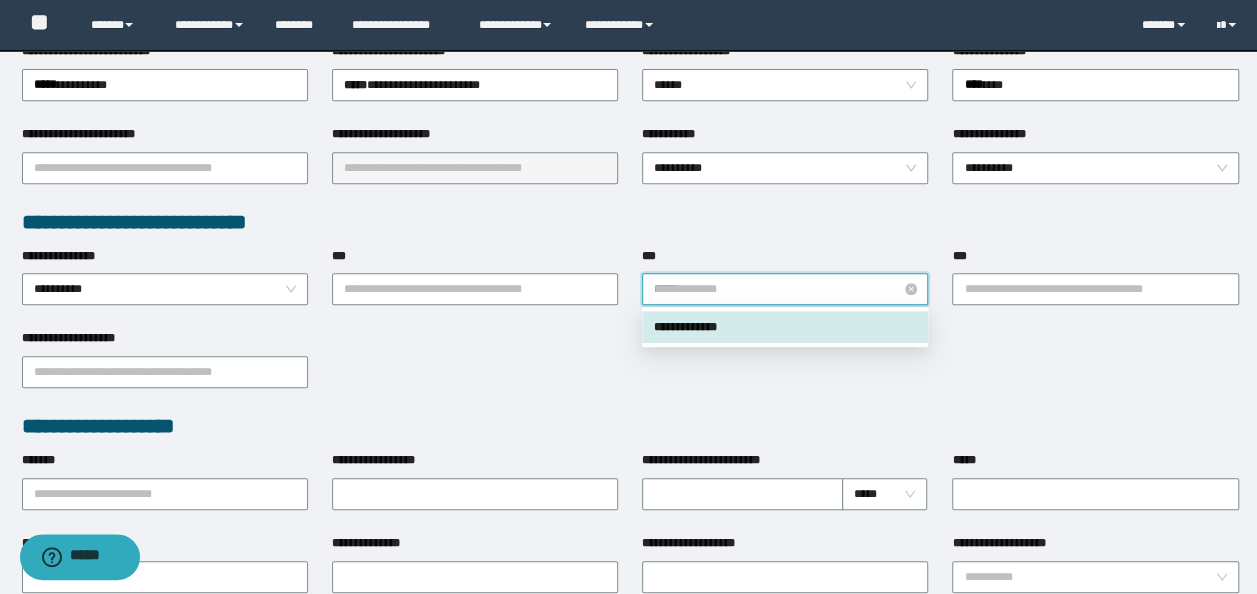 click on "**********" at bounding box center (785, 289) 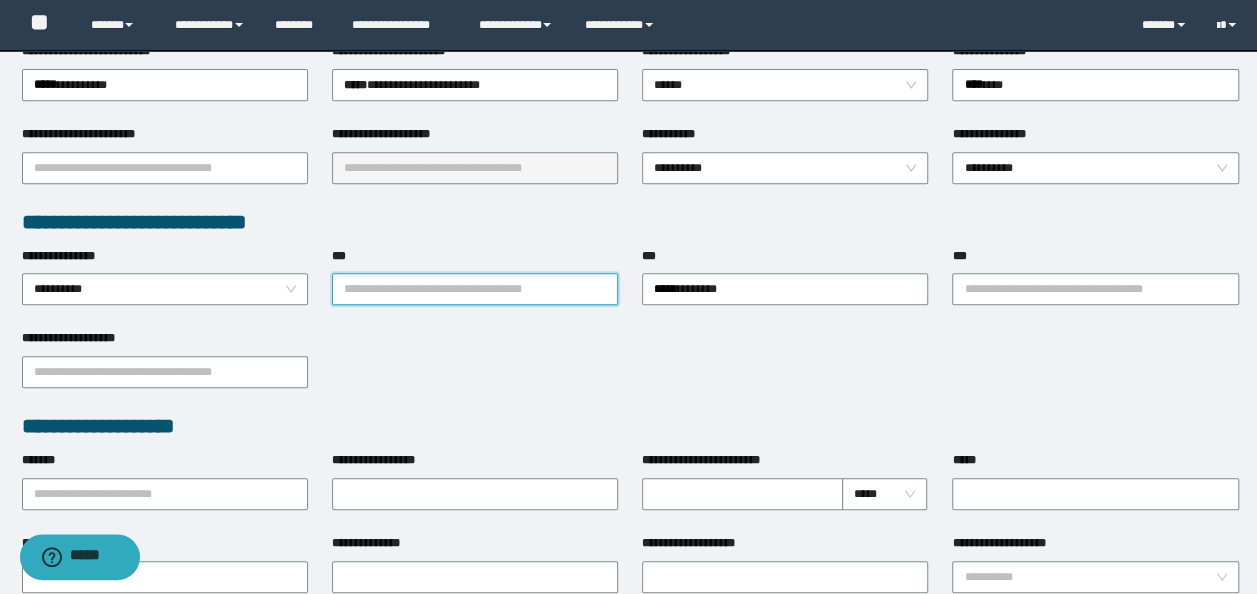 click on "***" at bounding box center [475, 289] 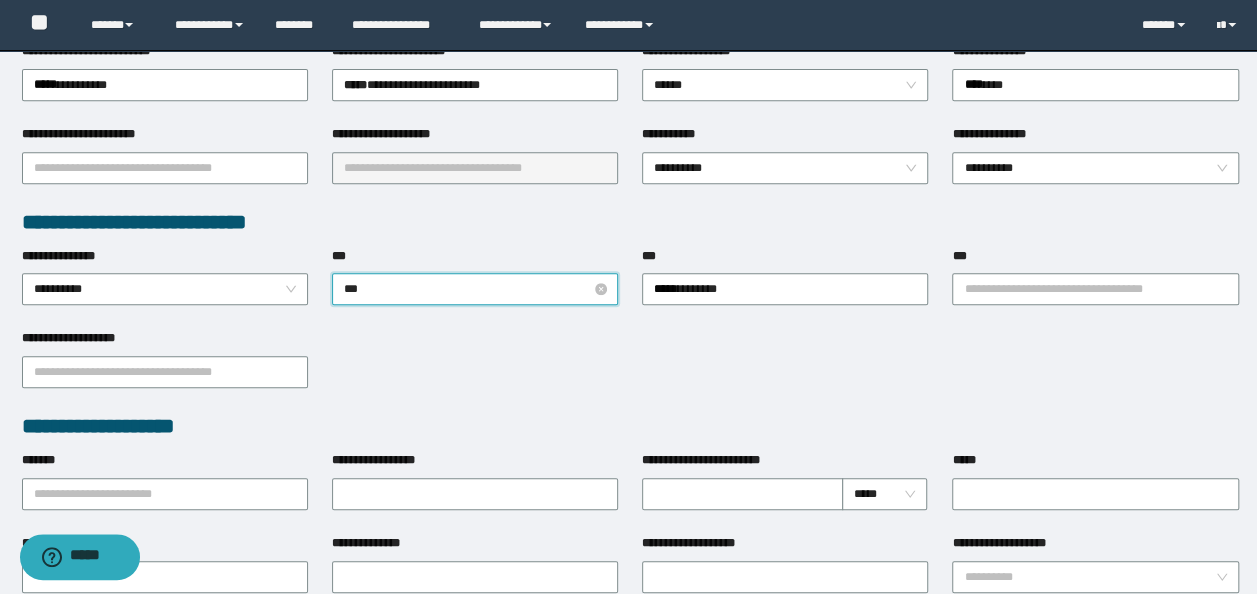 type on "****" 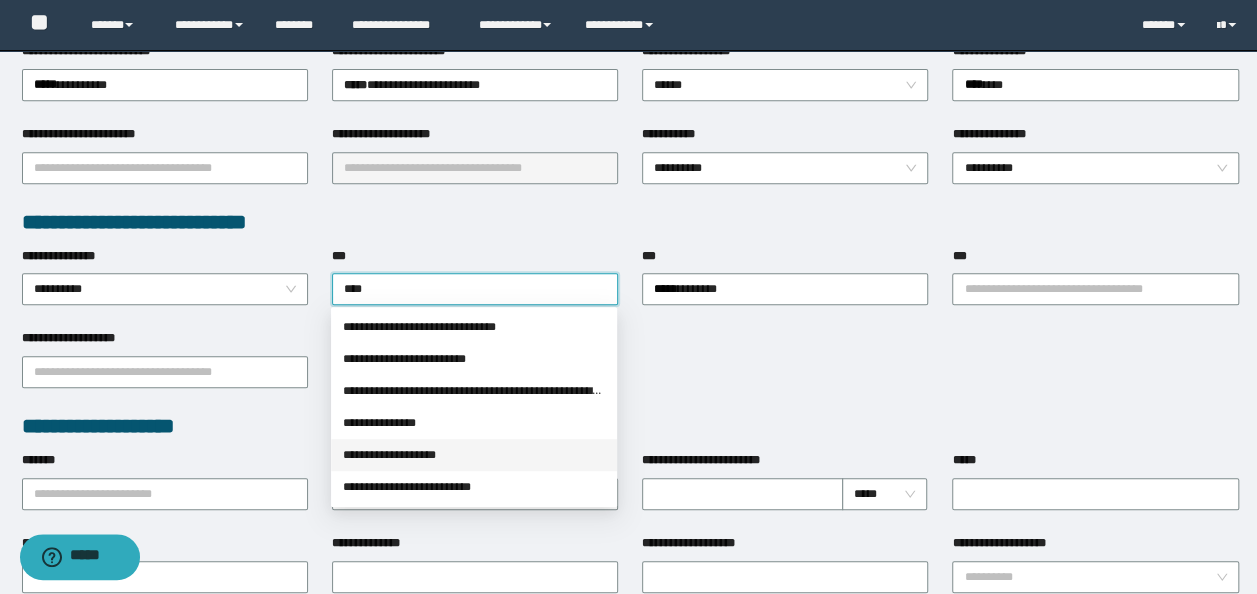 click on "**********" at bounding box center (474, 455) 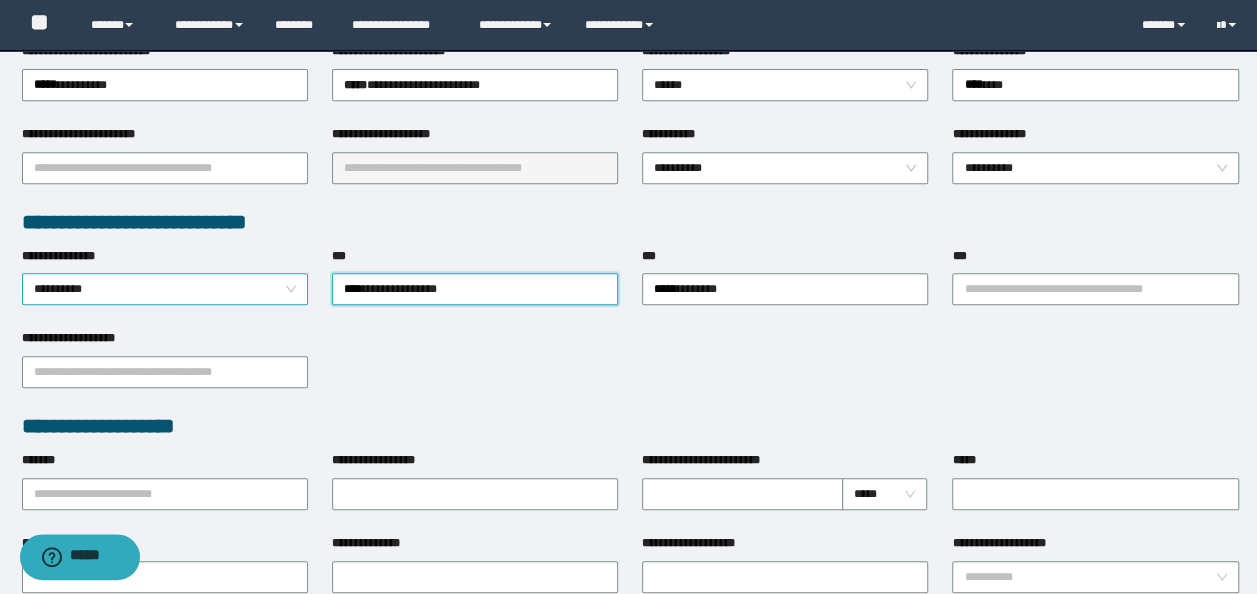 click on "**********" at bounding box center [165, 289] 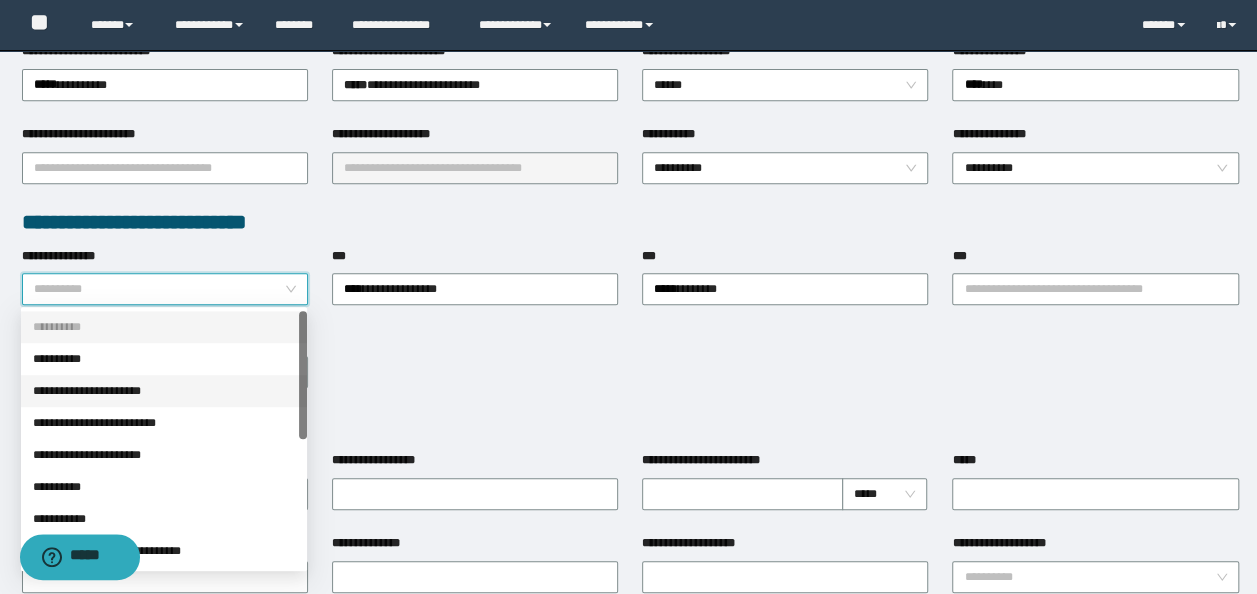 click on "**********" at bounding box center (164, 391) 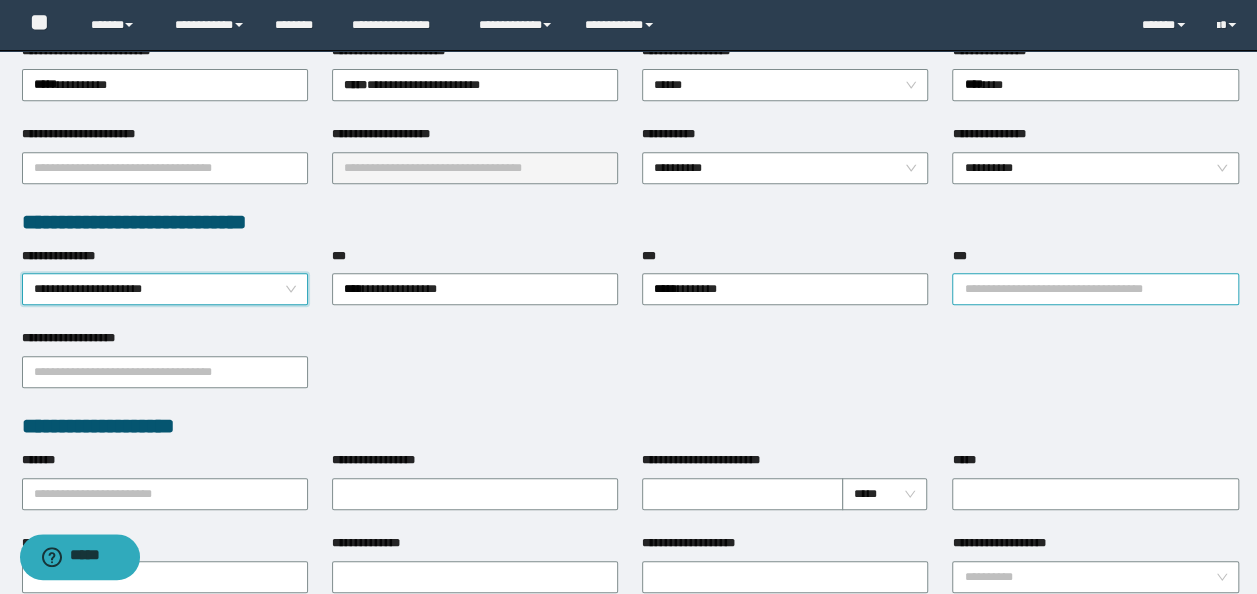 click on "***" at bounding box center (1095, 289) 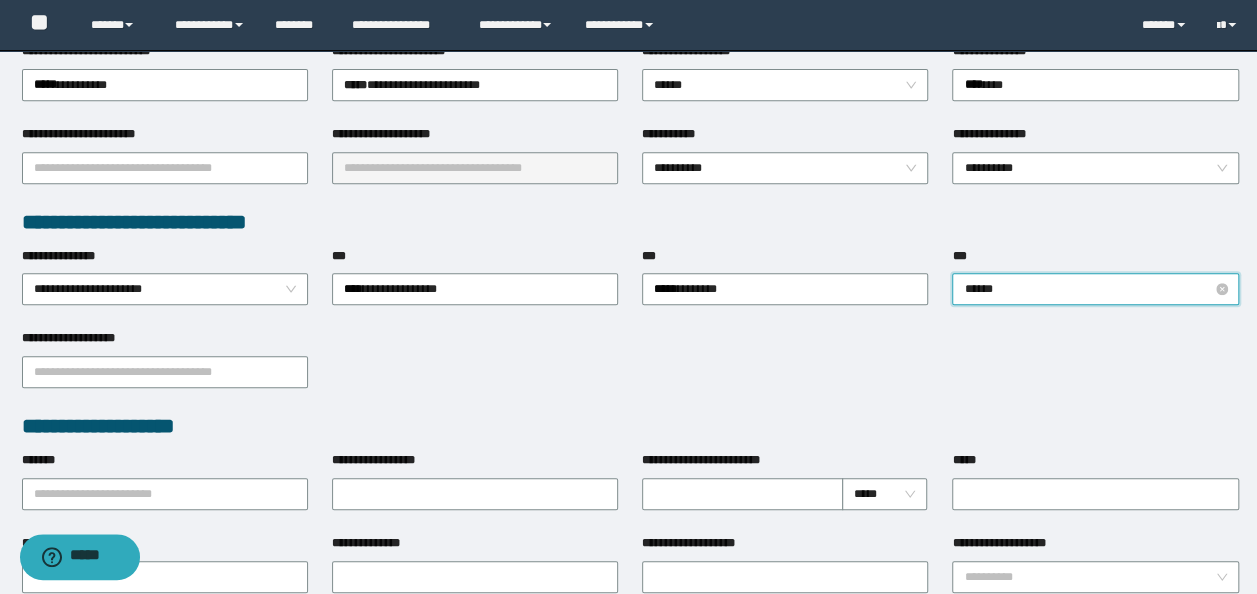 type on "*******" 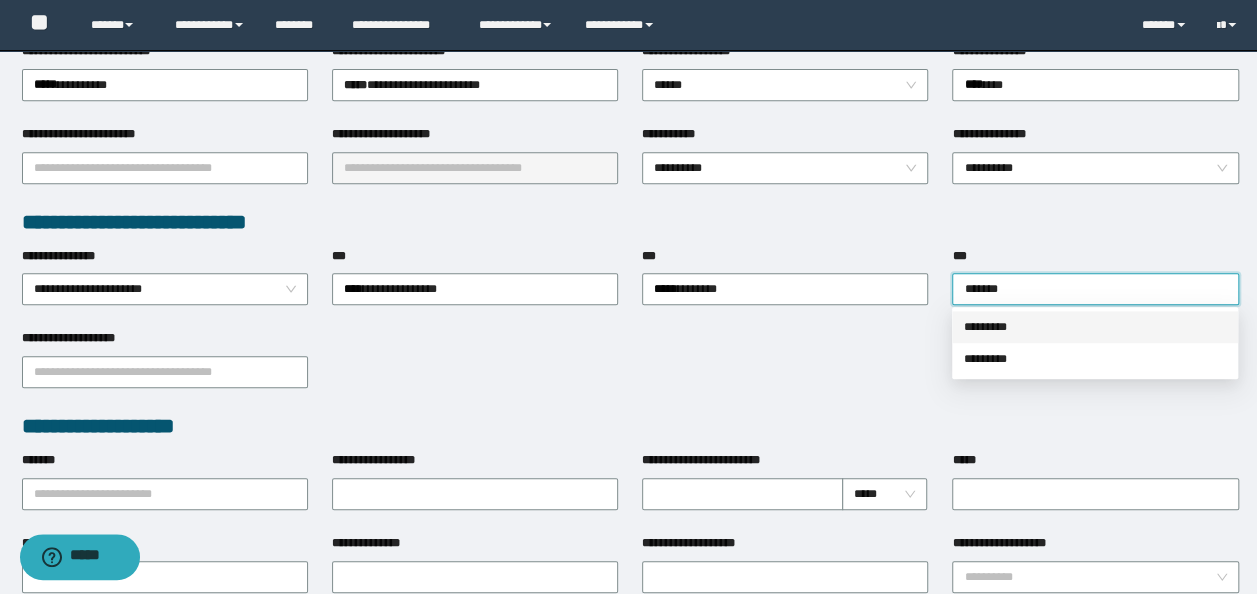 click on "*********" at bounding box center [1095, 327] 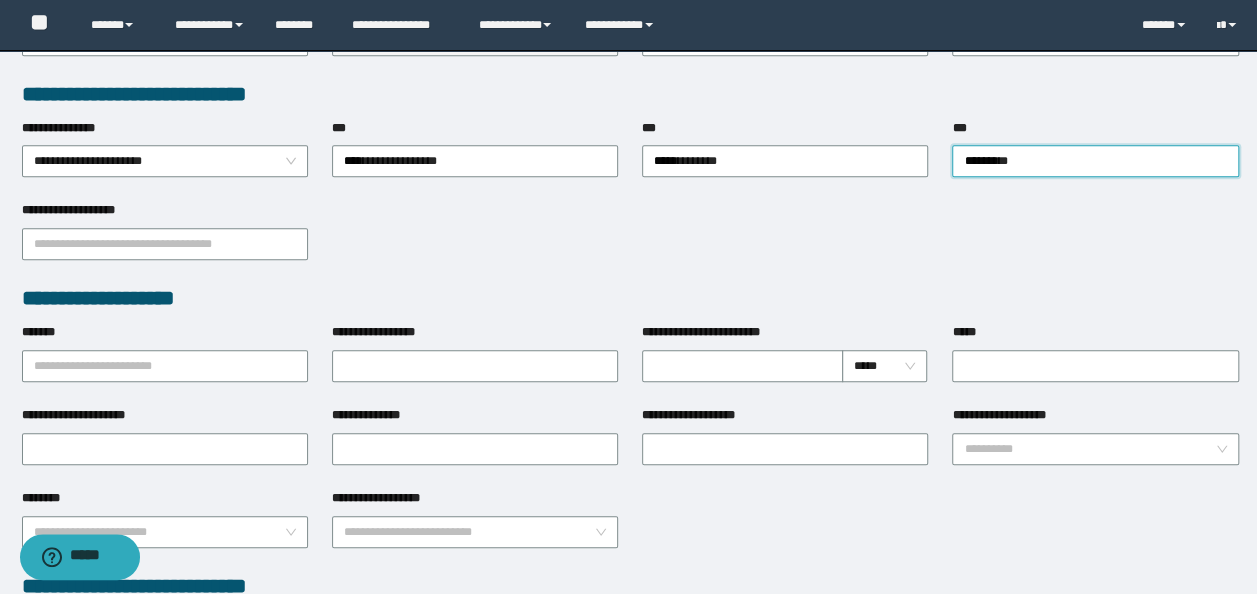 scroll, scrollTop: 600, scrollLeft: 0, axis: vertical 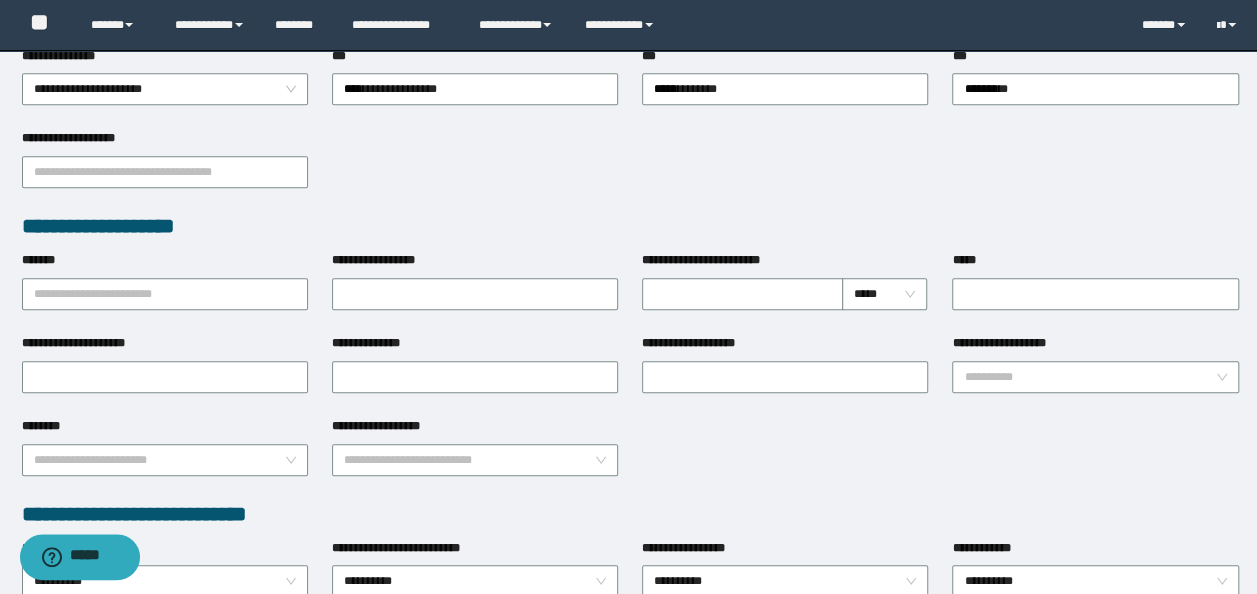 click on "**********" at bounding box center (165, 170) 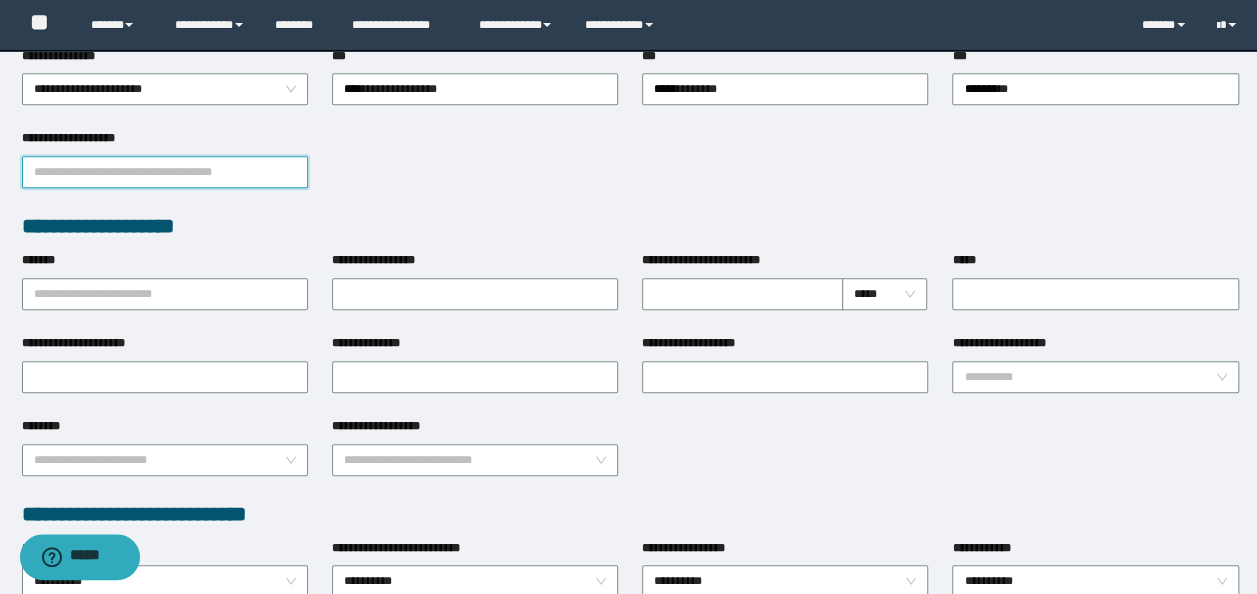 click on "**********" at bounding box center (165, 172) 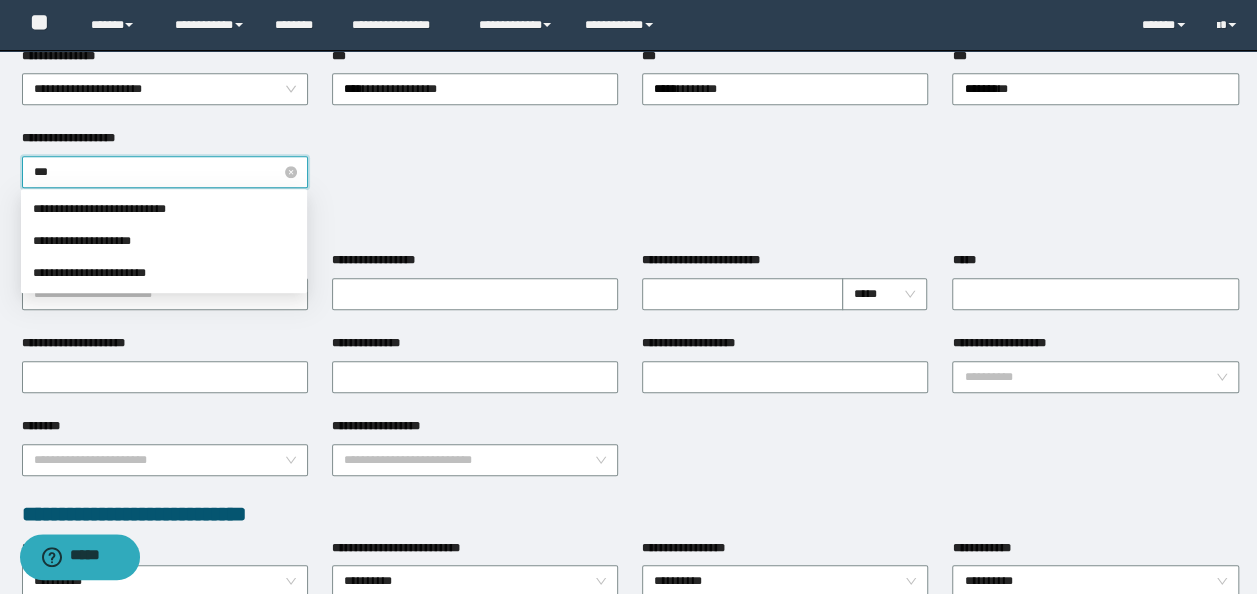 type on "****" 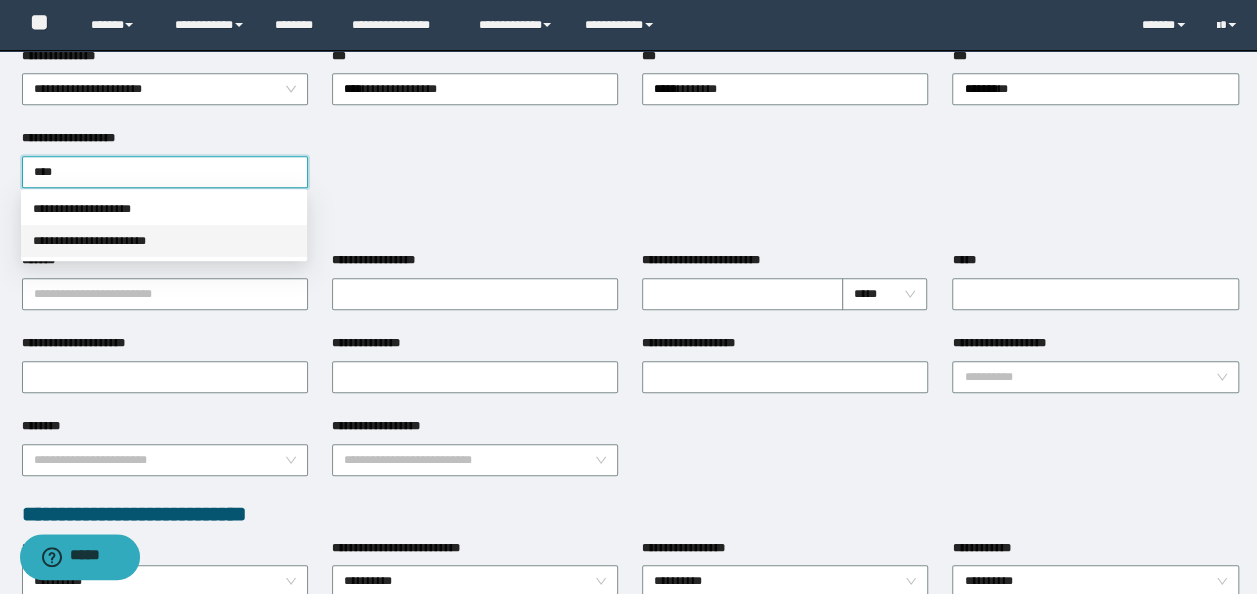 click on "**********" at bounding box center (164, 241) 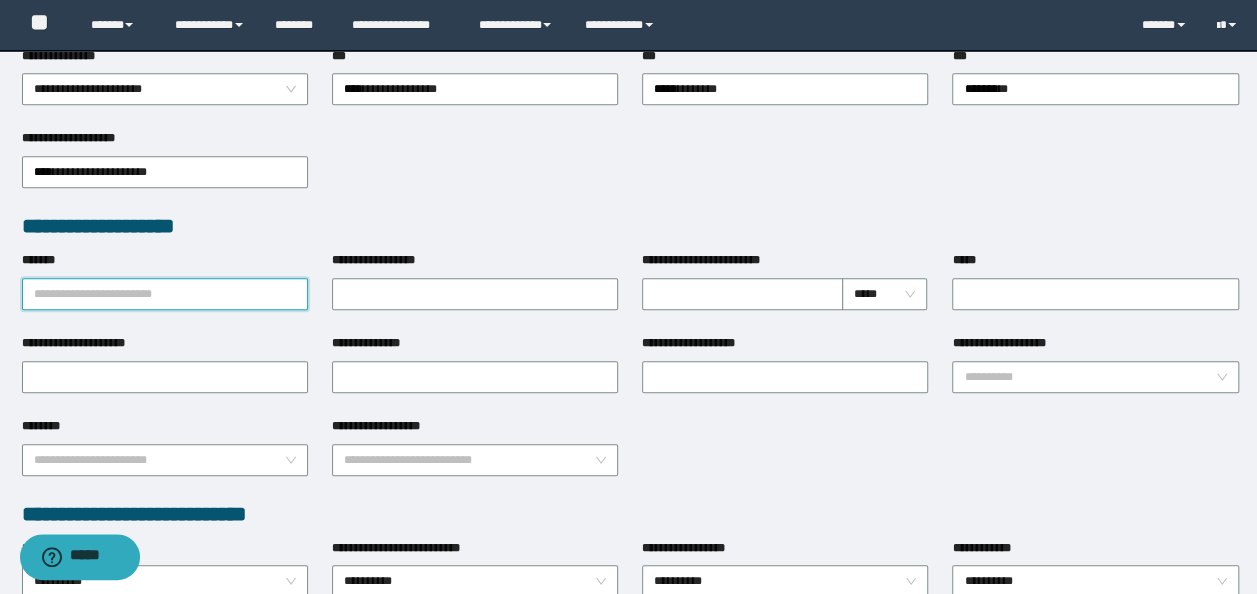 click on "*******" at bounding box center (165, 294) 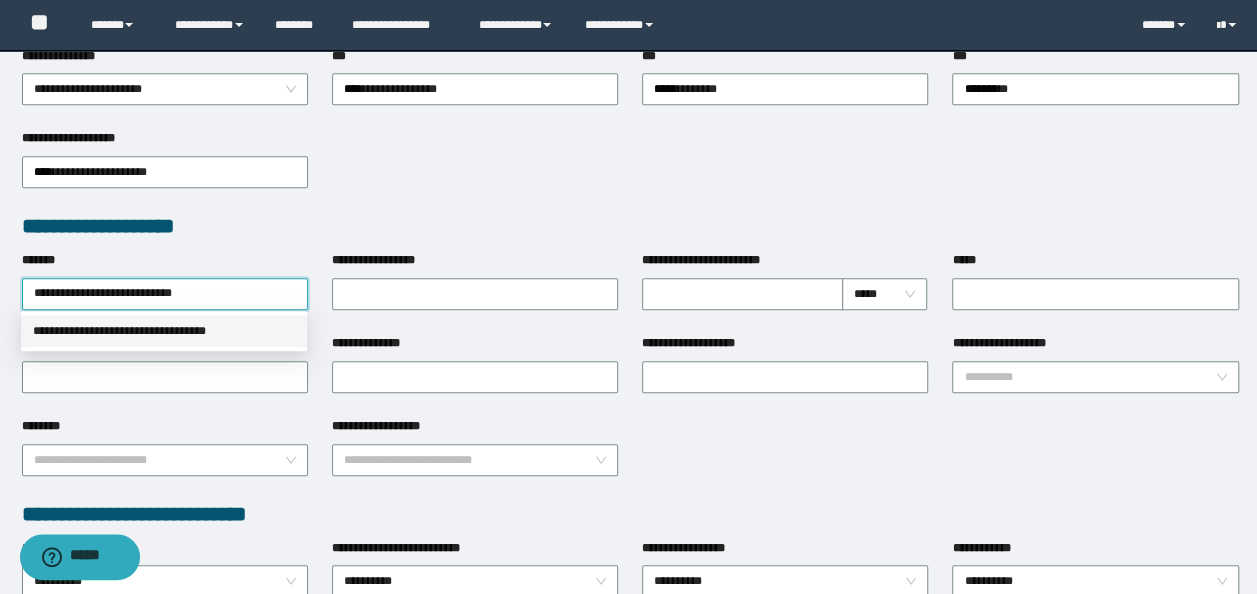 click on "**********" at bounding box center (164, 331) 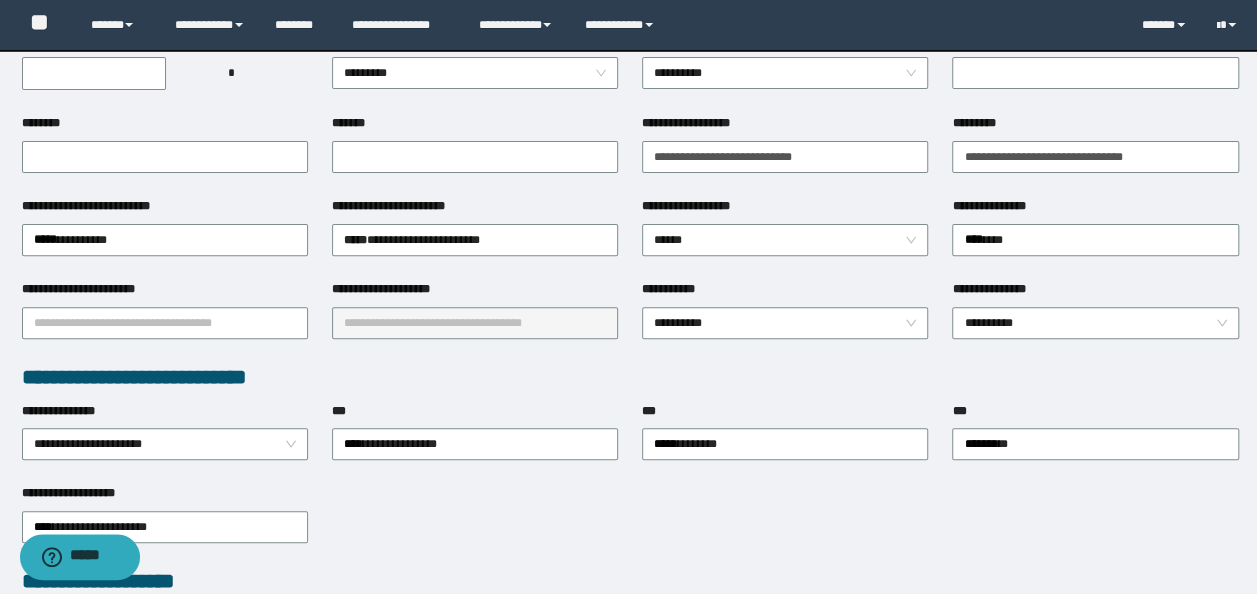 scroll, scrollTop: 0, scrollLeft: 0, axis: both 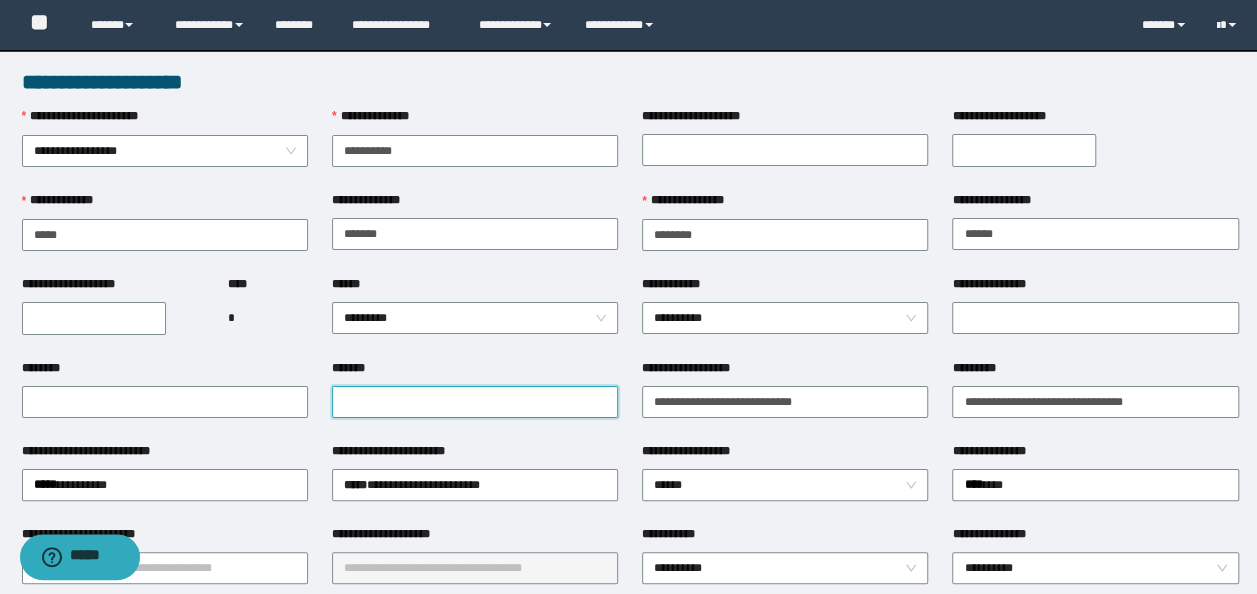 click on "*******" at bounding box center [475, 402] 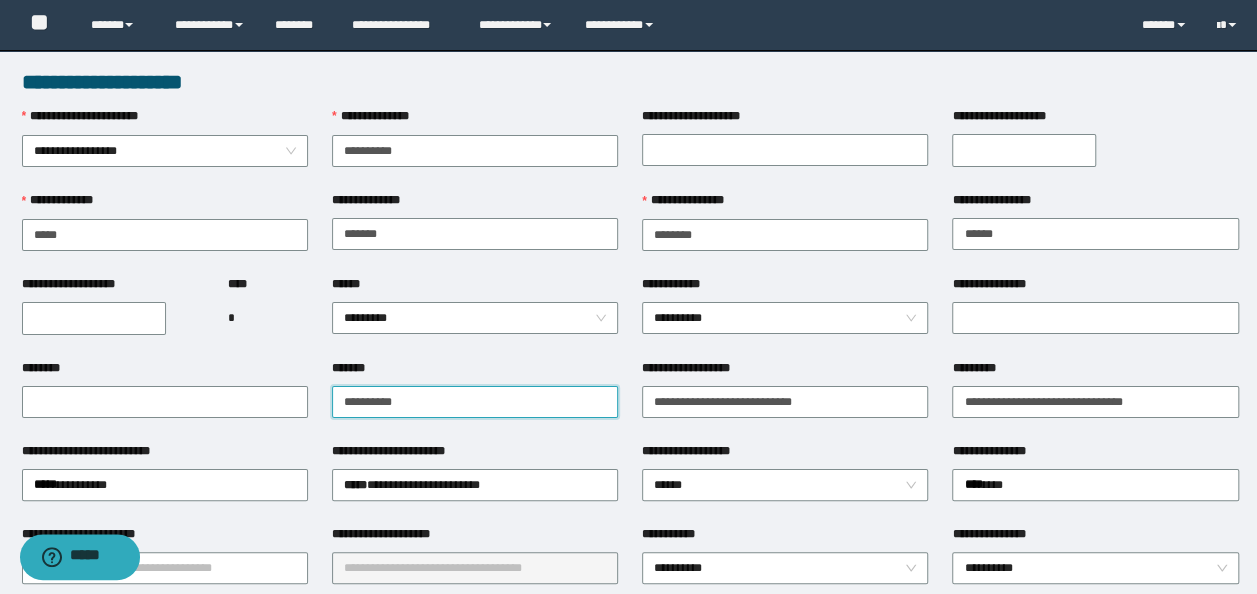 click on "**********" at bounding box center (475, 402) 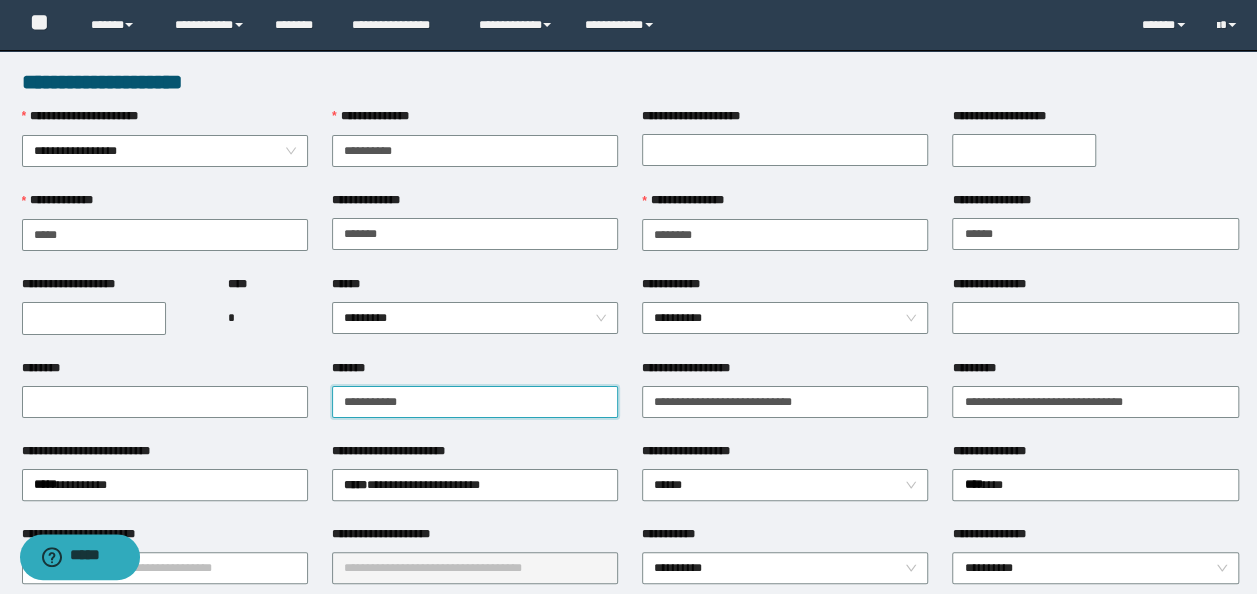 click on "**********" at bounding box center [475, 402] 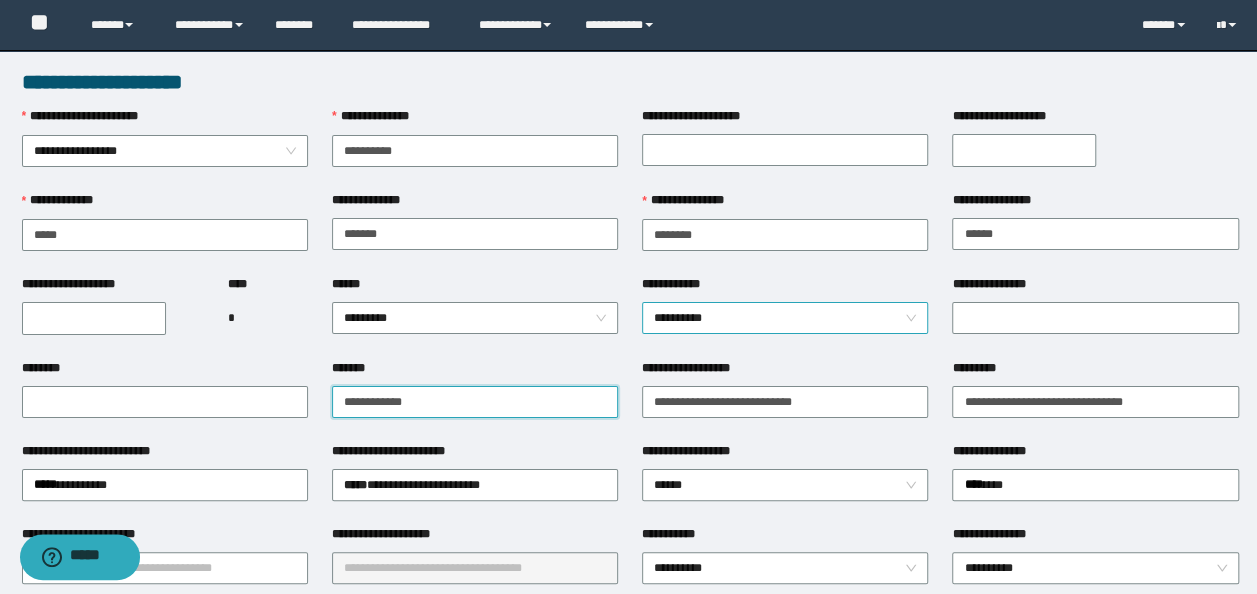click on "**********" at bounding box center (785, 318) 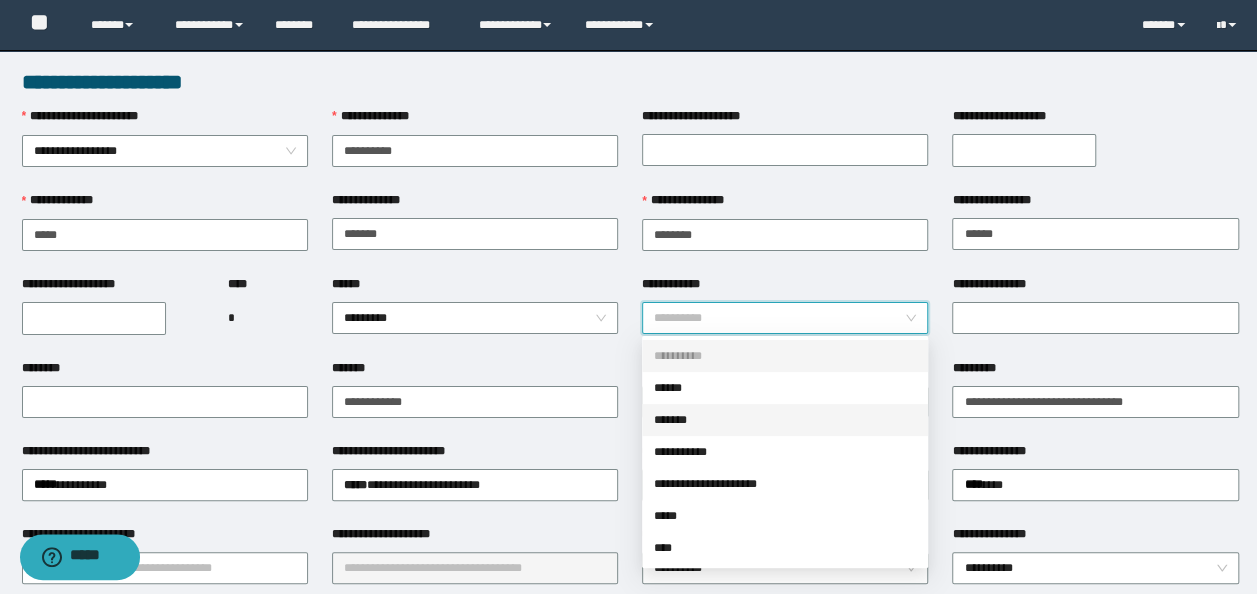 click on "*******" at bounding box center [785, 420] 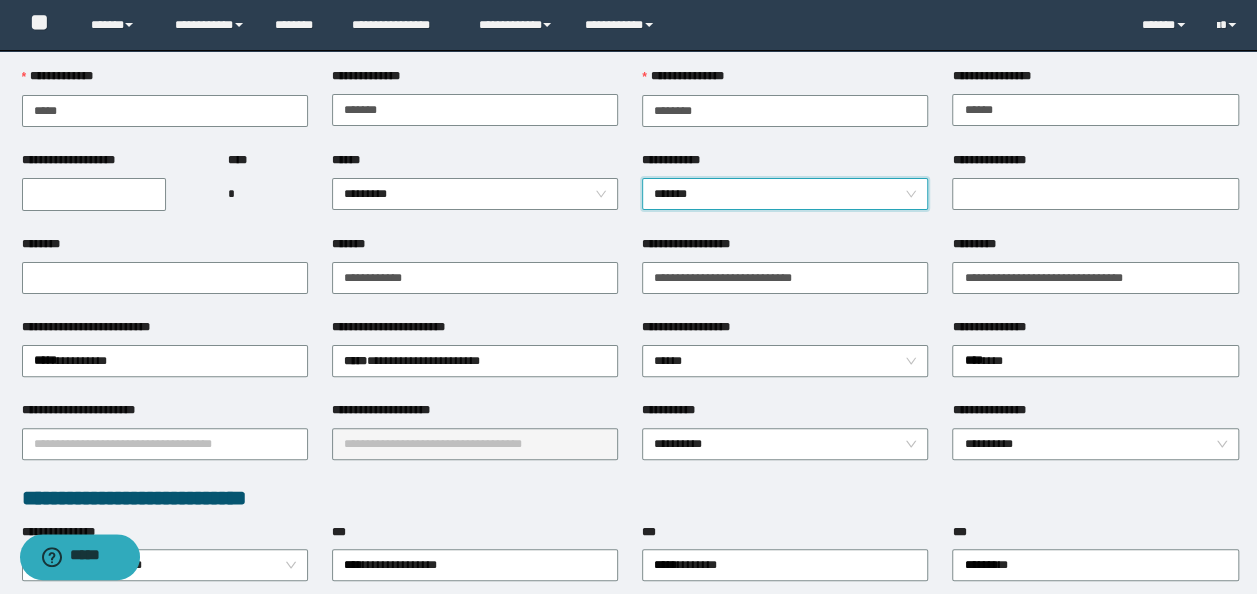 scroll, scrollTop: 200, scrollLeft: 0, axis: vertical 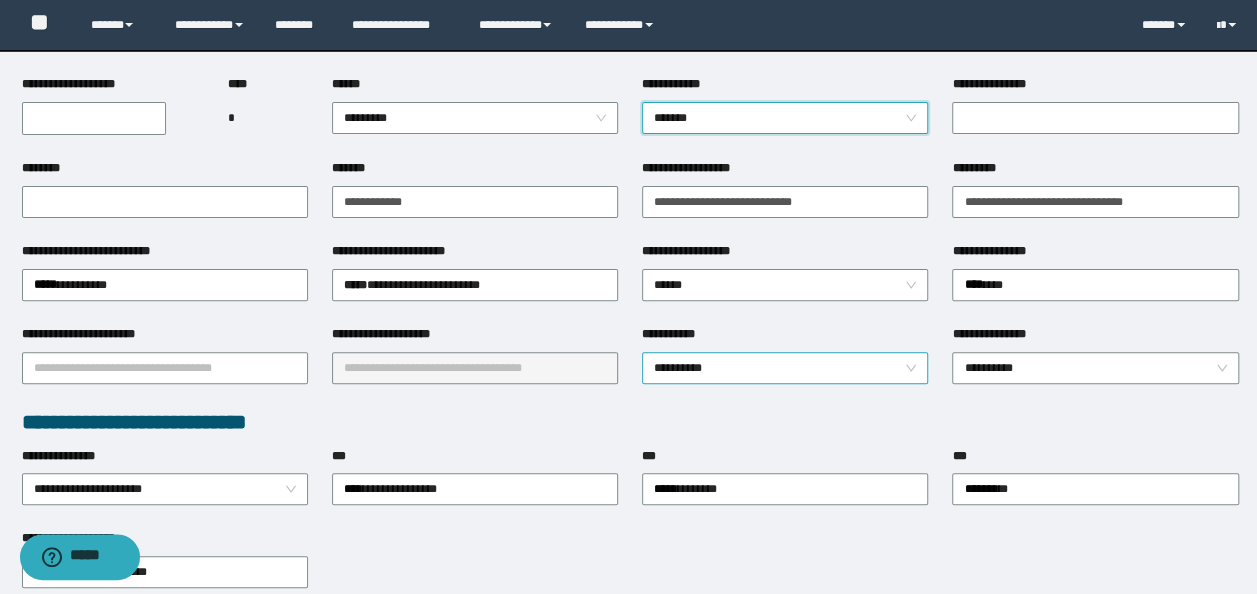 click on "**********" at bounding box center [785, 368] 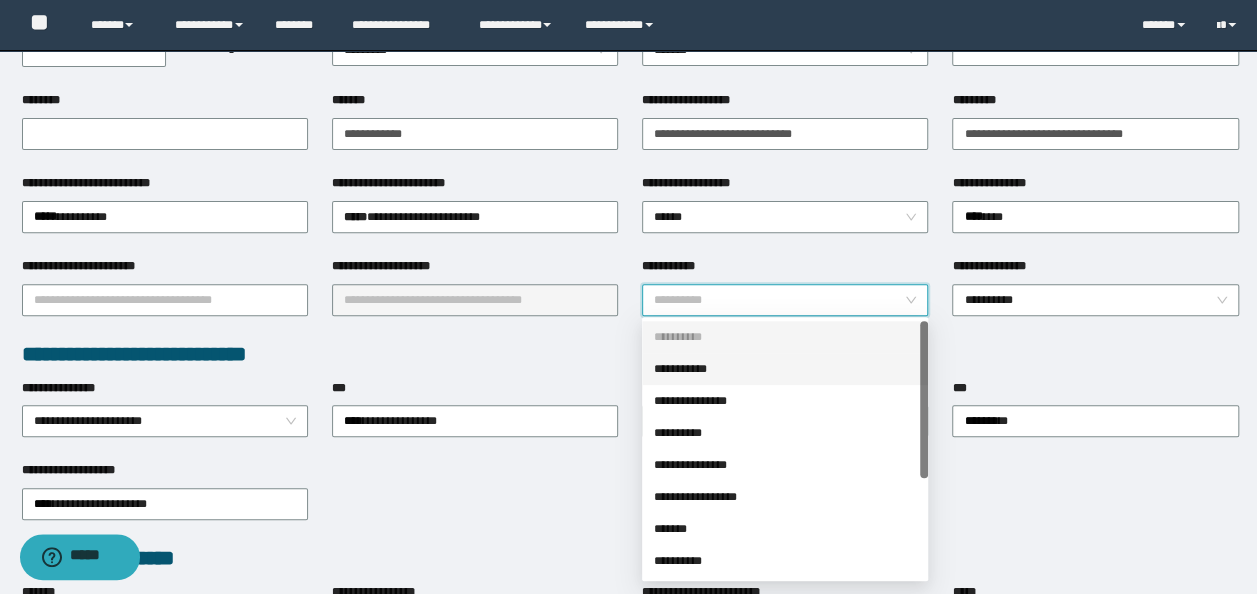 scroll, scrollTop: 300, scrollLeft: 0, axis: vertical 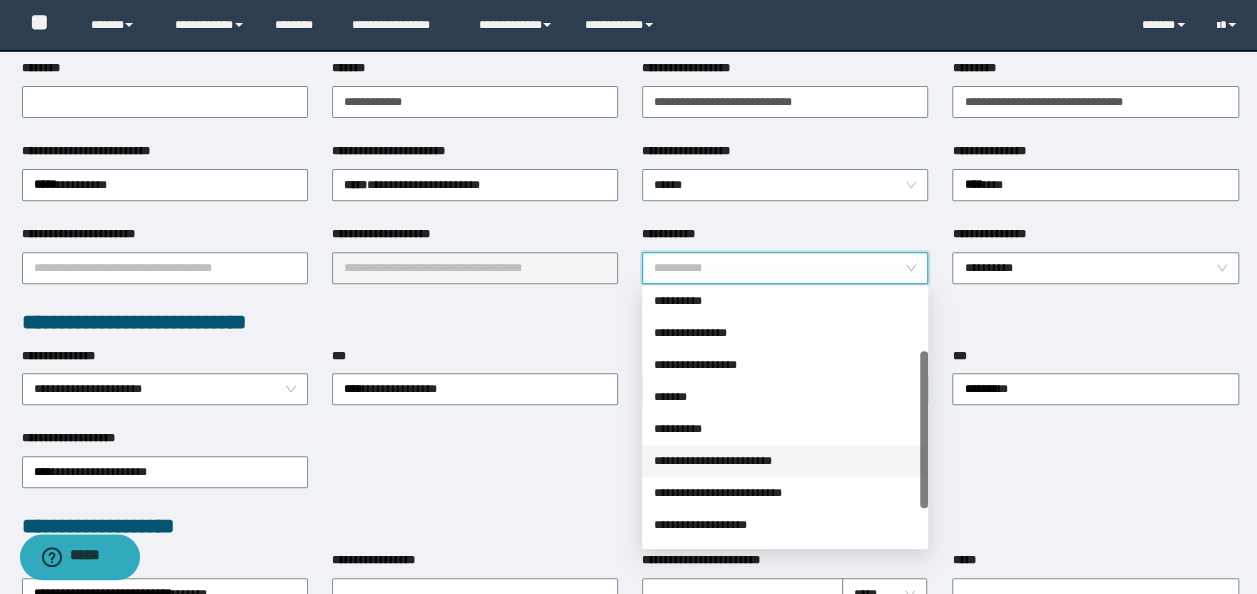 click on "**********" at bounding box center (785, 461) 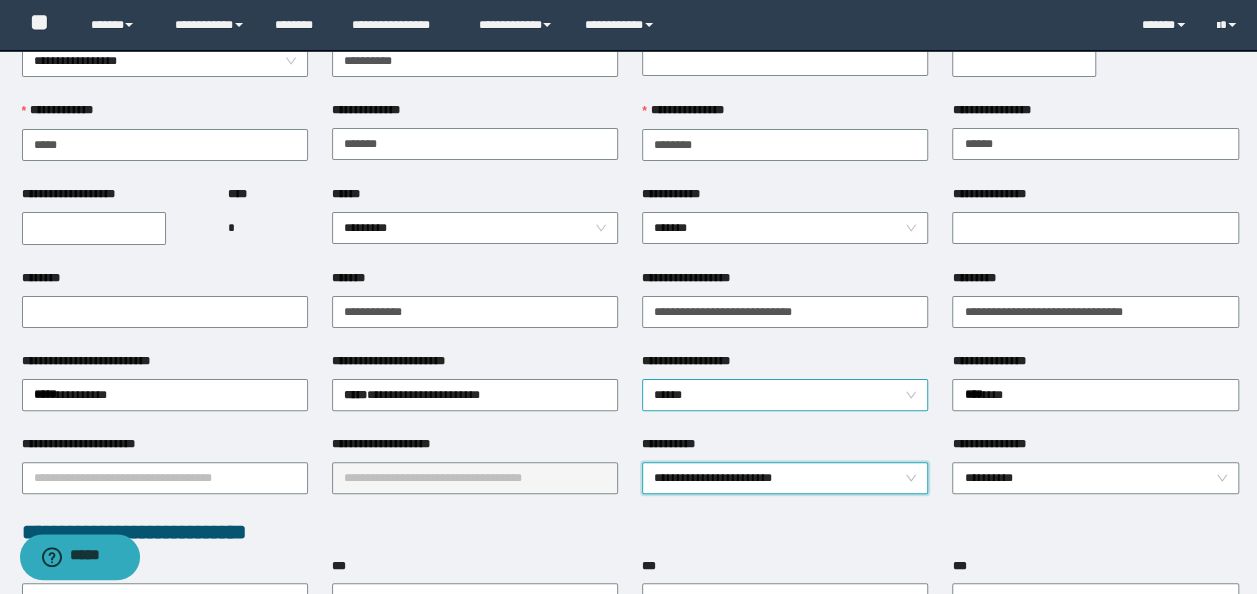 scroll, scrollTop: 0, scrollLeft: 0, axis: both 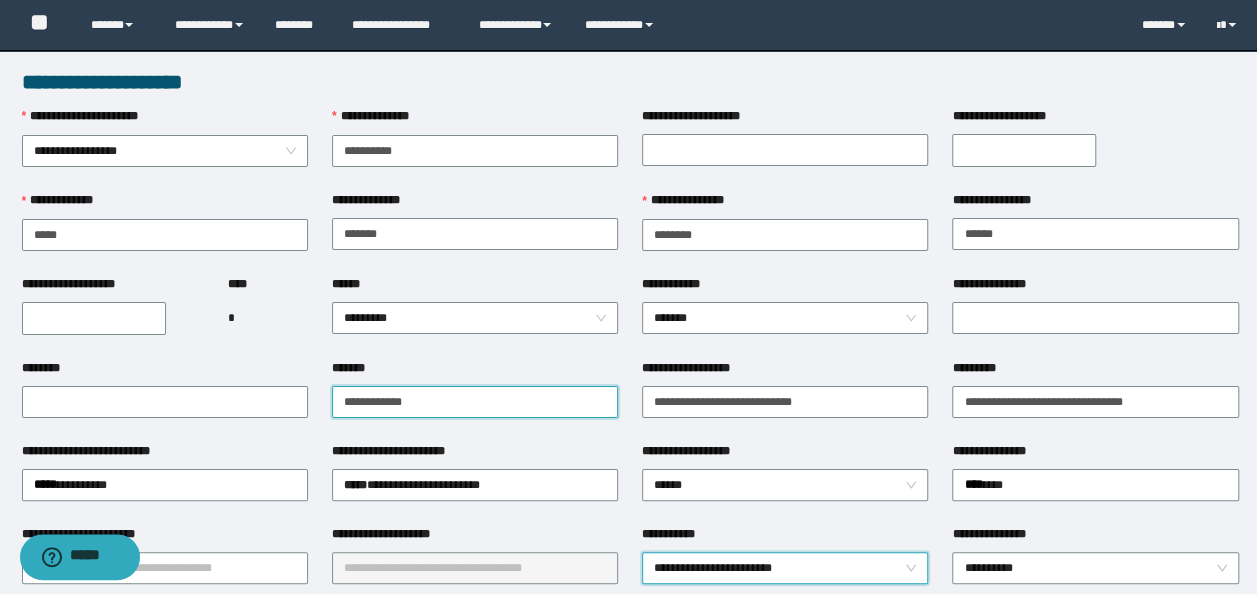 click on "**********" at bounding box center [475, 402] 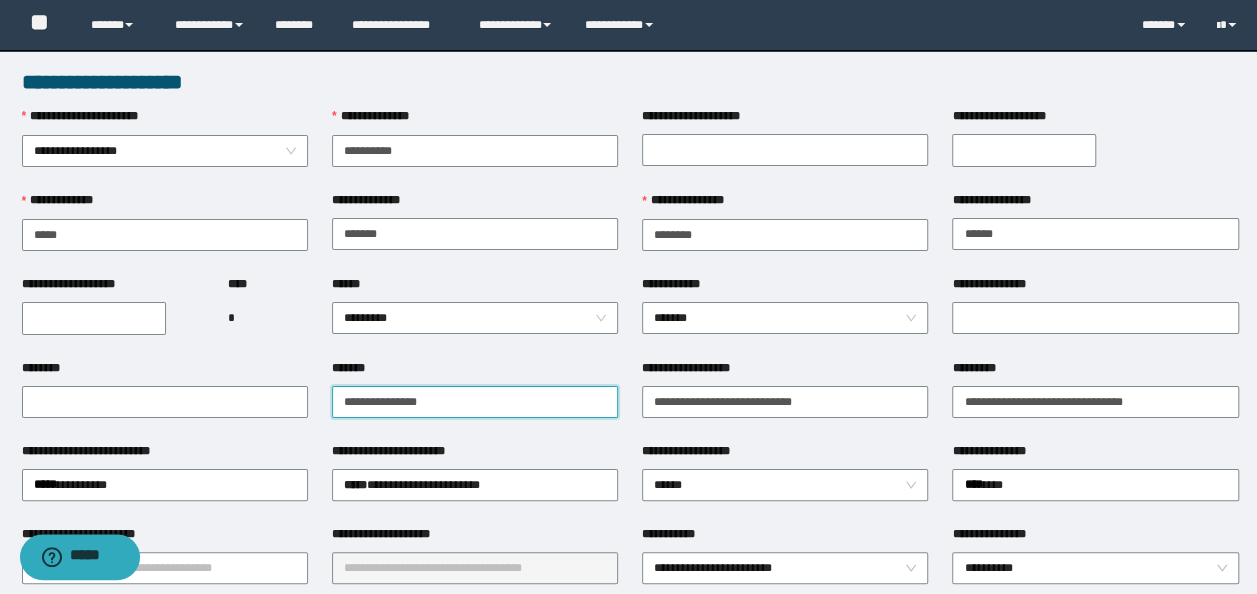 paste on "**********" 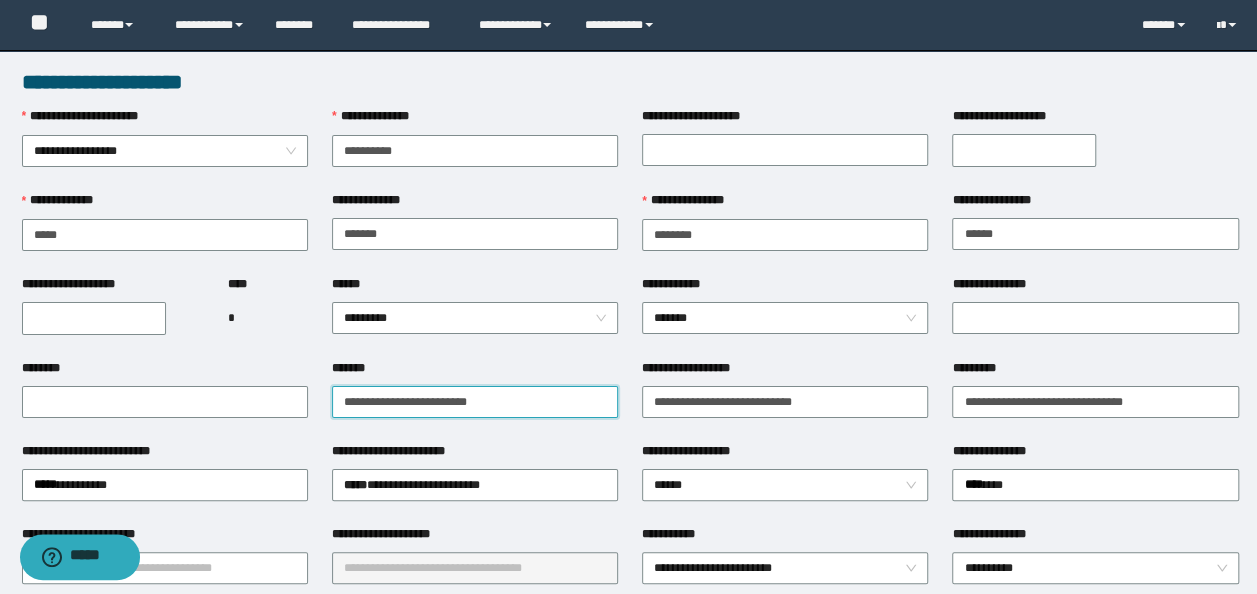 click on "**********" at bounding box center (475, 402) 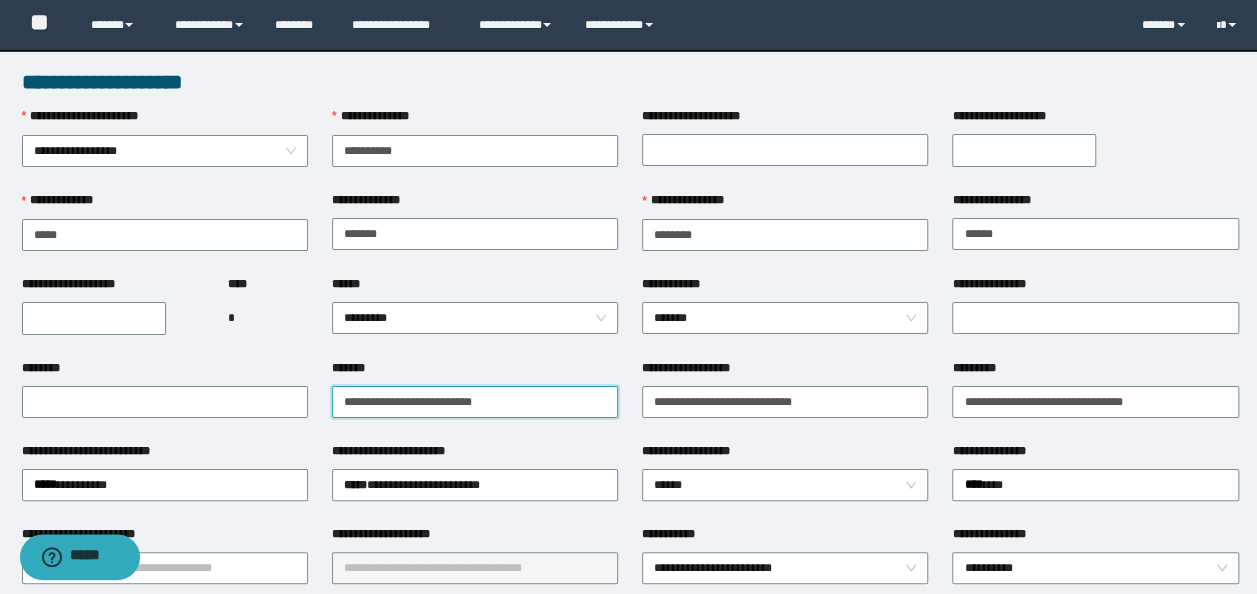 click on "**********" at bounding box center [475, 402] 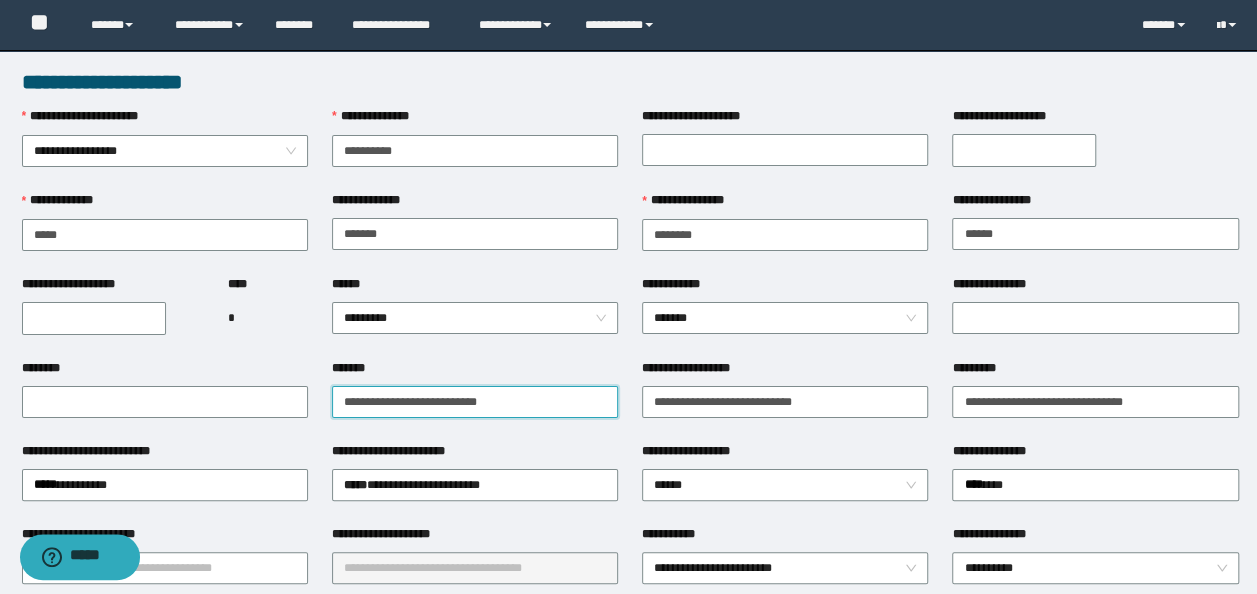 type on "**********" 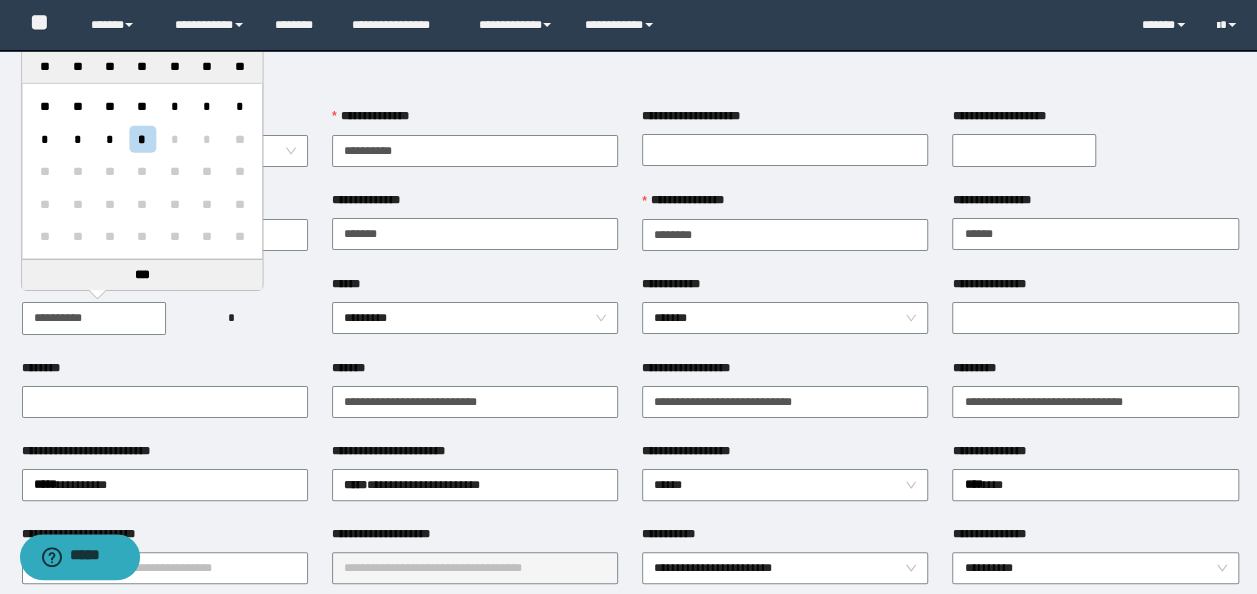 click on "**********" at bounding box center (94, 318) 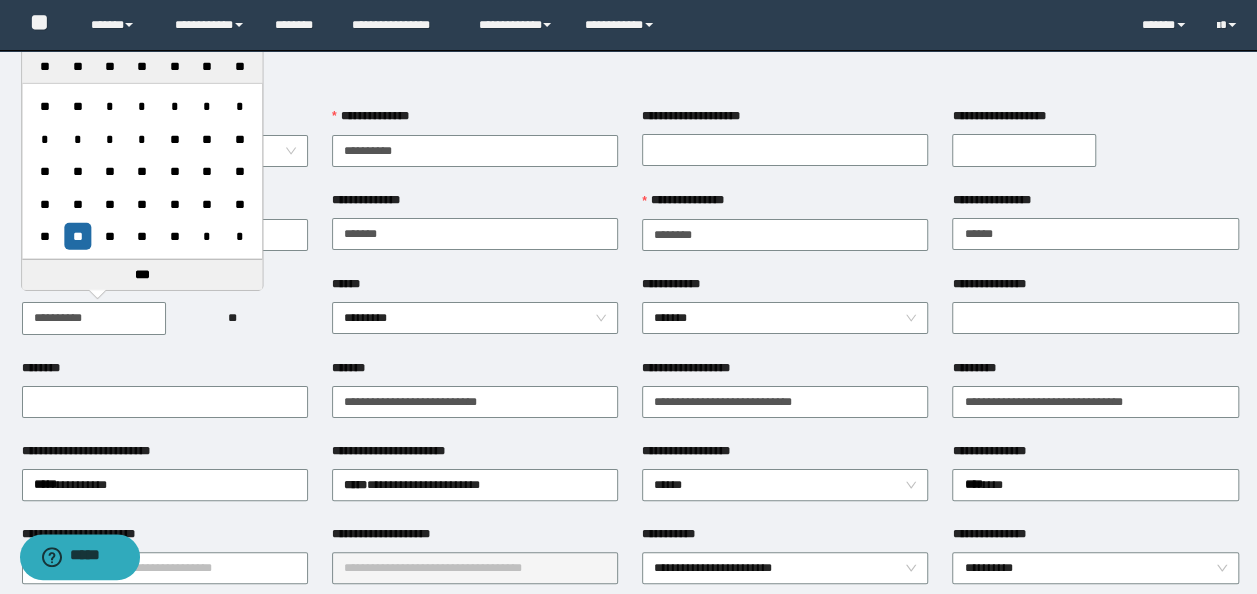 type on "**********" 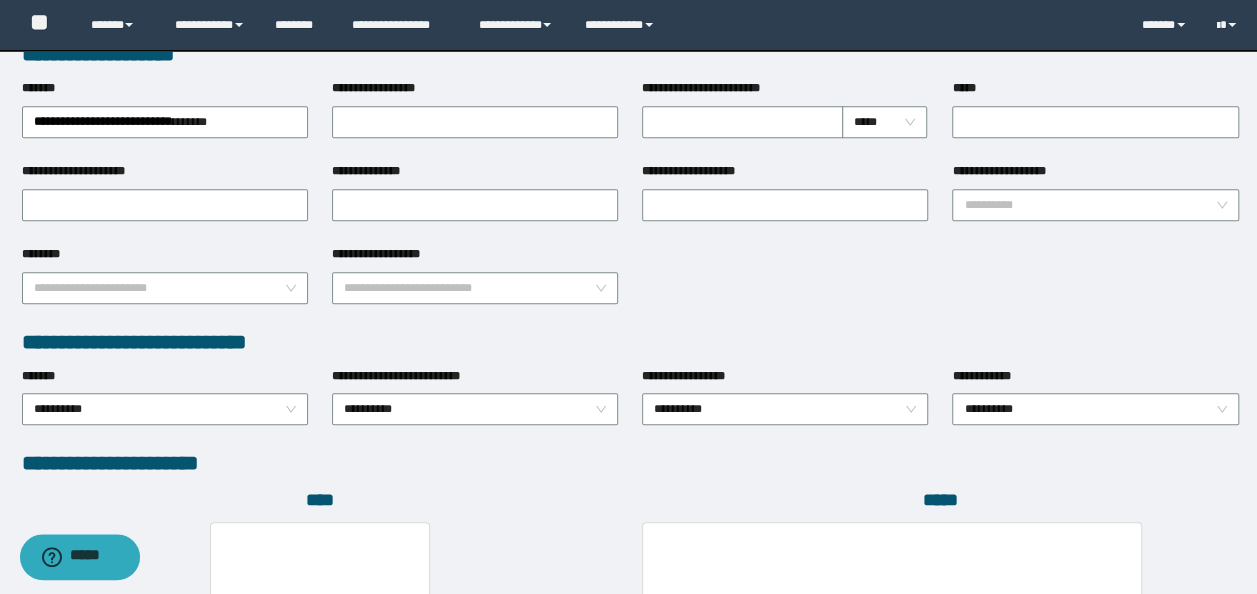 scroll, scrollTop: 900, scrollLeft: 0, axis: vertical 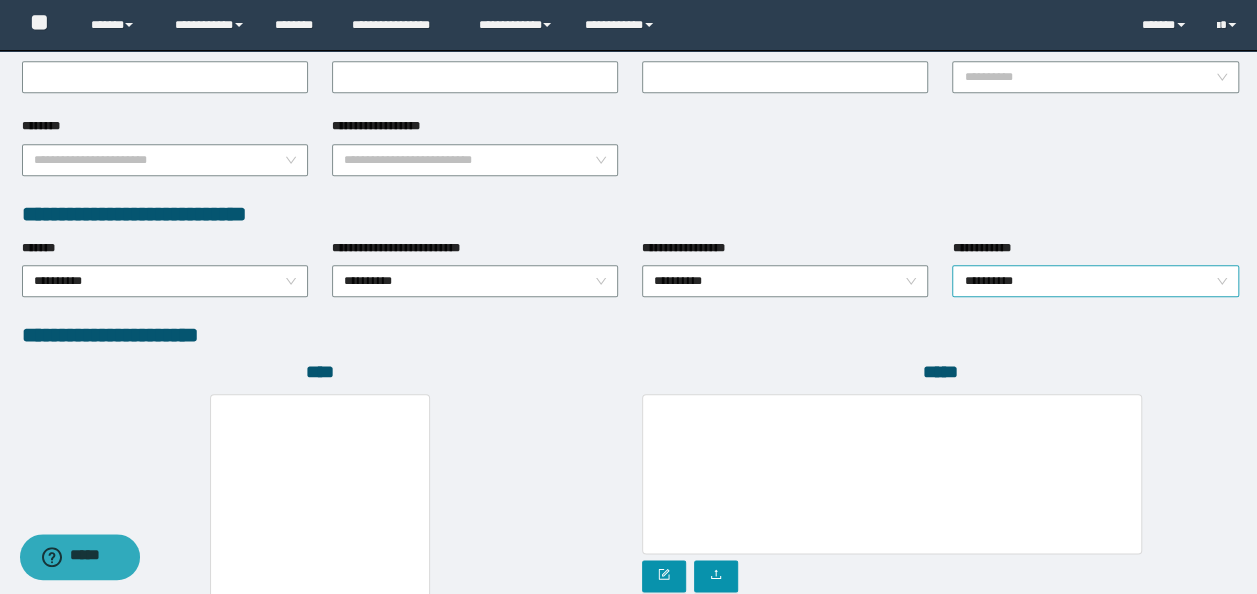 click on "**********" at bounding box center (1095, 281) 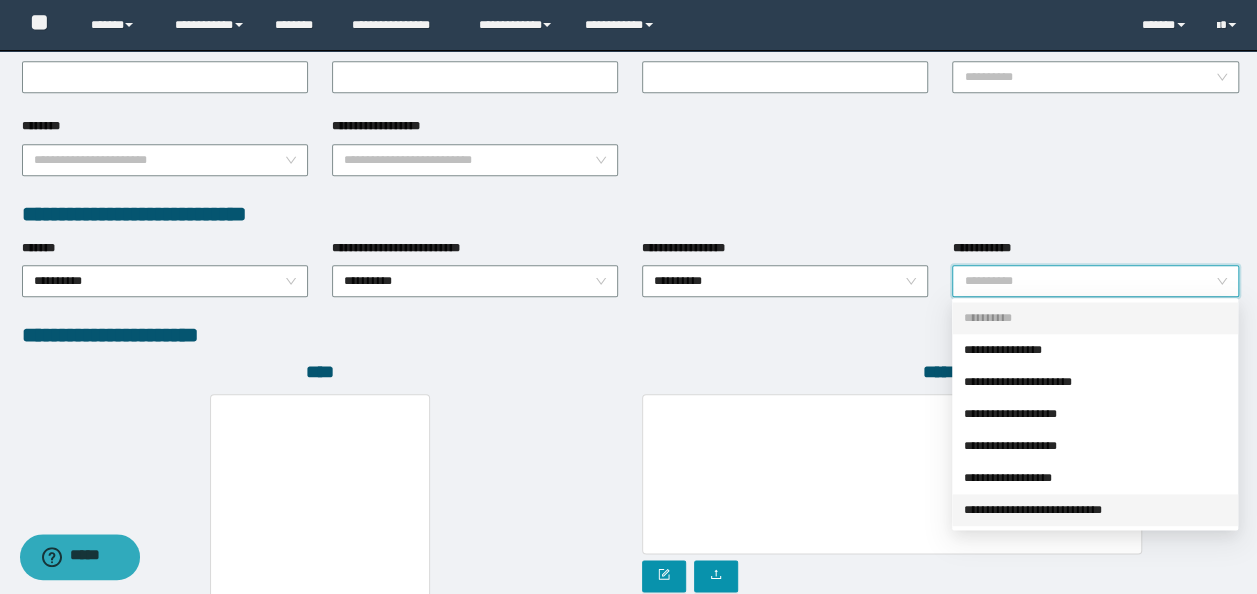 click on "**********" at bounding box center [1095, 510] 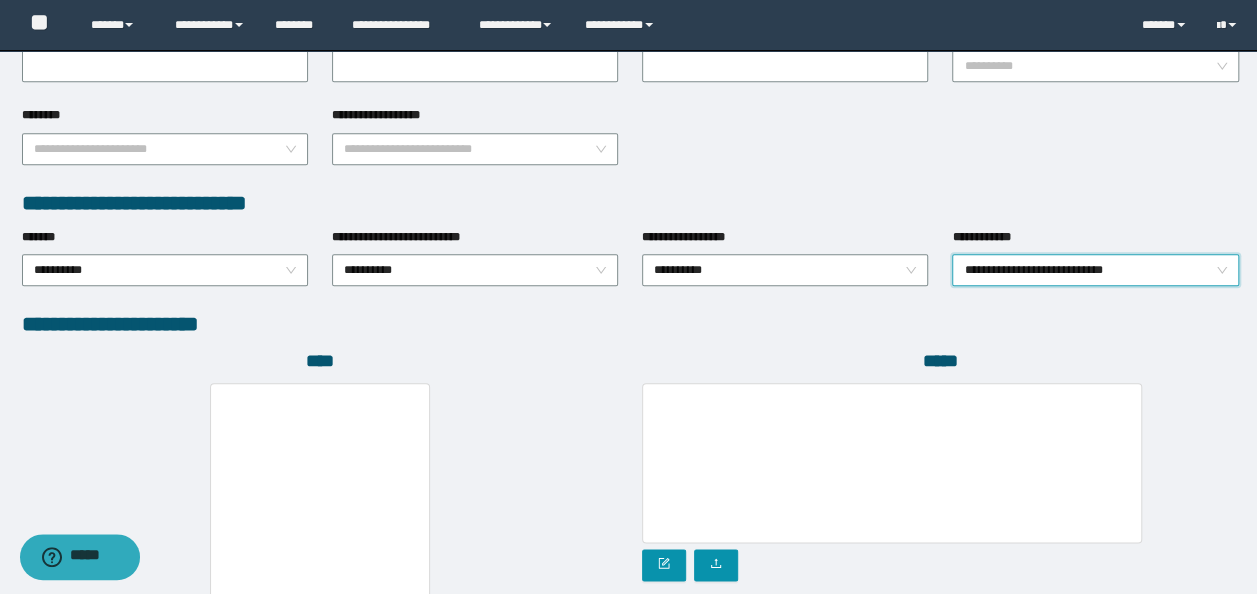 scroll, scrollTop: 1108, scrollLeft: 0, axis: vertical 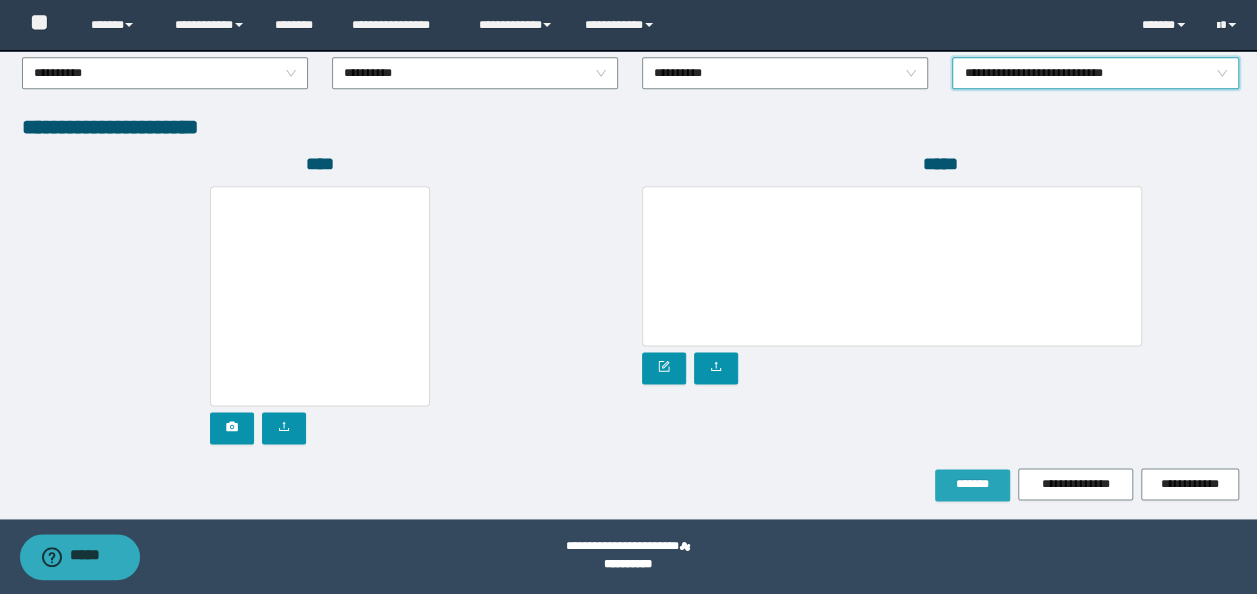 click on "*******" at bounding box center [972, 485] 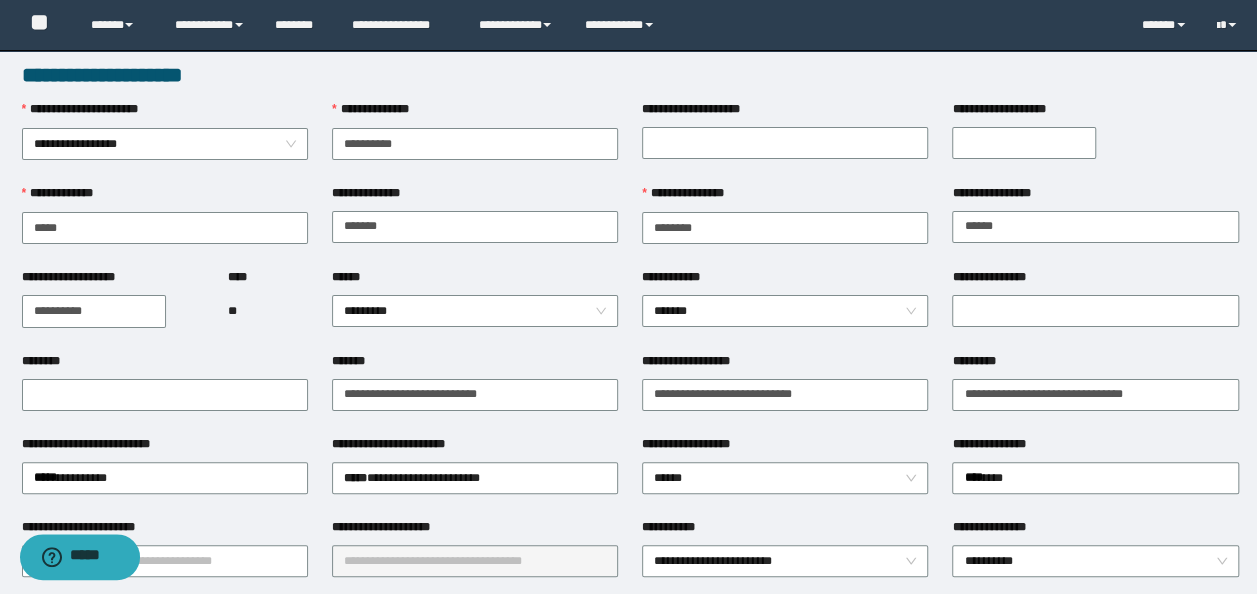 scroll, scrollTop: 0, scrollLeft: 0, axis: both 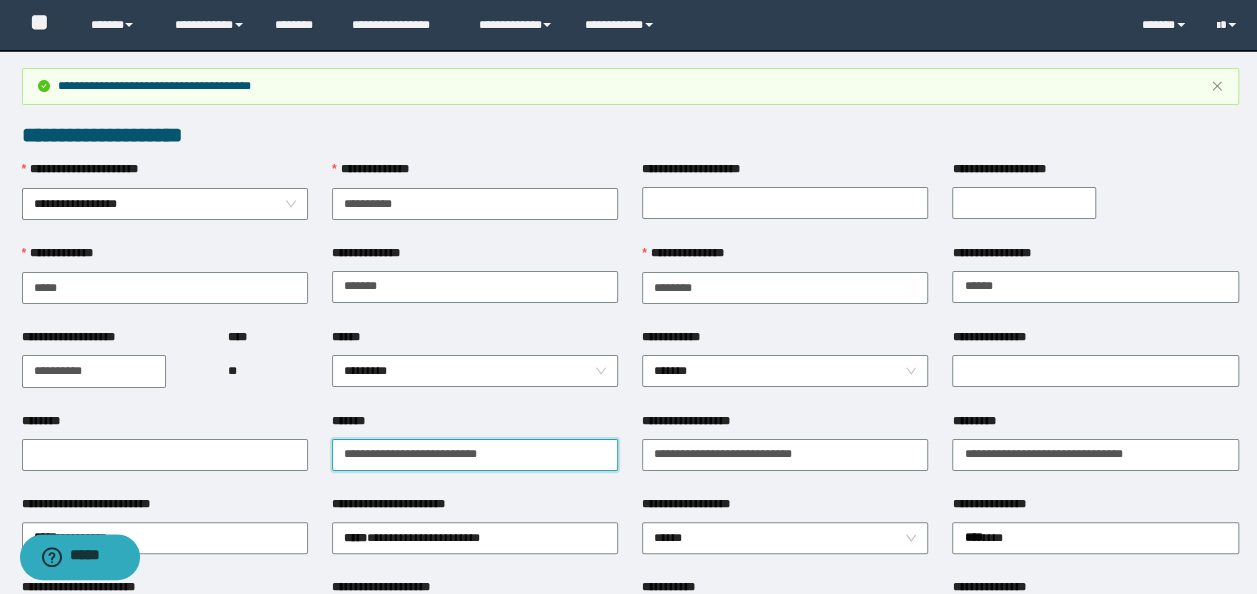 drag, startPoint x: 522, startPoint y: 452, endPoint x: -4, endPoint y: 448, distance: 526.0152 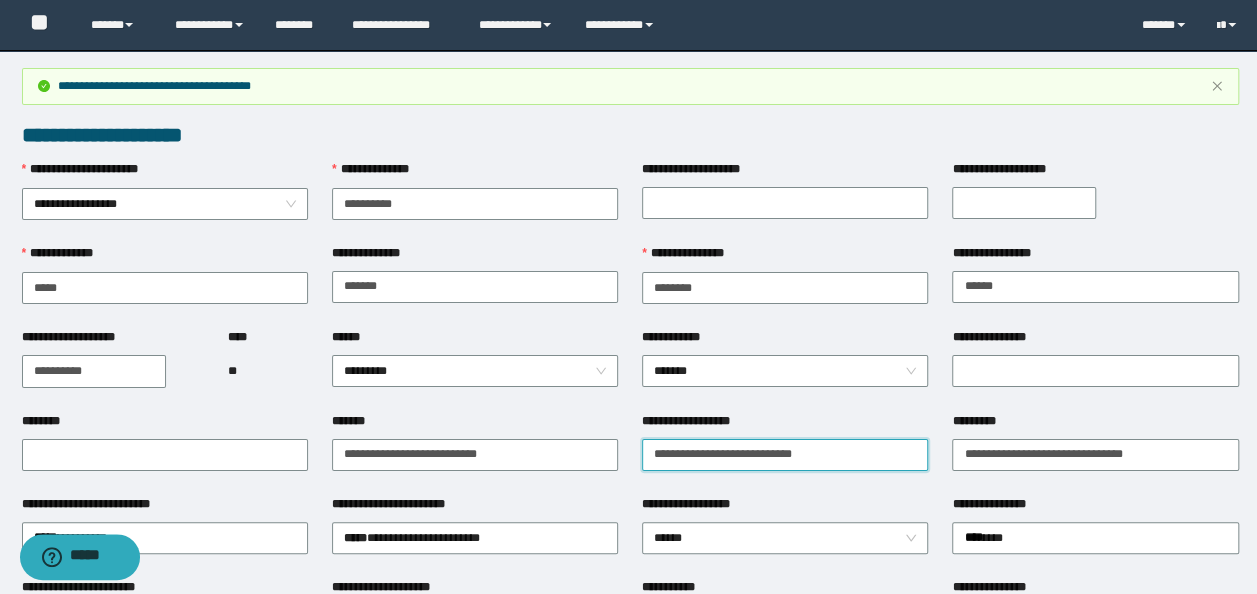 drag, startPoint x: 646, startPoint y: 435, endPoint x: 556, endPoint y: 428, distance: 90.27181 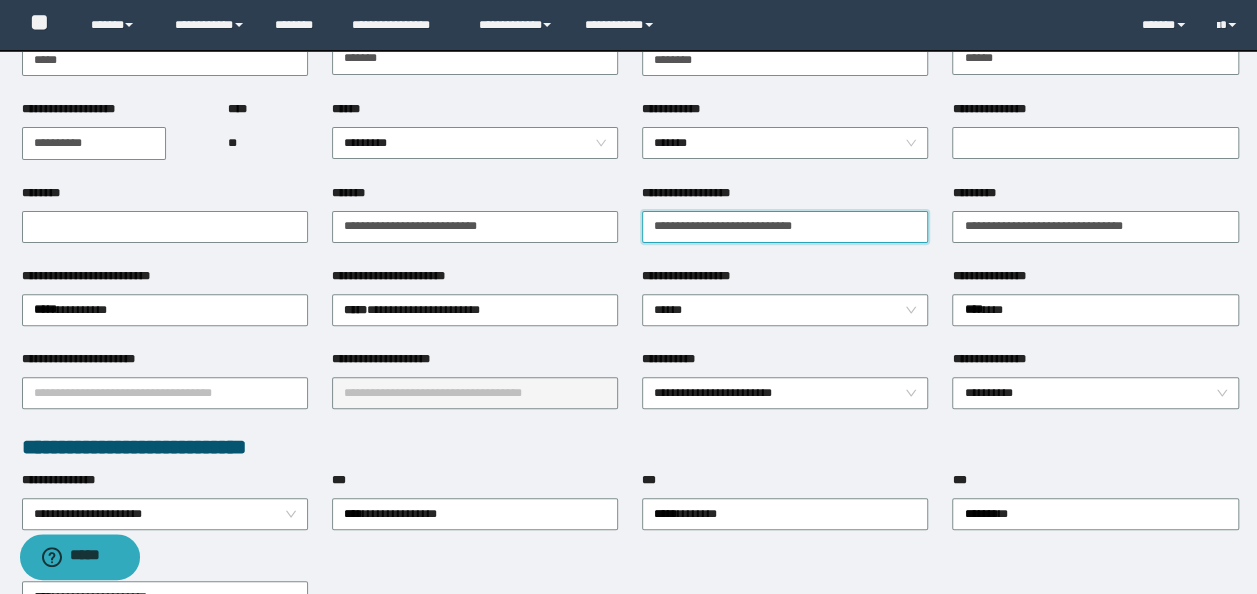 scroll, scrollTop: 400, scrollLeft: 0, axis: vertical 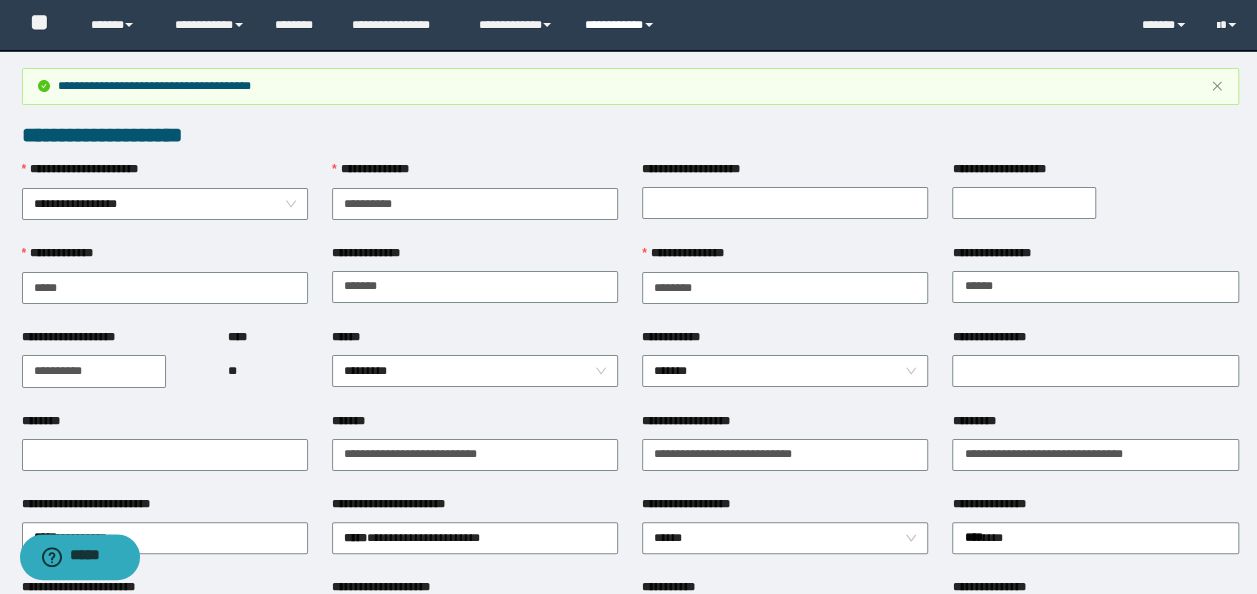 click on "**********" at bounding box center [622, 25] 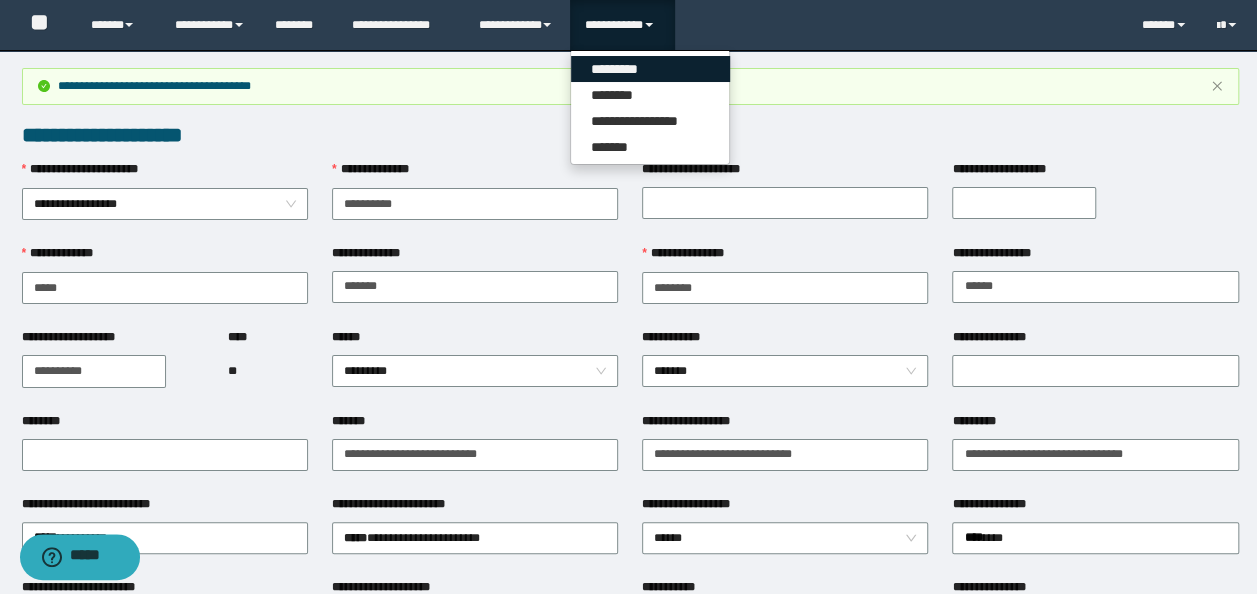 click on "*********" at bounding box center (650, 69) 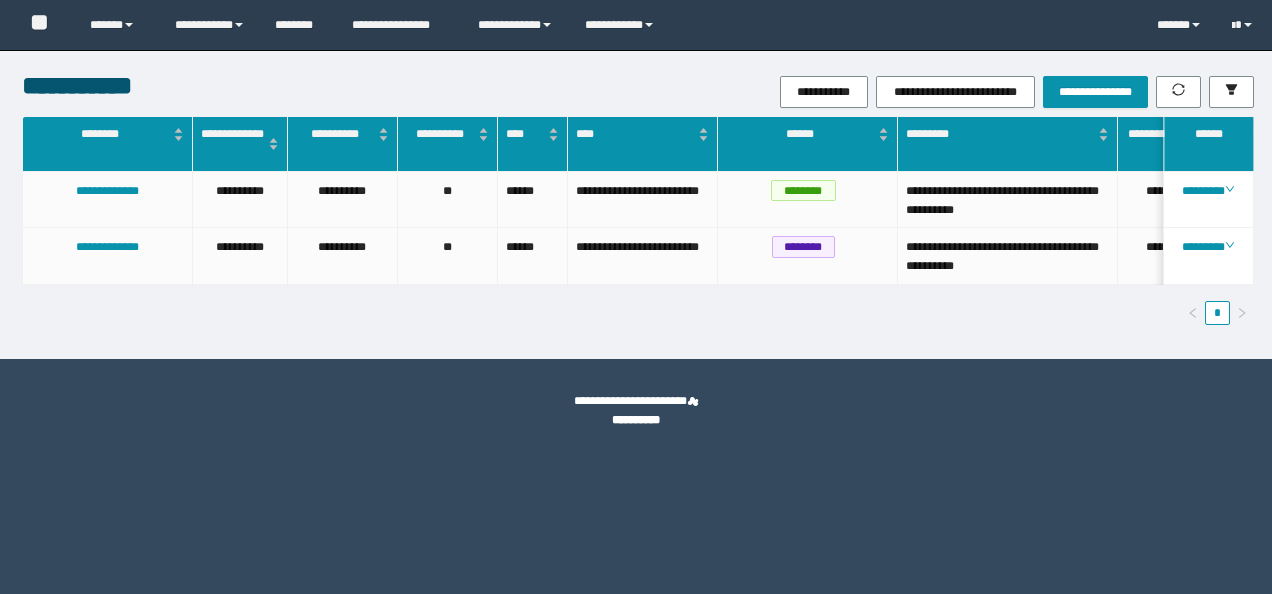 scroll, scrollTop: 0, scrollLeft: 0, axis: both 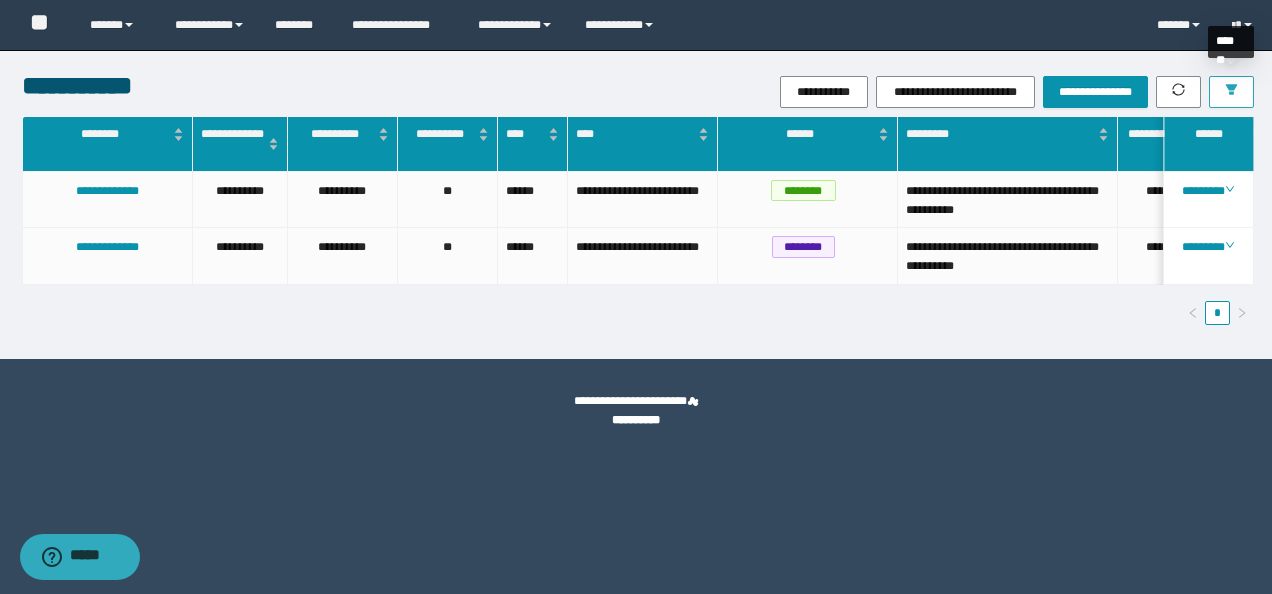 click 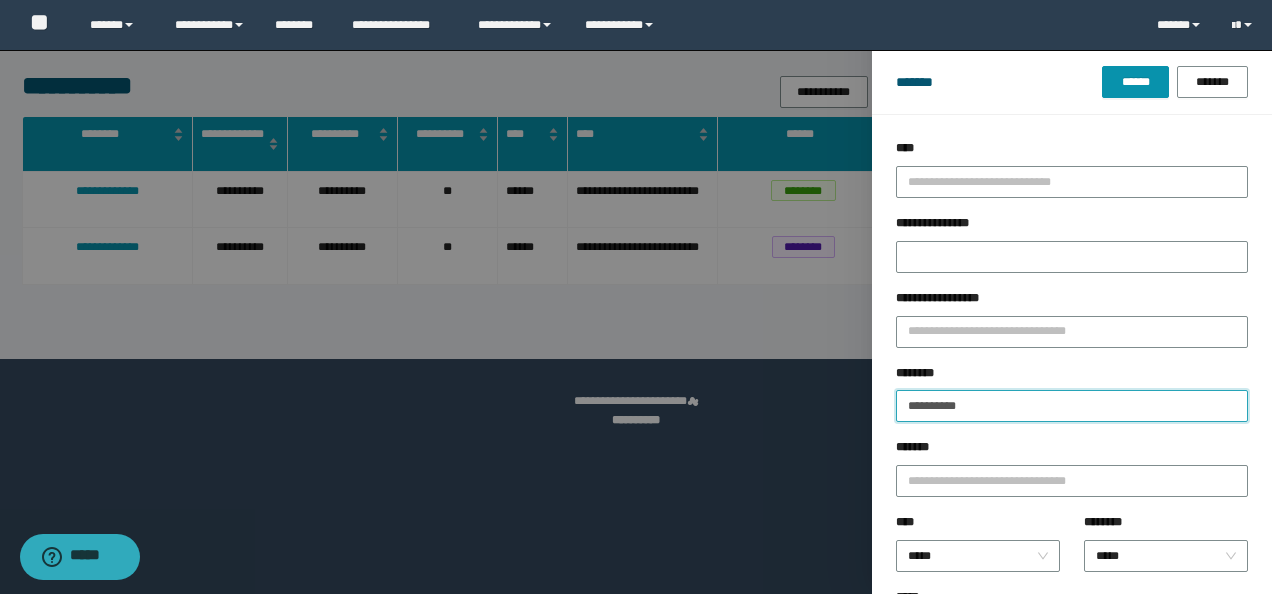 drag, startPoint x: 1017, startPoint y: 409, endPoint x: 522, endPoint y: 392, distance: 495.29184 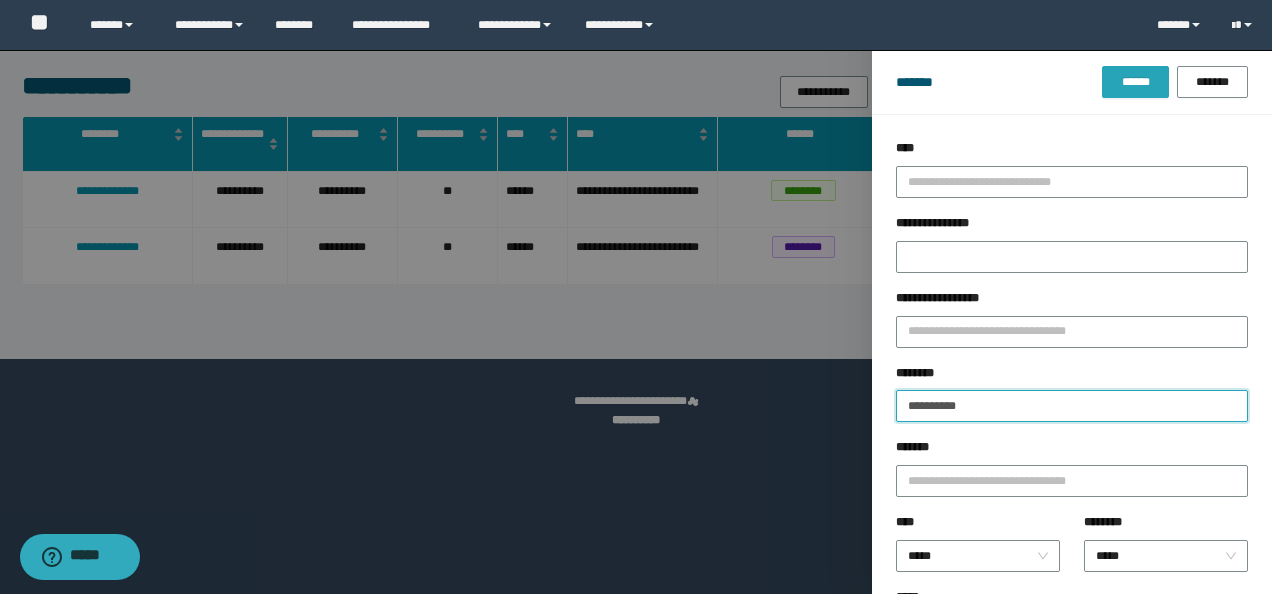 type on "**********" 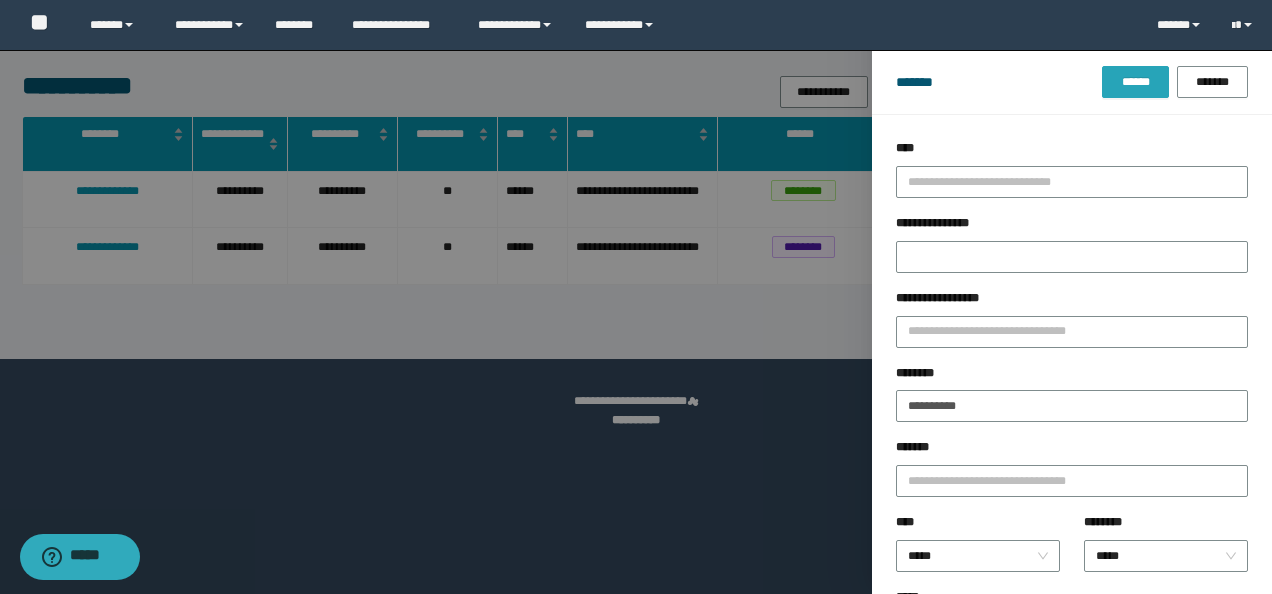 click on "******" at bounding box center (1135, 82) 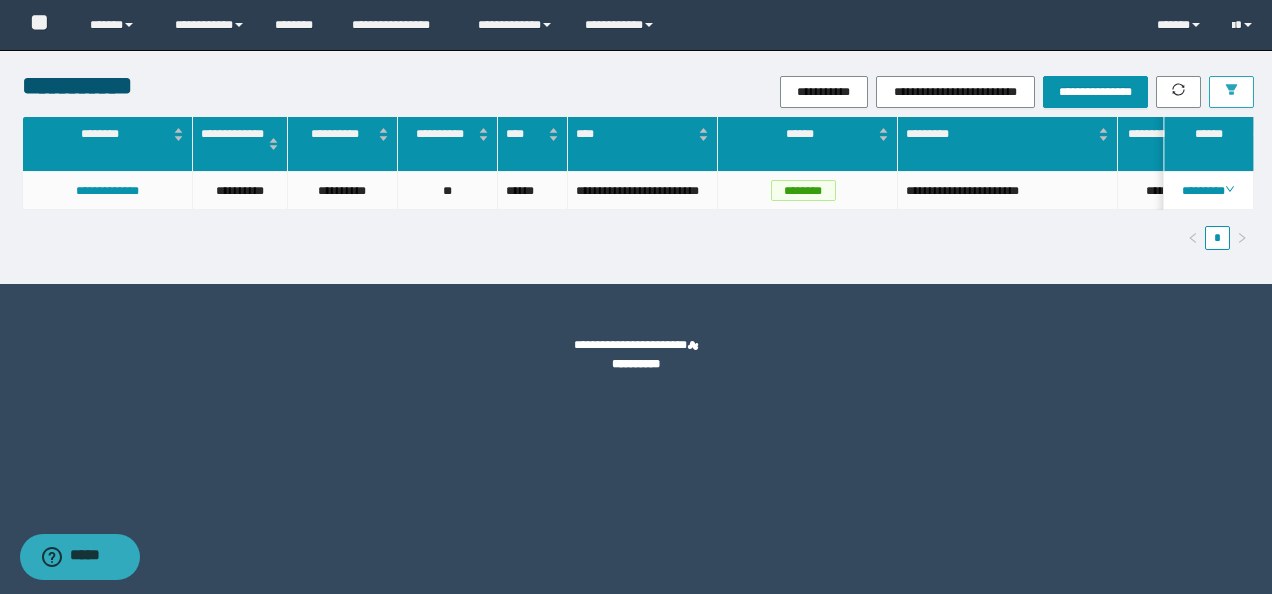 type 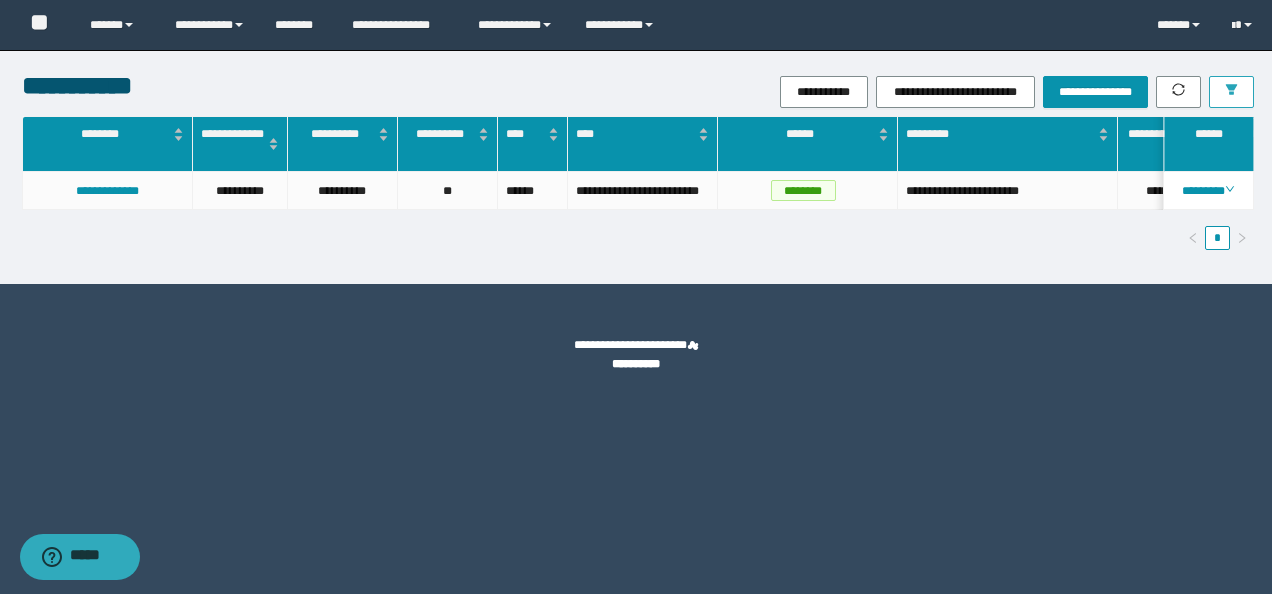 click at bounding box center [1231, 92] 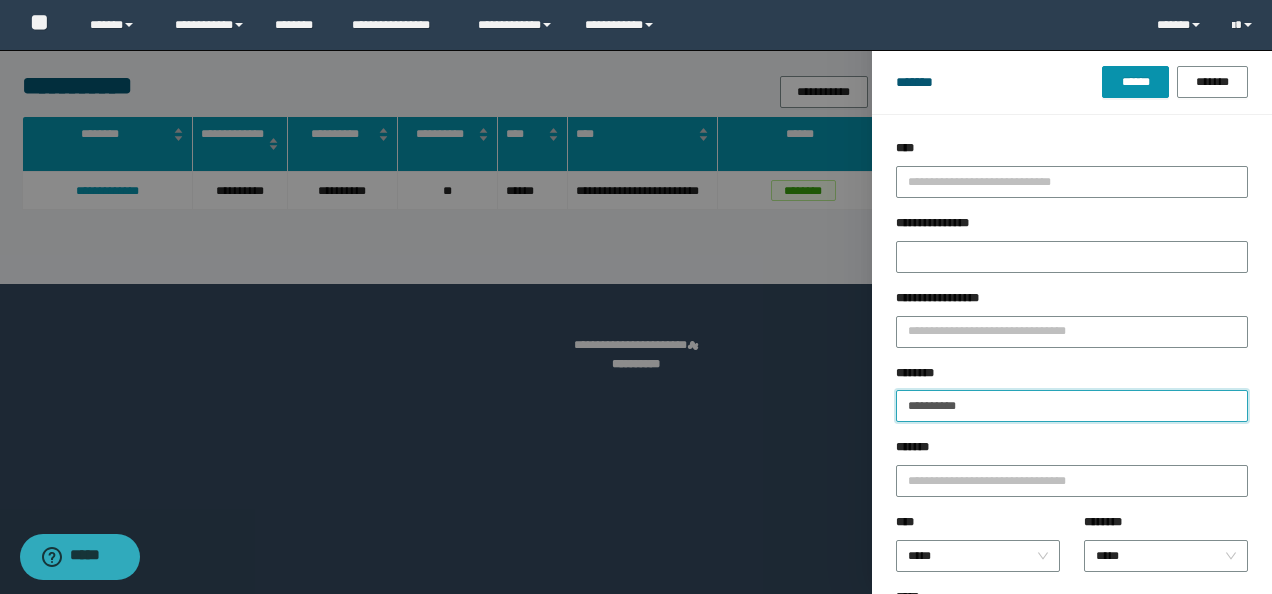 drag, startPoint x: 1015, startPoint y: 418, endPoint x: 396, endPoint y: 391, distance: 619.58856 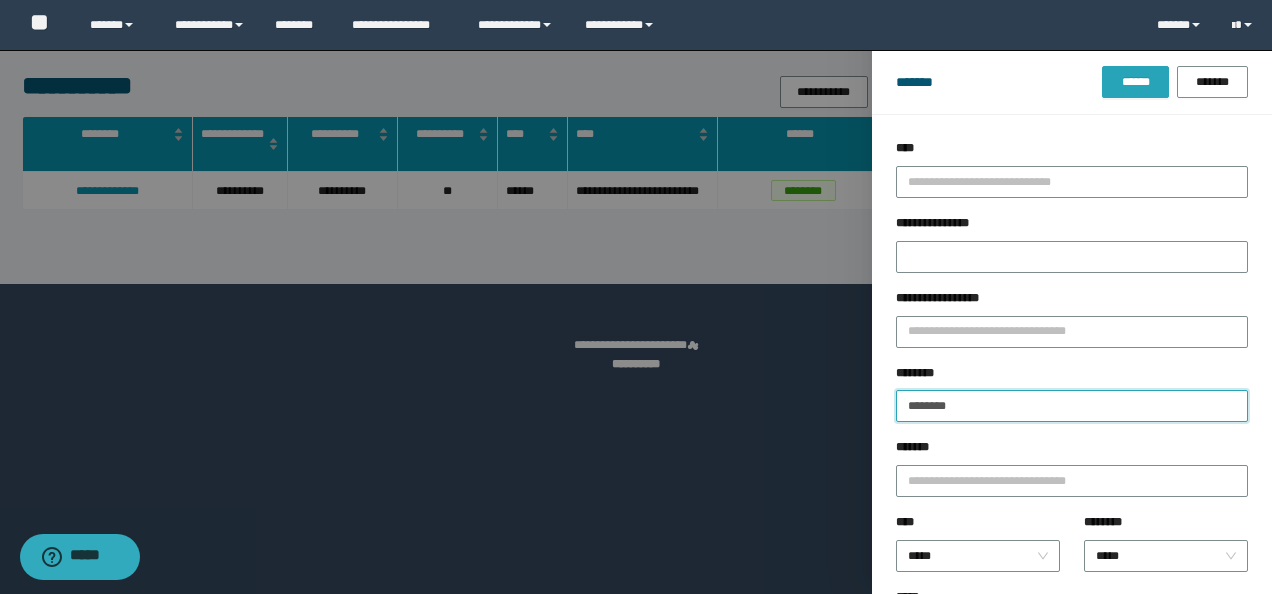 type on "********" 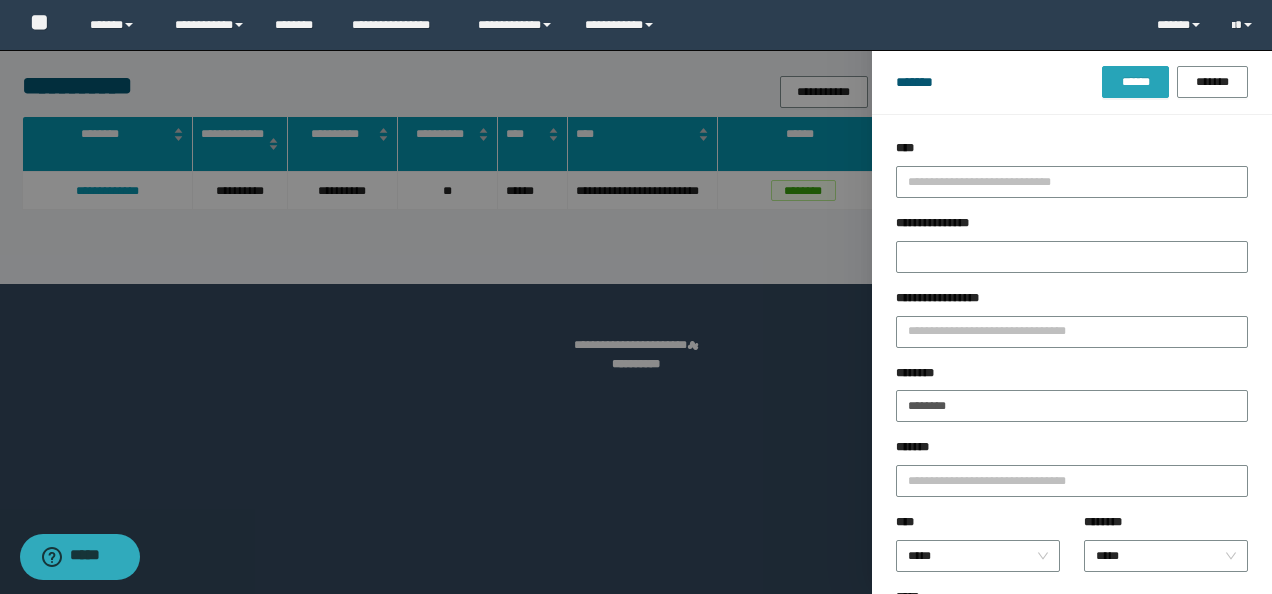 click on "******" at bounding box center (1135, 82) 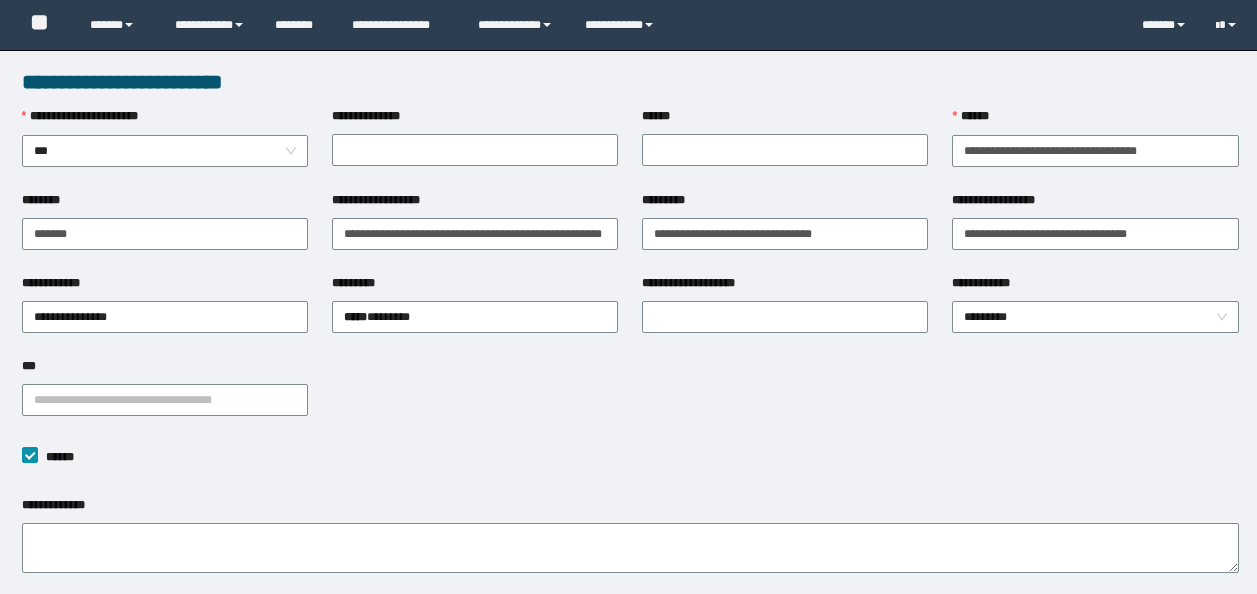 scroll, scrollTop: 0, scrollLeft: 0, axis: both 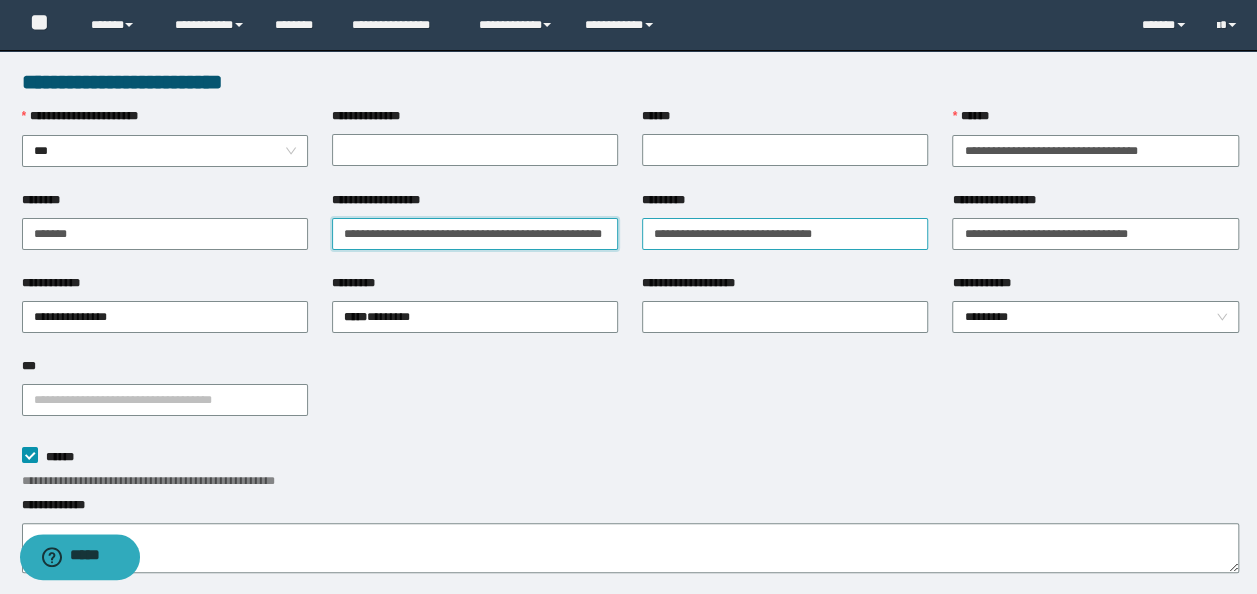 drag, startPoint x: 382, startPoint y: 240, endPoint x: 748, endPoint y: 228, distance: 366.19666 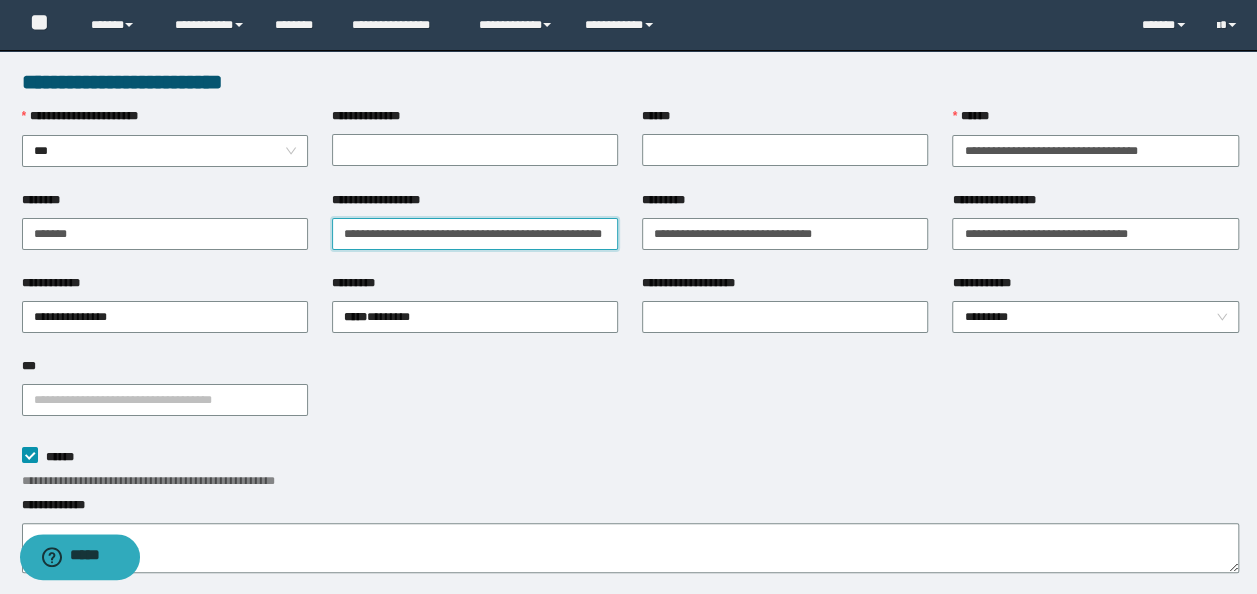 scroll, scrollTop: 0, scrollLeft: 0, axis: both 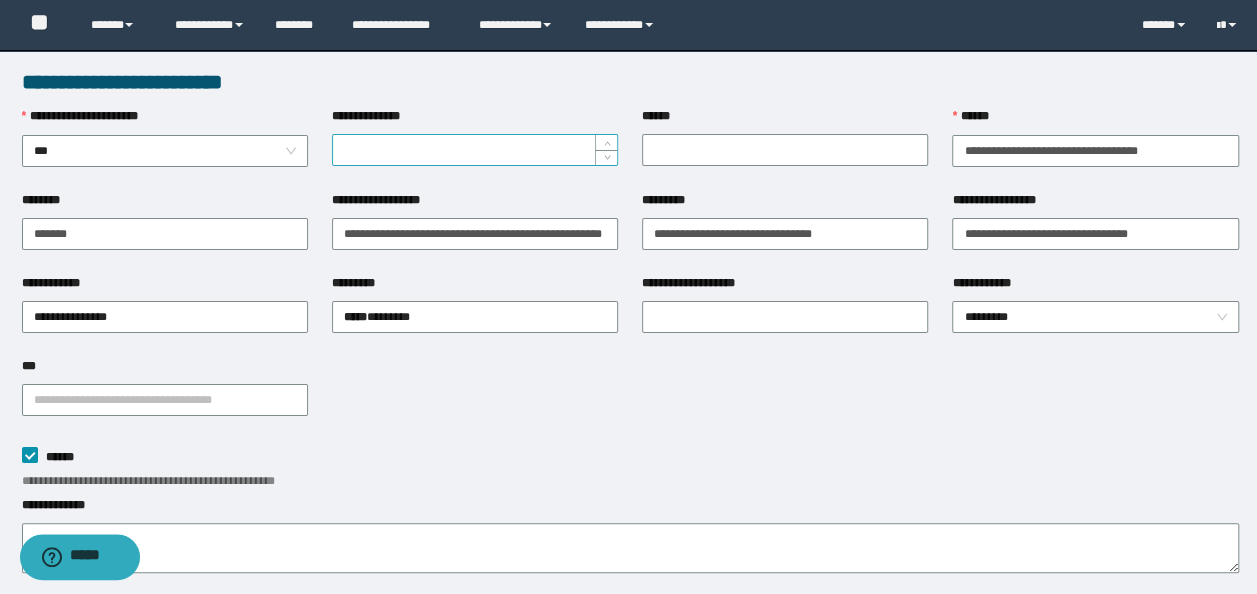 click on "**********" at bounding box center [475, 150] 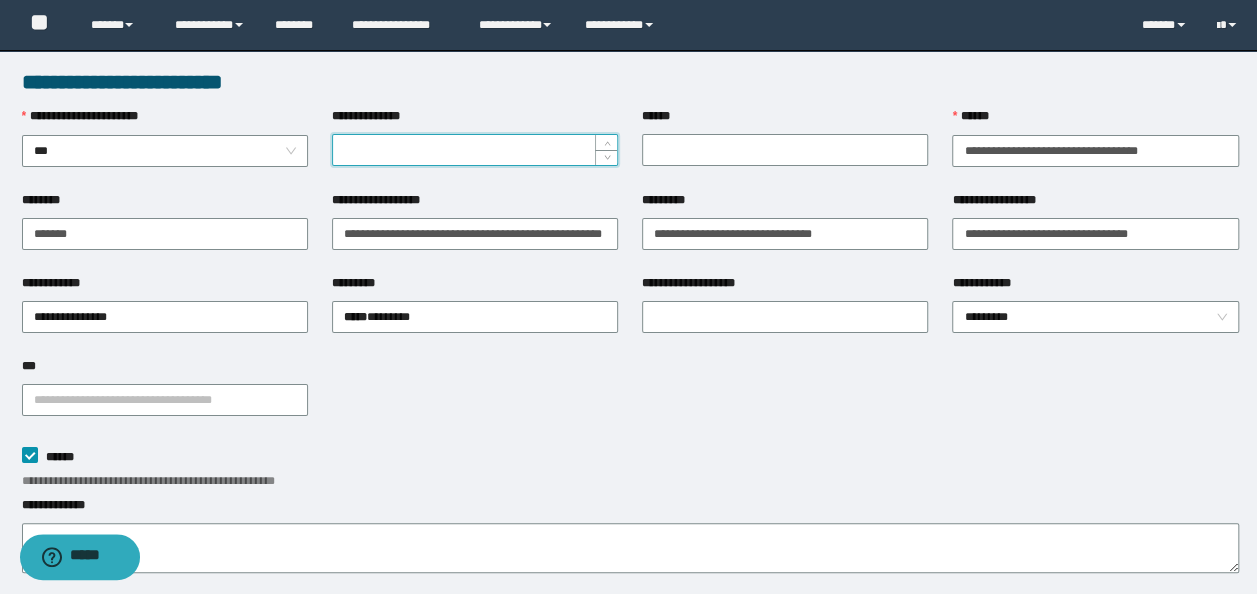 paste on "*********" 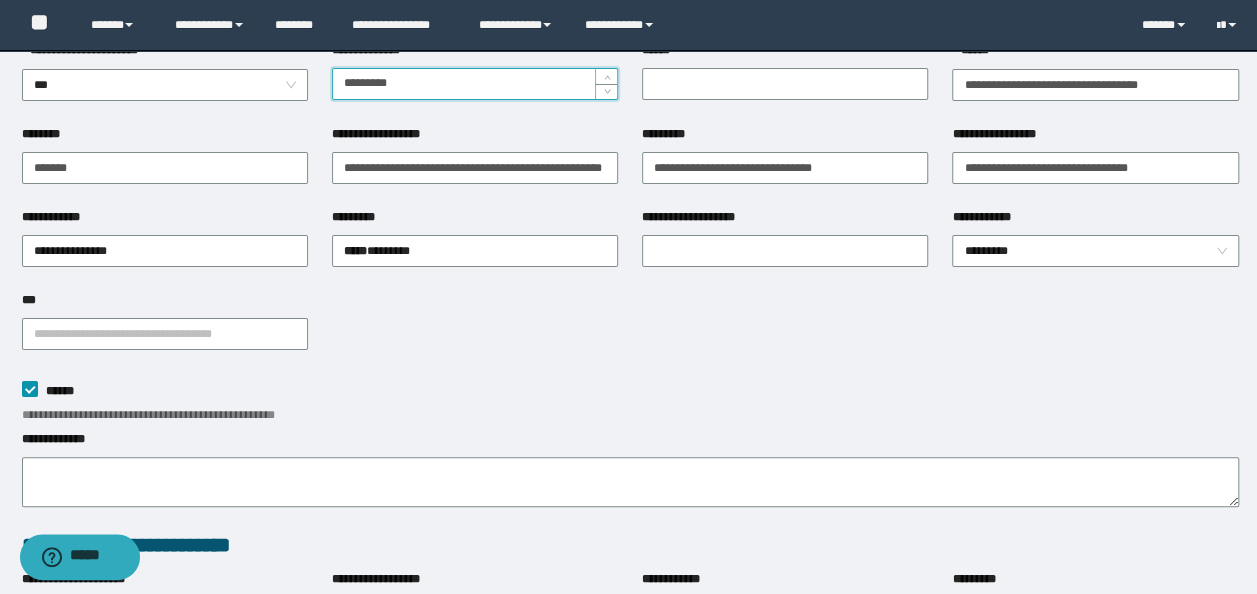 scroll, scrollTop: 0, scrollLeft: 0, axis: both 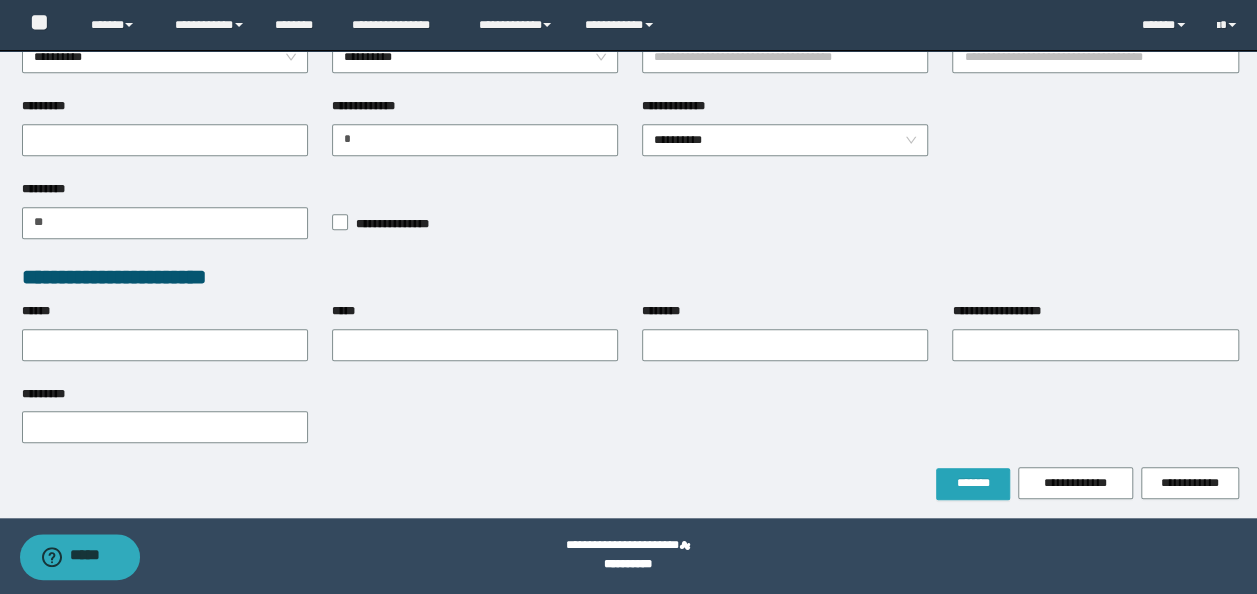 type on "*********" 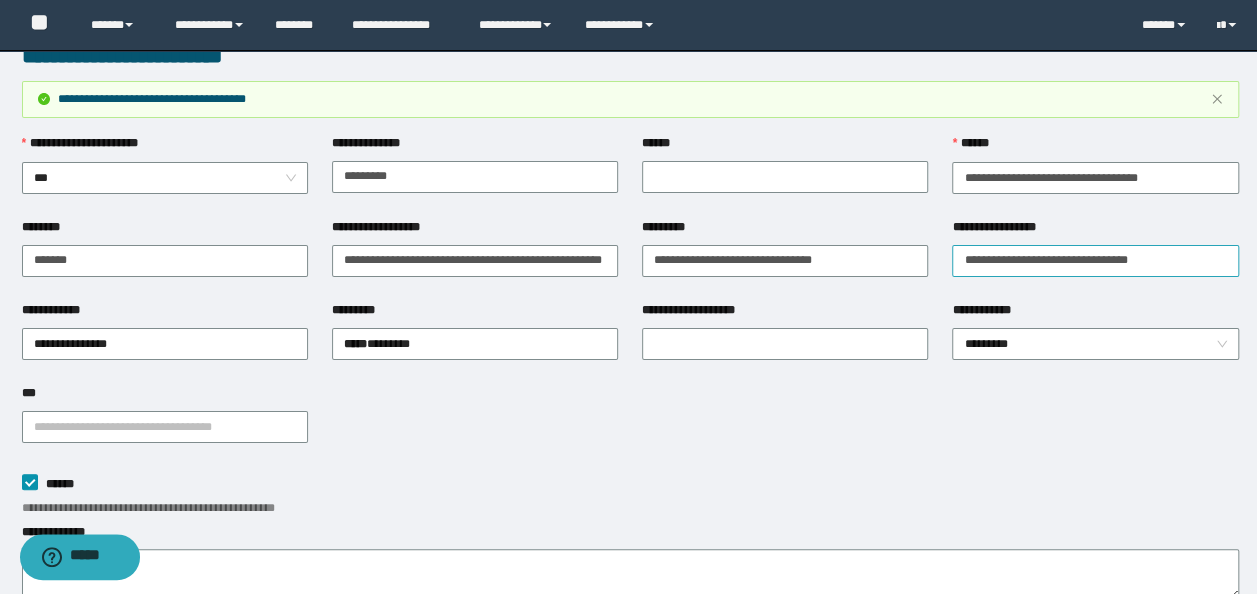 scroll, scrollTop: 0, scrollLeft: 0, axis: both 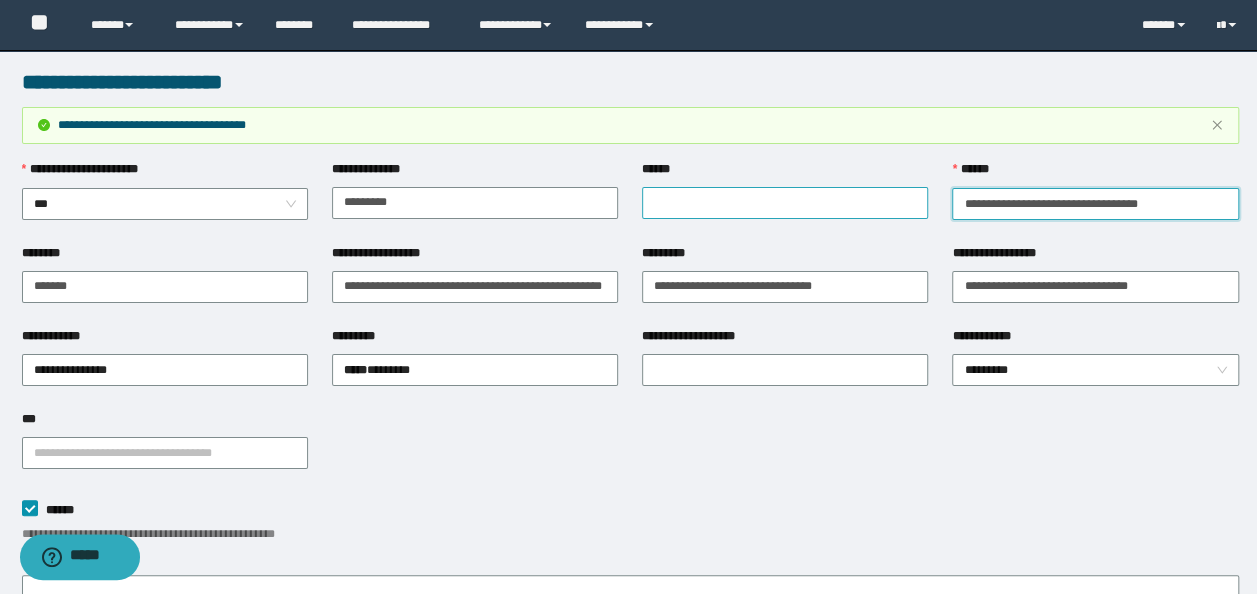drag, startPoint x: 1211, startPoint y: 207, endPoint x: 852, endPoint y: 206, distance: 359.0014 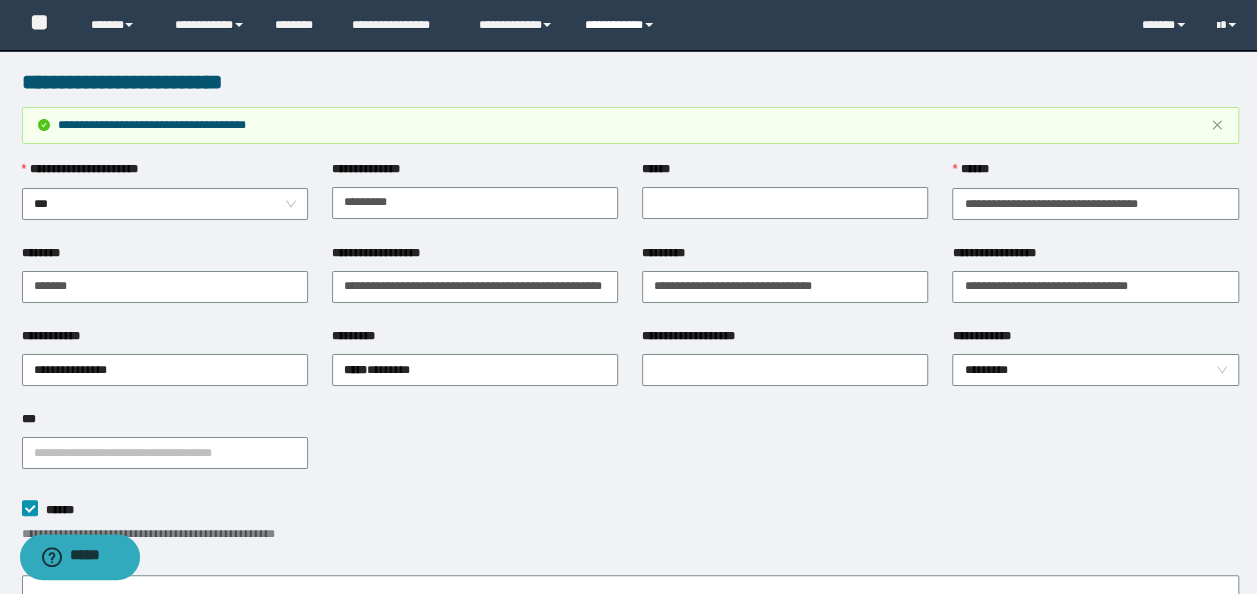 click on "**********" at bounding box center [622, 25] 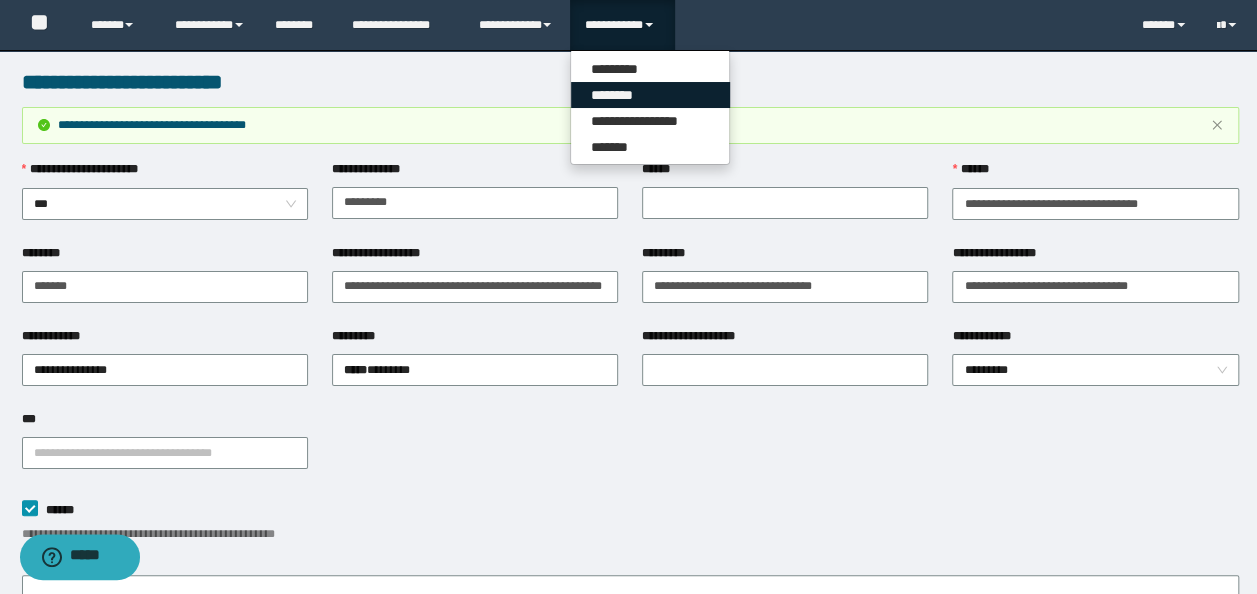 click on "********" at bounding box center [650, 95] 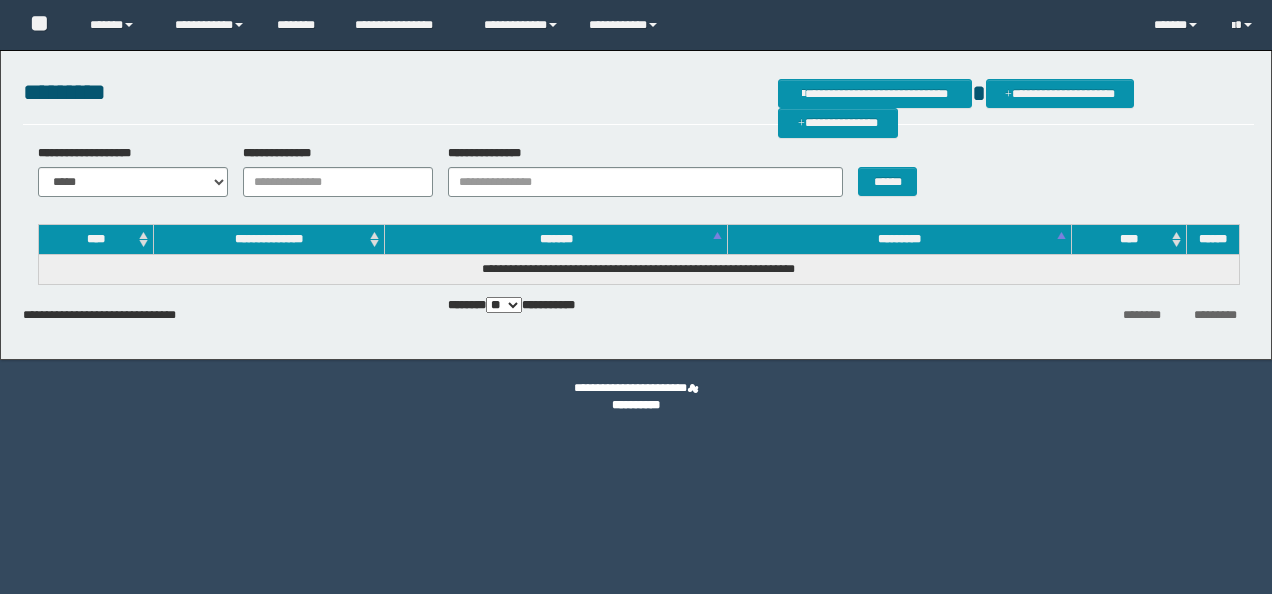 scroll, scrollTop: 0, scrollLeft: 0, axis: both 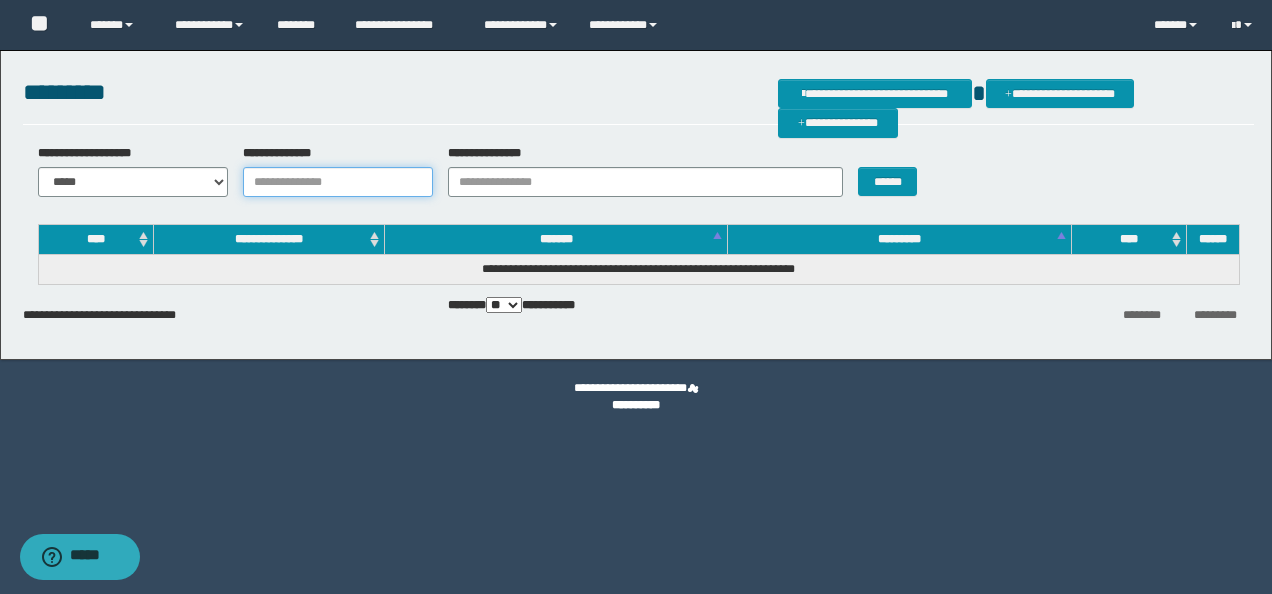 click on "**********" at bounding box center (338, 182) 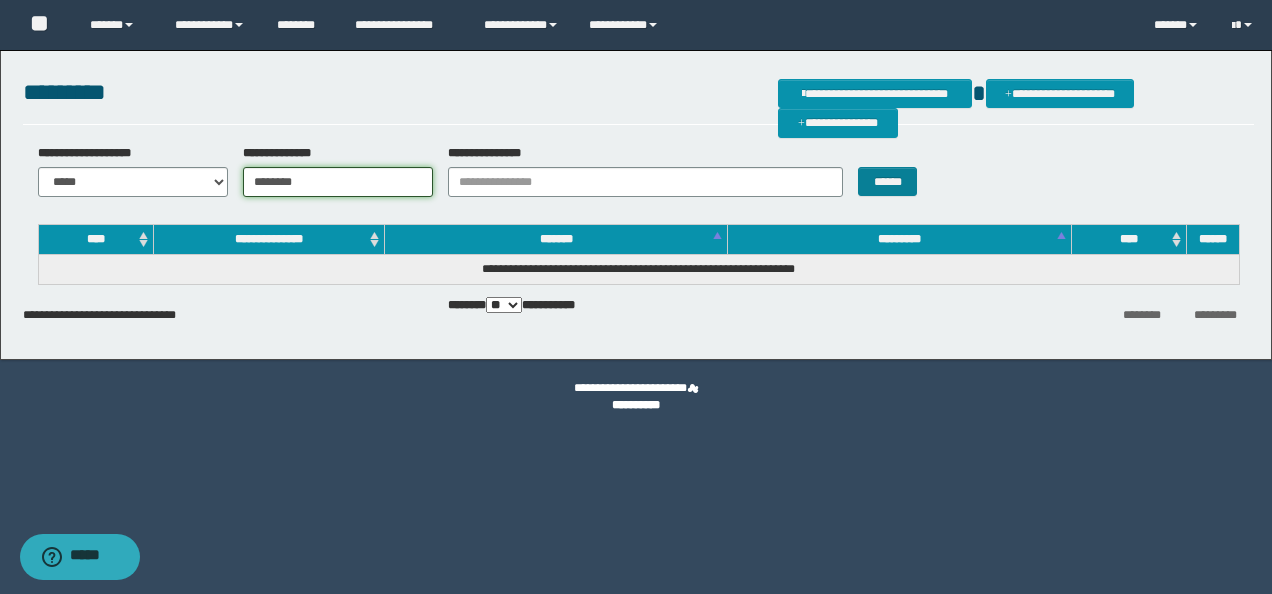 type on "********" 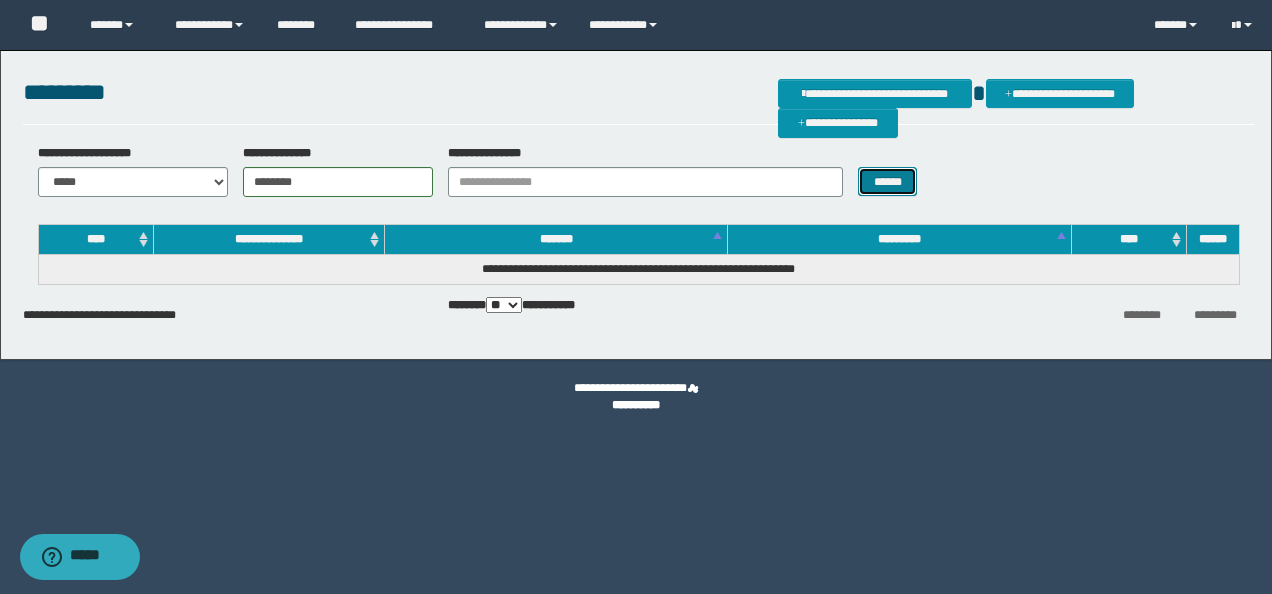 click on "******" at bounding box center [887, 181] 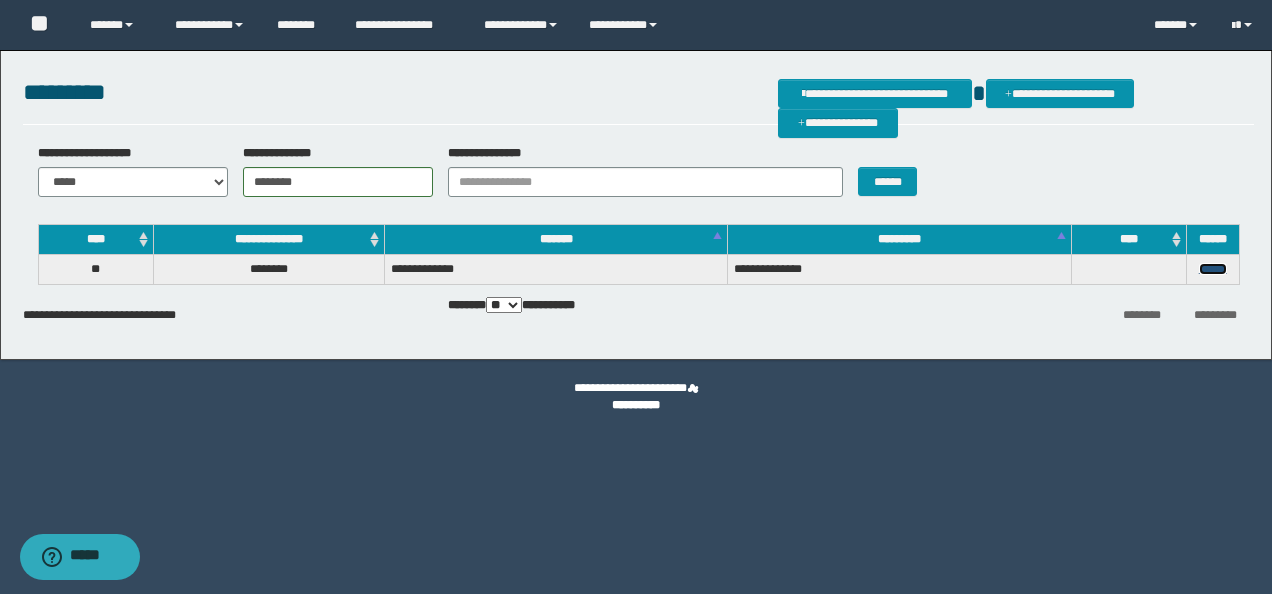 click on "******" at bounding box center (1213, 269) 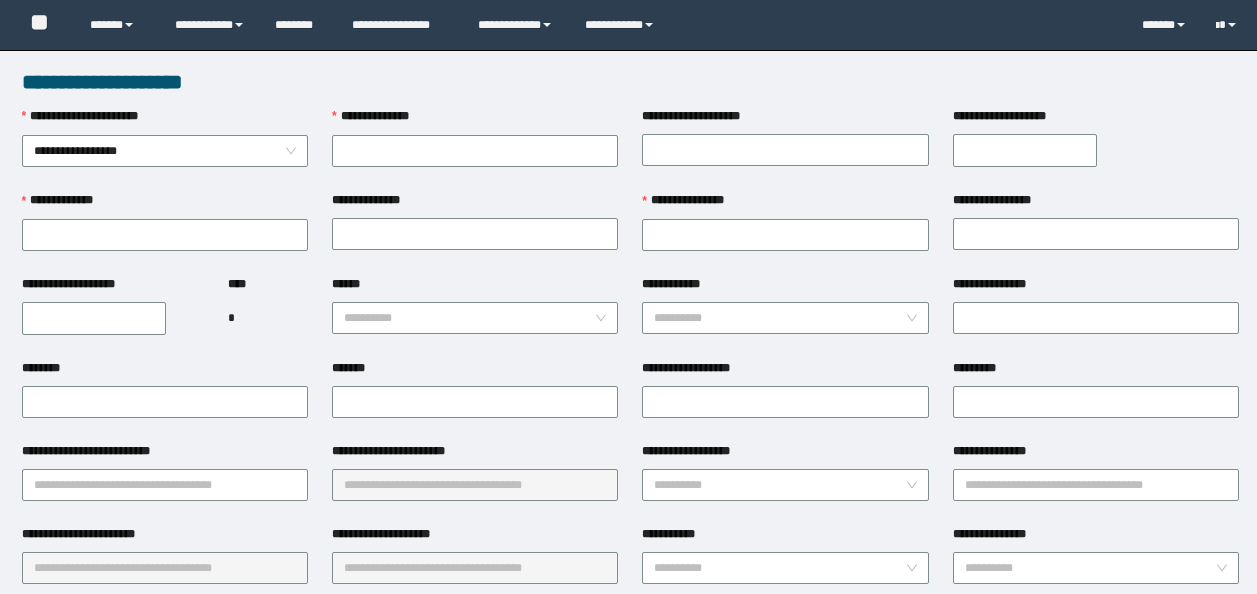 scroll, scrollTop: 0, scrollLeft: 0, axis: both 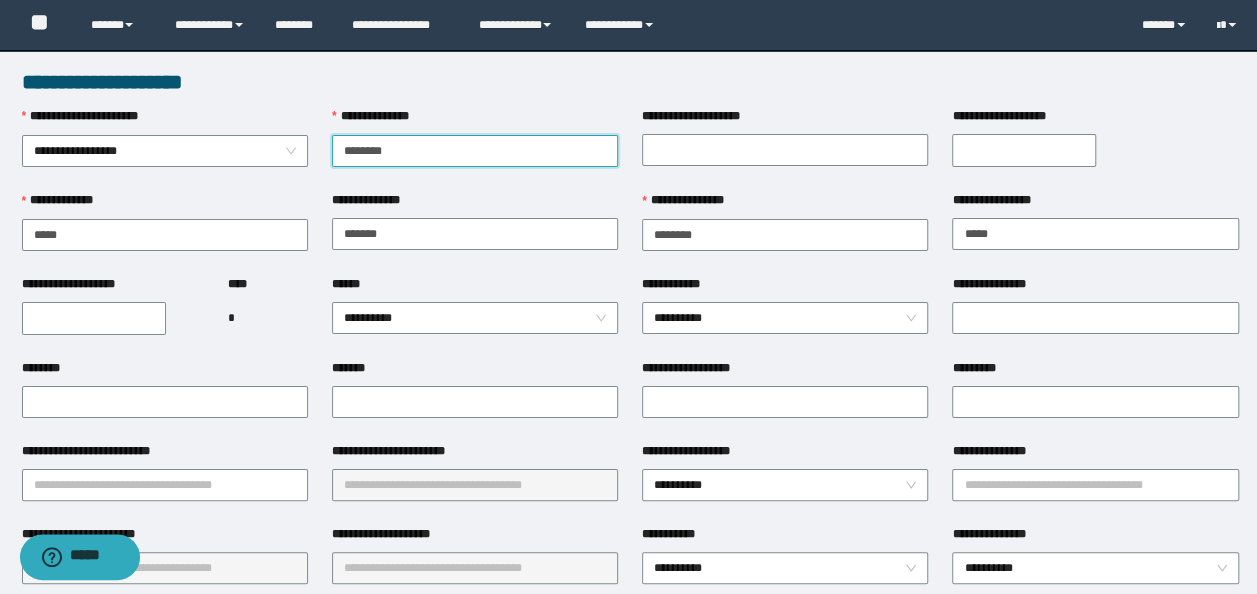 type on "********" 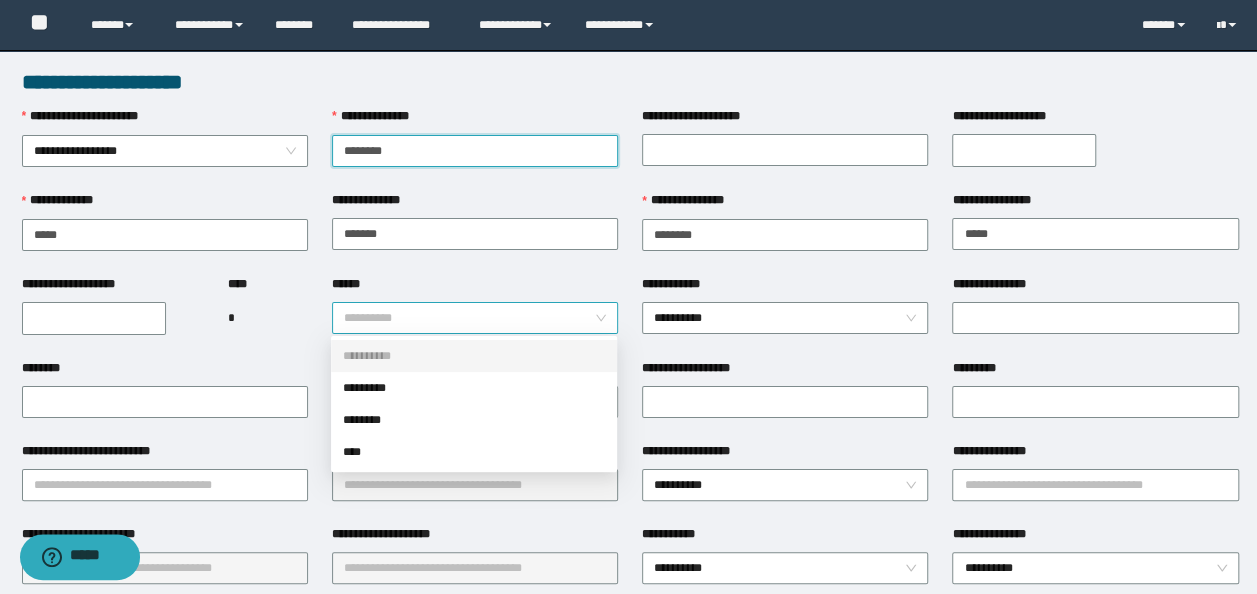 click on "**********" at bounding box center [475, 318] 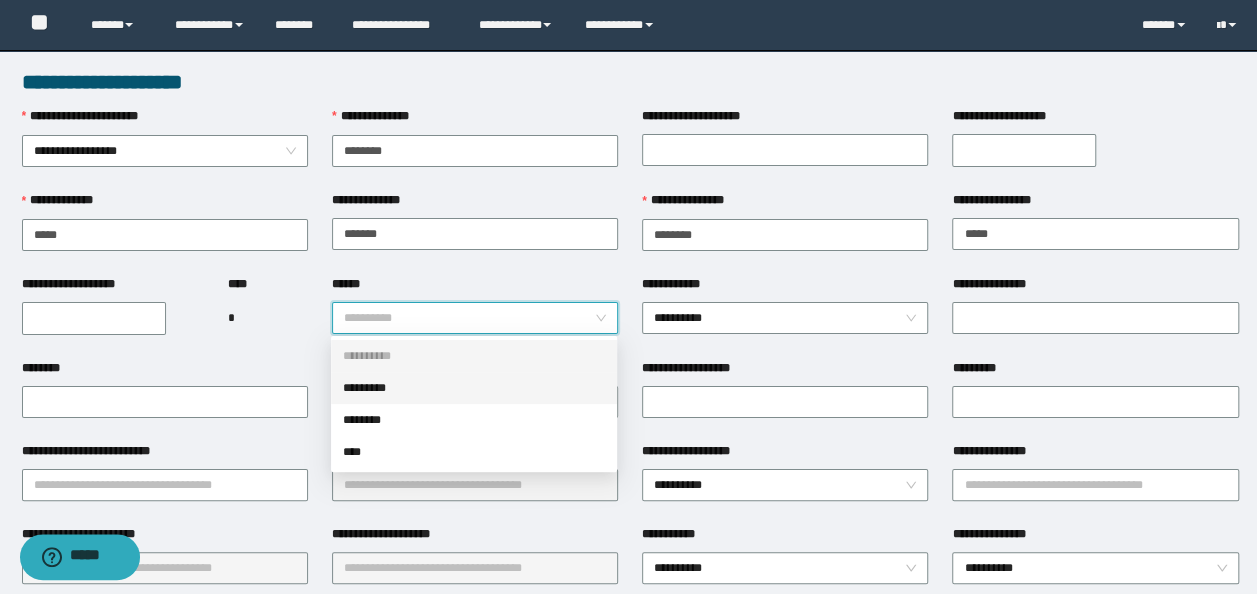 click on "*********" at bounding box center [474, 388] 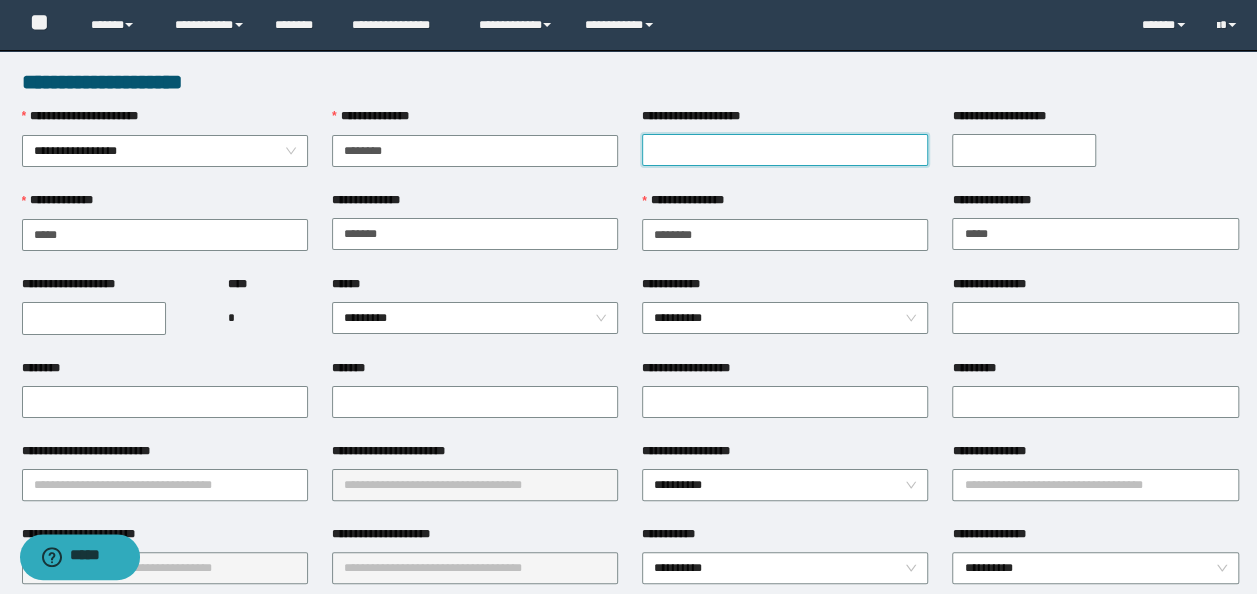 click on "**********" at bounding box center (785, 150) 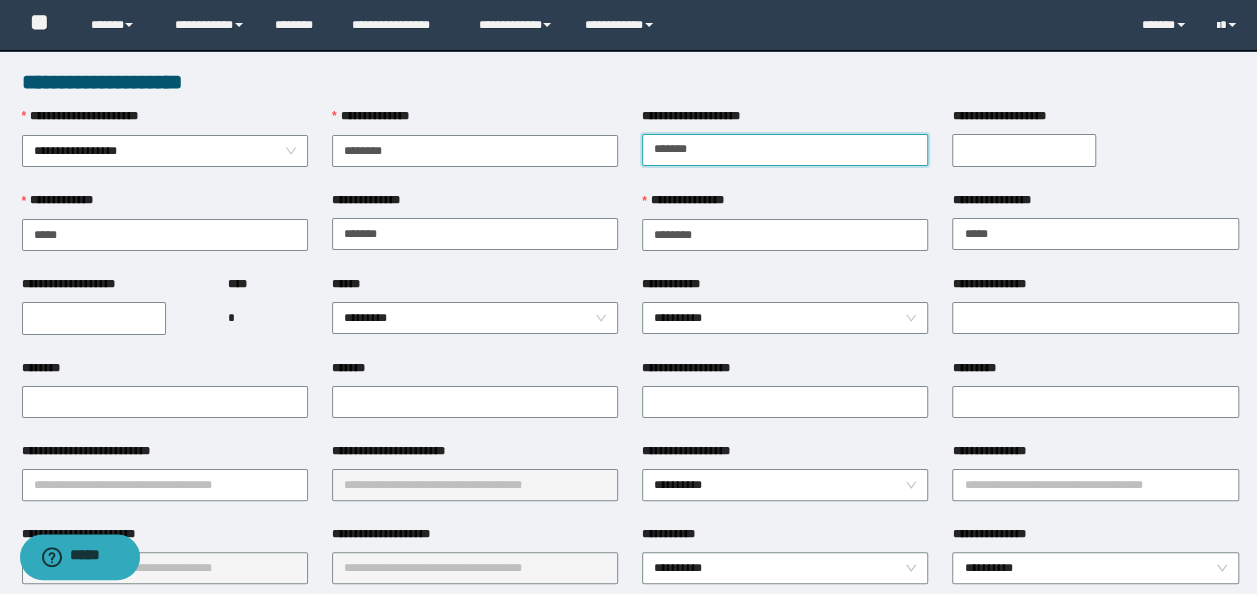scroll, scrollTop: 300, scrollLeft: 0, axis: vertical 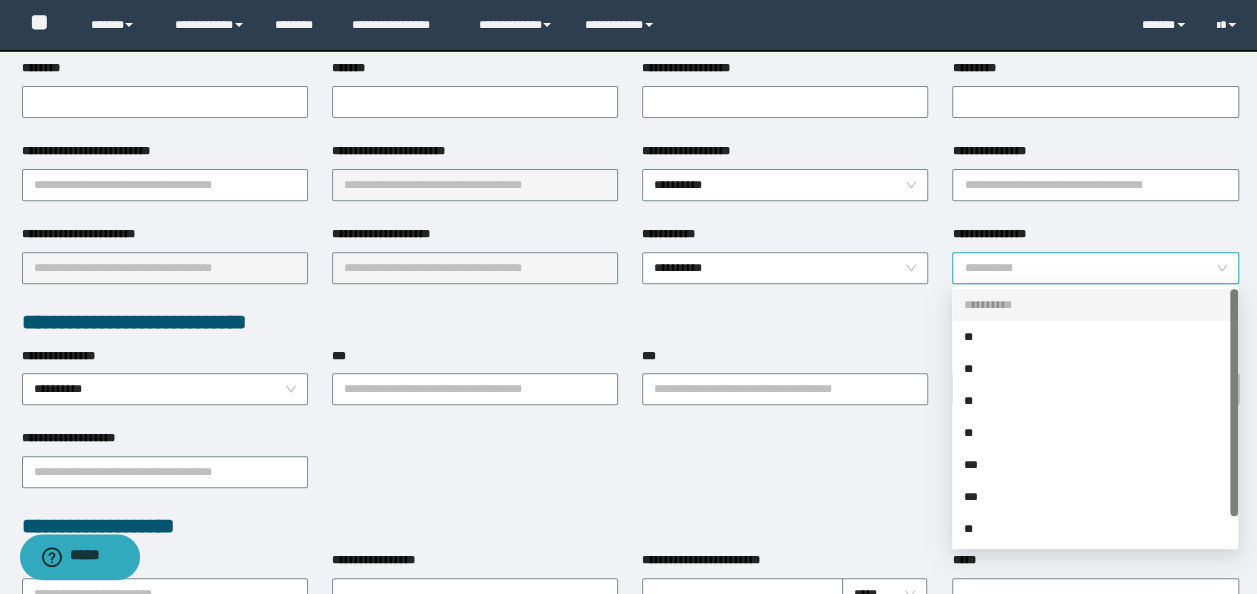 click on "**********" at bounding box center [1095, 268] 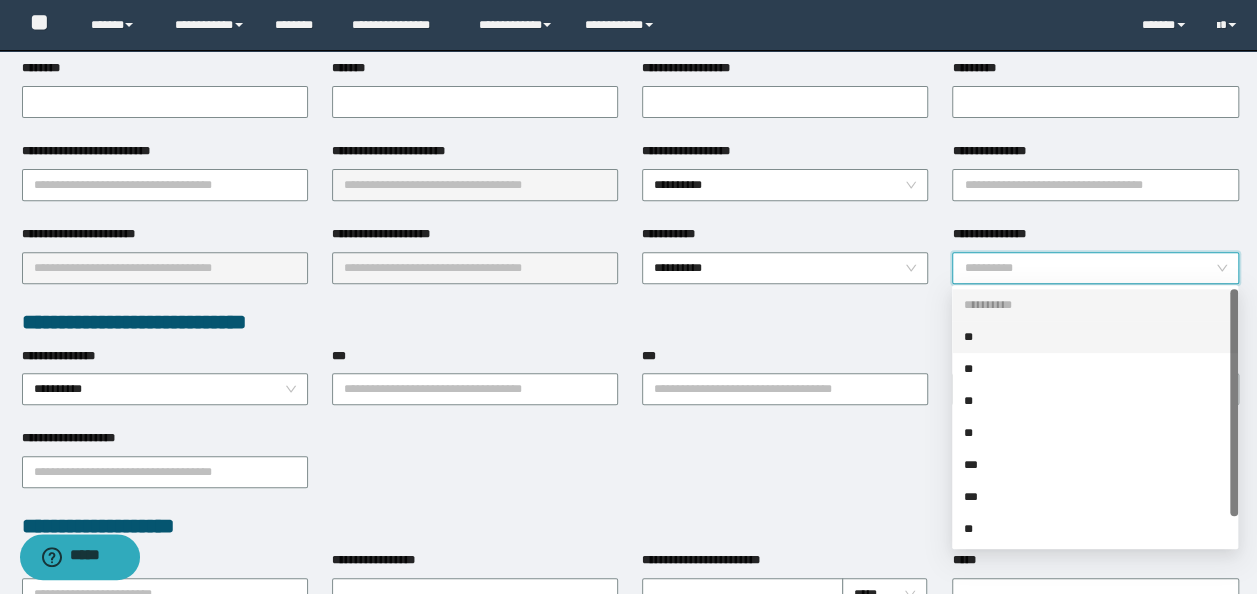 click on "**" at bounding box center [1095, 337] 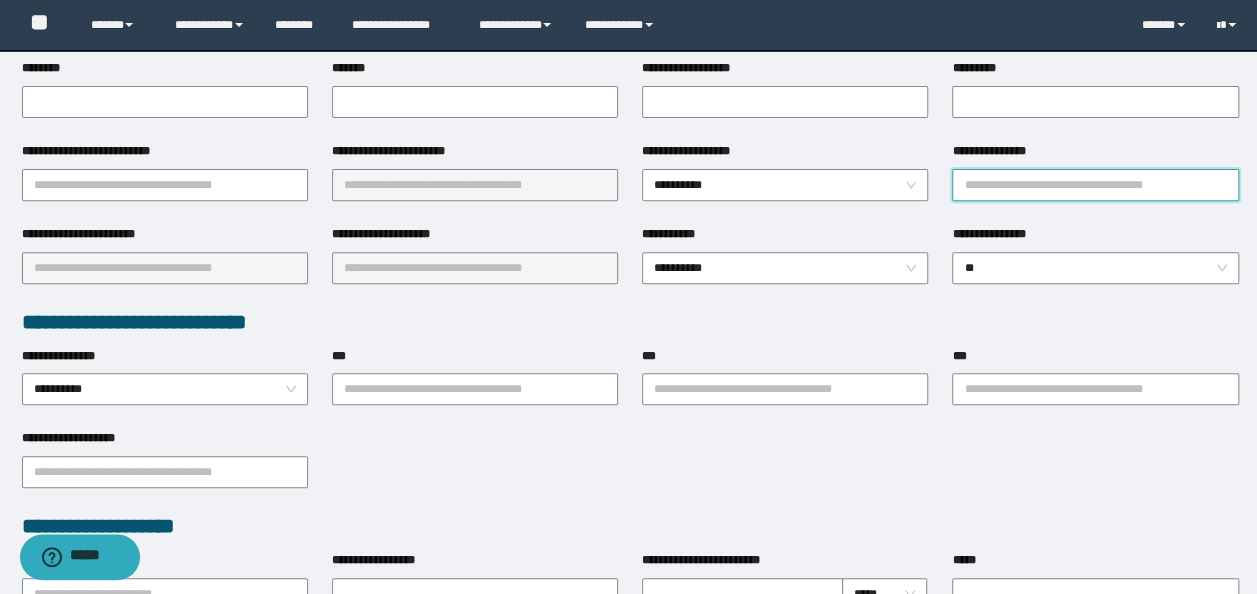 click on "**********" at bounding box center [1095, 185] 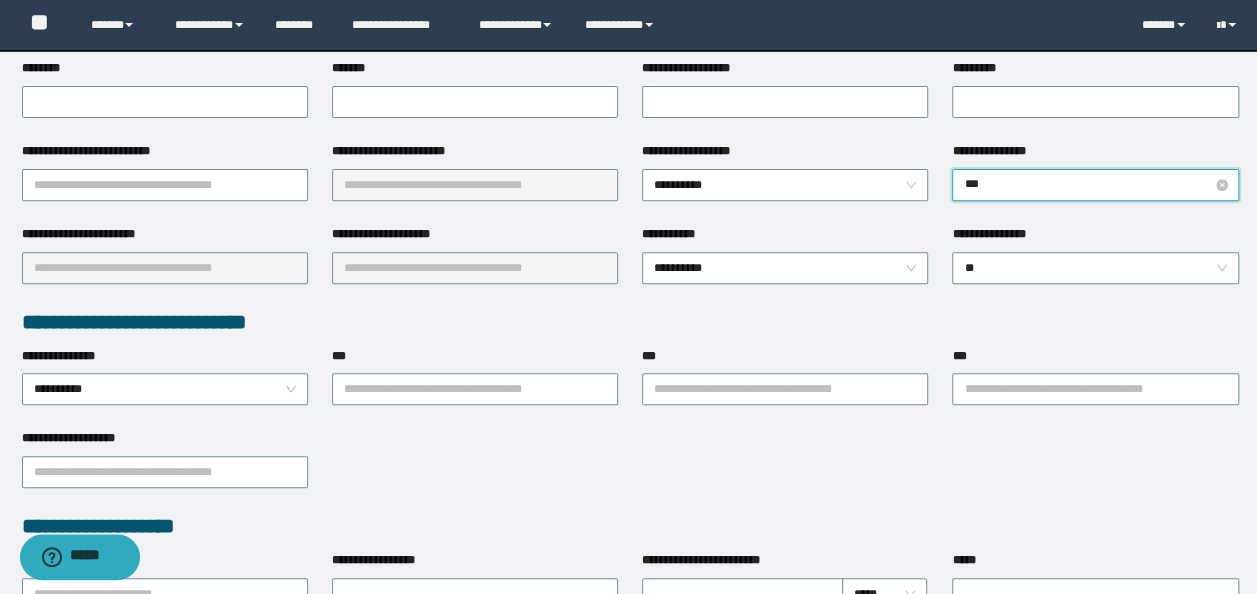 type on "****" 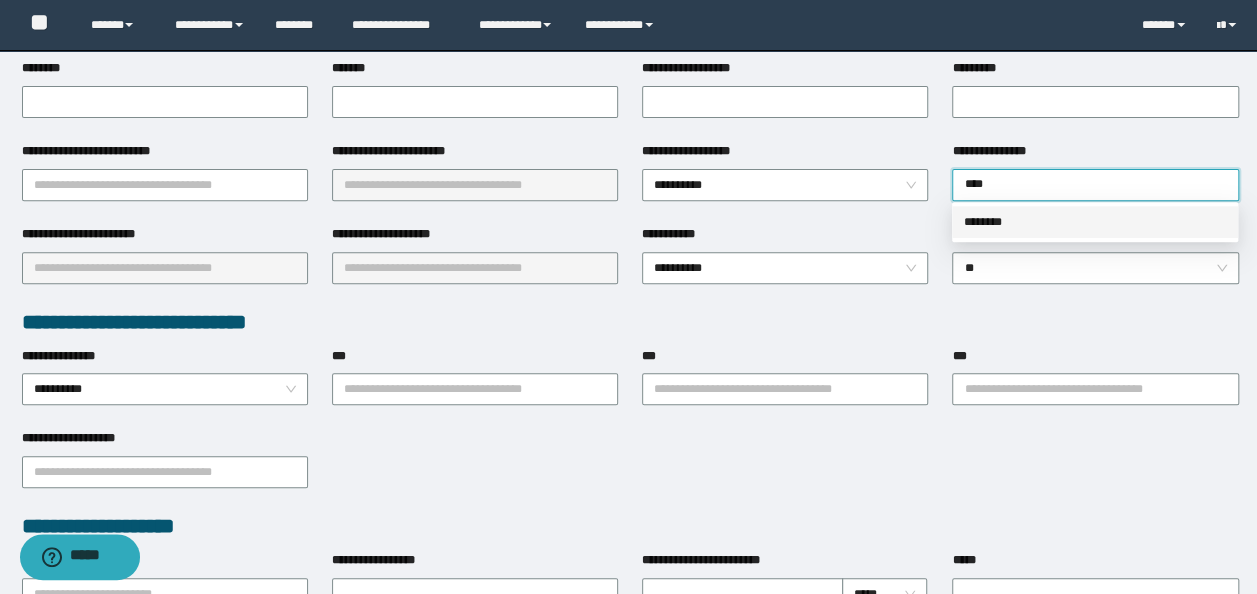 drag, startPoint x: 982, startPoint y: 224, endPoint x: 509, endPoint y: 233, distance: 473.0856 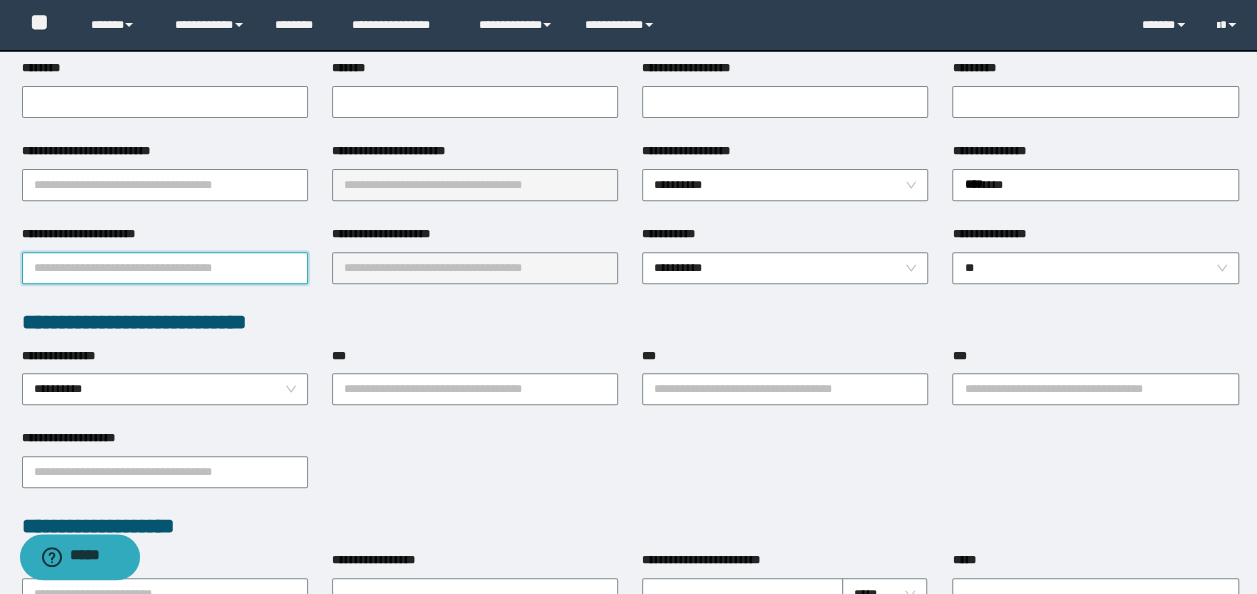 click on "**********" at bounding box center (165, 268) 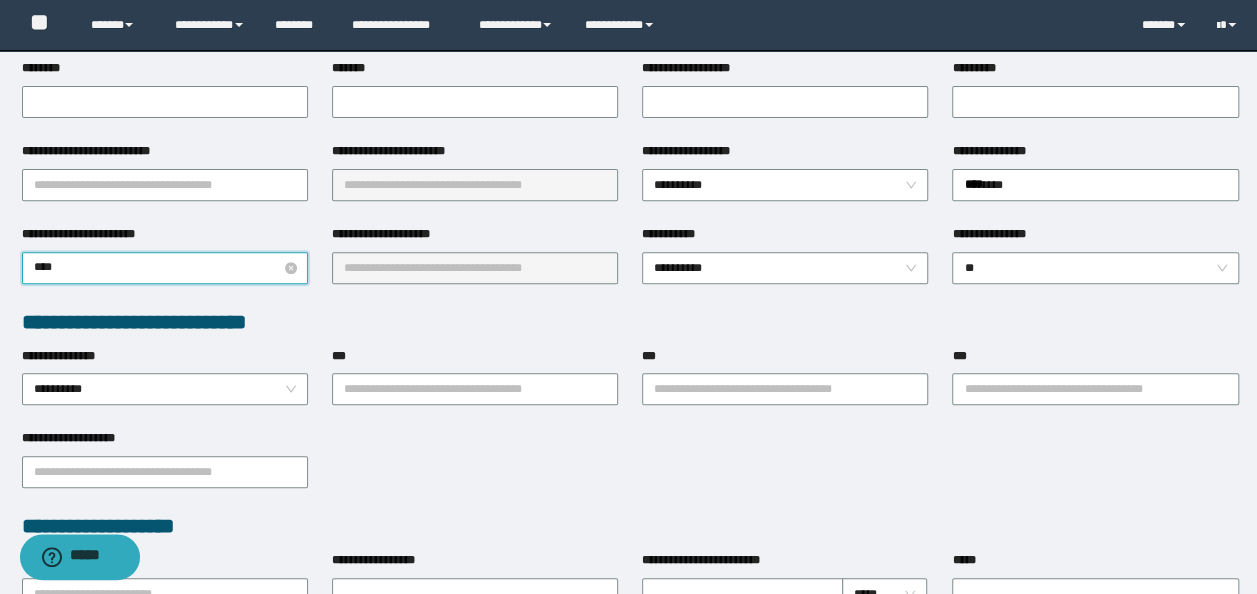 type on "*****" 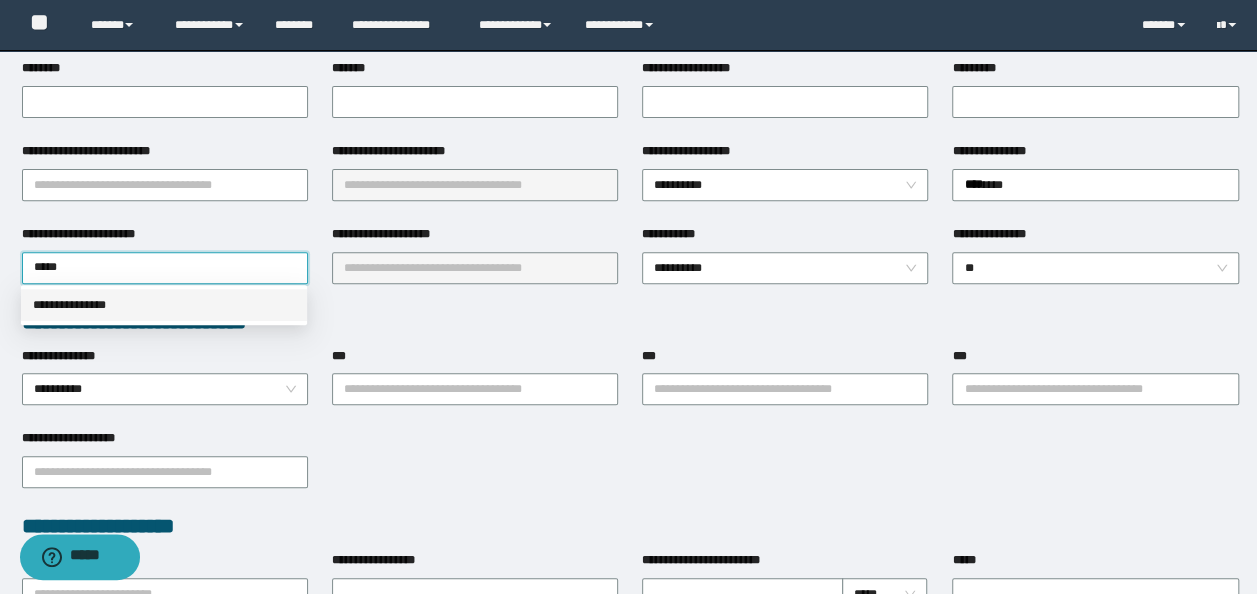 drag, startPoint x: 133, startPoint y: 305, endPoint x: 214, endPoint y: 284, distance: 83.677956 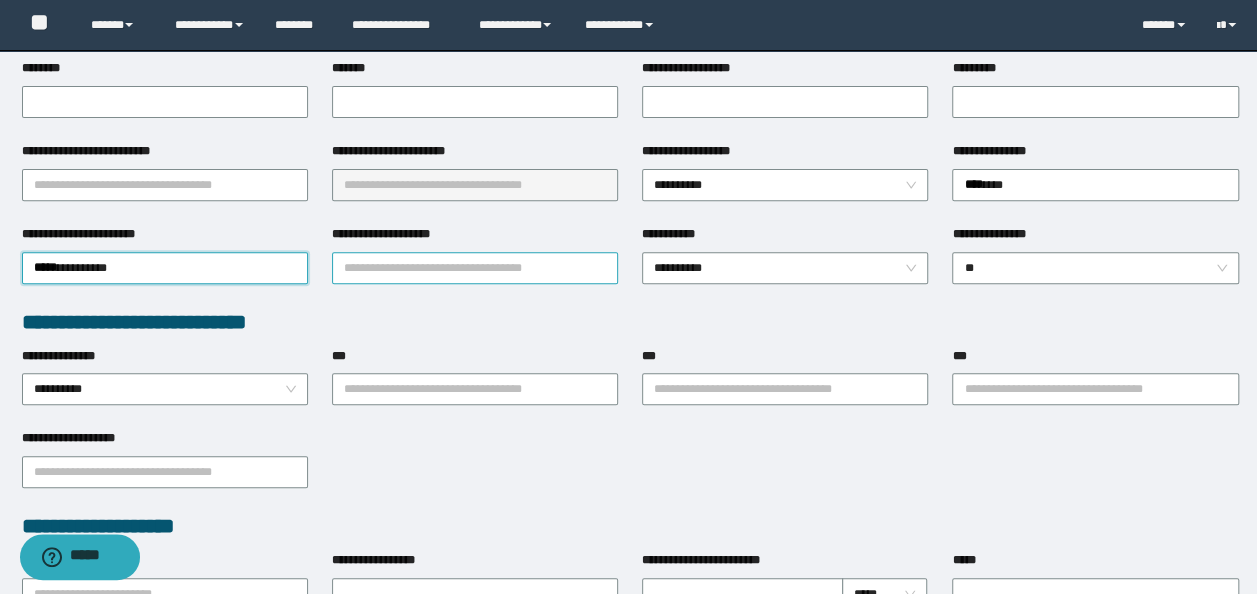 click on "**********" at bounding box center [475, 268] 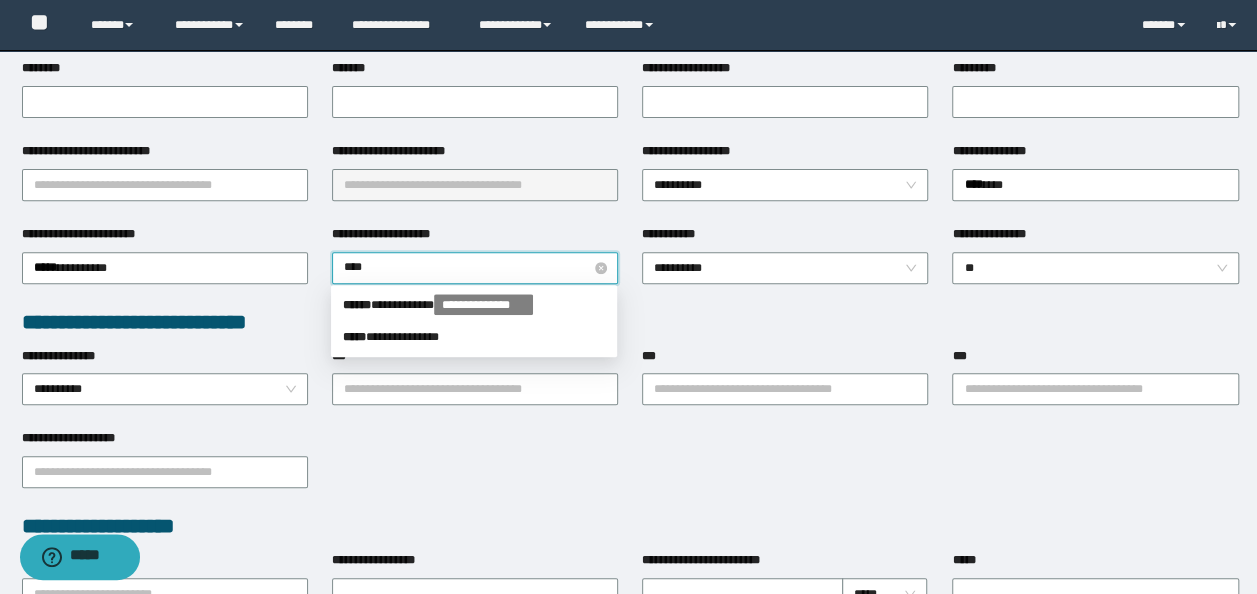 type on "*****" 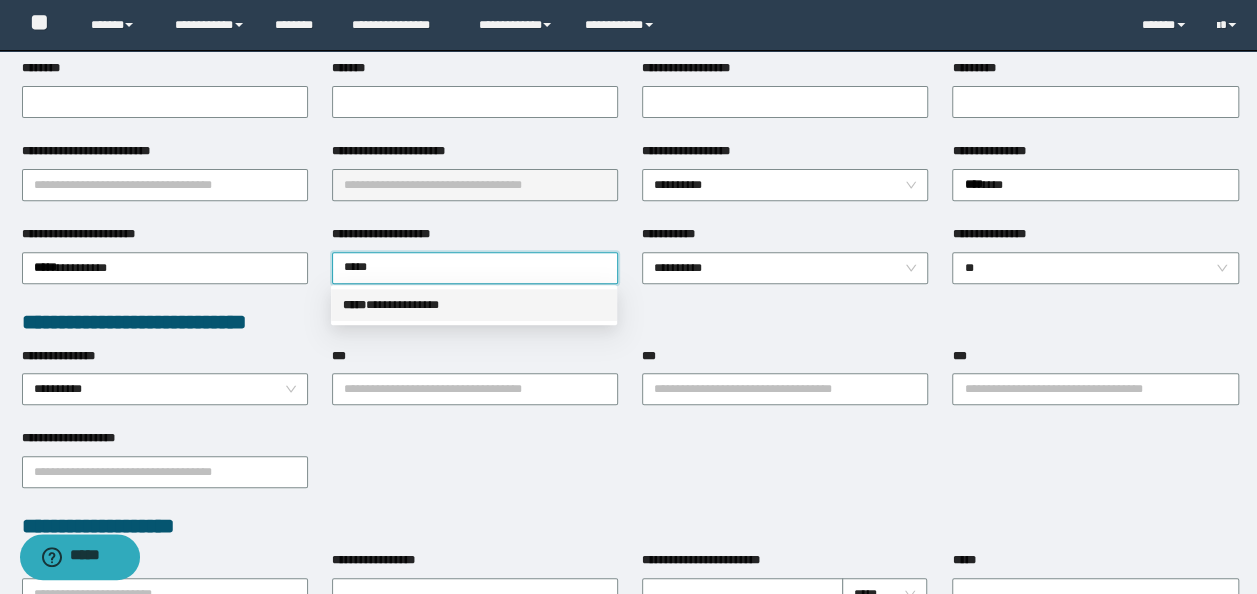 click on "**********" at bounding box center (474, 305) 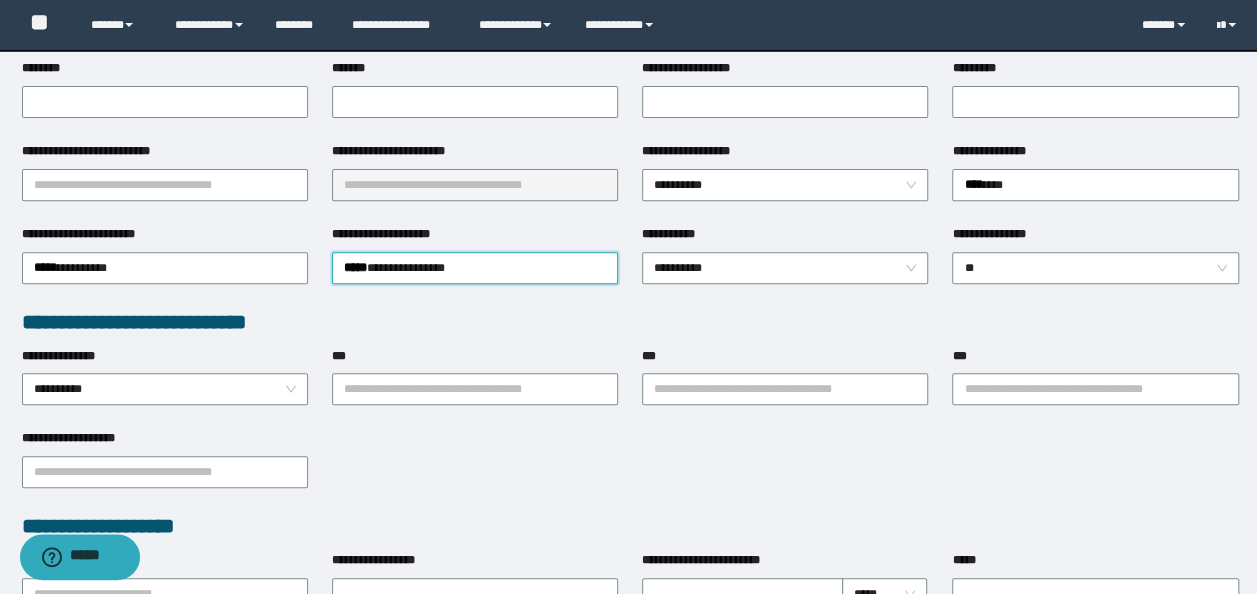 type 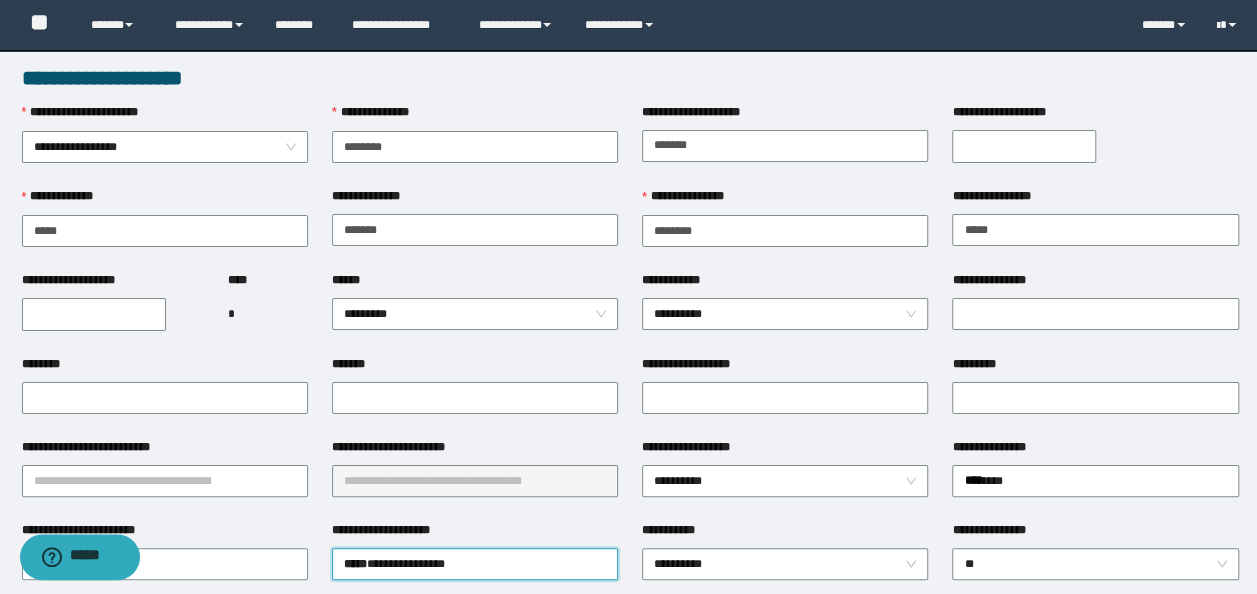 scroll, scrollTop: 0, scrollLeft: 0, axis: both 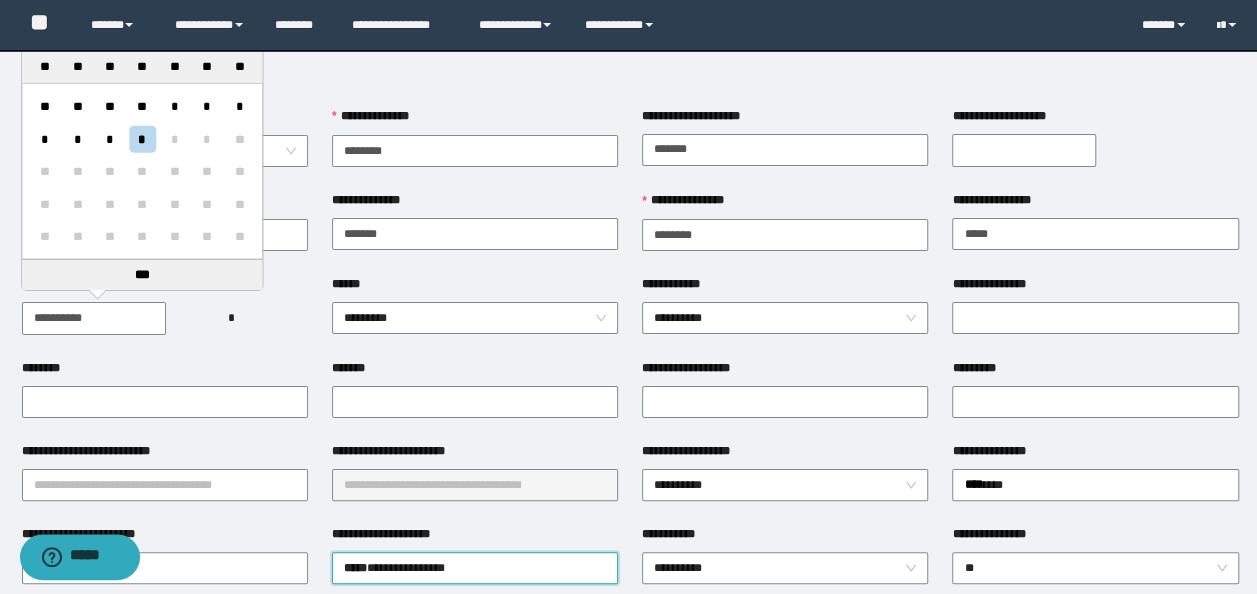 click on "**********" at bounding box center (94, 318) 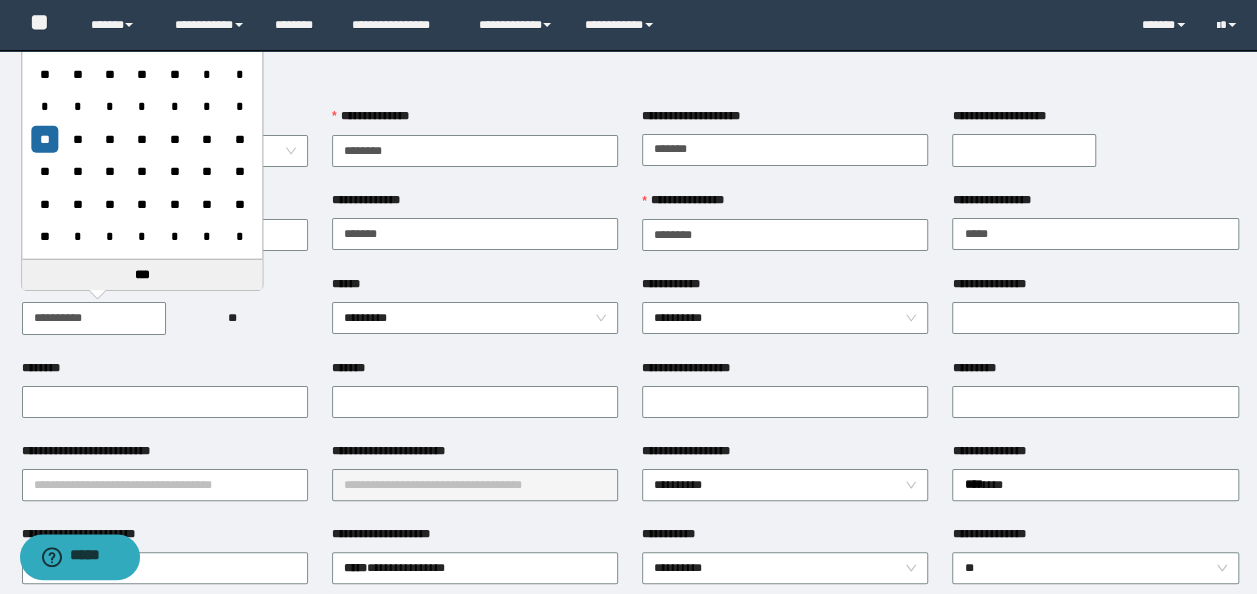 type on "**********" 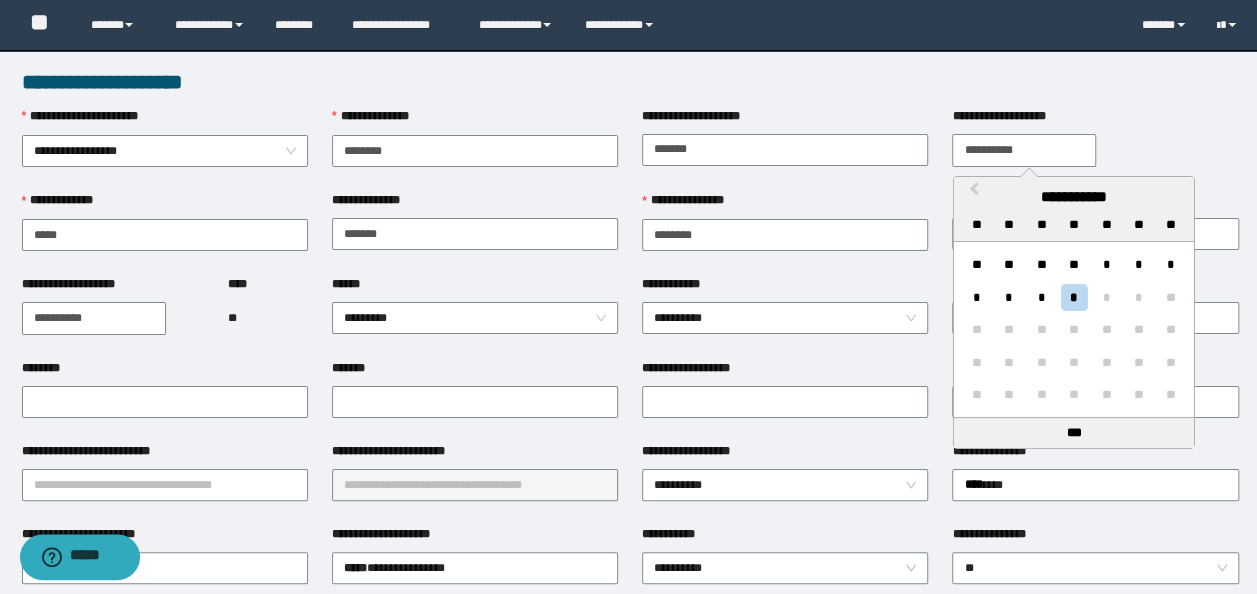 click on "**********" at bounding box center (1024, 150) 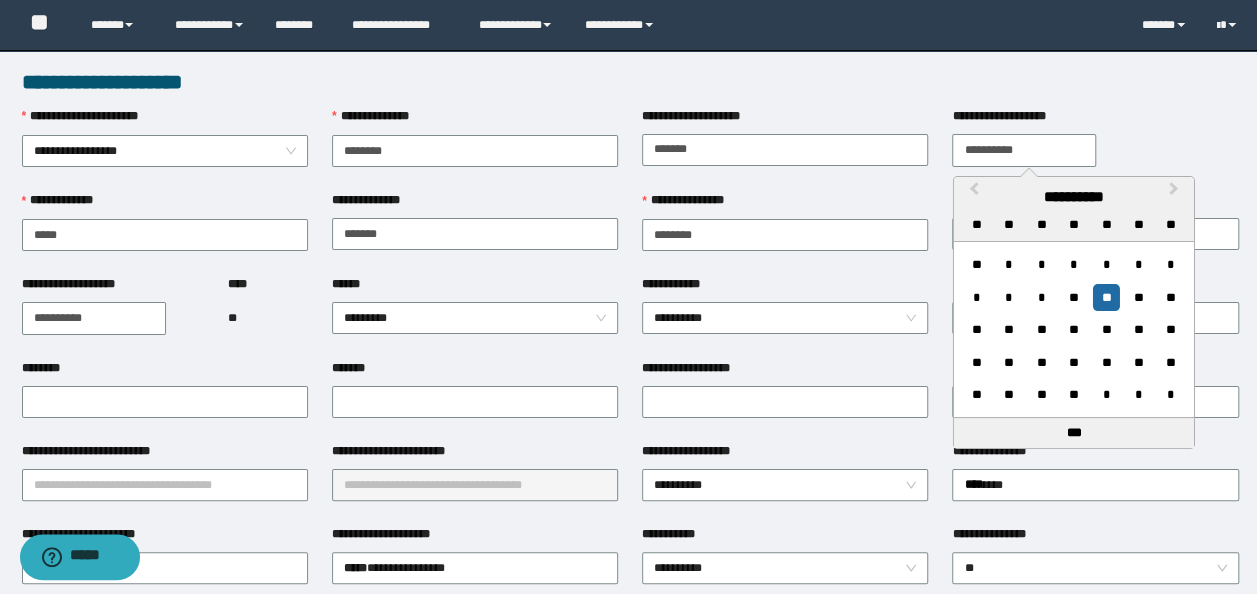 type on "**********" 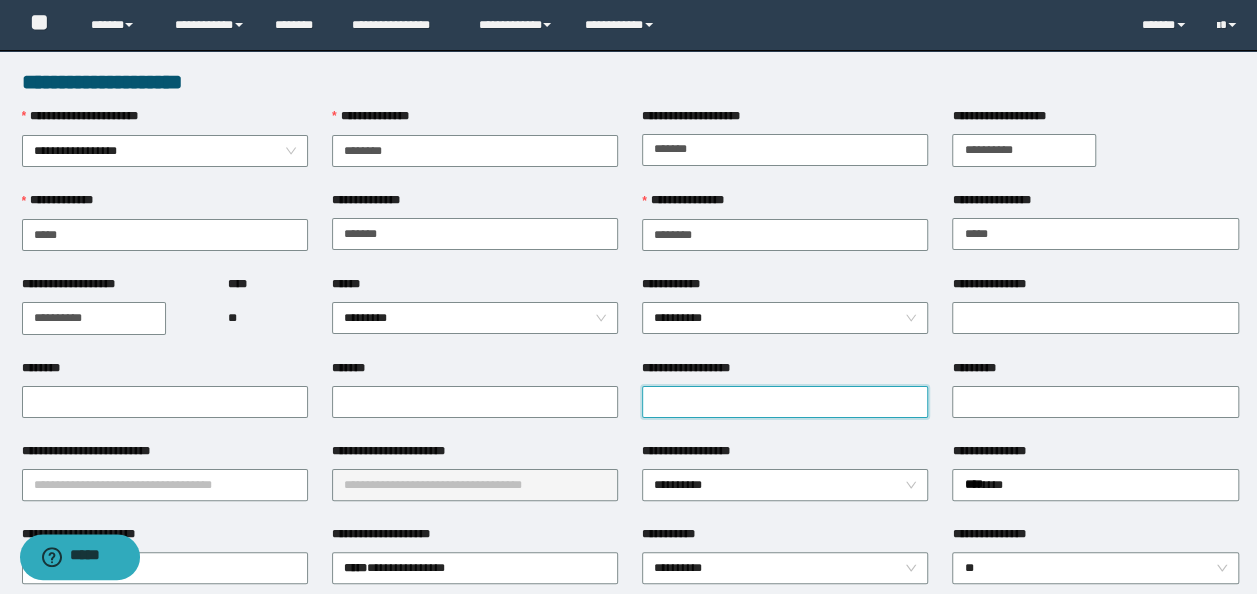 click on "**********" at bounding box center [785, 402] 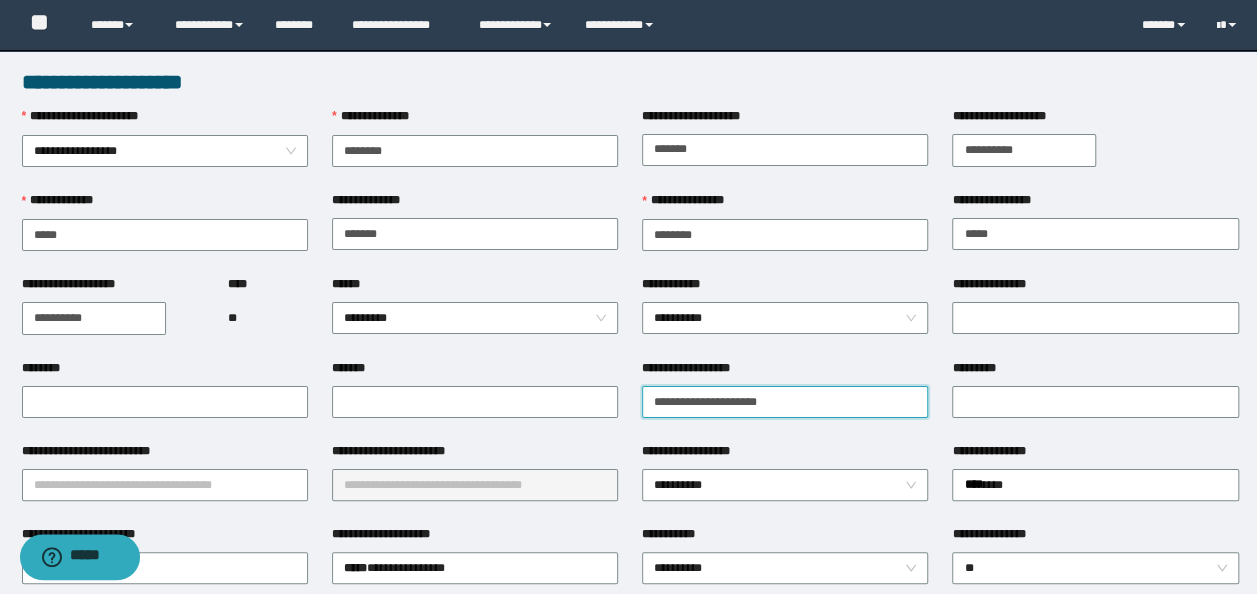 click on "**********" at bounding box center [785, 402] 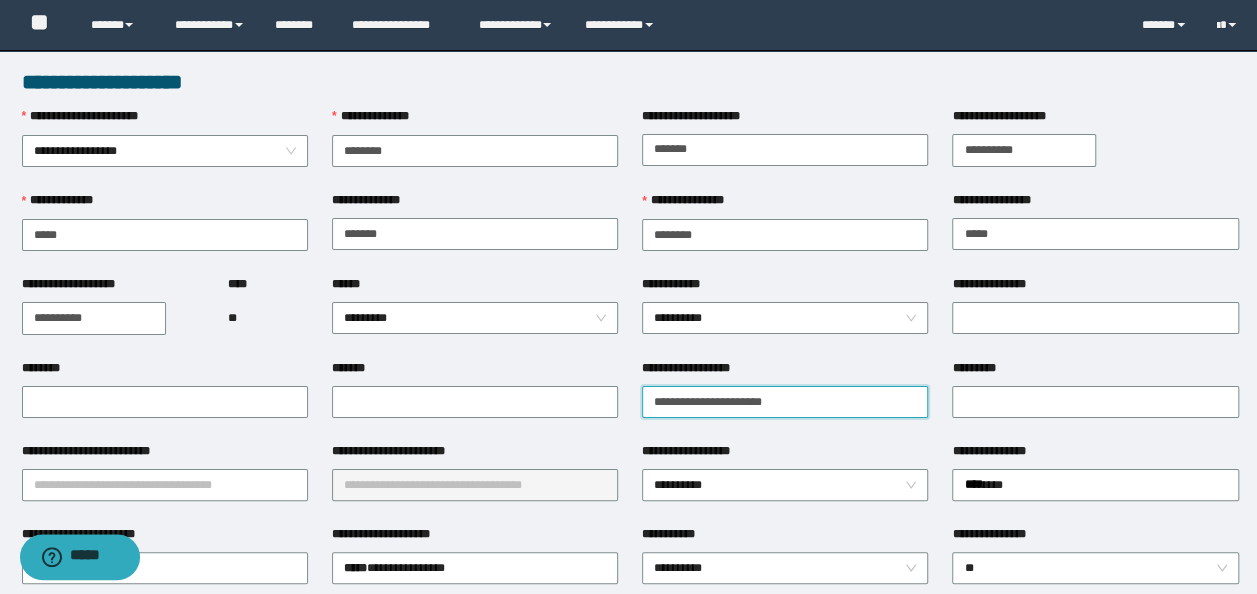 type on "**********" 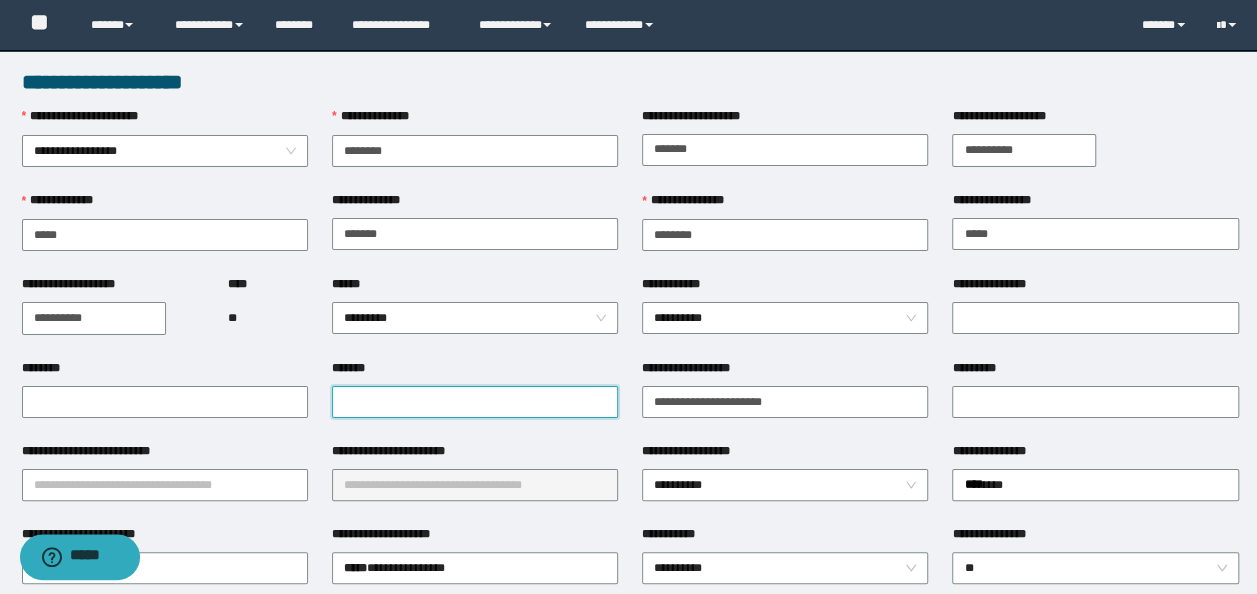 click on "*******" at bounding box center (475, 402) 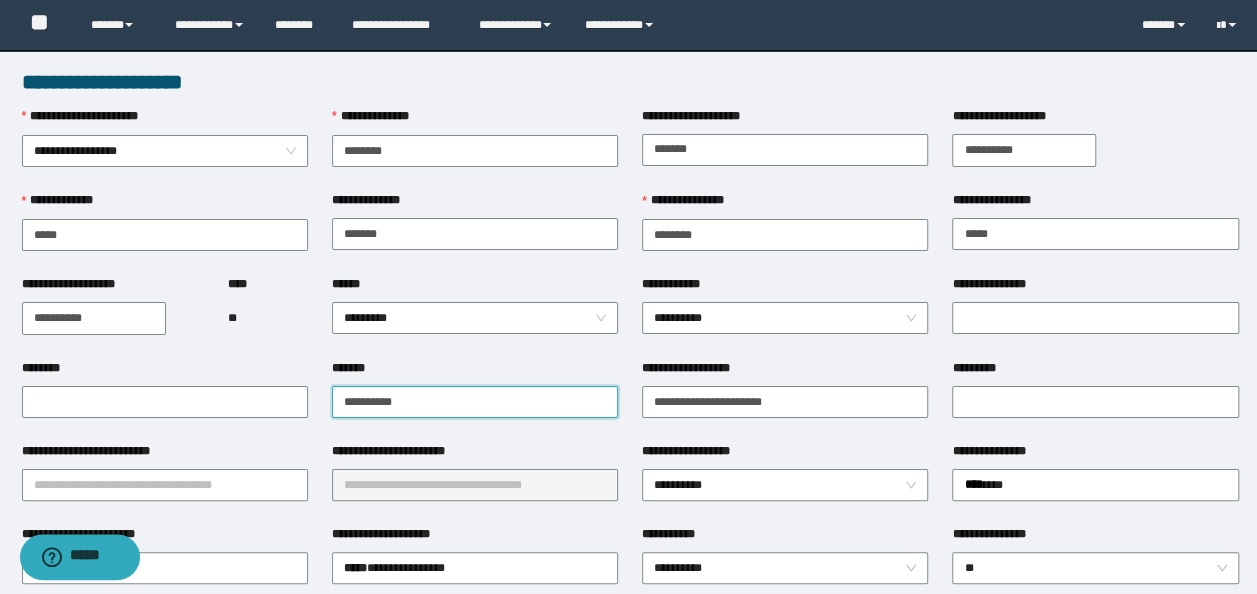 click on "**********" at bounding box center [475, 402] 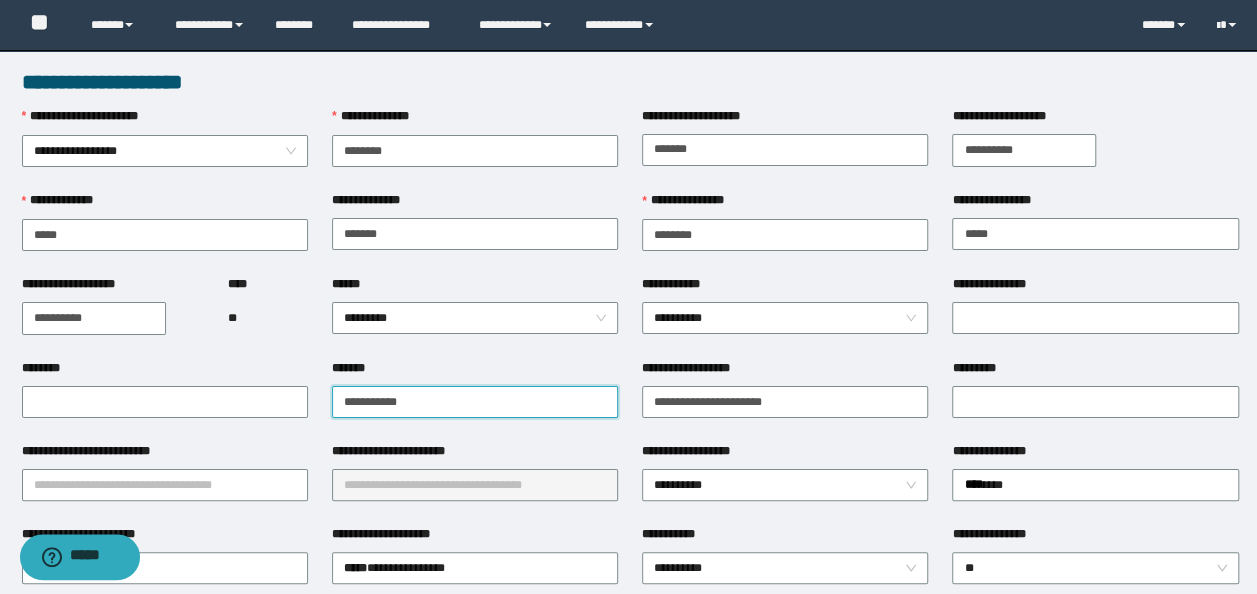 click on "**********" at bounding box center (475, 402) 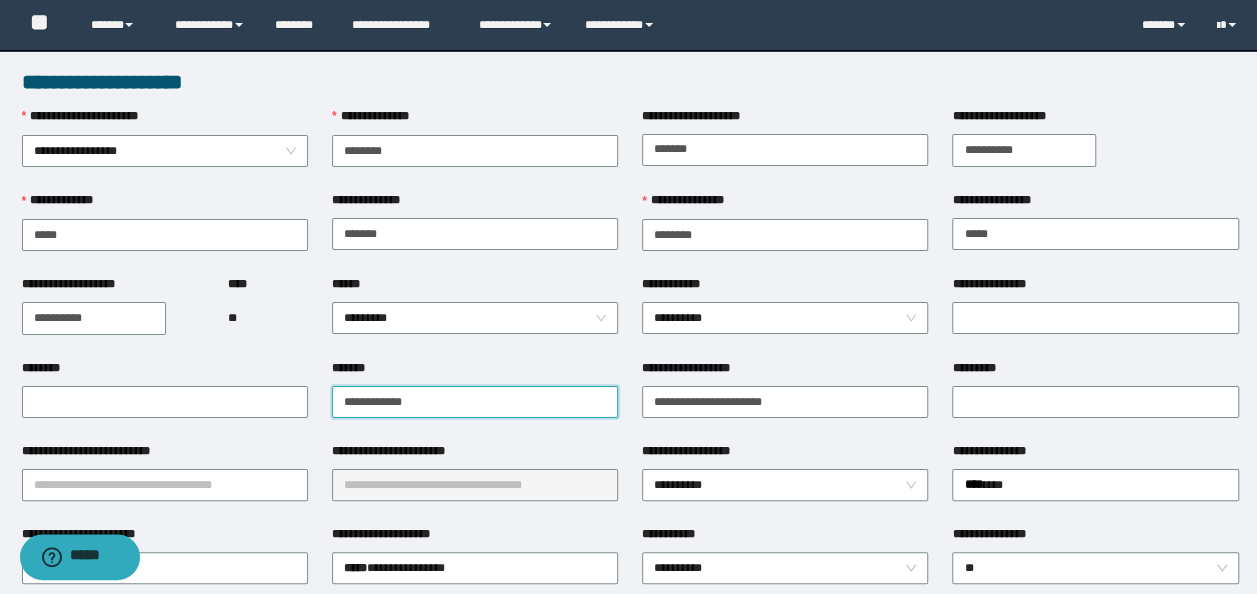 type on "**********" 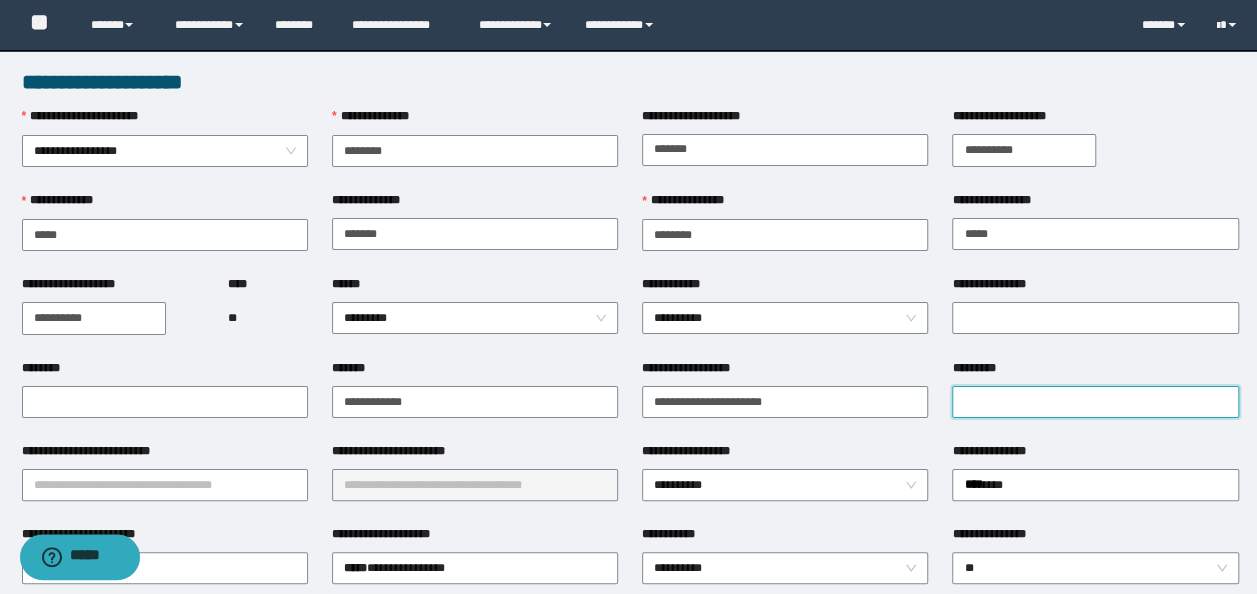 click on "*********" at bounding box center [1095, 402] 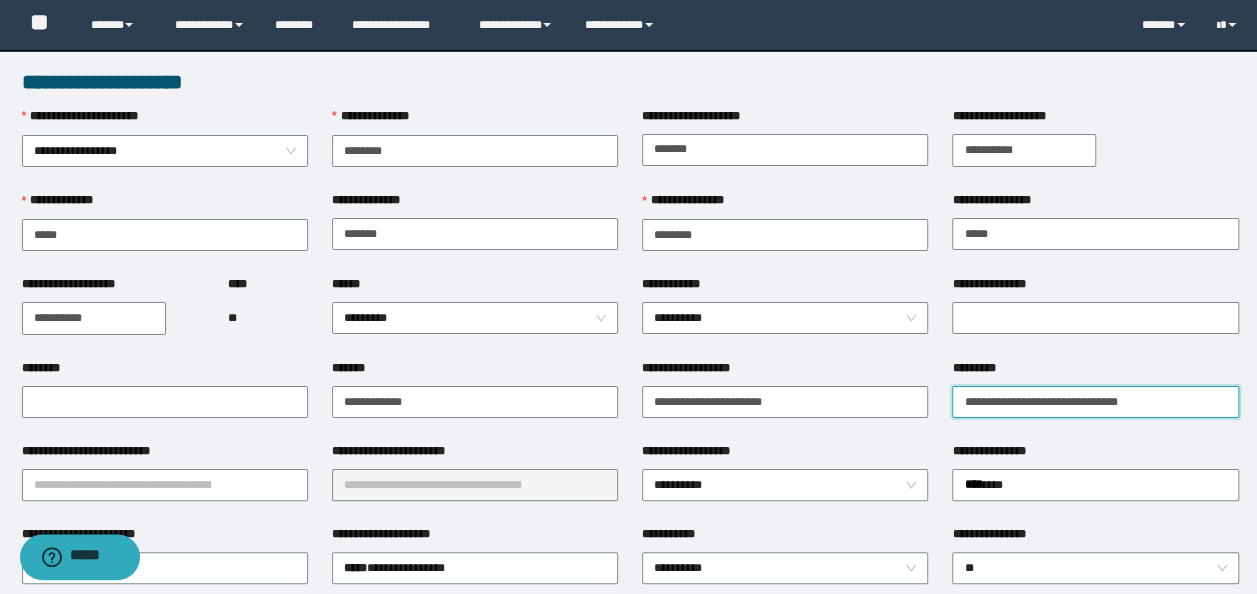 drag, startPoint x: 982, startPoint y: 401, endPoint x: 434, endPoint y: 363, distance: 549.3159 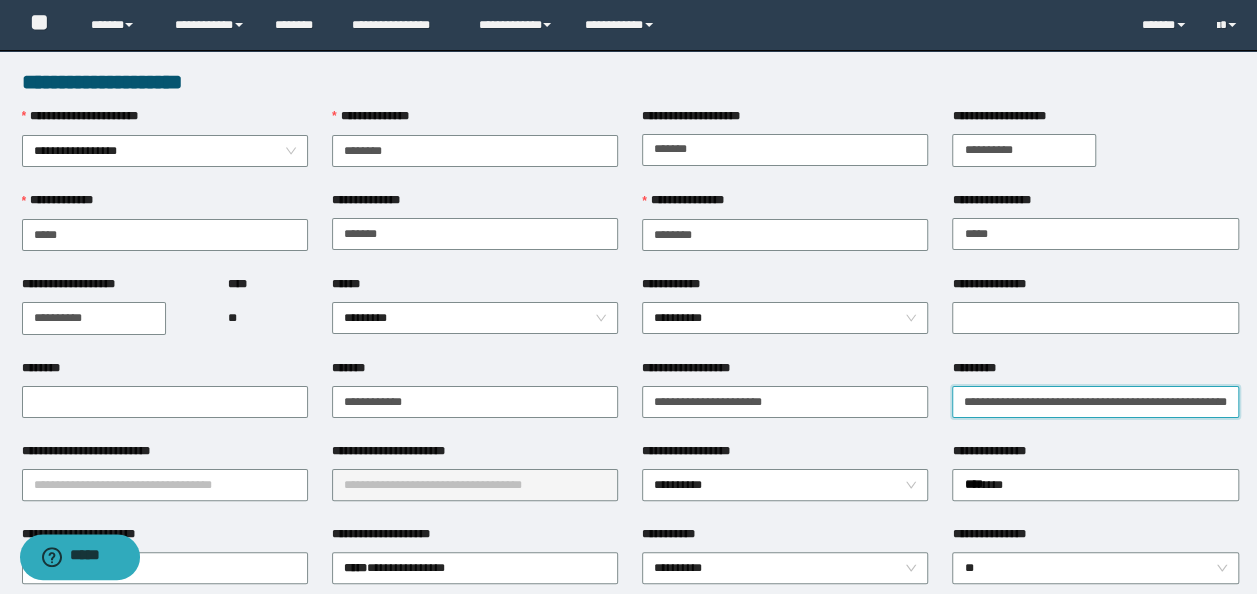 scroll, scrollTop: 0, scrollLeft: 11, axis: horizontal 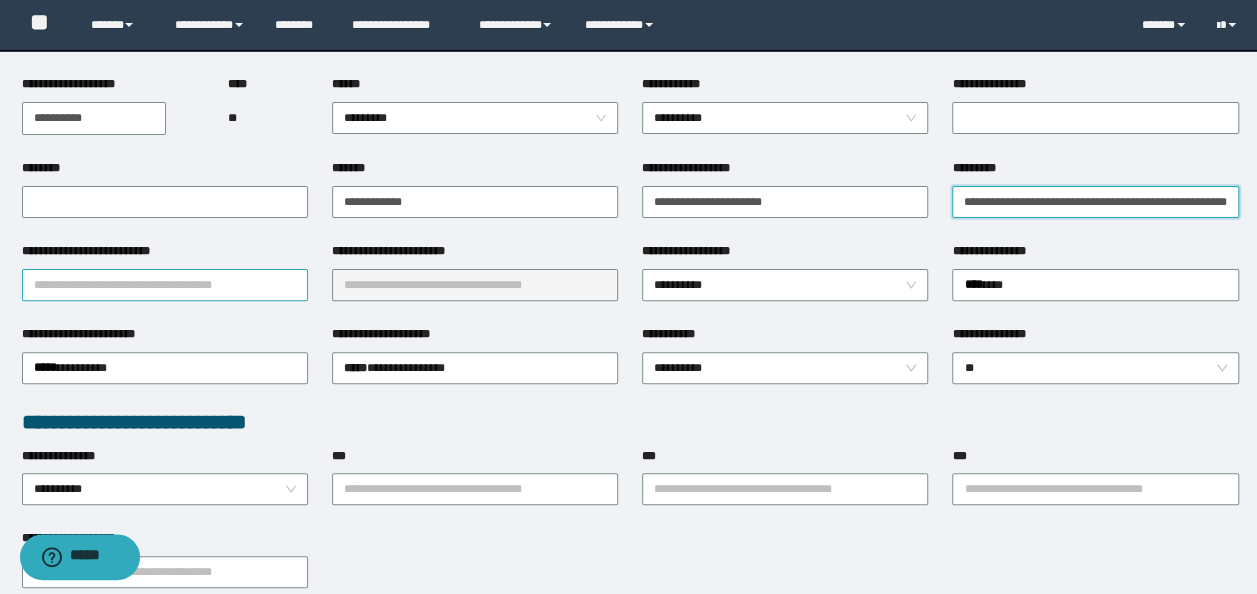 type on "**********" 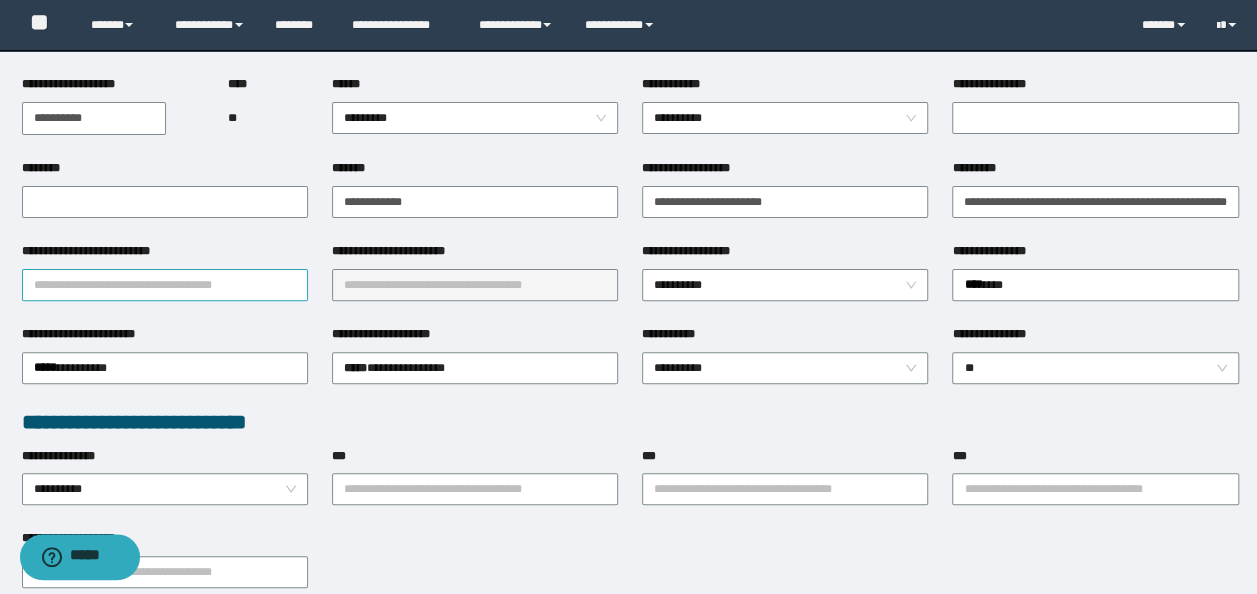 scroll, scrollTop: 0, scrollLeft: 0, axis: both 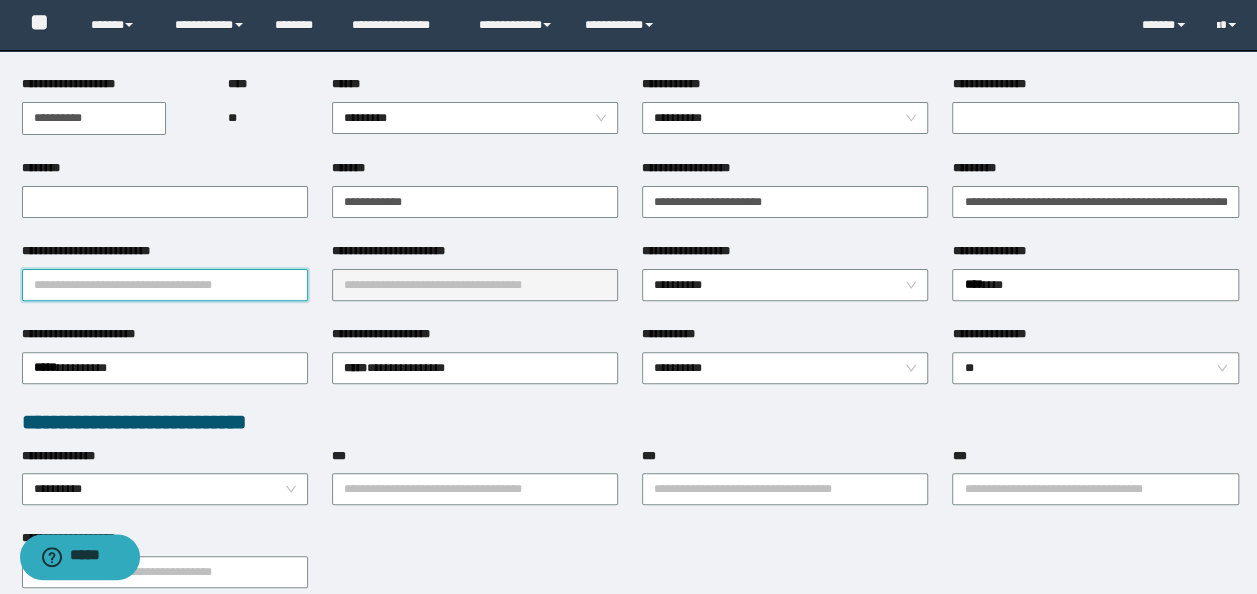 click on "**********" at bounding box center (165, 285) 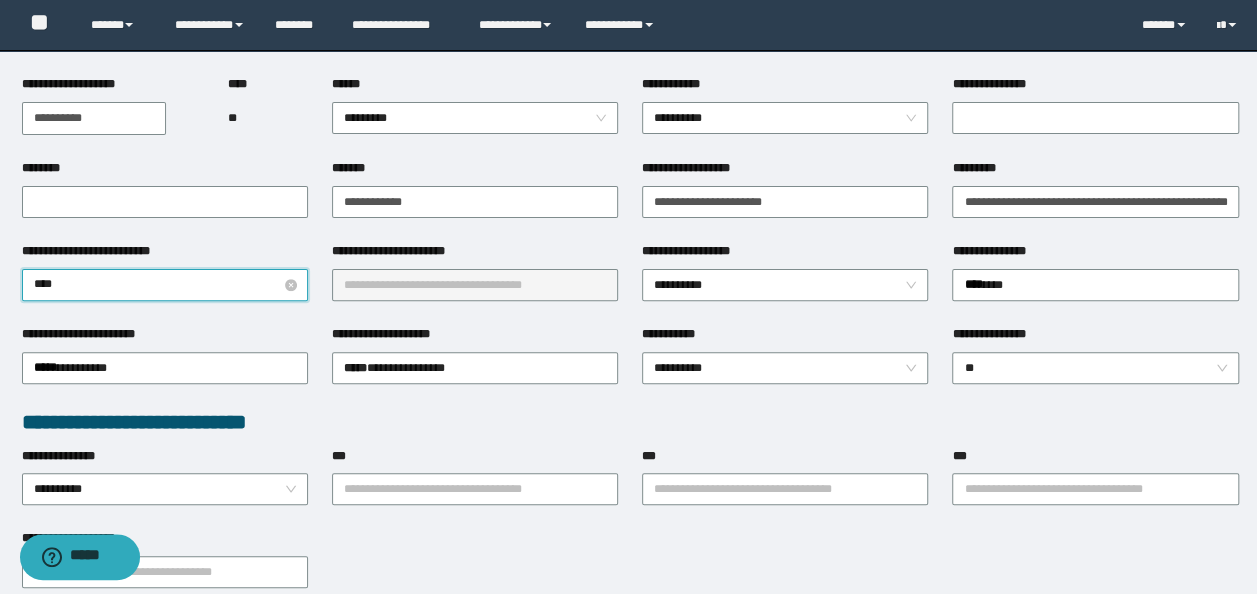 type on "*****" 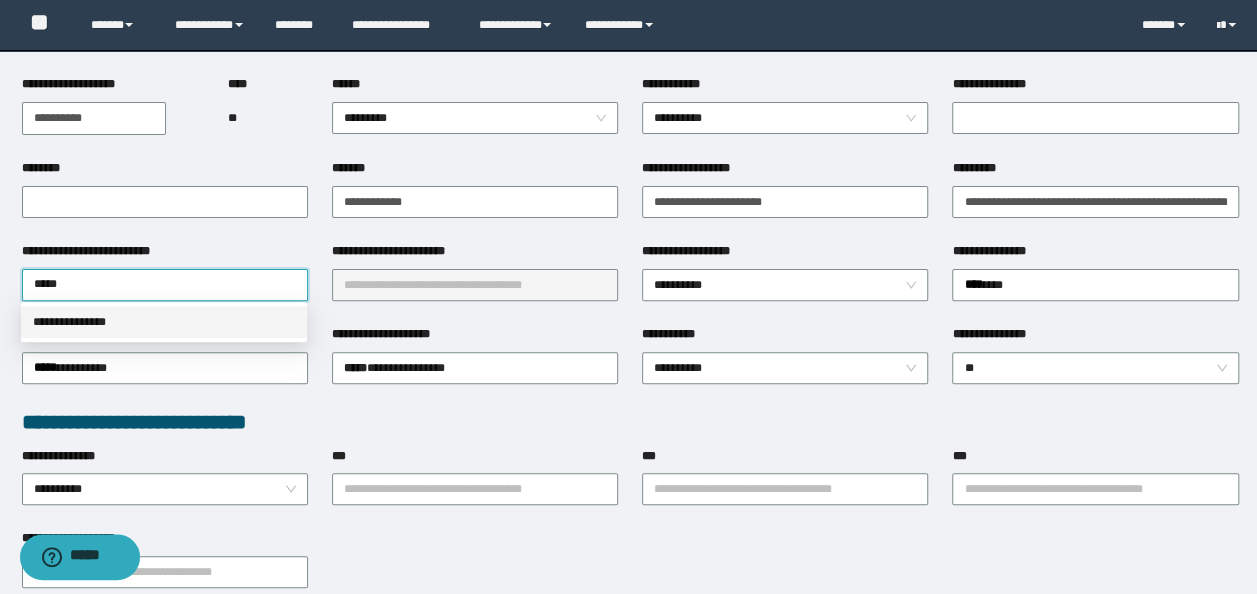 click on "**********" at bounding box center [164, 322] 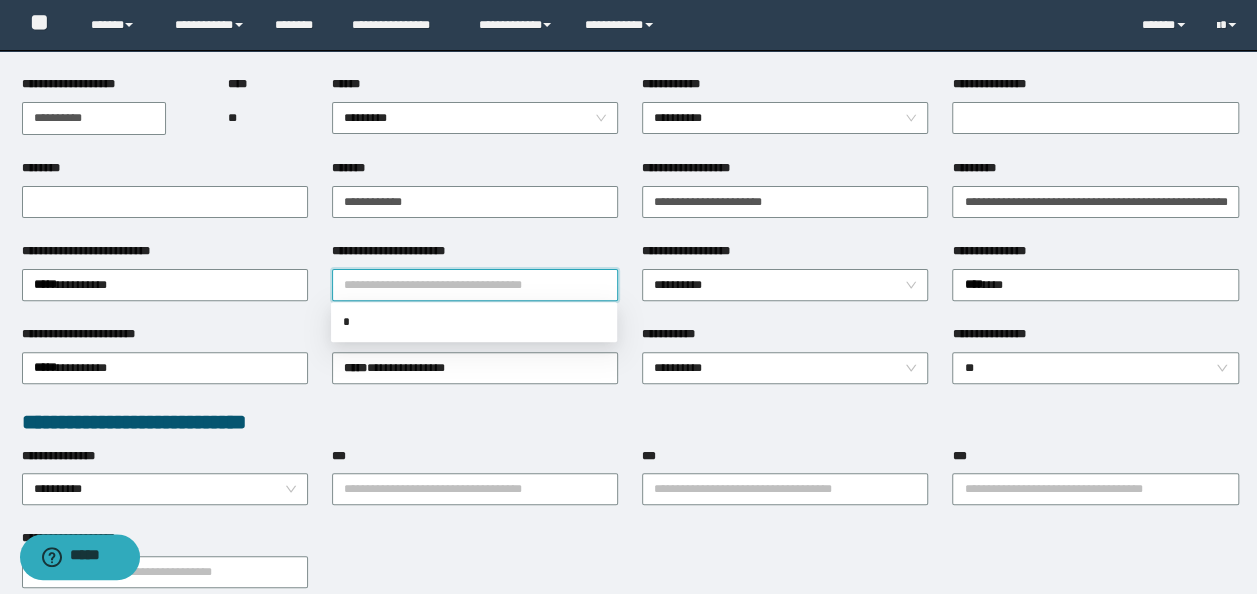click on "**********" at bounding box center [475, 285] 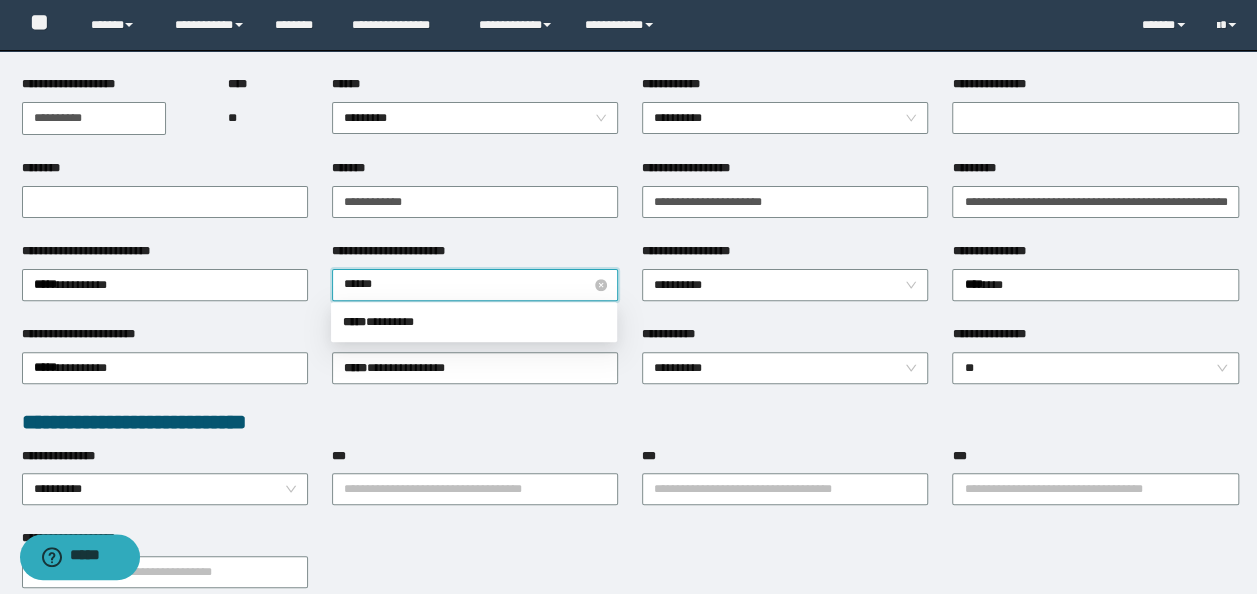 type on "*******" 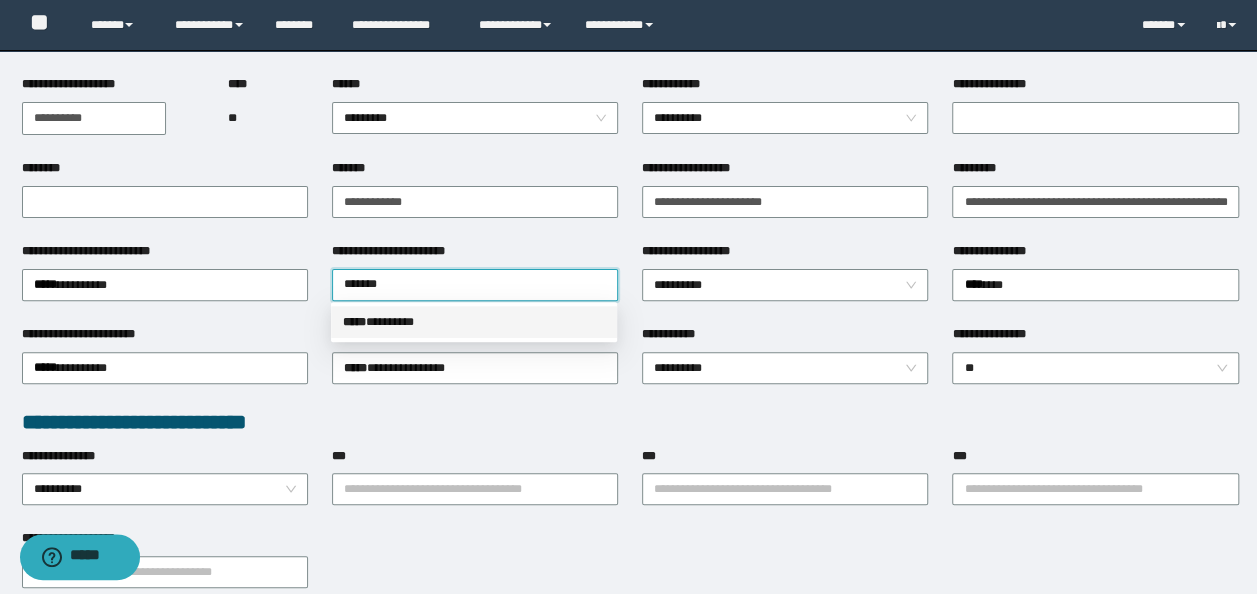 click on "***** * *******" at bounding box center [474, 322] 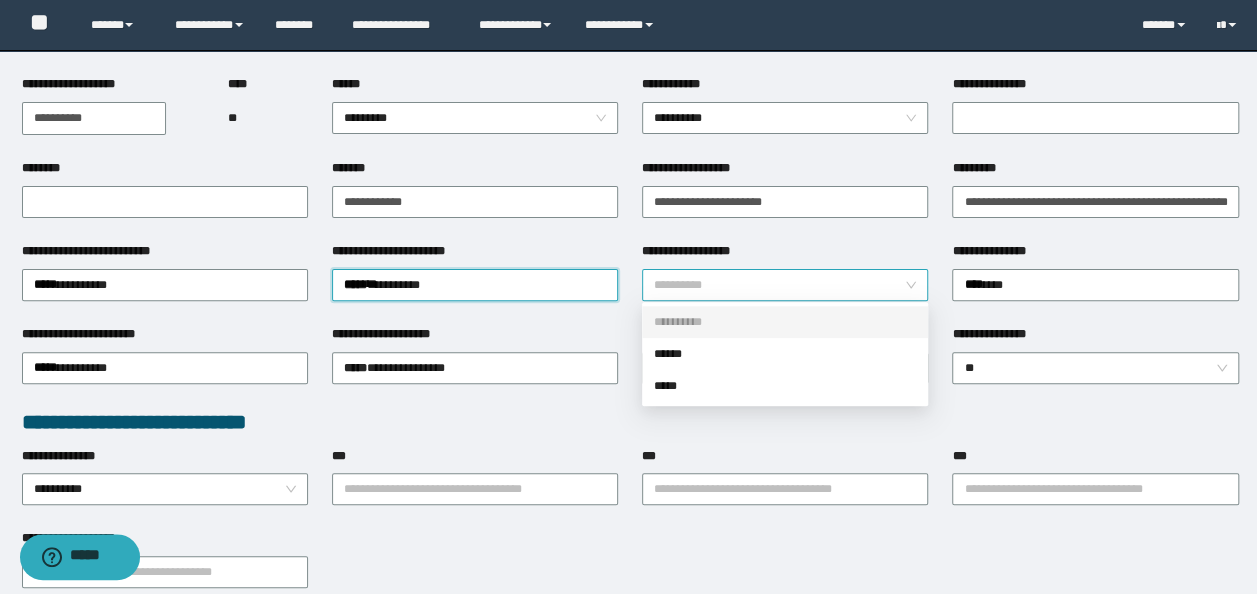 click on "**********" at bounding box center [785, 285] 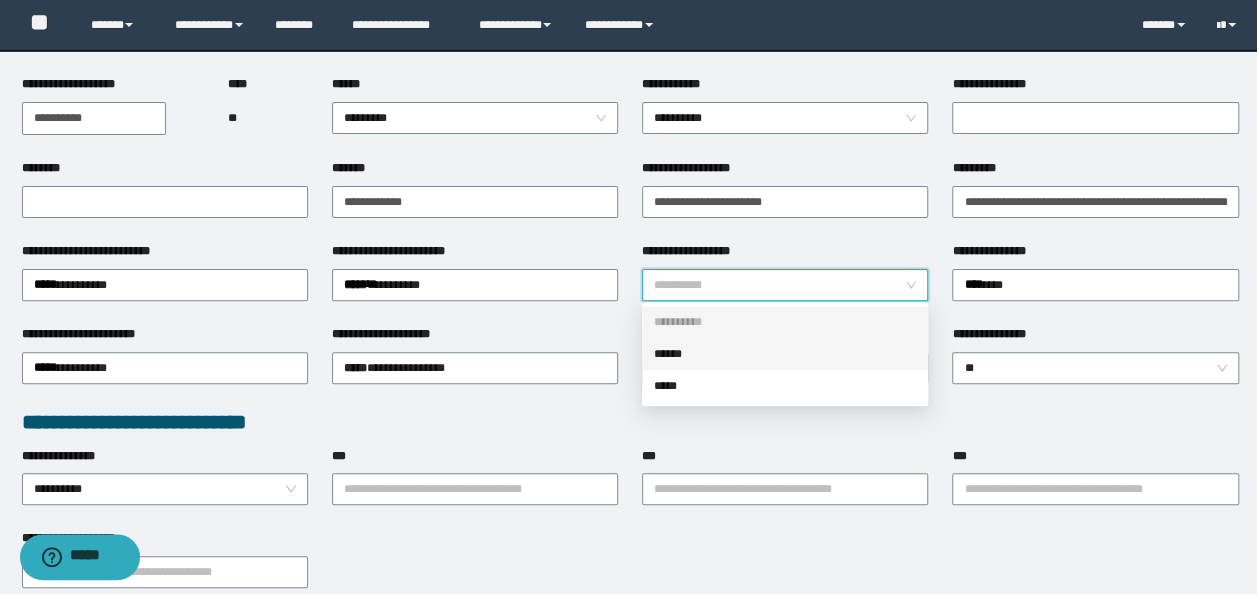 drag, startPoint x: 686, startPoint y: 351, endPoint x: 1055, endPoint y: 344, distance: 369.06638 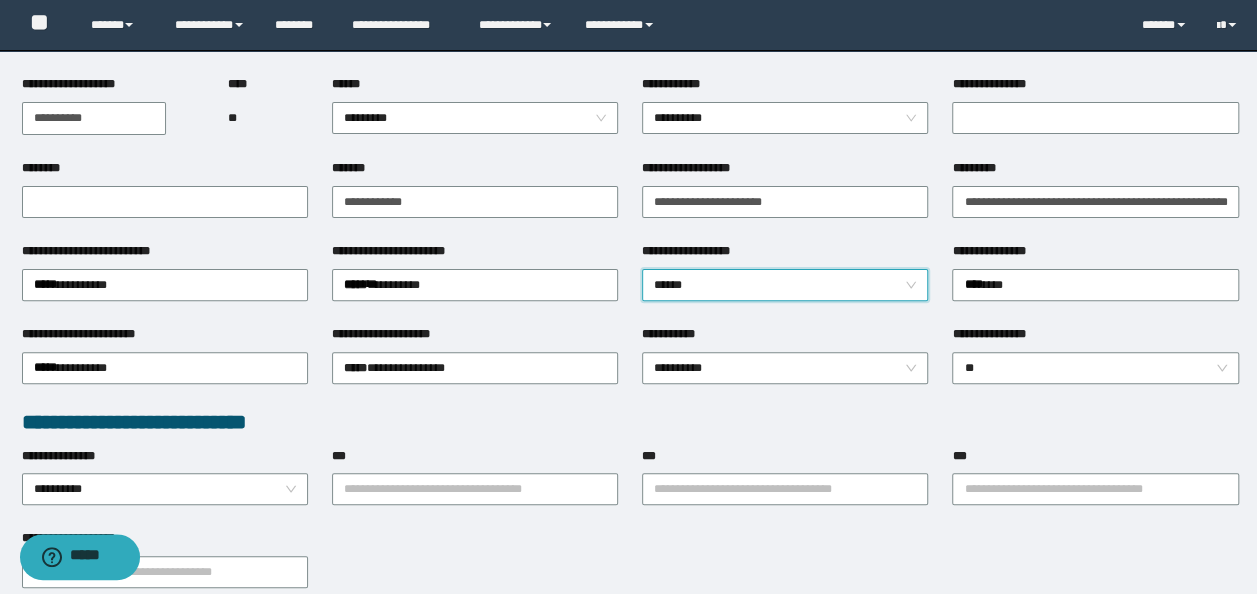 type 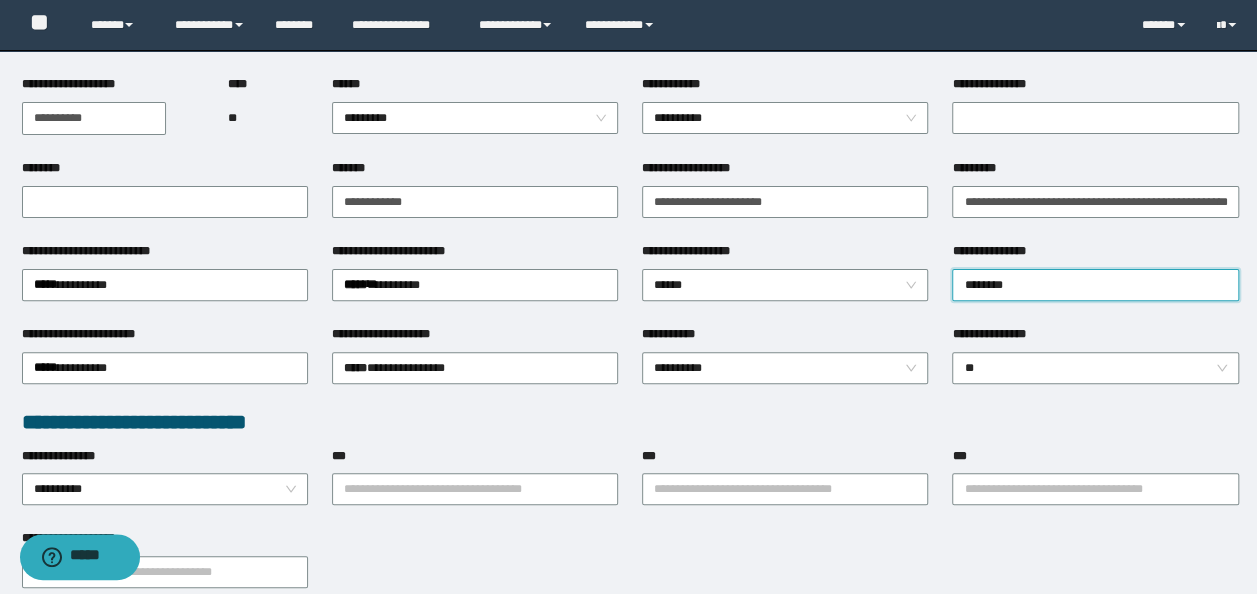 type 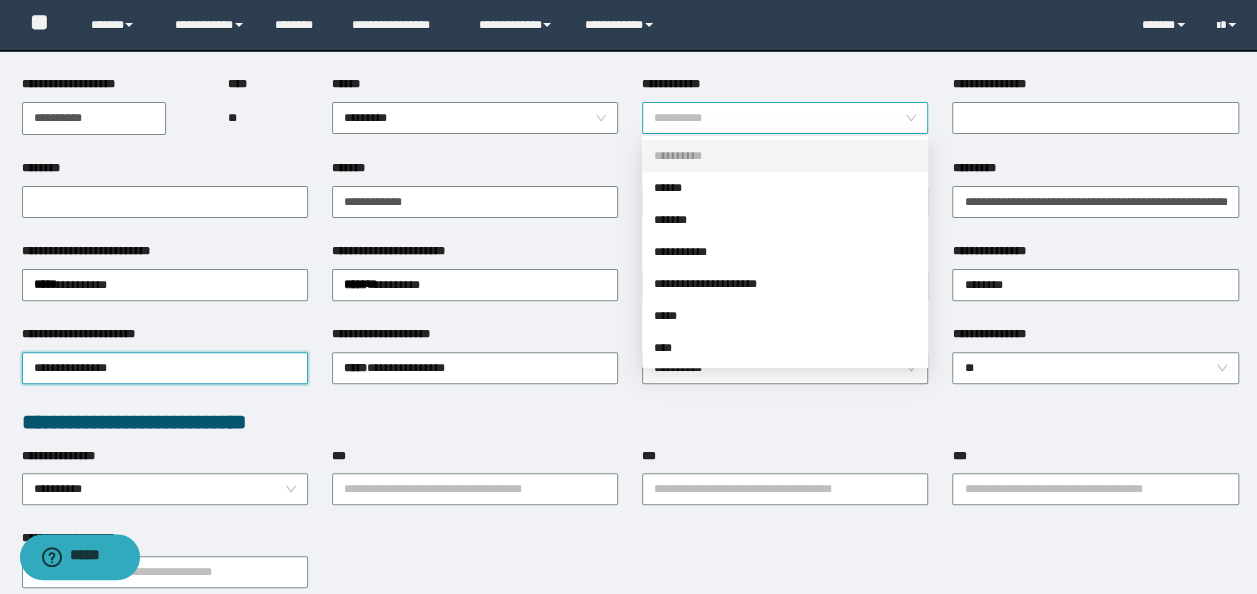 click on "**********" at bounding box center [785, 118] 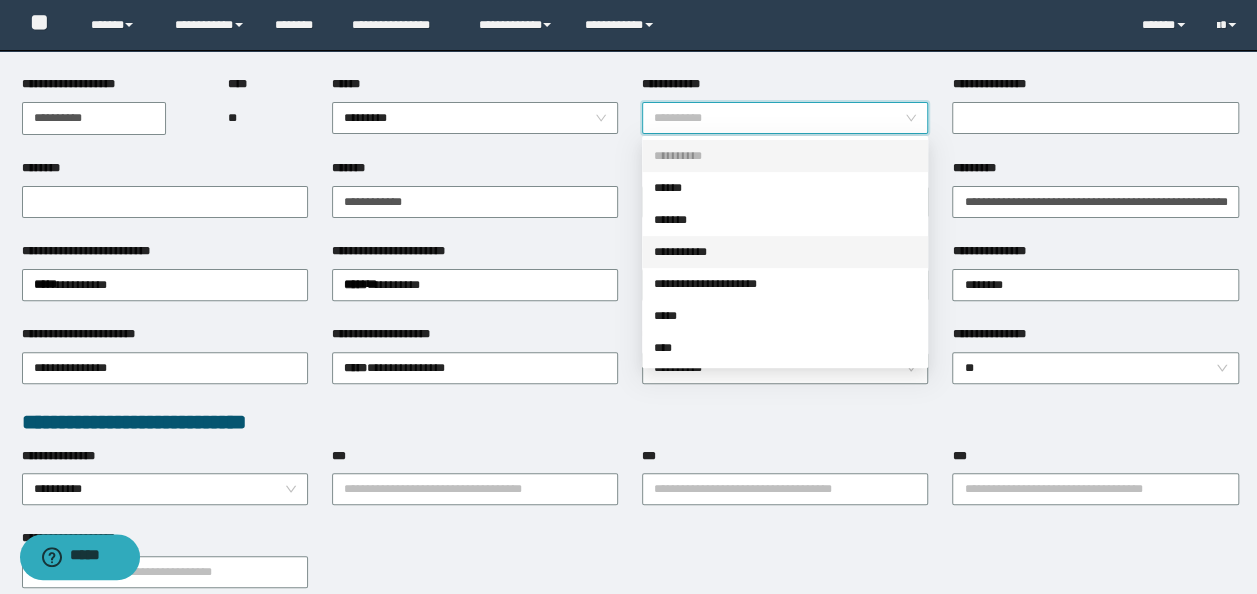 click on "**********" at bounding box center [785, 252] 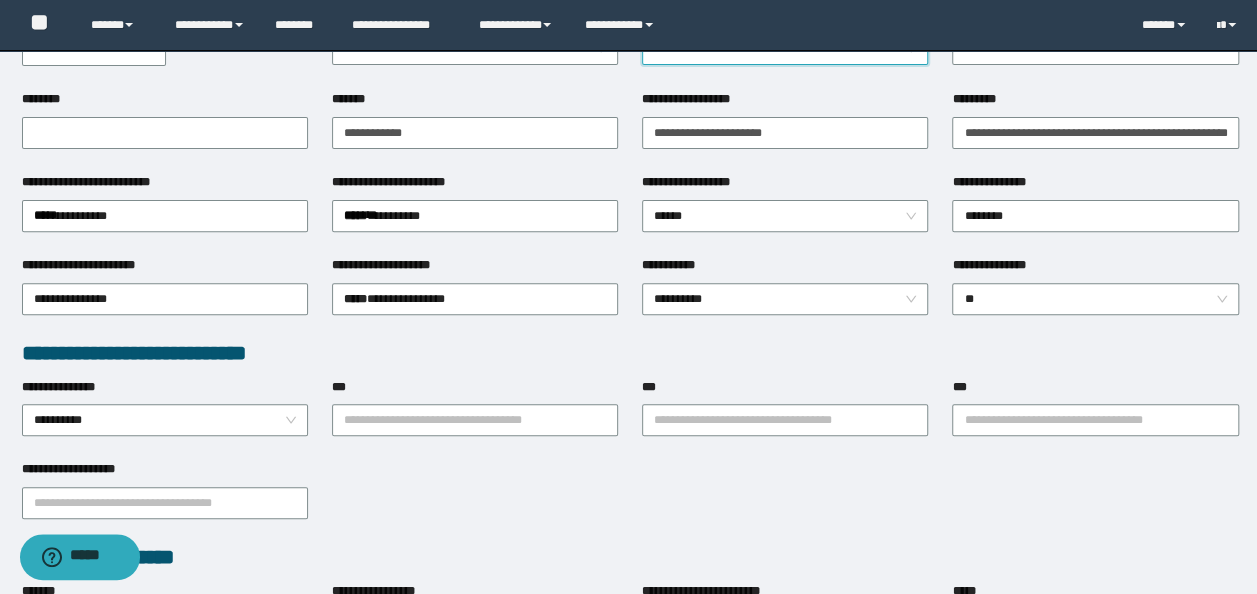 scroll, scrollTop: 300, scrollLeft: 0, axis: vertical 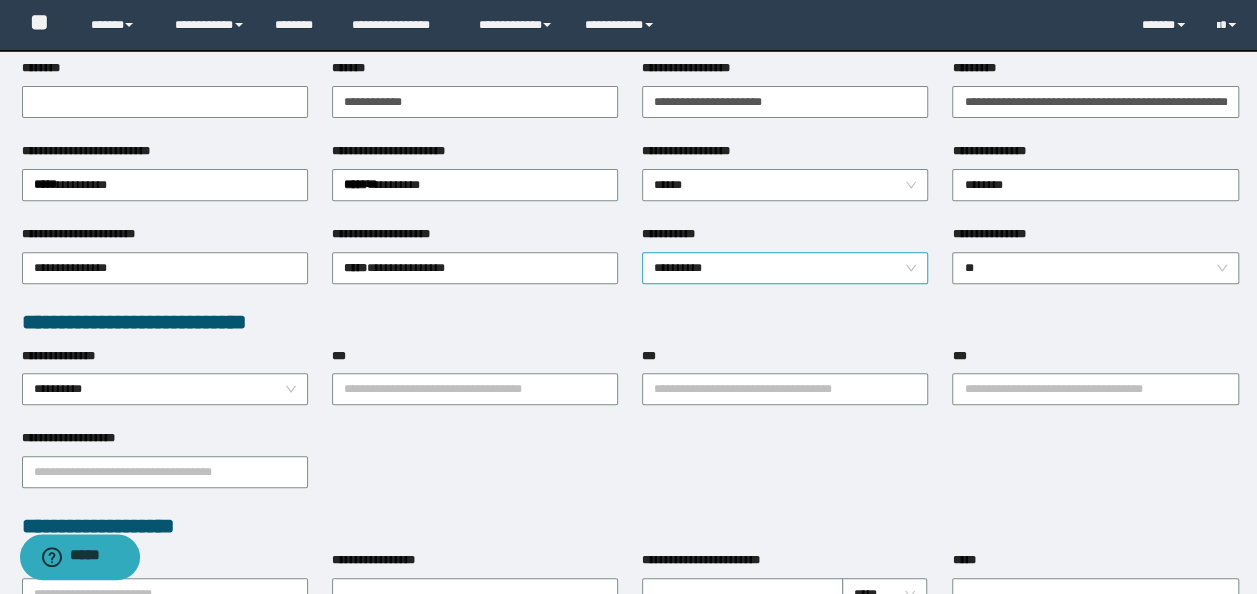 click on "**********" at bounding box center (785, 268) 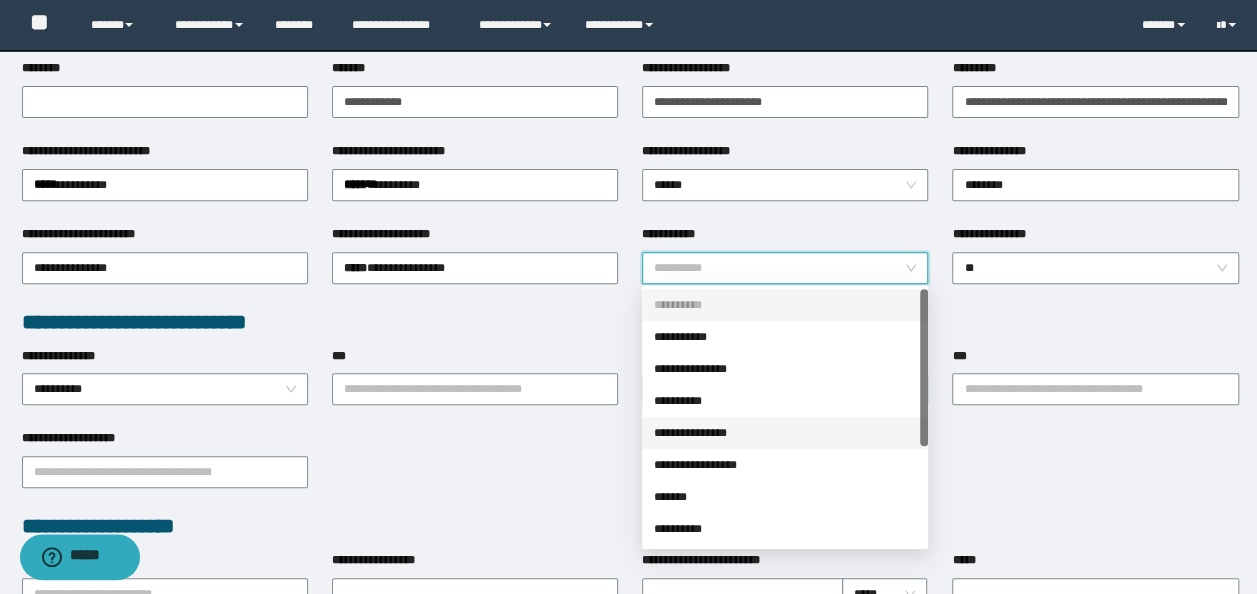 click on "**********" at bounding box center (785, 433) 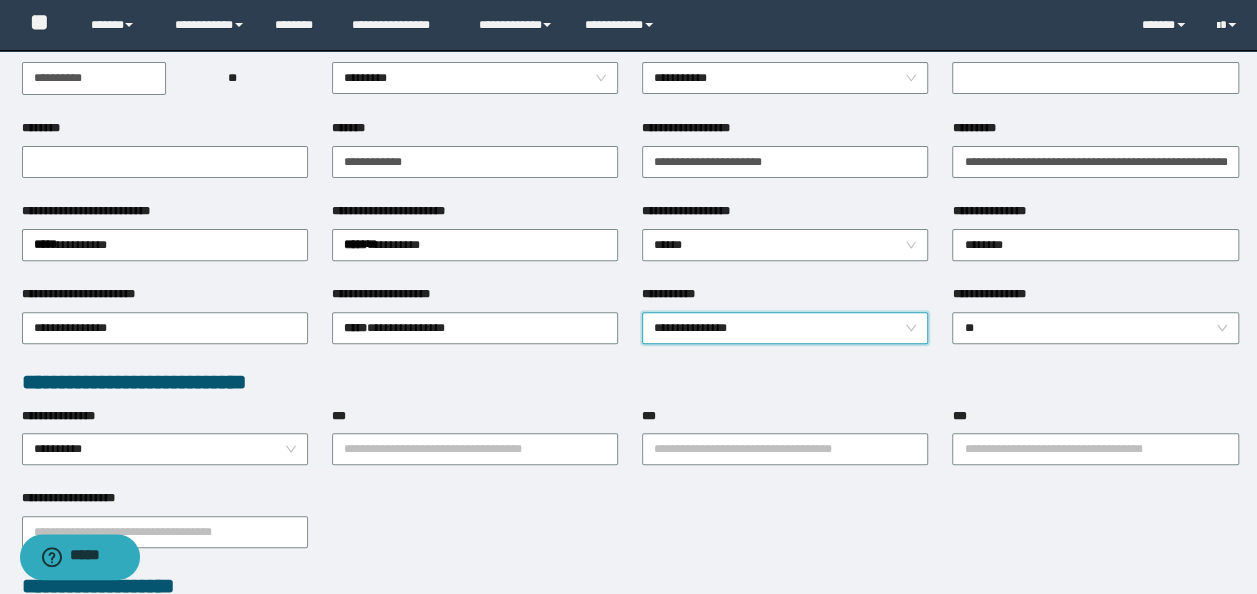scroll, scrollTop: 200, scrollLeft: 0, axis: vertical 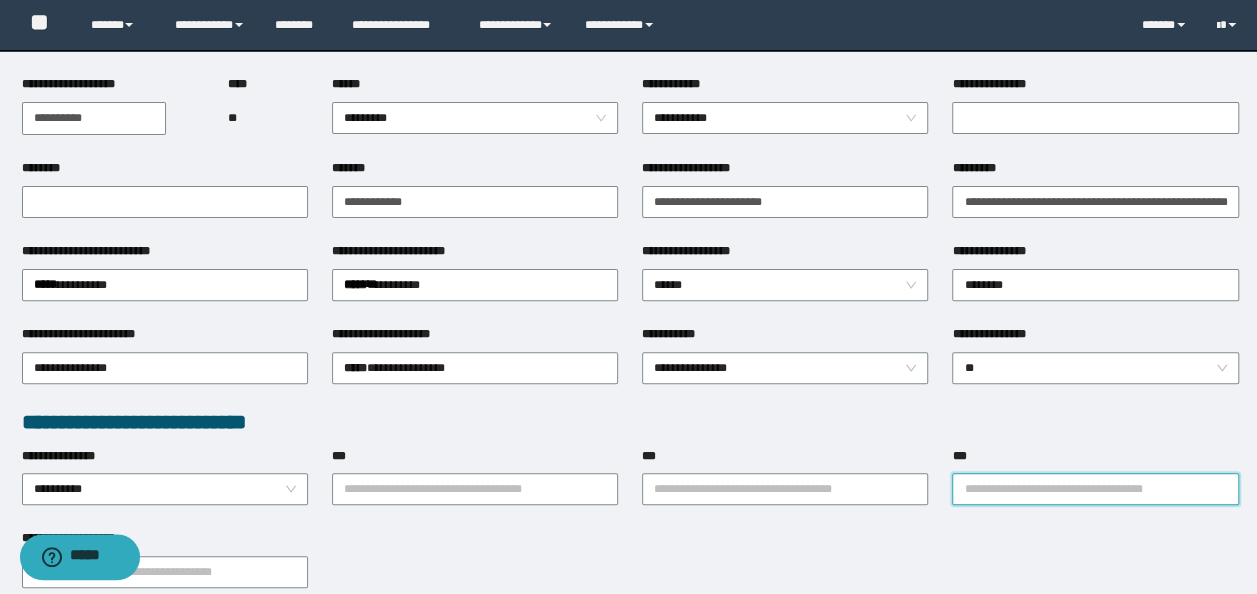 click on "***" at bounding box center [1095, 489] 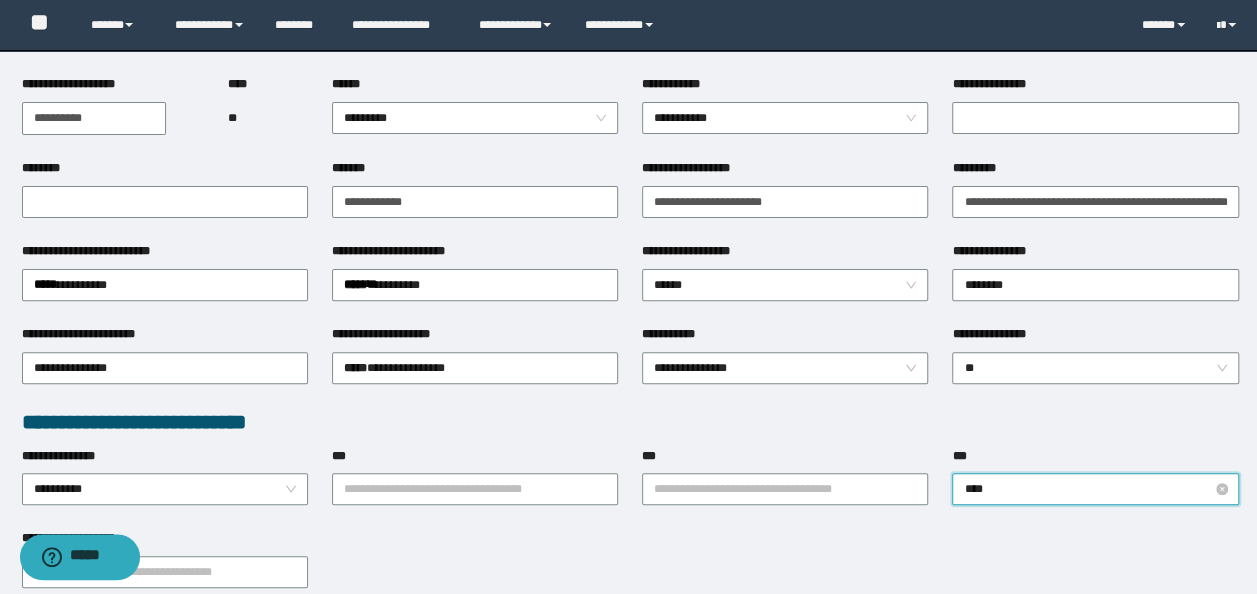 type on "*****" 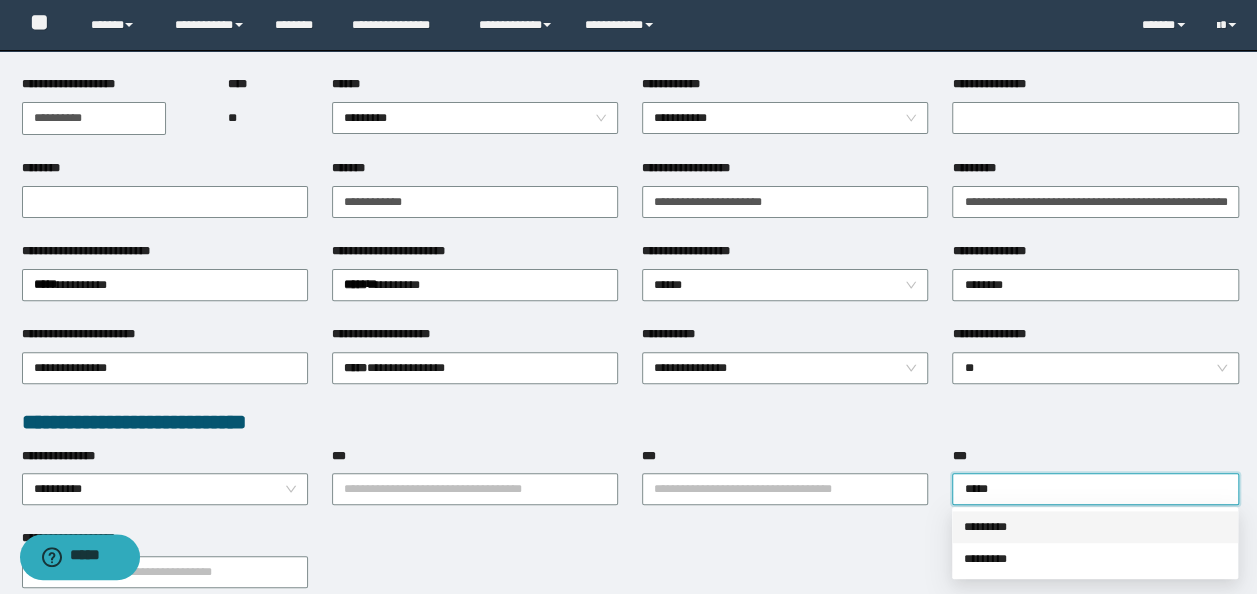 click on "*********" at bounding box center [1095, 527] 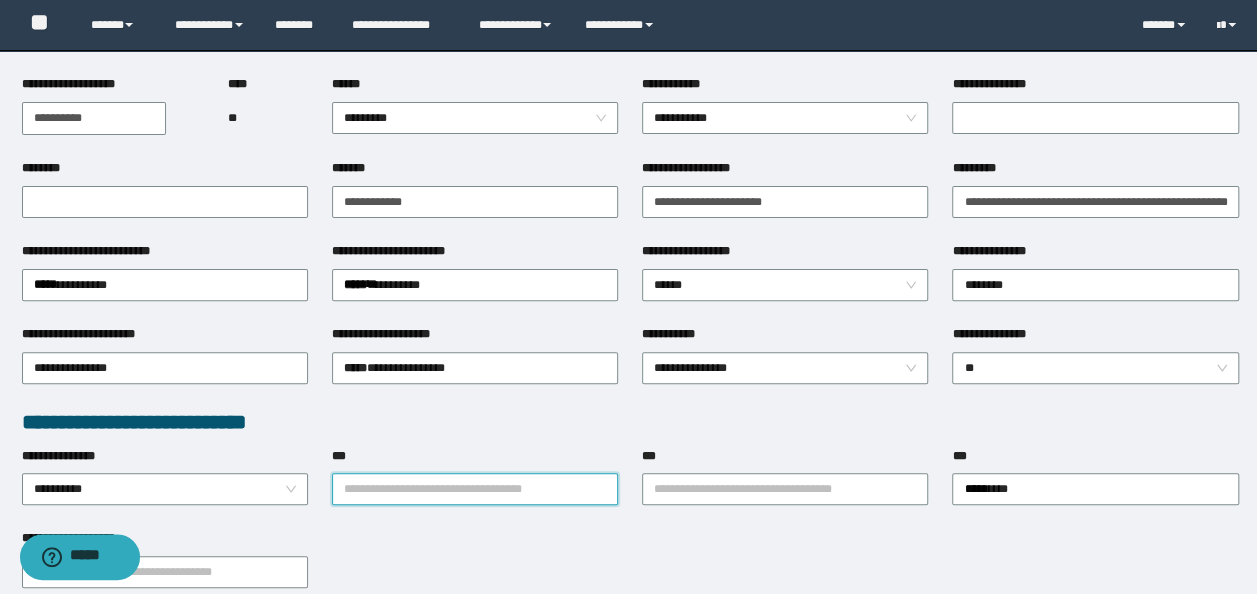 click on "***" at bounding box center (475, 489) 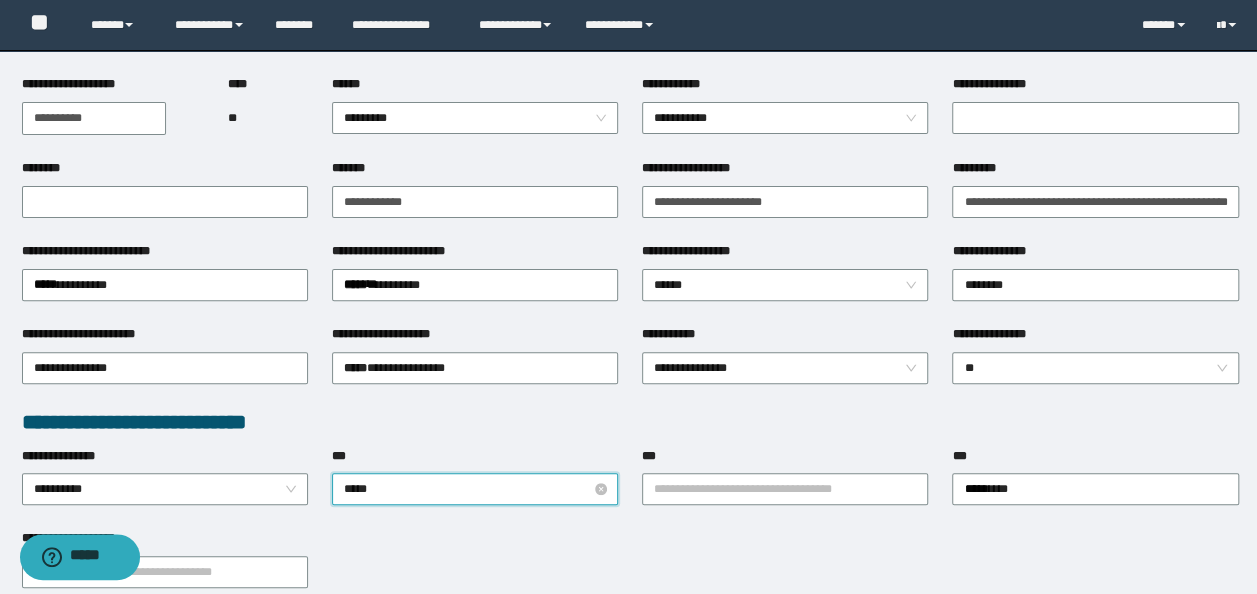 type on "******" 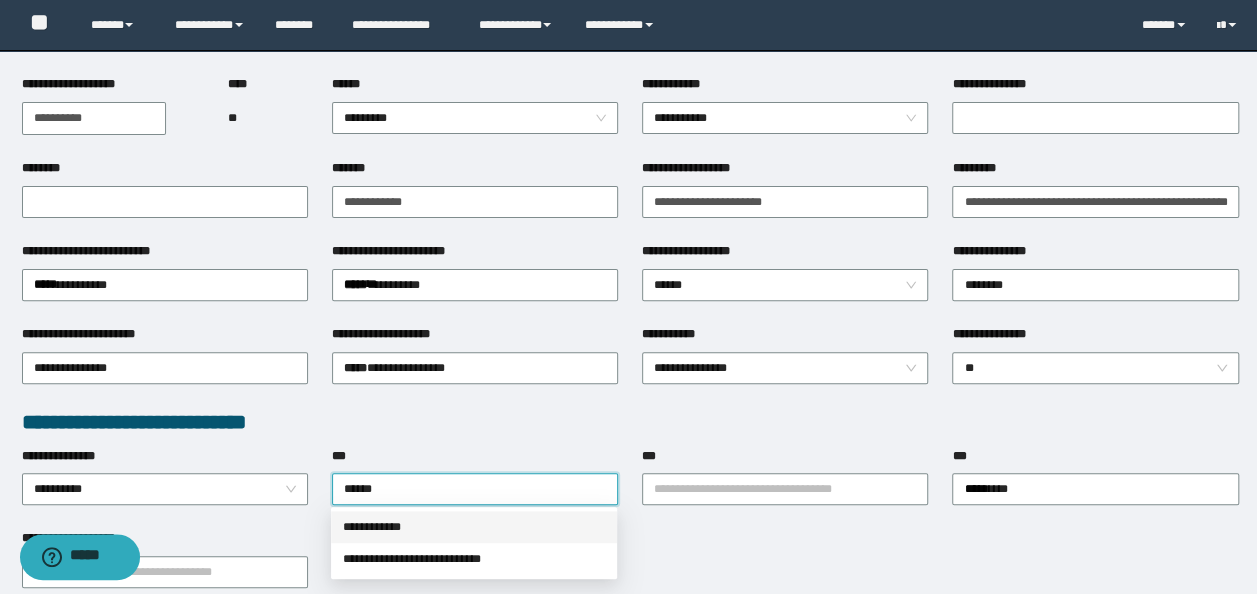 click on "**********" at bounding box center (474, 527) 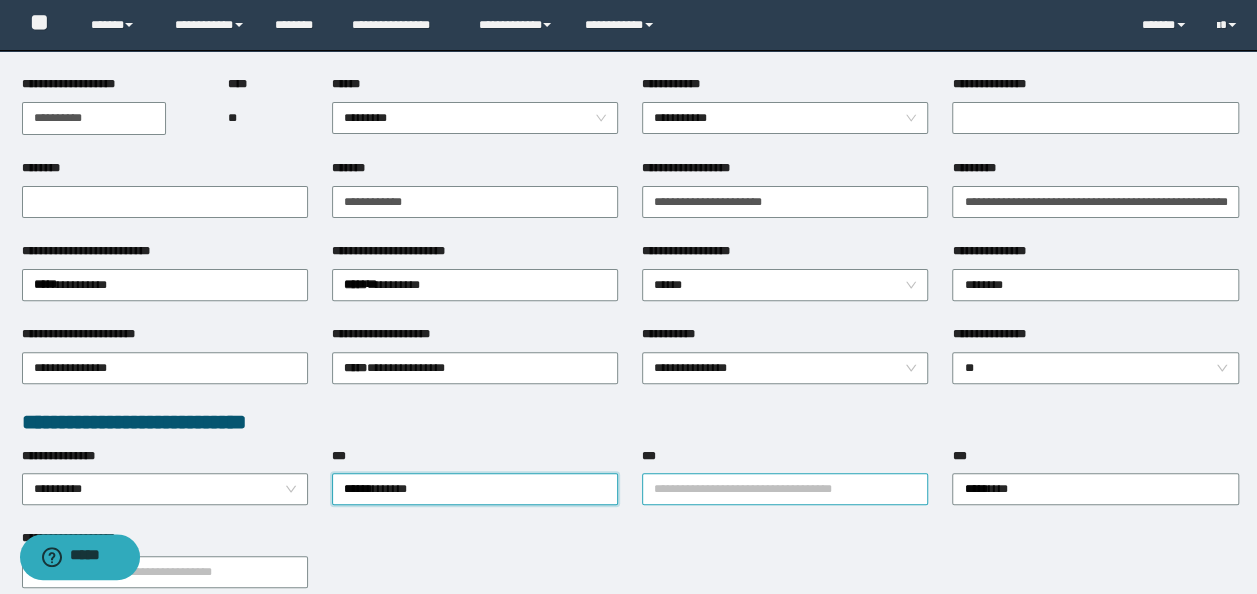 click on "***" at bounding box center (785, 489) 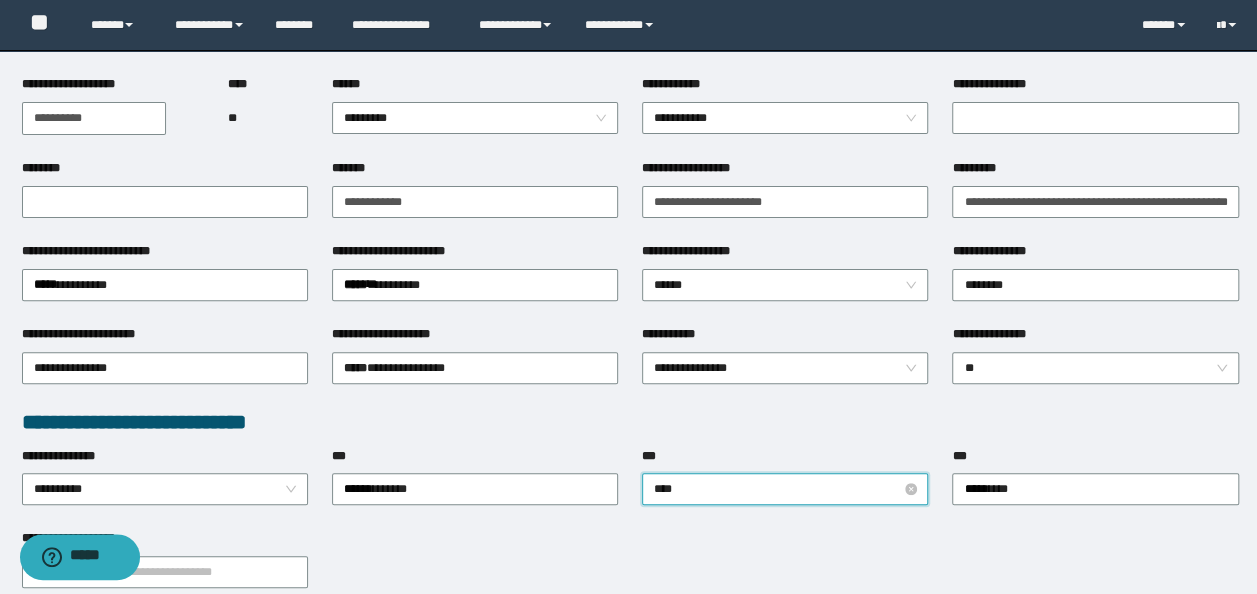 type on "*****" 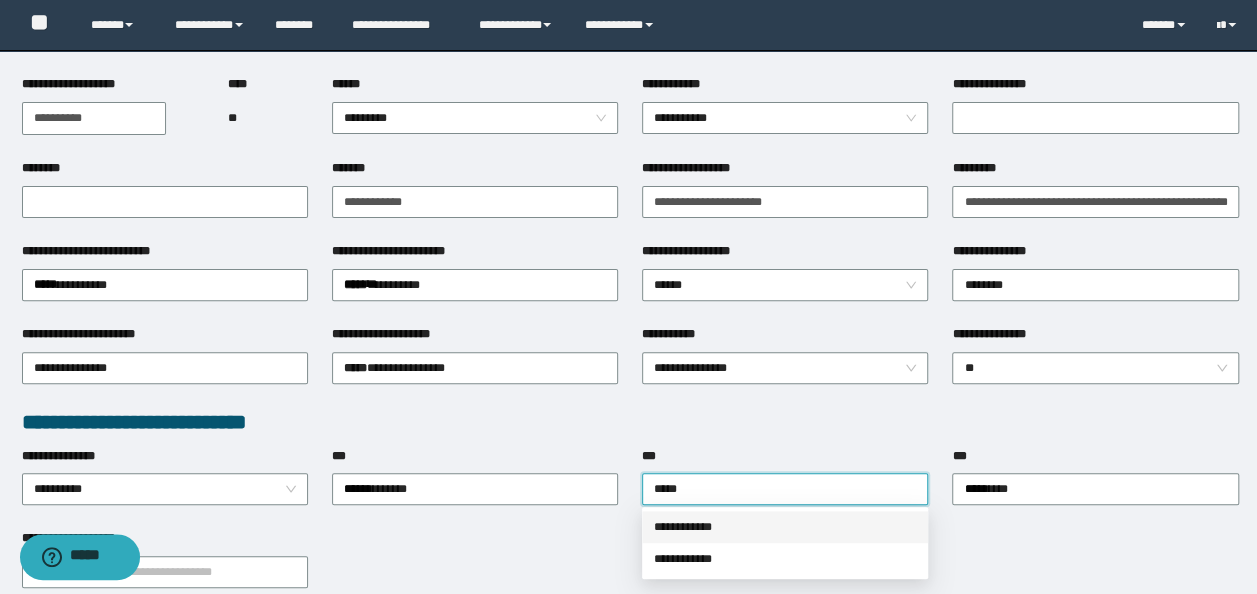 click on "**********" at bounding box center [785, 527] 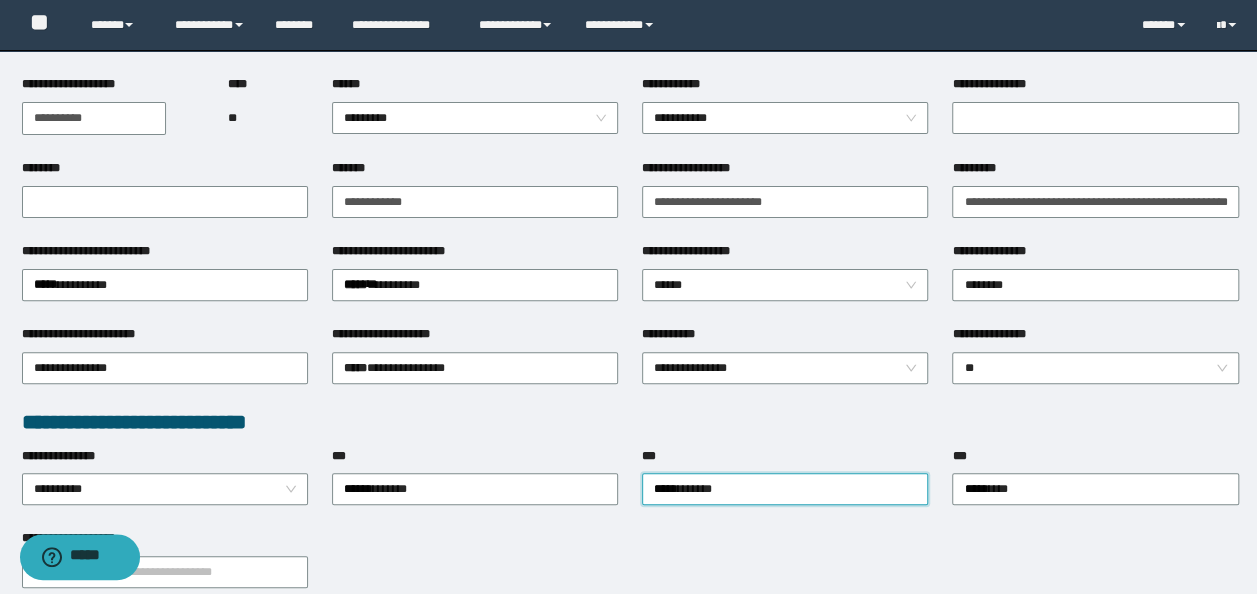 scroll, scrollTop: 400, scrollLeft: 0, axis: vertical 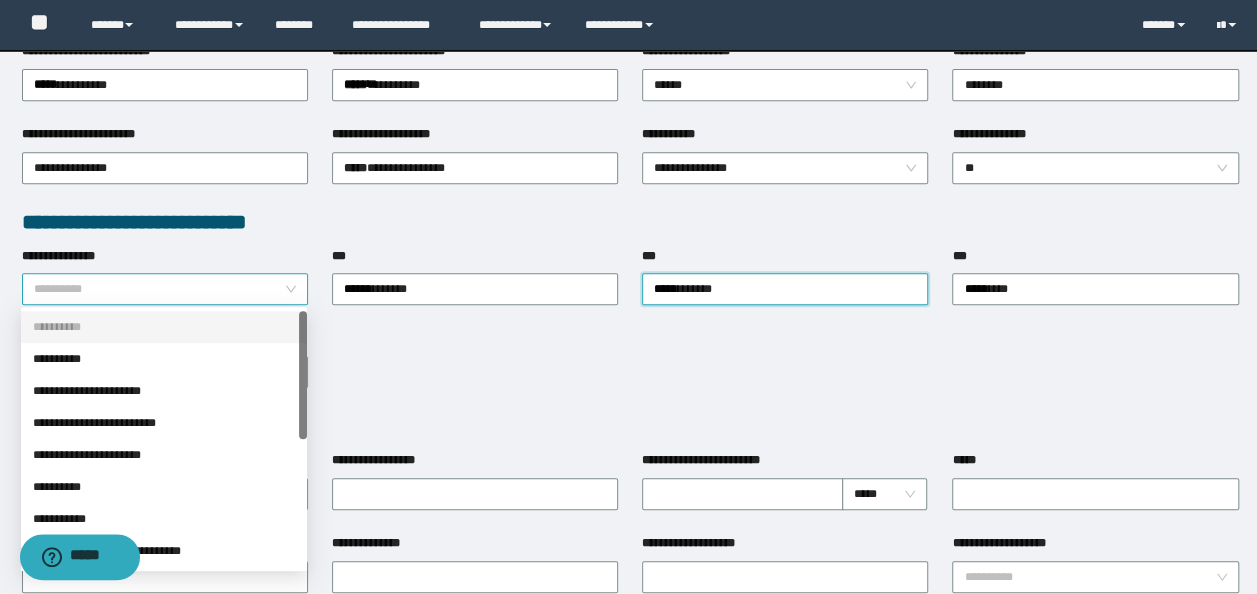 click on "**********" at bounding box center (165, 289) 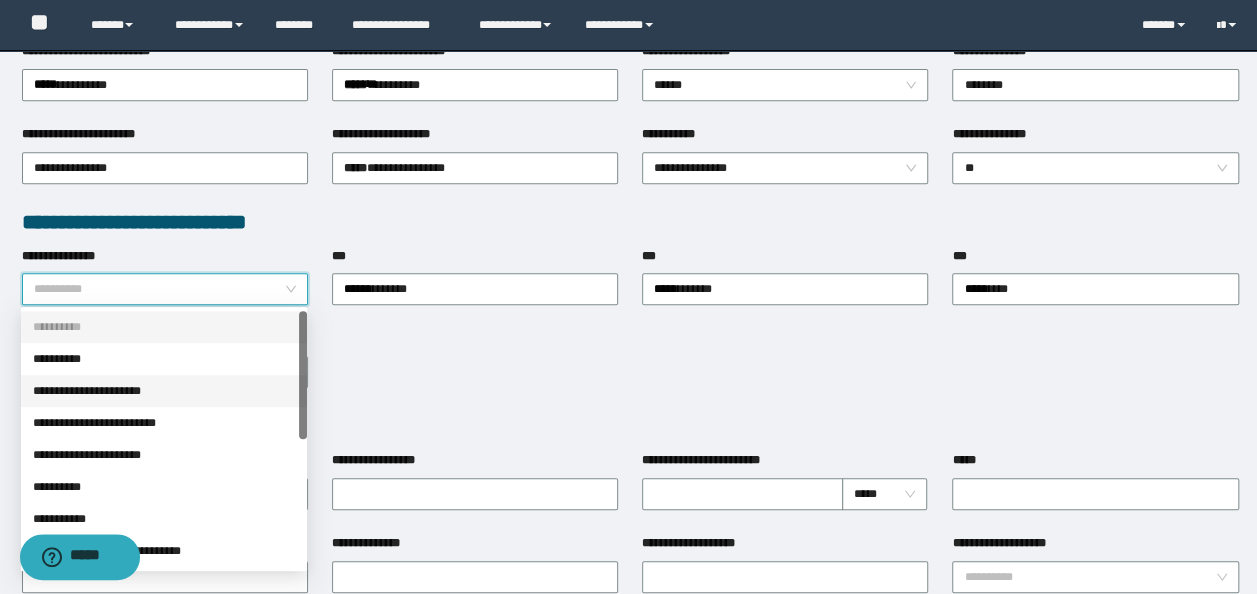 click on "**********" at bounding box center (164, 391) 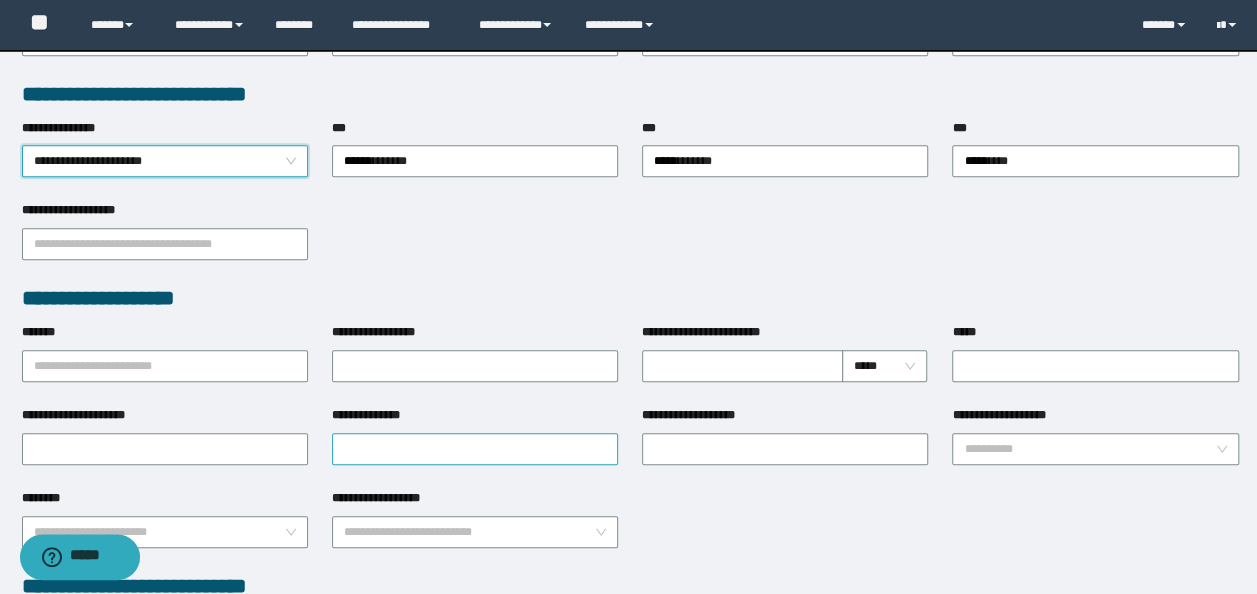 scroll, scrollTop: 600, scrollLeft: 0, axis: vertical 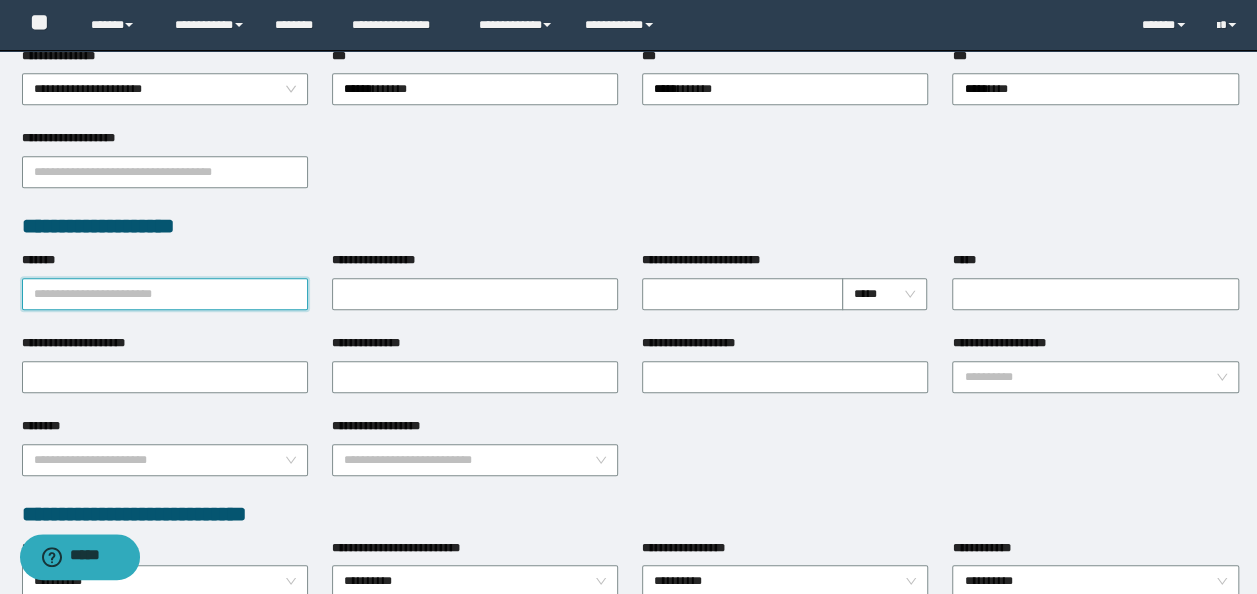 click on "*******" at bounding box center (165, 294) 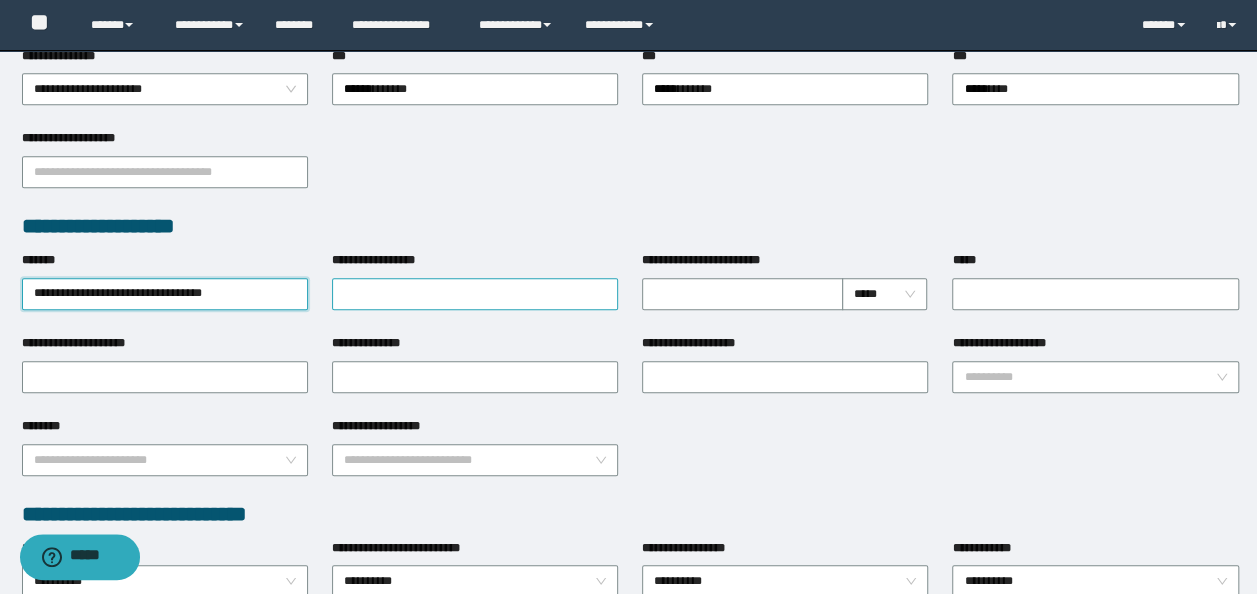 type on "**********" 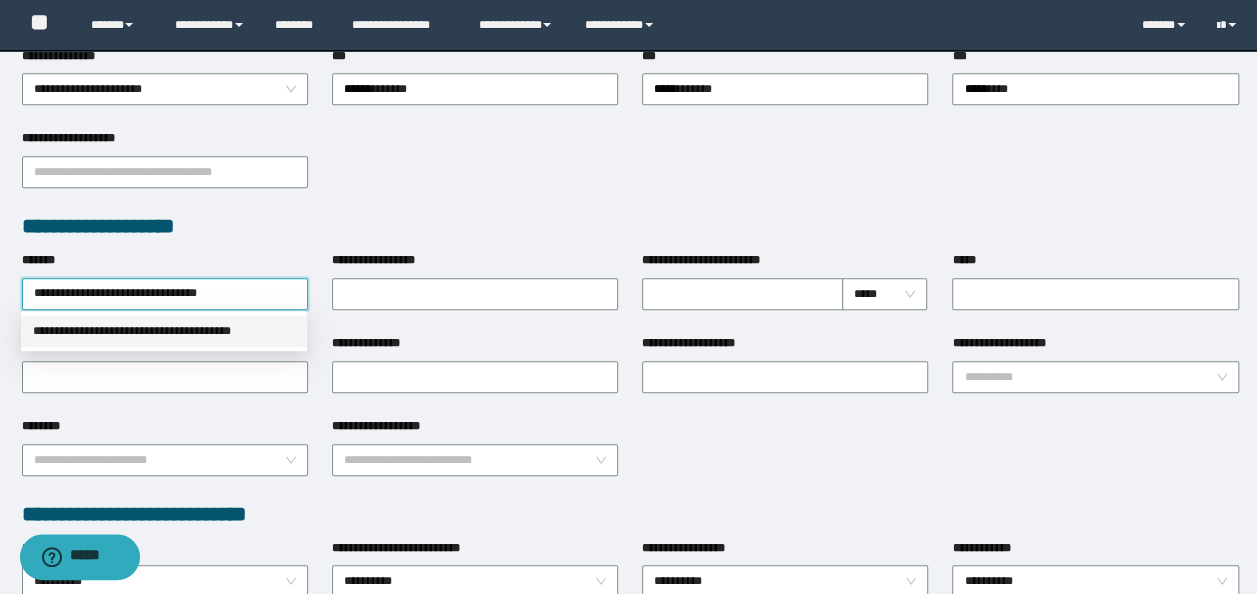 click on "**********" at bounding box center (164, 331) 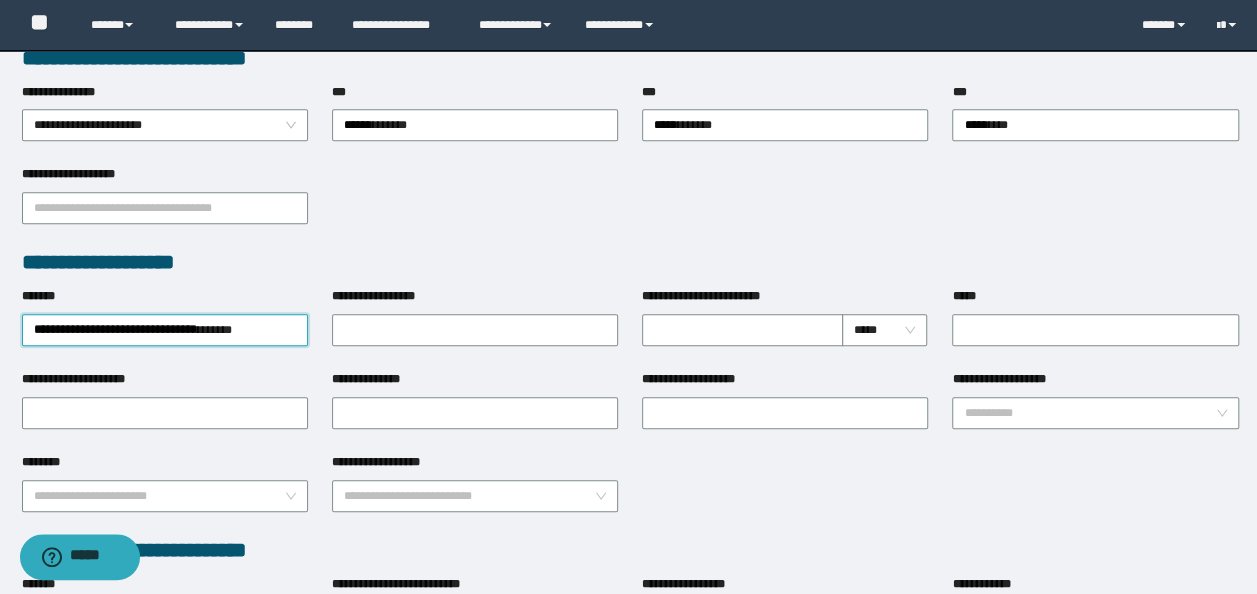 scroll, scrollTop: 200, scrollLeft: 0, axis: vertical 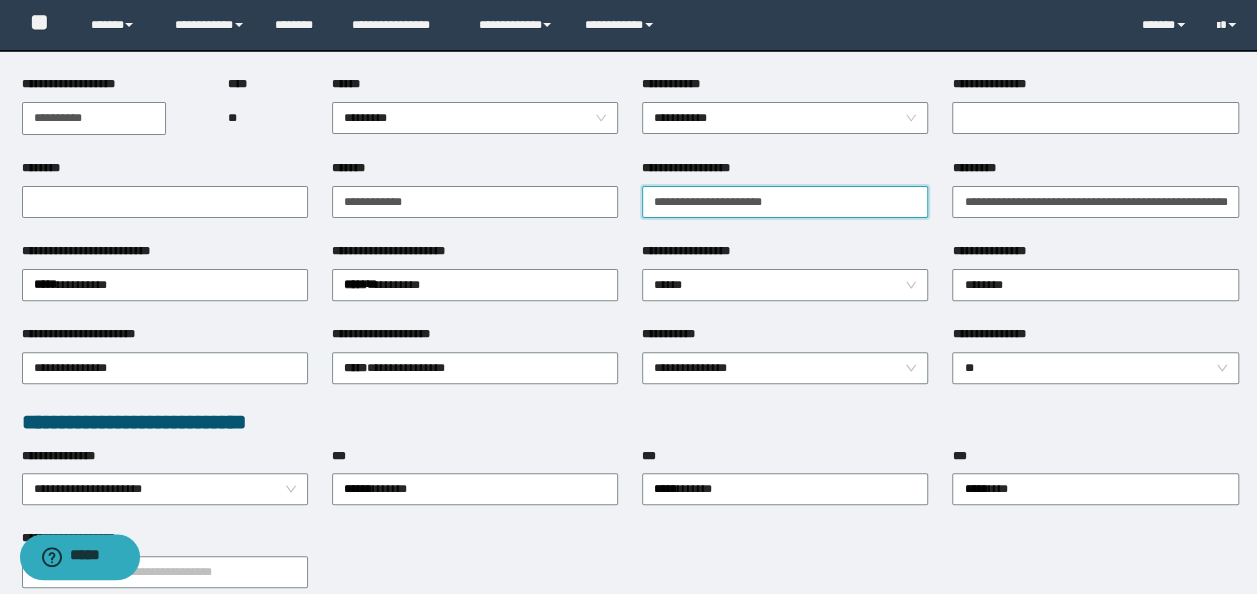 click on "**********" at bounding box center (785, 202) 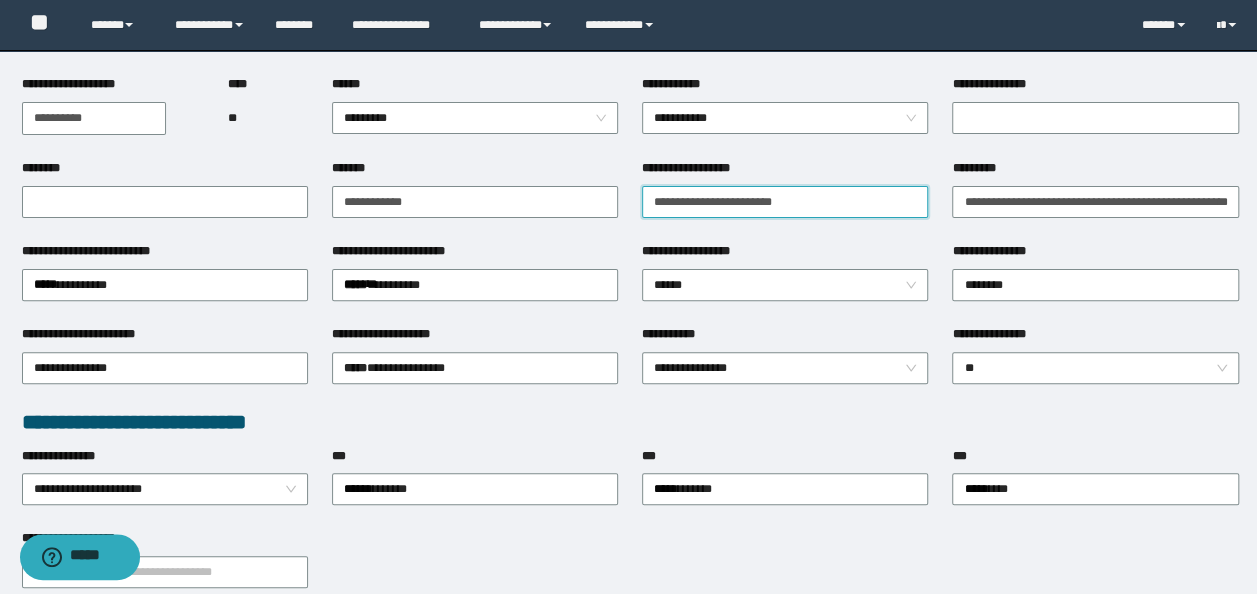 paste on "**********" 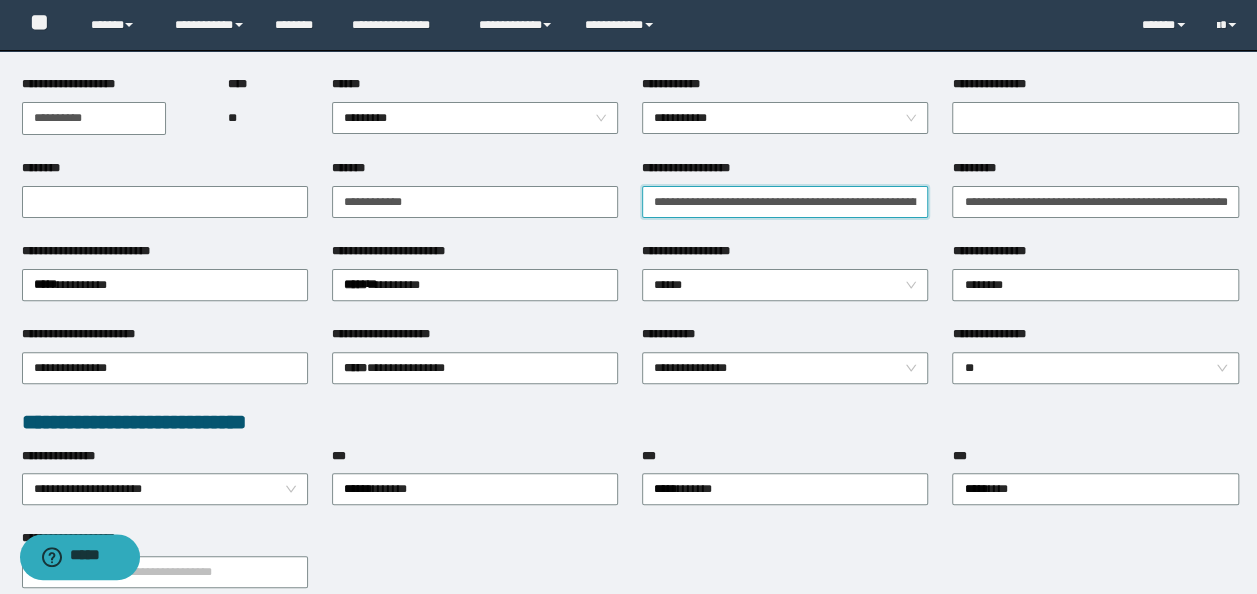 scroll, scrollTop: 0, scrollLeft: 454, axis: horizontal 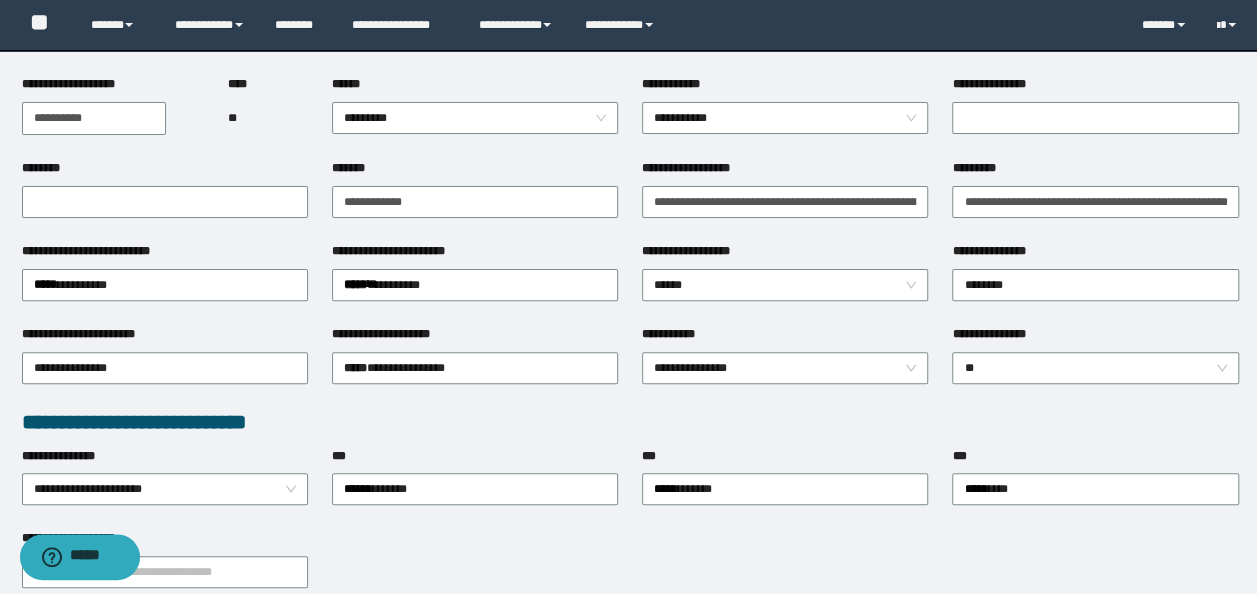 click on "**********" at bounding box center [785, 200] 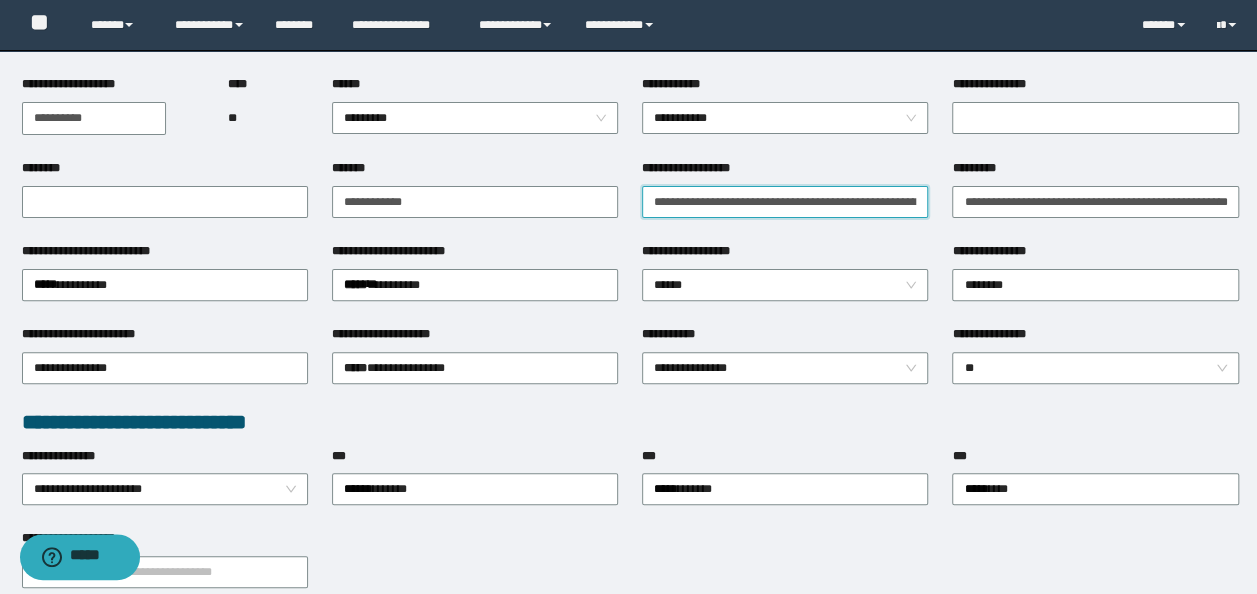 scroll, scrollTop: 0, scrollLeft: 454, axis: horizontal 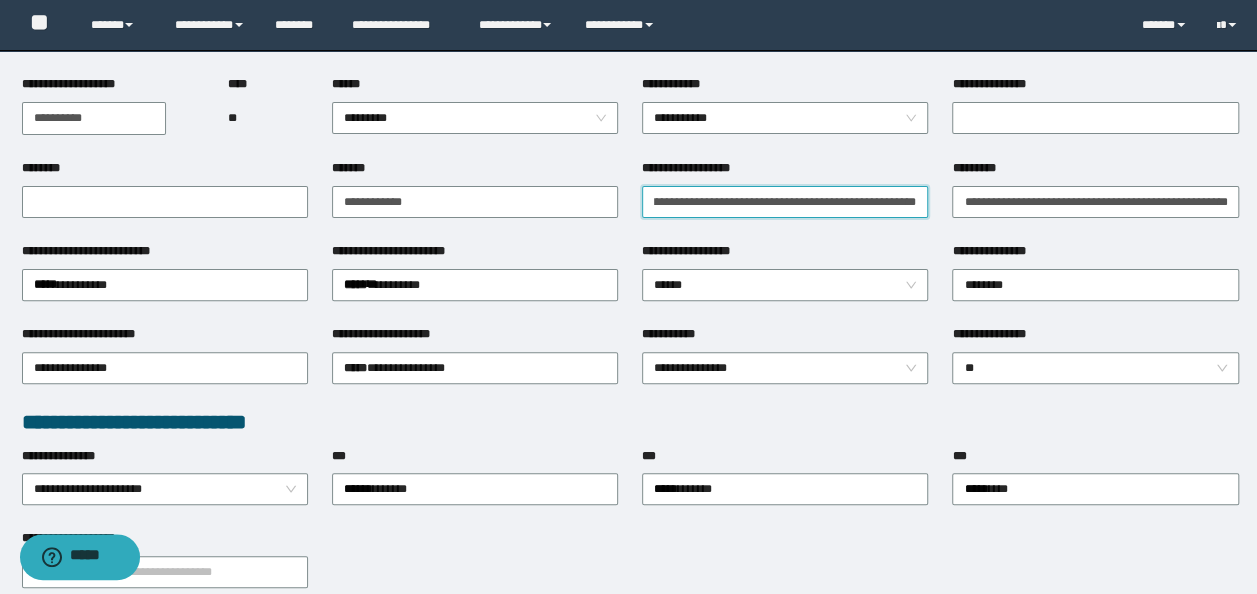 drag, startPoint x: 801, startPoint y: 206, endPoint x: 1180, endPoint y: 177, distance: 380.10788 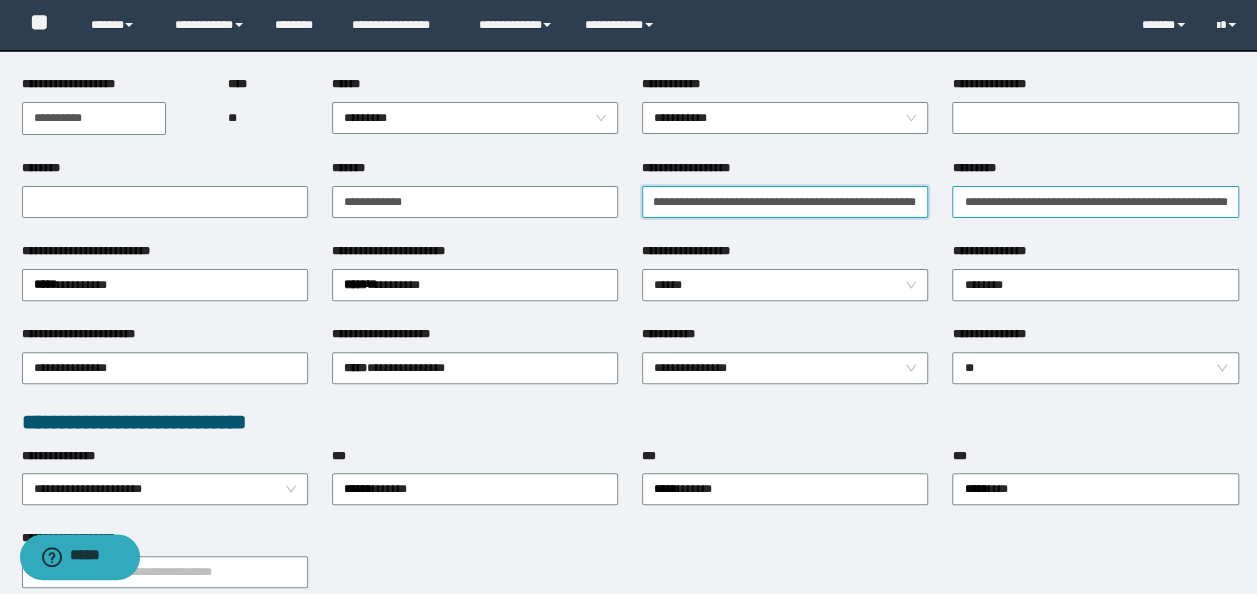 drag, startPoint x: 744, startPoint y: 204, endPoint x: 1156, endPoint y: 206, distance: 412.00485 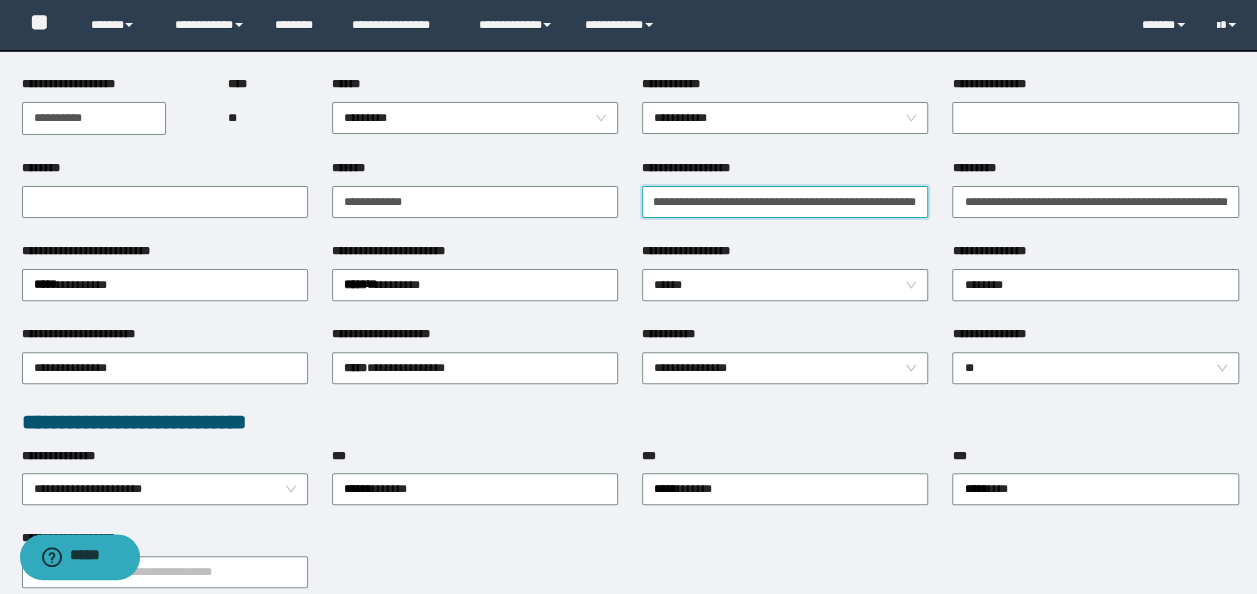 scroll, scrollTop: 0, scrollLeft: 282, axis: horizontal 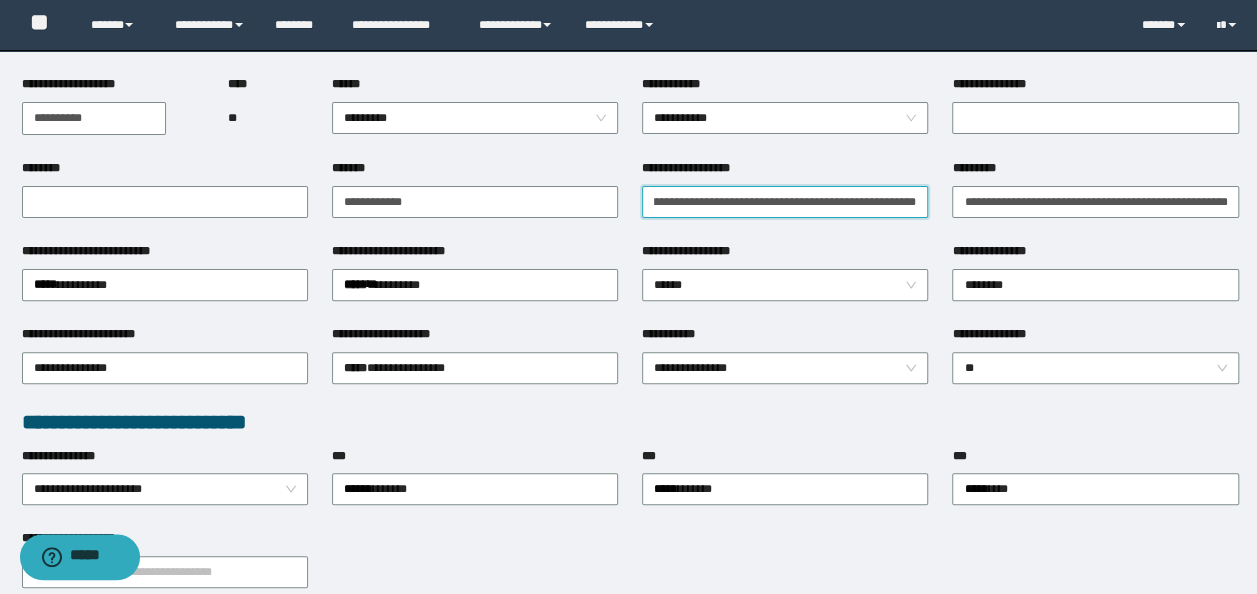 drag, startPoint x: 804, startPoint y: 206, endPoint x: 1275, endPoint y: 202, distance: 471.017 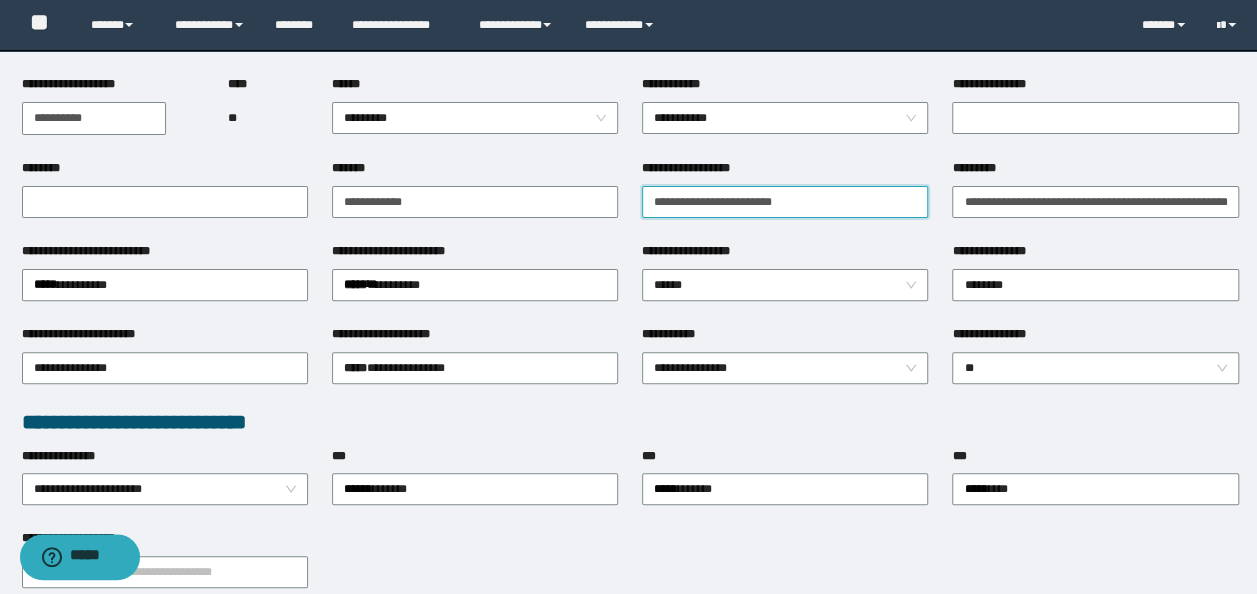 scroll, scrollTop: 0, scrollLeft: 0, axis: both 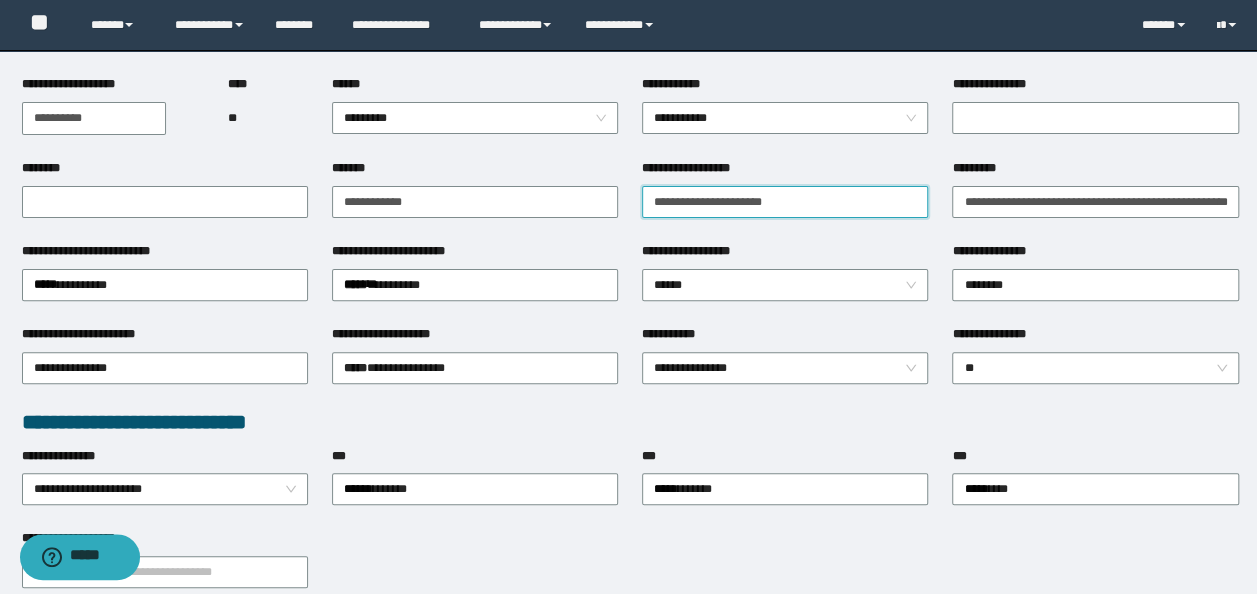 type on "**********" 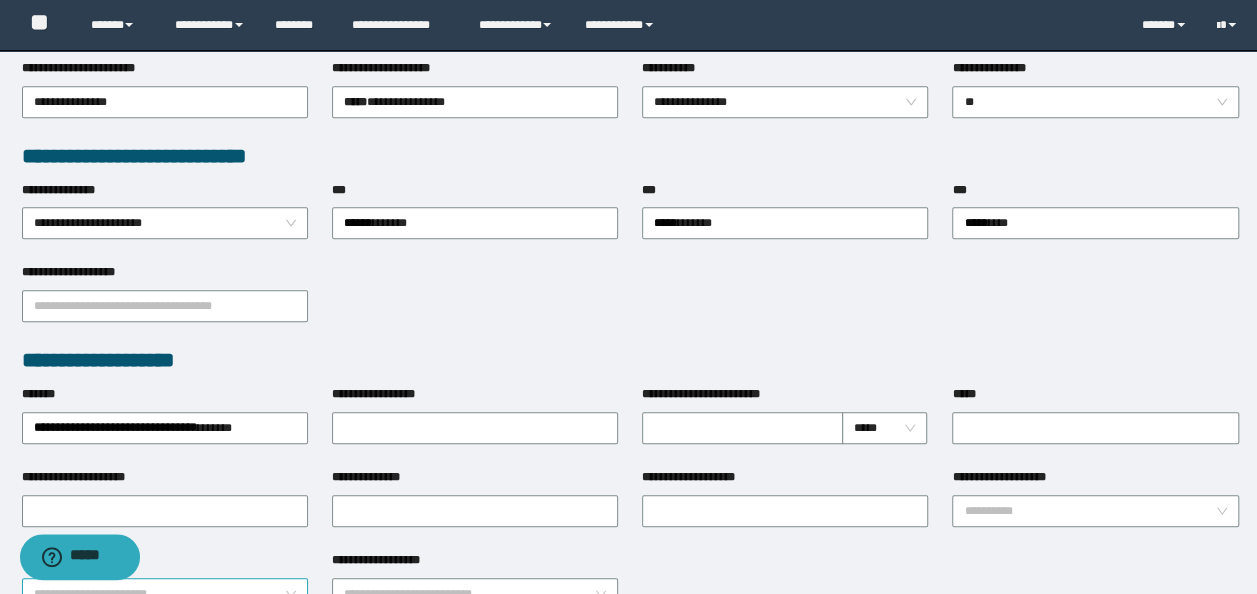 scroll, scrollTop: 600, scrollLeft: 0, axis: vertical 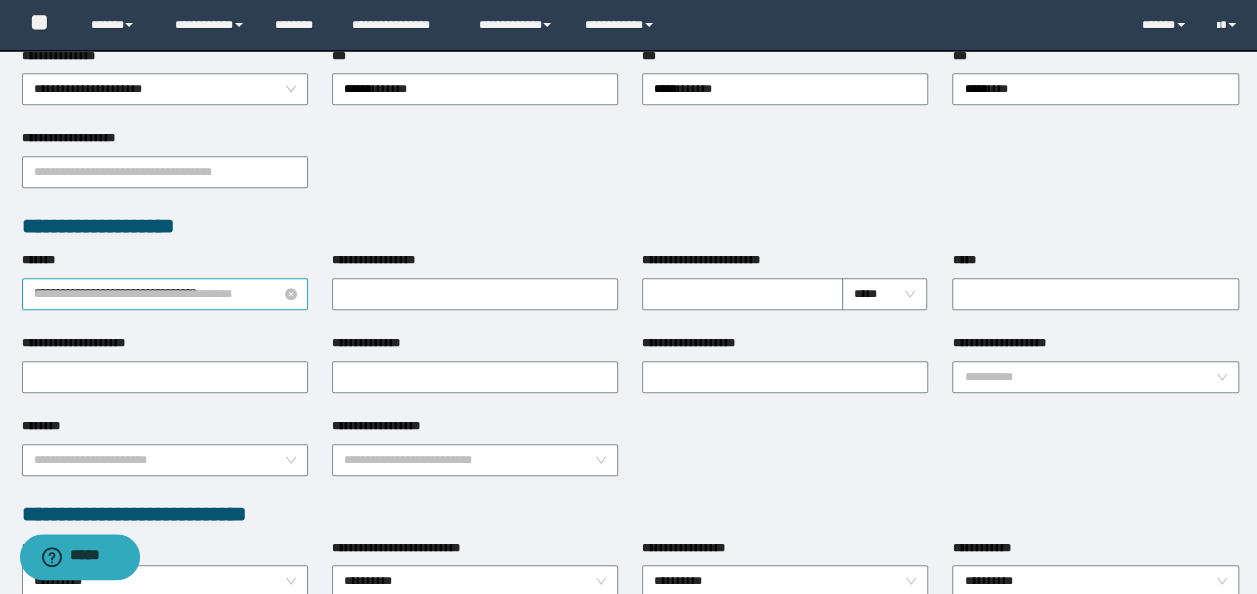 click on "**********" at bounding box center [165, 294] 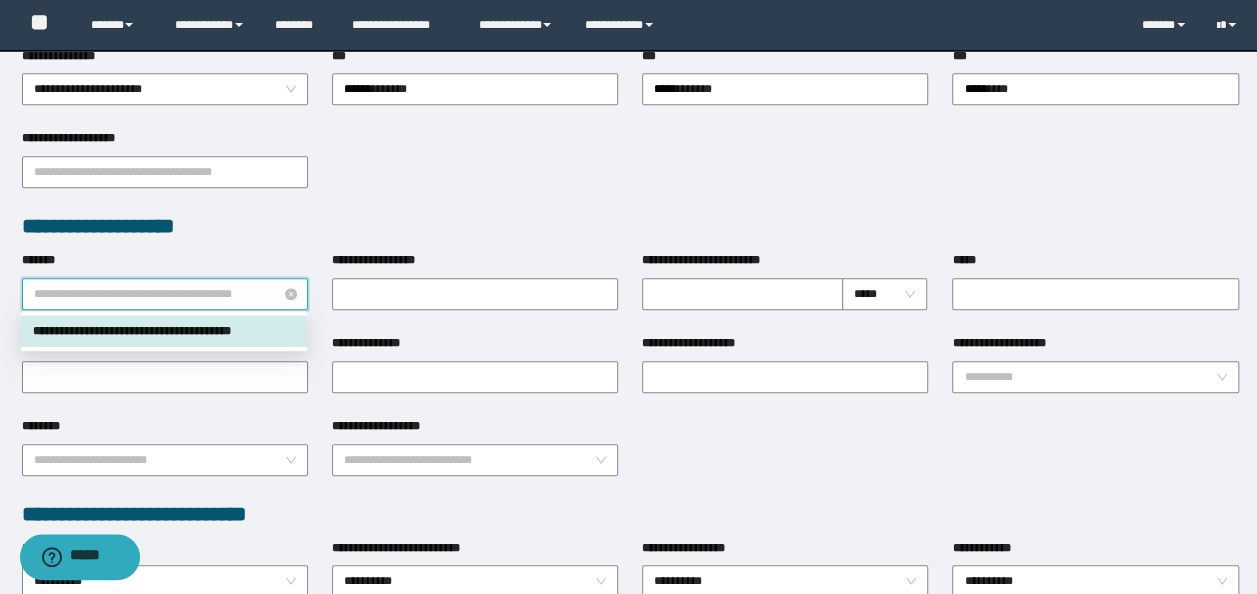 paste on "**********" 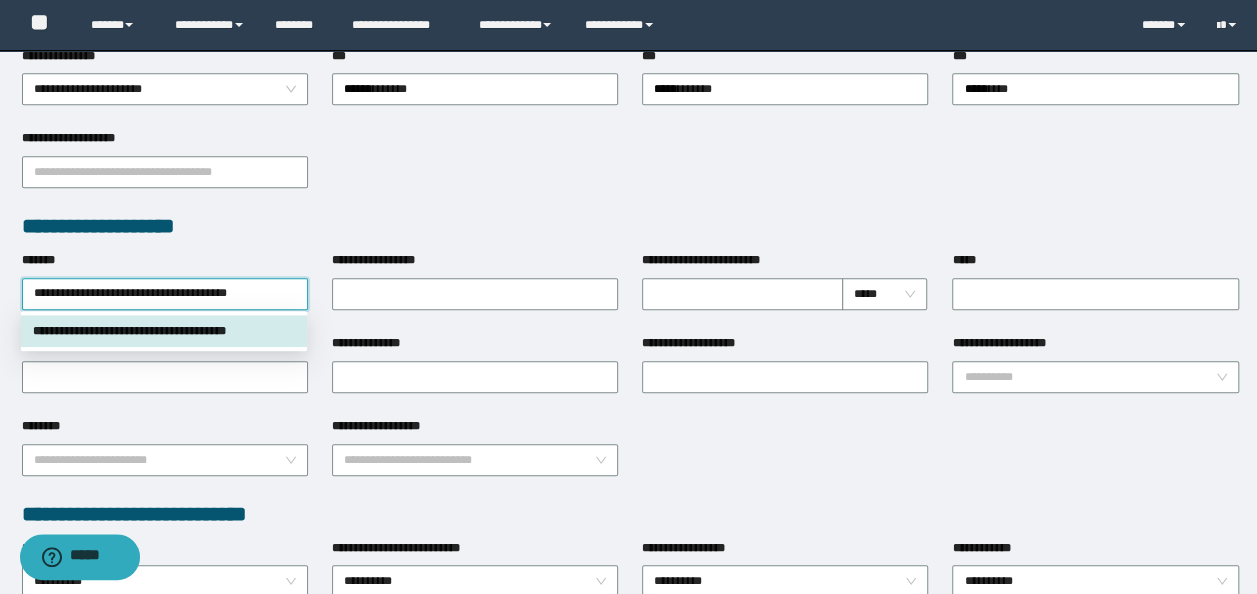 click on "**********" at bounding box center [164, 331] 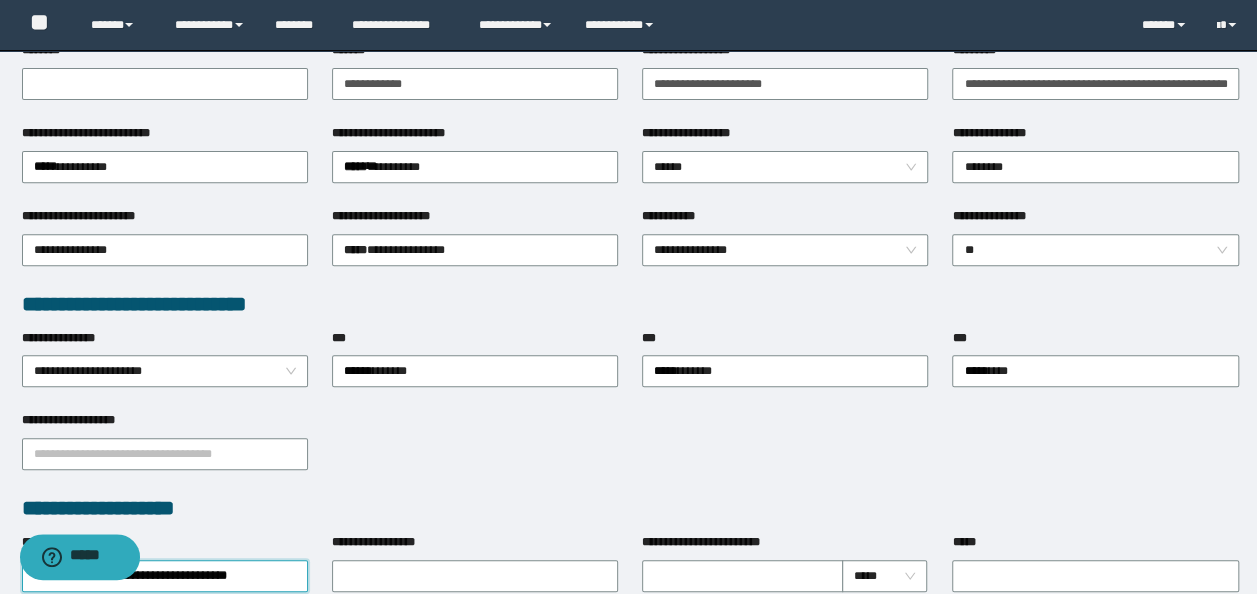 scroll, scrollTop: 100, scrollLeft: 0, axis: vertical 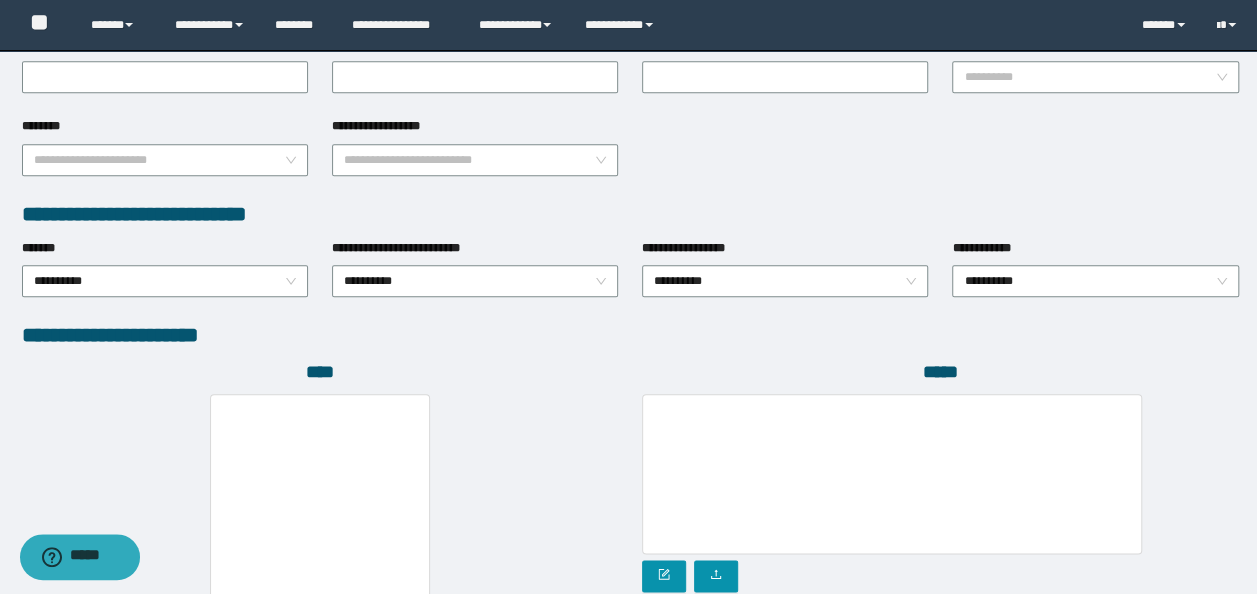 click on "**********" at bounding box center [1095, 252] 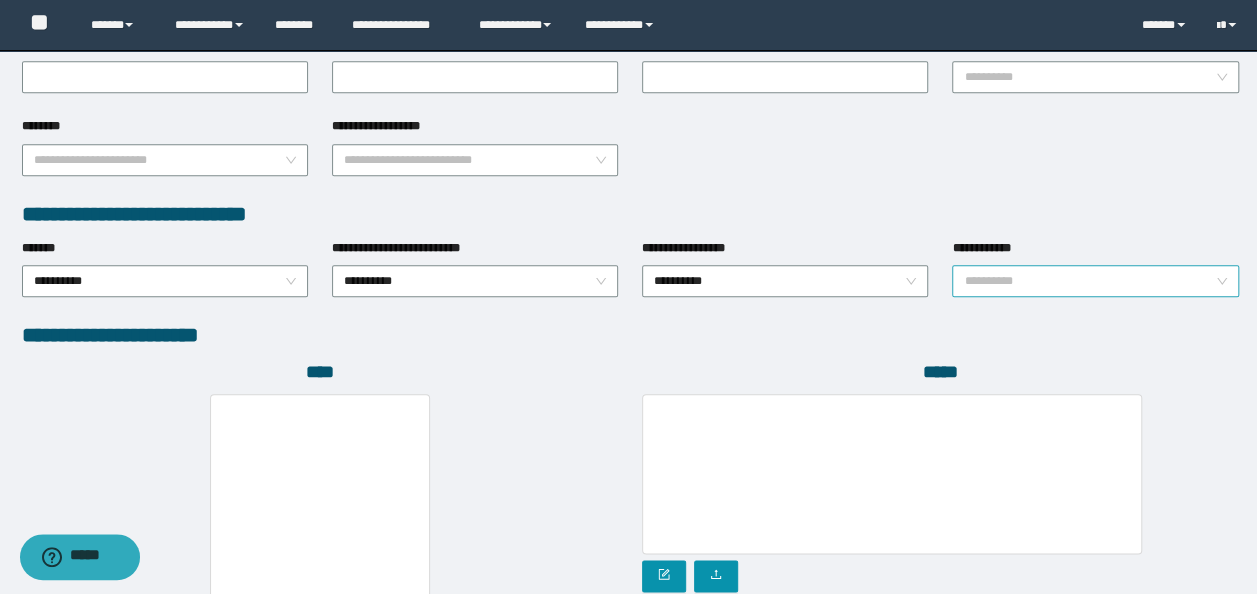 click on "**********" at bounding box center (1095, 281) 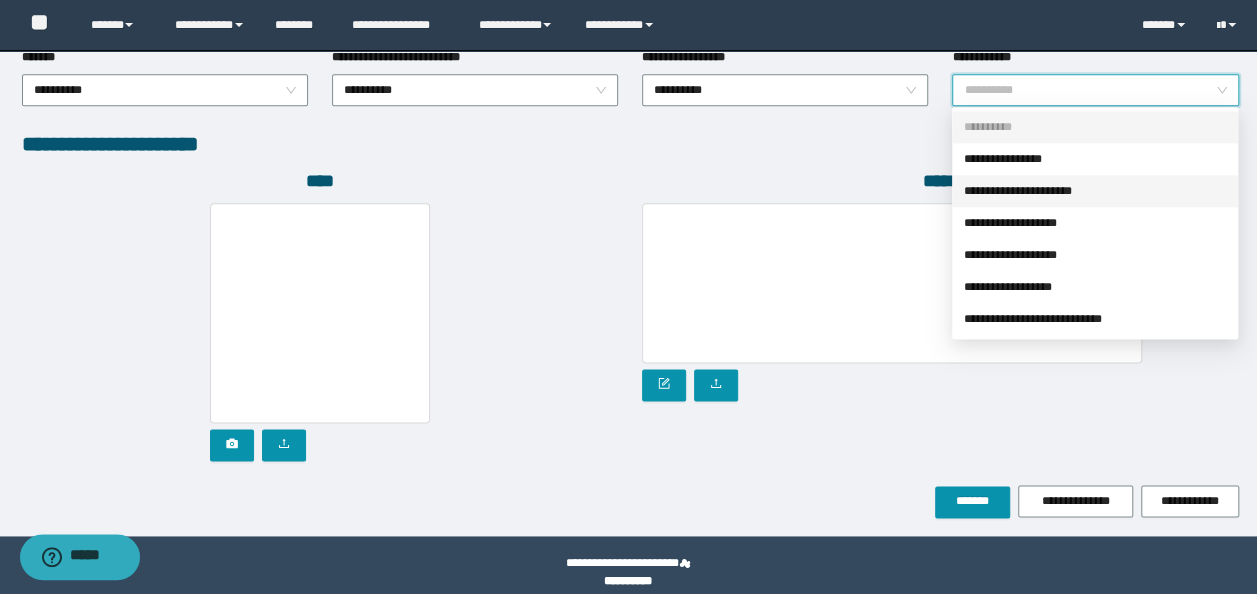 scroll, scrollTop: 1108, scrollLeft: 0, axis: vertical 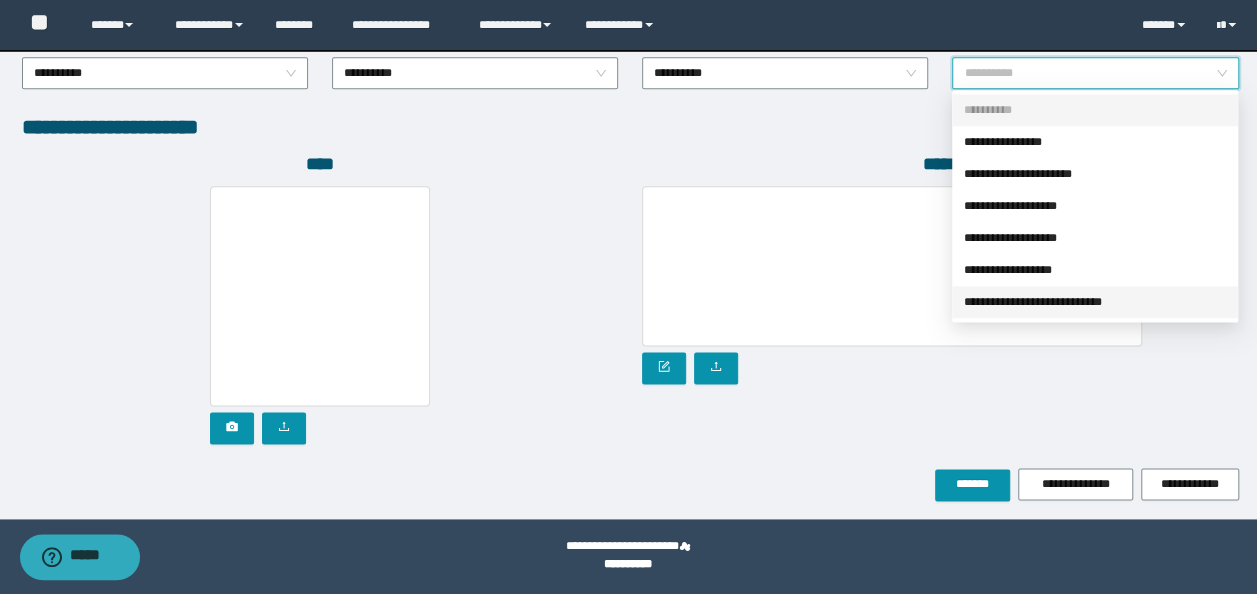 drag, startPoint x: 1045, startPoint y: 306, endPoint x: 1042, endPoint y: 329, distance: 23.194826 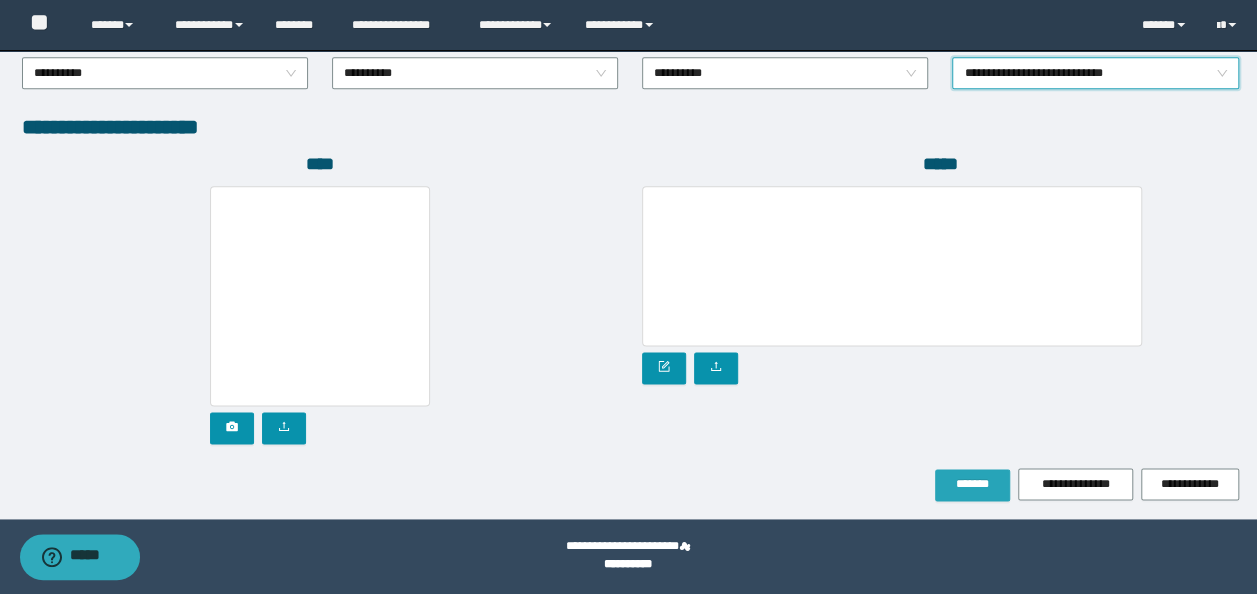 click on "*******" at bounding box center (972, 485) 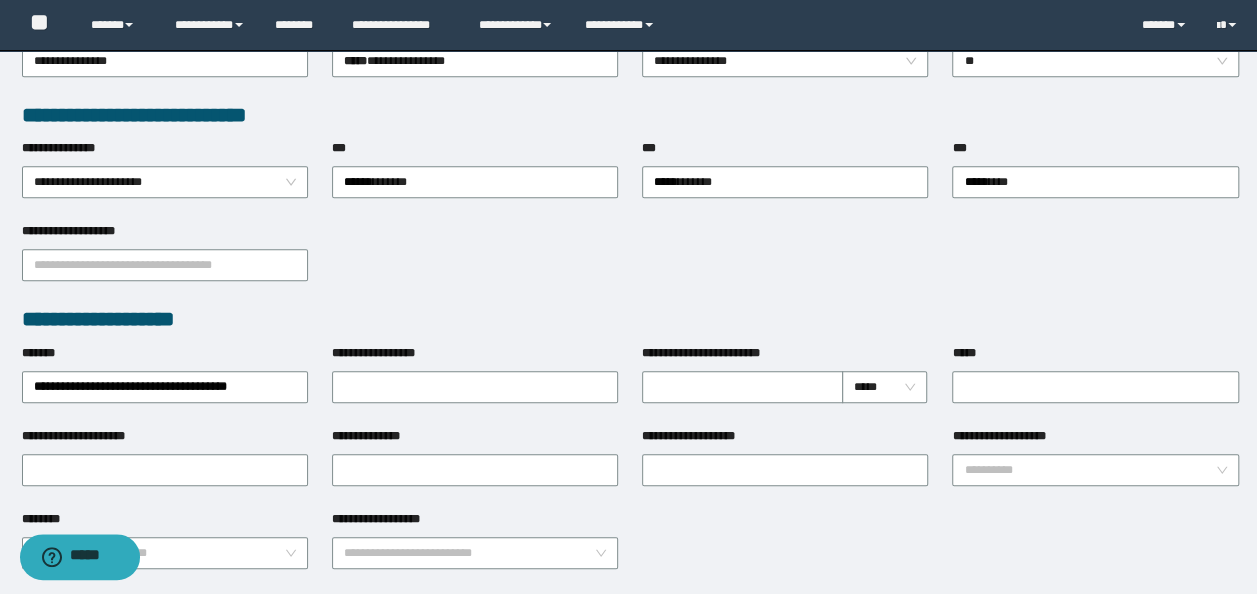 scroll, scrollTop: 0, scrollLeft: 0, axis: both 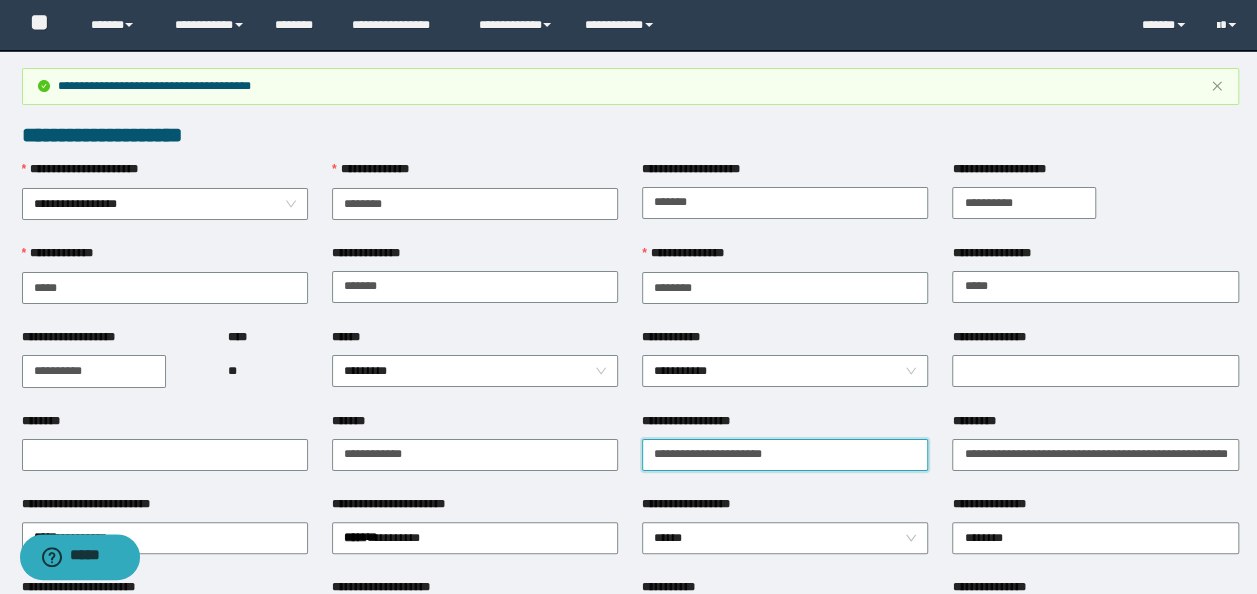 drag, startPoint x: 865, startPoint y: 456, endPoint x: 128, endPoint y: 403, distance: 738.90326 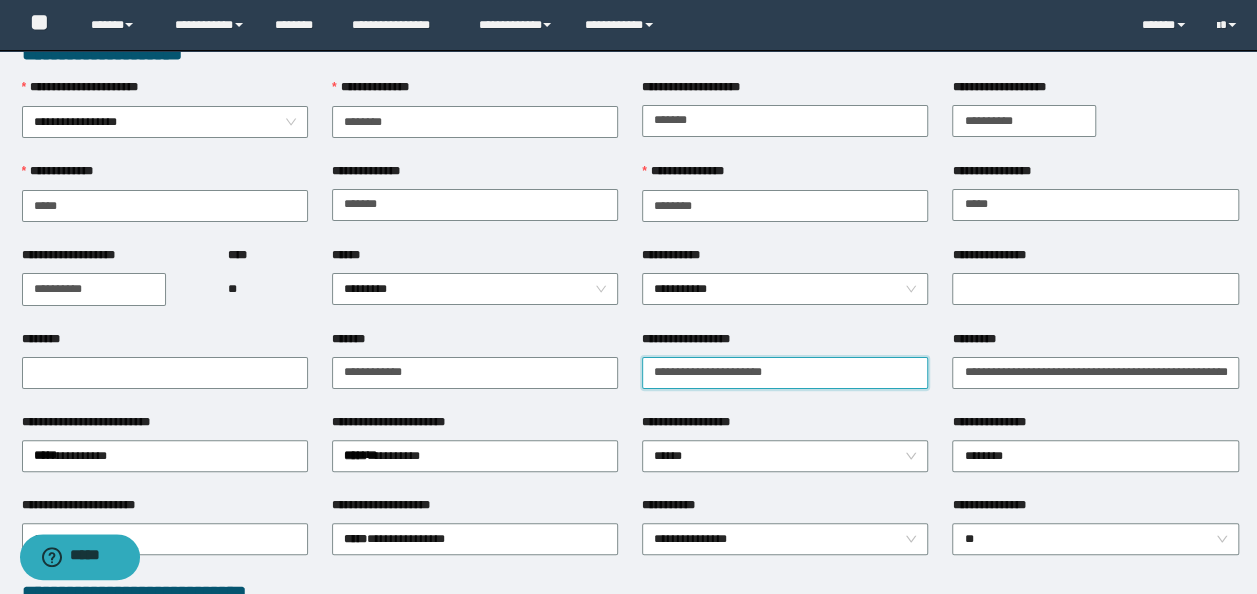 scroll, scrollTop: 400, scrollLeft: 0, axis: vertical 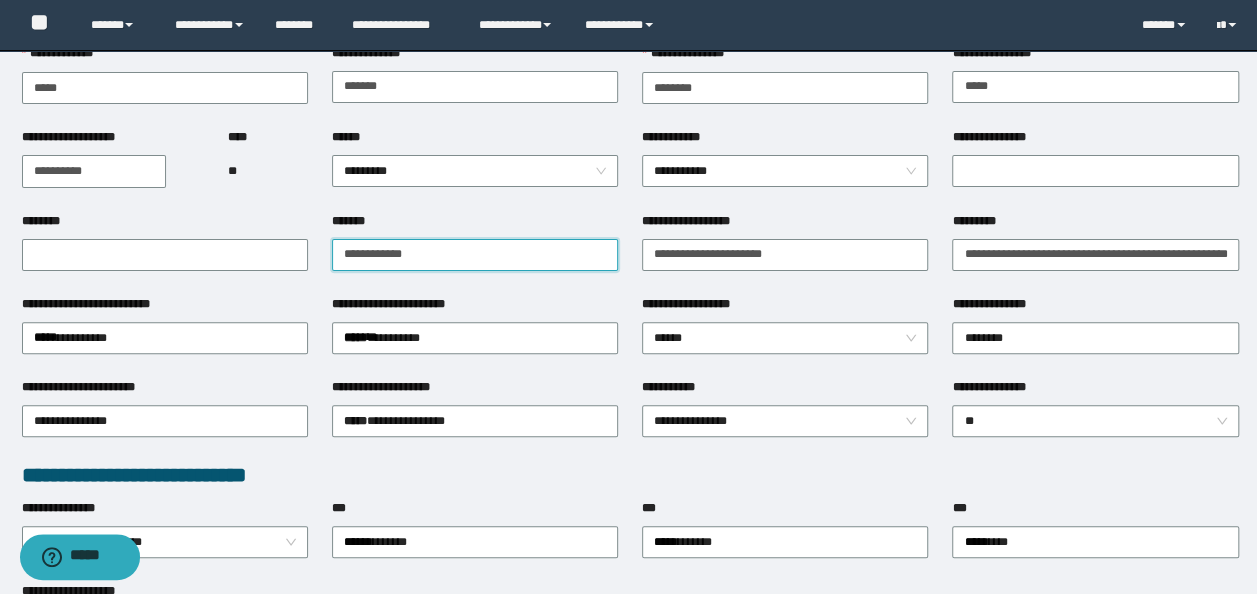 drag, startPoint x: 484, startPoint y: 259, endPoint x: 12, endPoint y: 254, distance: 472.0265 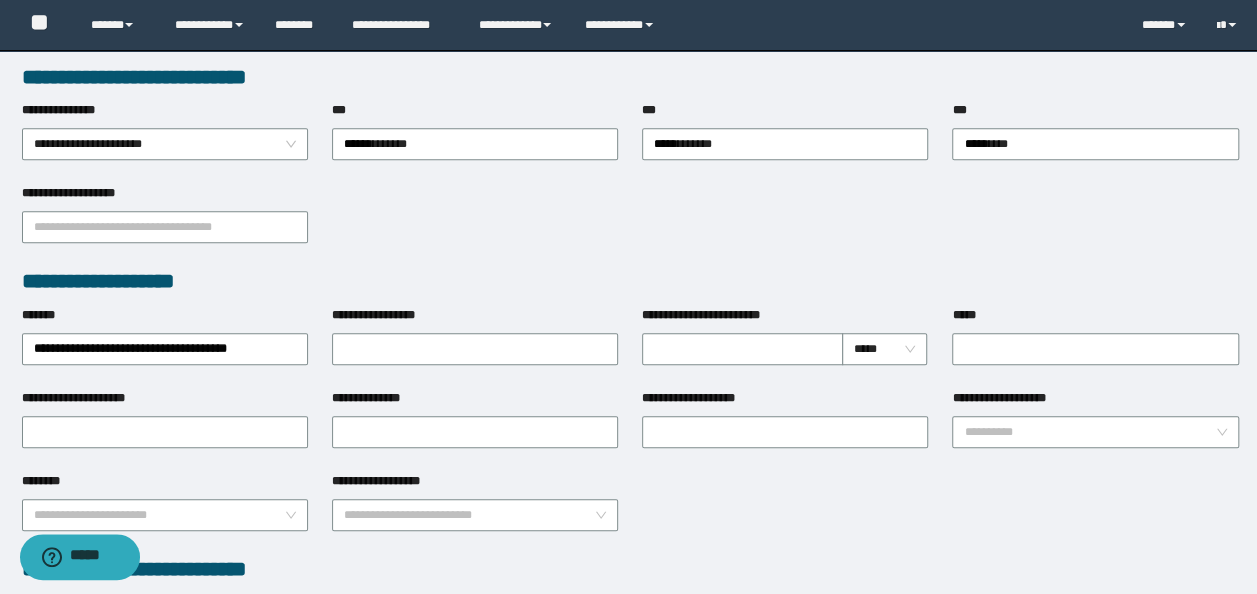 scroll, scrollTop: 600, scrollLeft: 0, axis: vertical 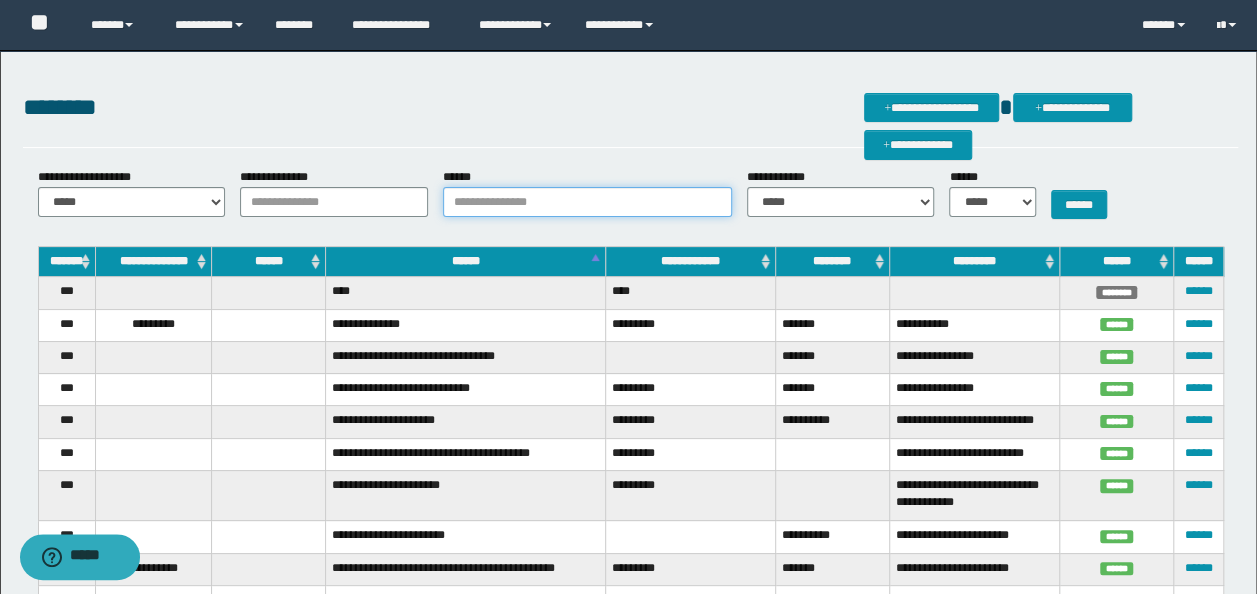 click on "******" at bounding box center (587, 202) 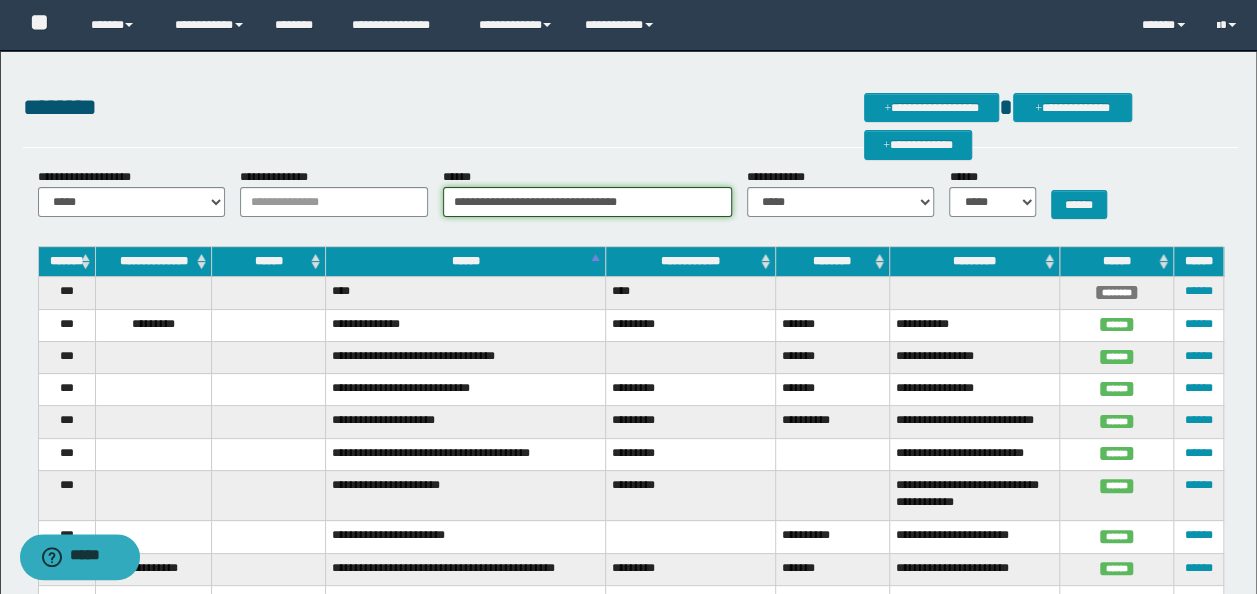 type on "**********" 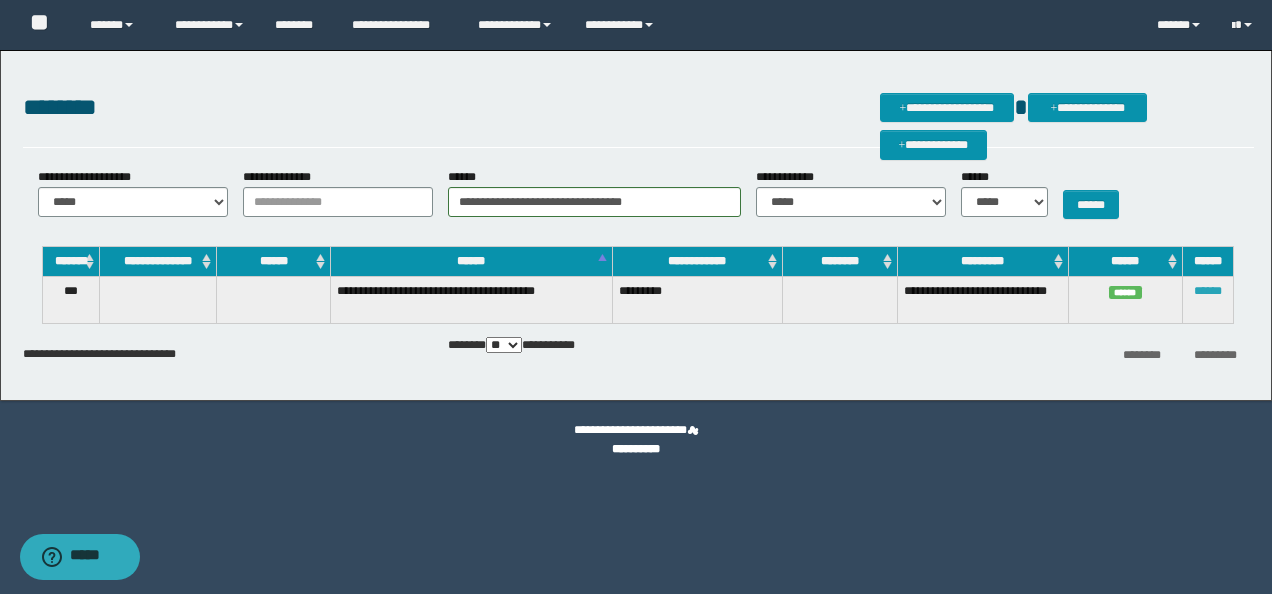 click on "******" at bounding box center [1208, 291] 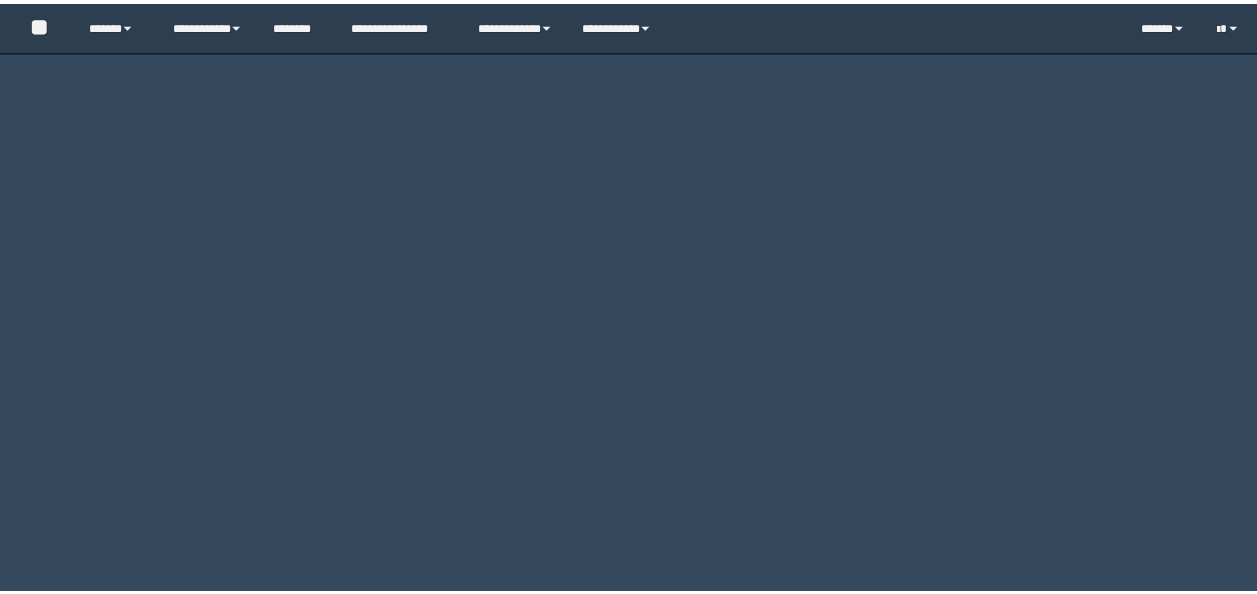 scroll, scrollTop: 0, scrollLeft: 0, axis: both 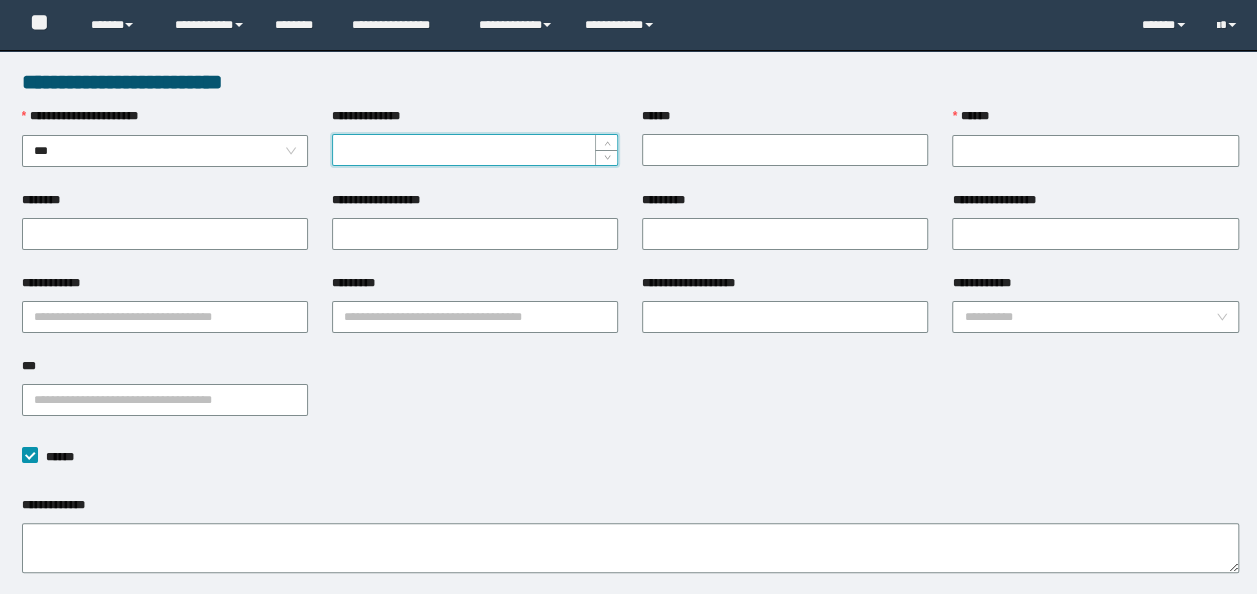 type on "**********" 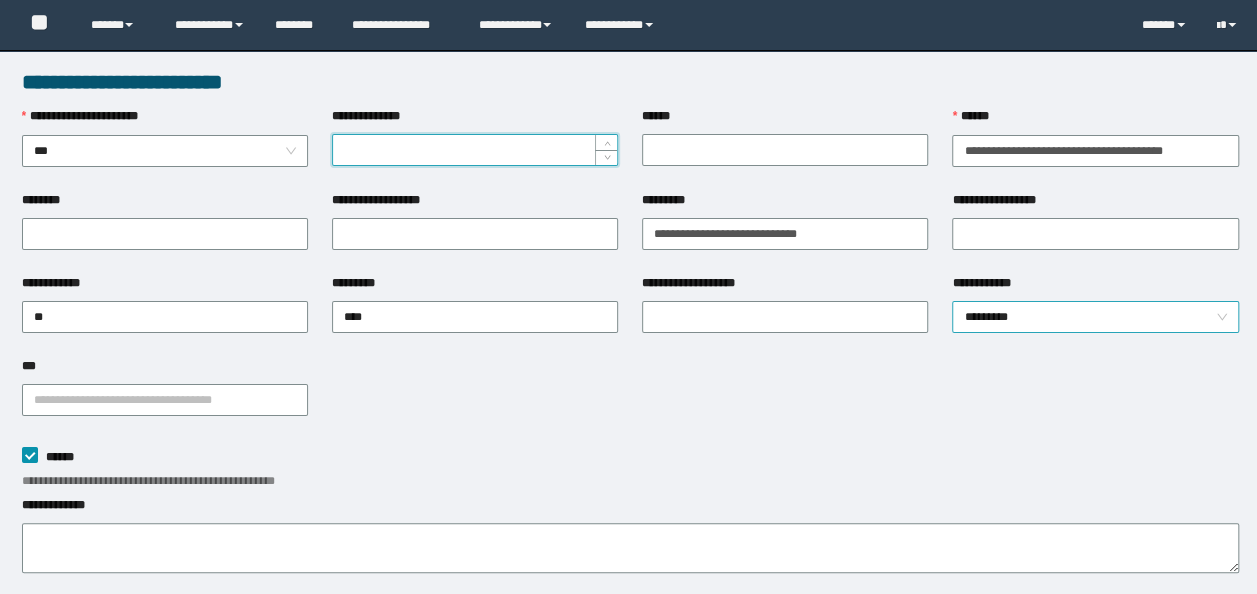 scroll, scrollTop: 0, scrollLeft: 0, axis: both 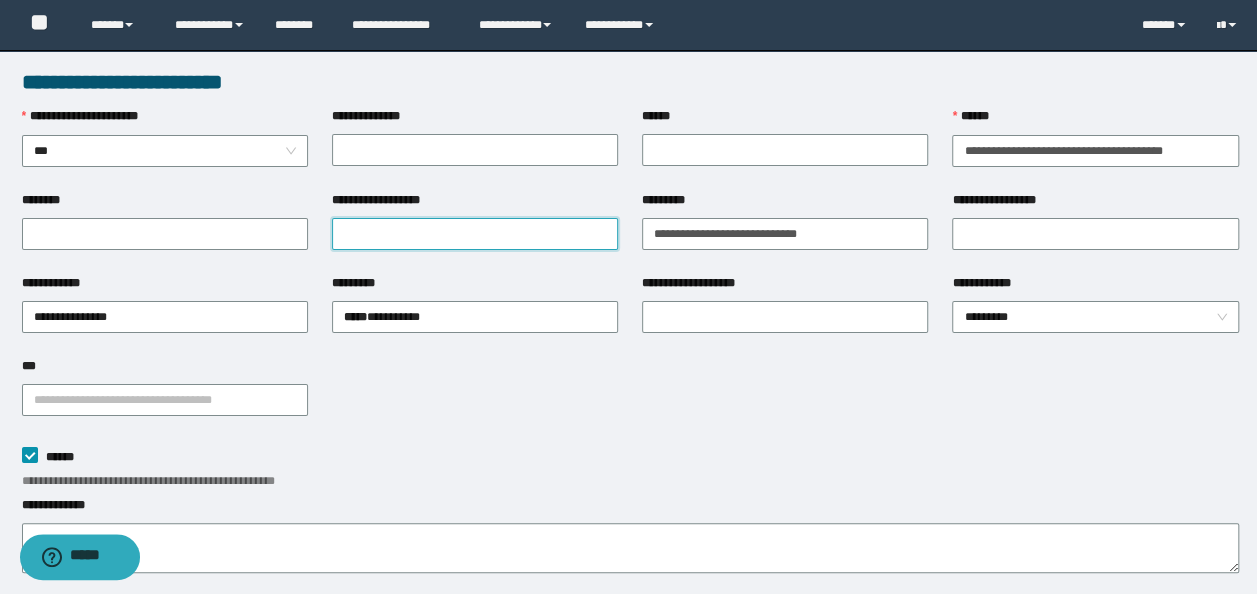 click on "**********" at bounding box center [475, 234] 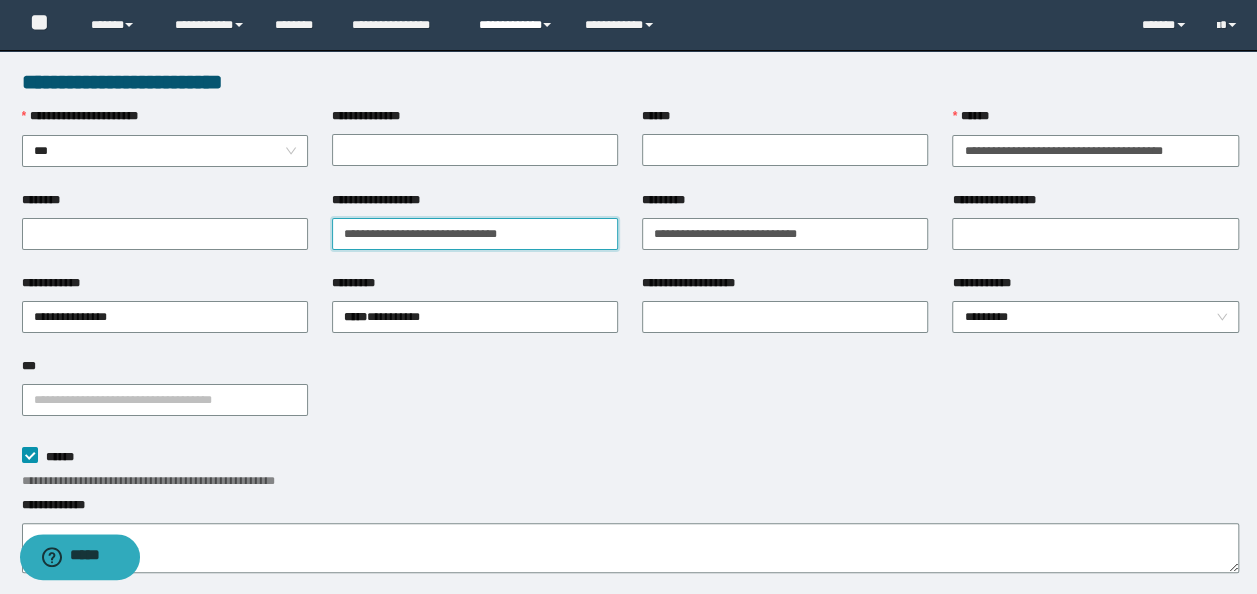 type on "**********" 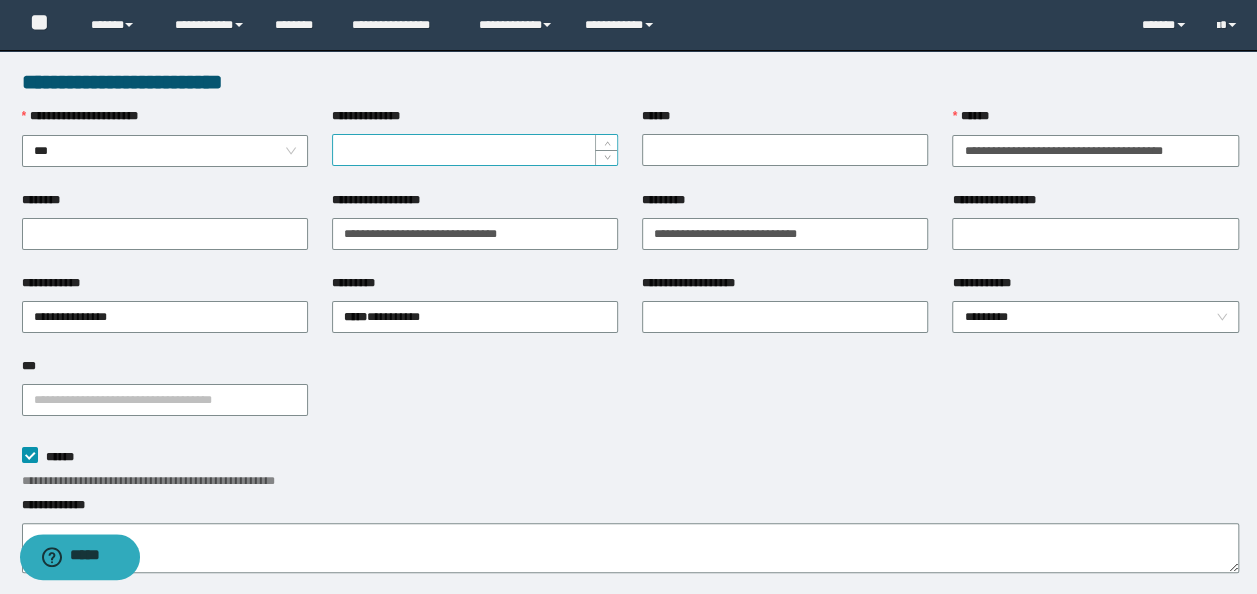 click on "**********" at bounding box center (475, 150) 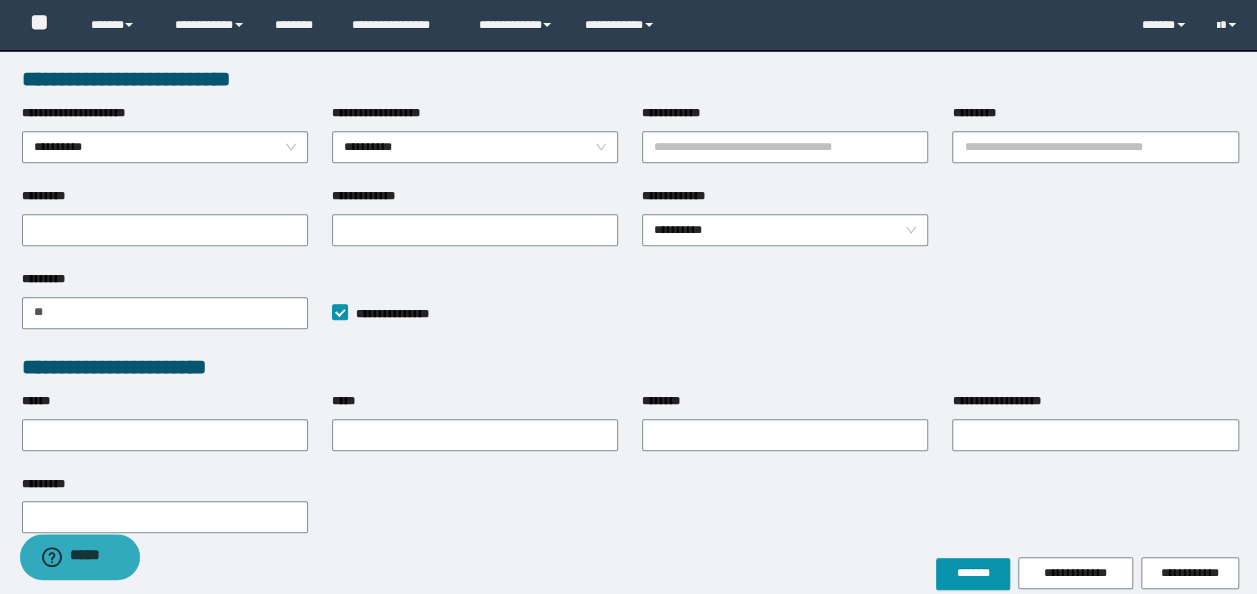 scroll, scrollTop: 622, scrollLeft: 0, axis: vertical 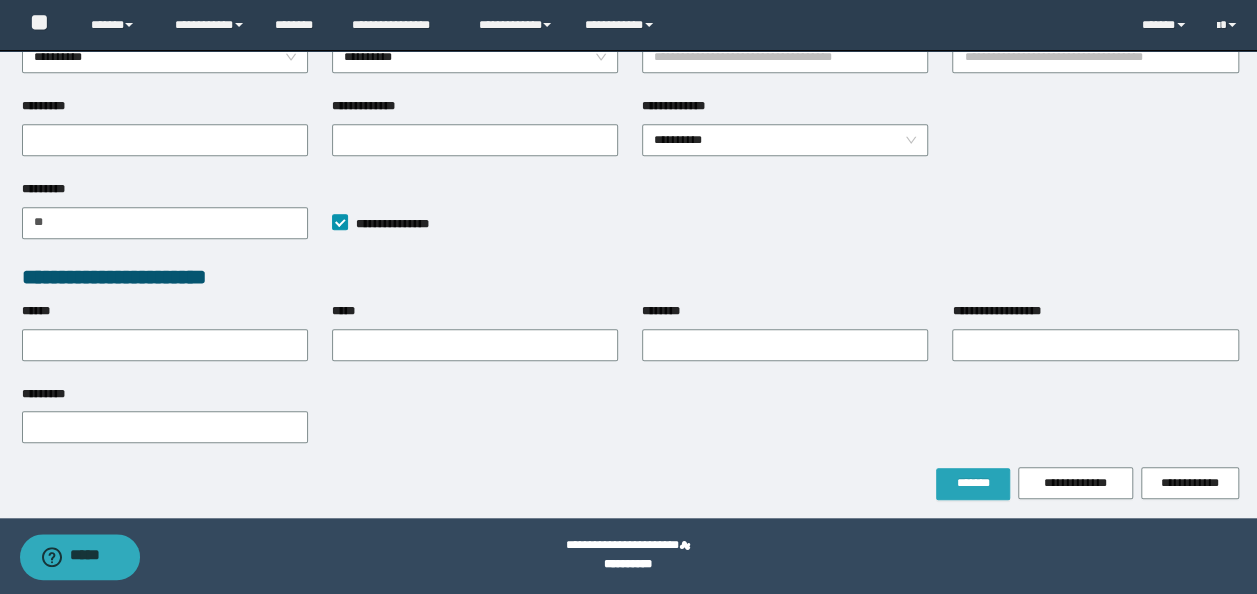 type on "*********" 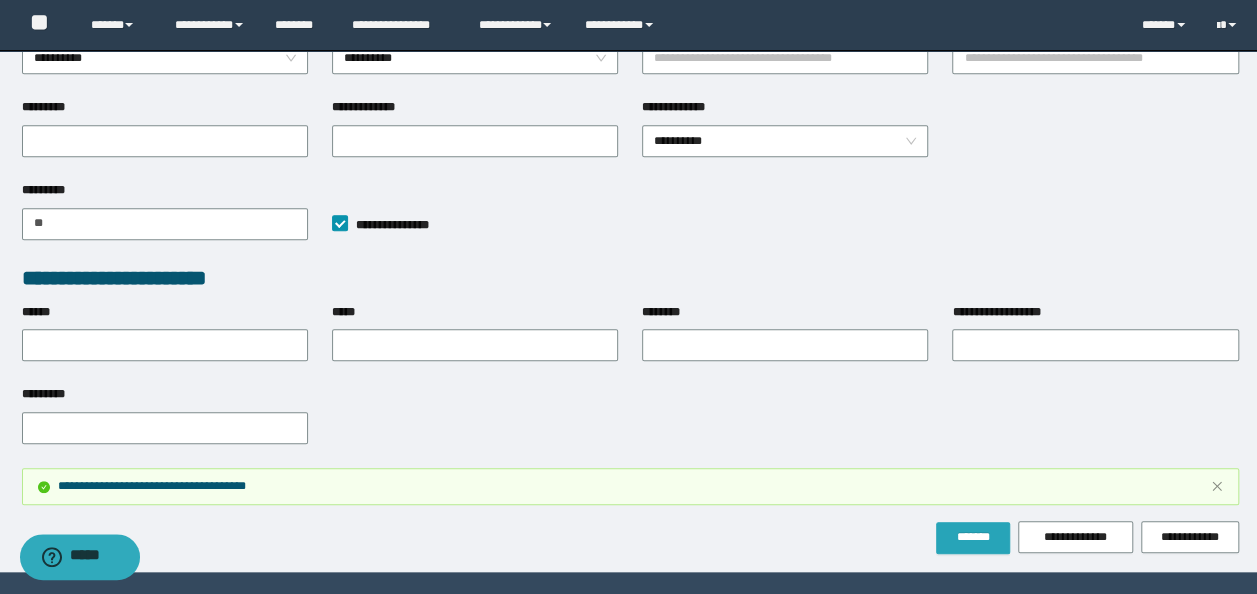 scroll, scrollTop: 0, scrollLeft: 0, axis: both 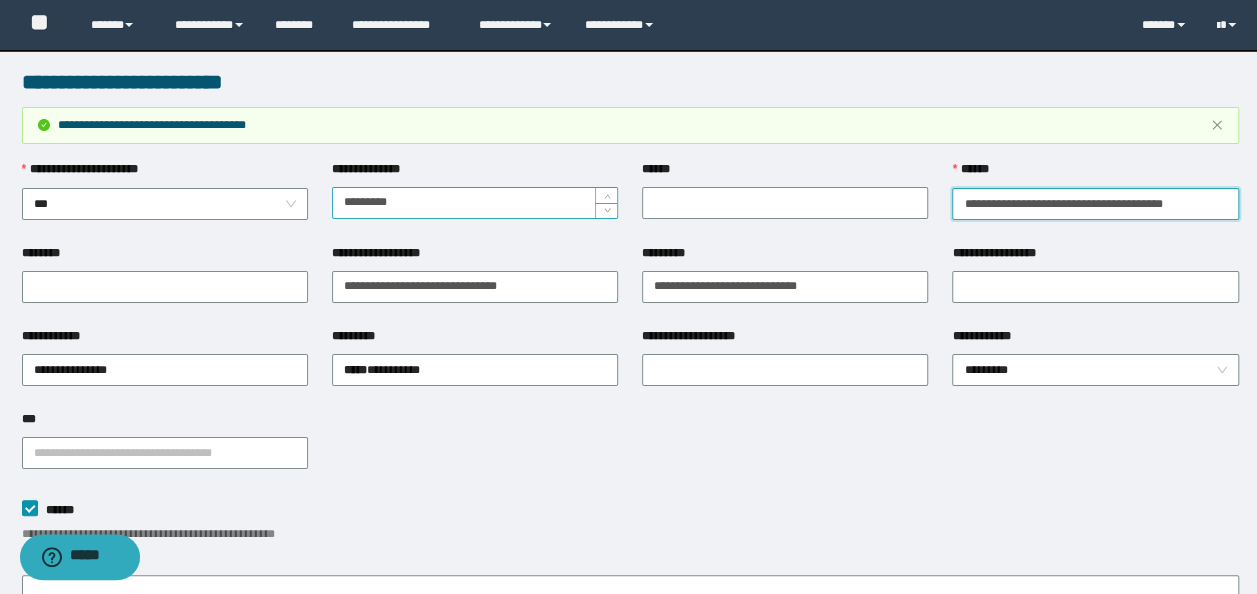 drag, startPoint x: 1210, startPoint y: 206, endPoint x: 582, endPoint y: 195, distance: 628.0963 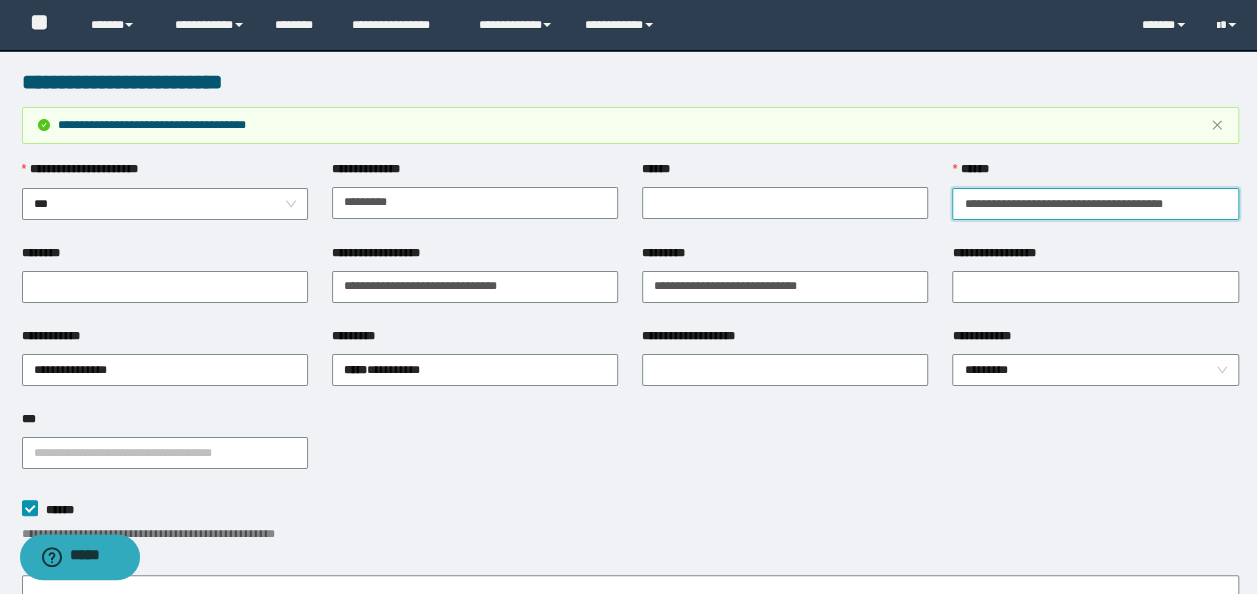 click on "**********" at bounding box center [1095, 204] 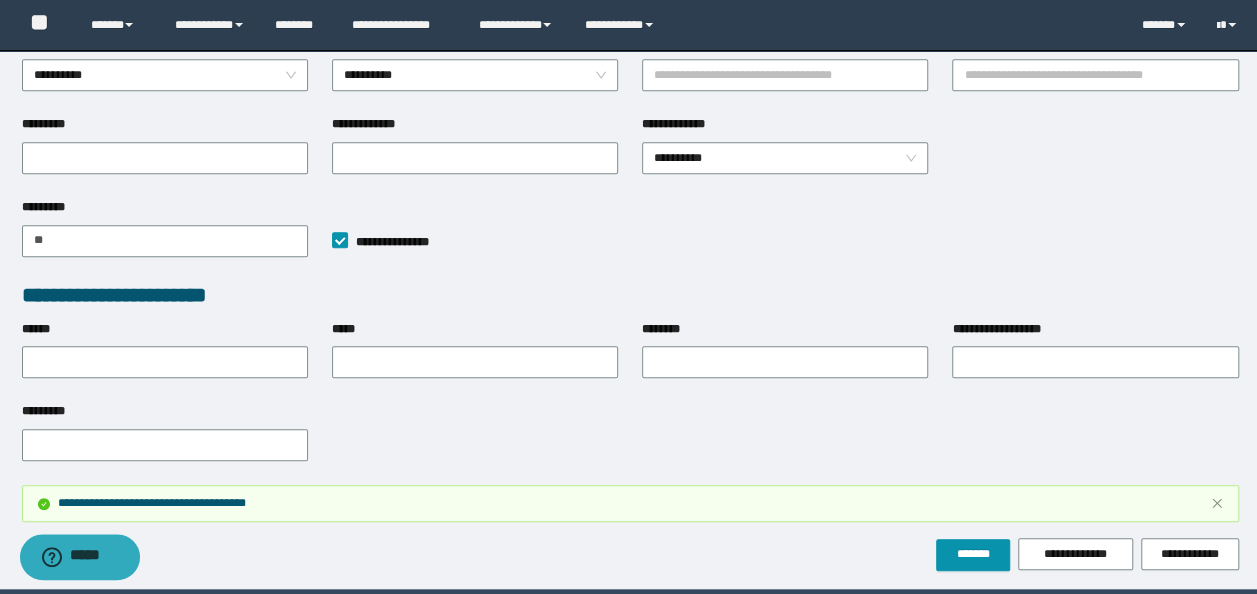 scroll, scrollTop: 726, scrollLeft: 0, axis: vertical 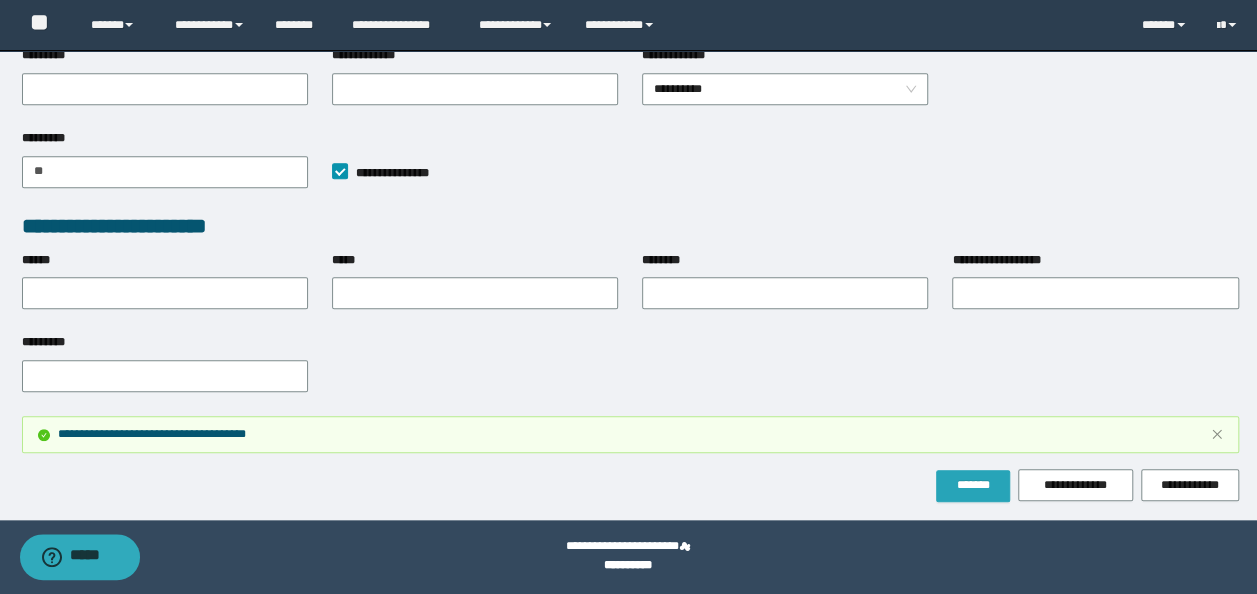 type on "**********" 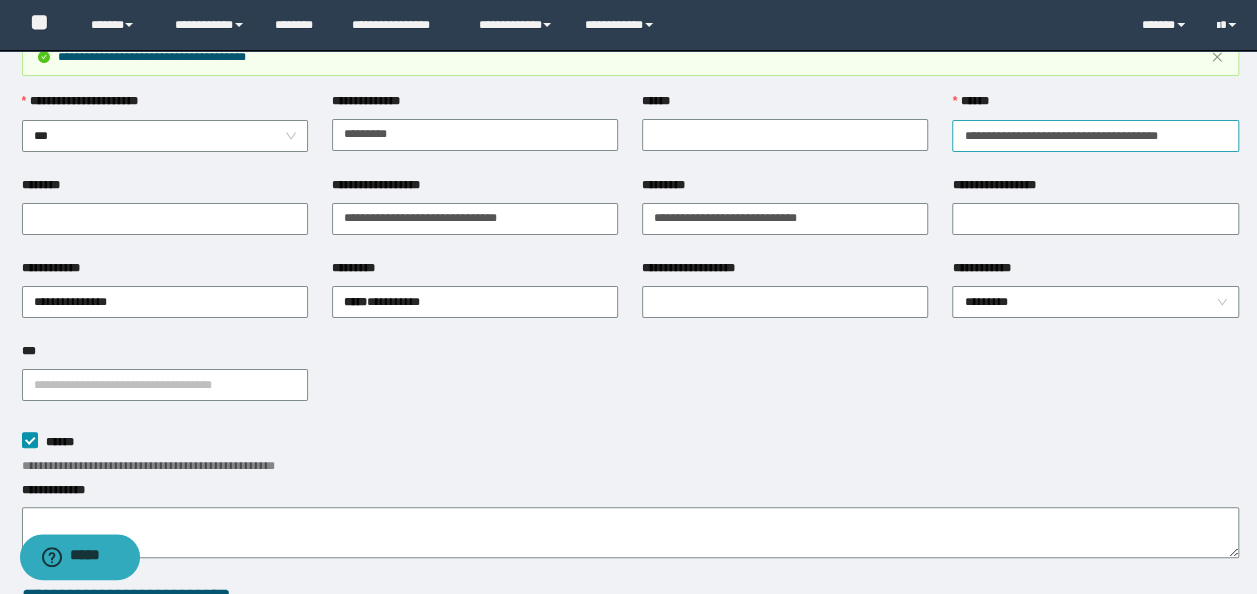 scroll, scrollTop: 0, scrollLeft: 0, axis: both 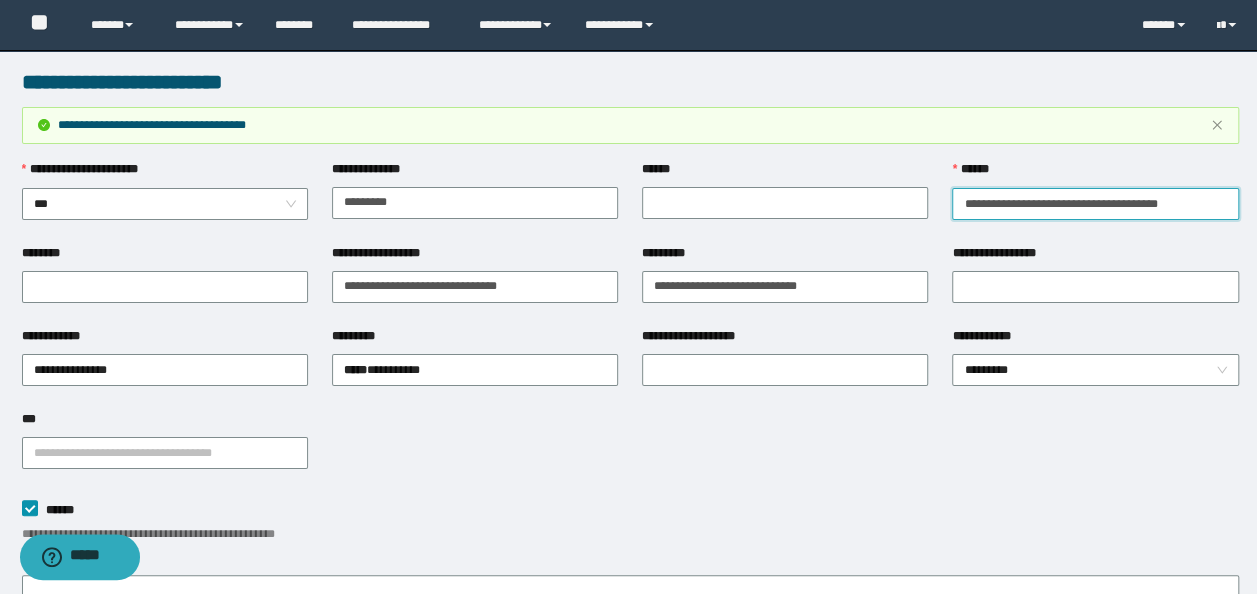 drag, startPoint x: 1204, startPoint y: 210, endPoint x: 646, endPoint y: 232, distance: 558.43353 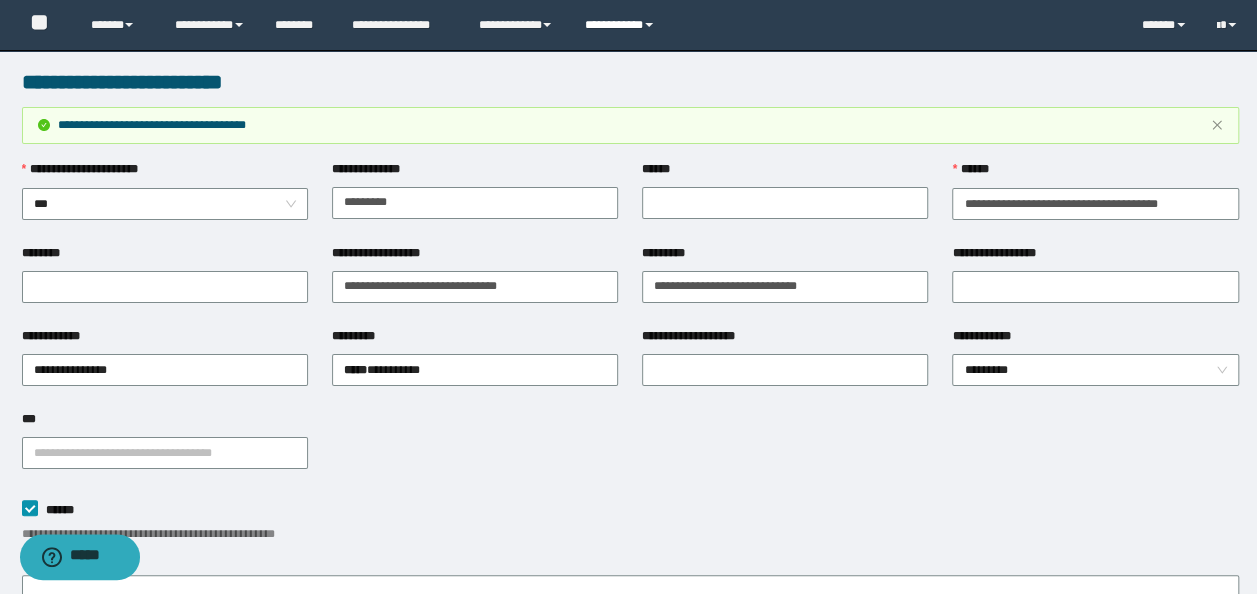click on "**********" at bounding box center (622, 25) 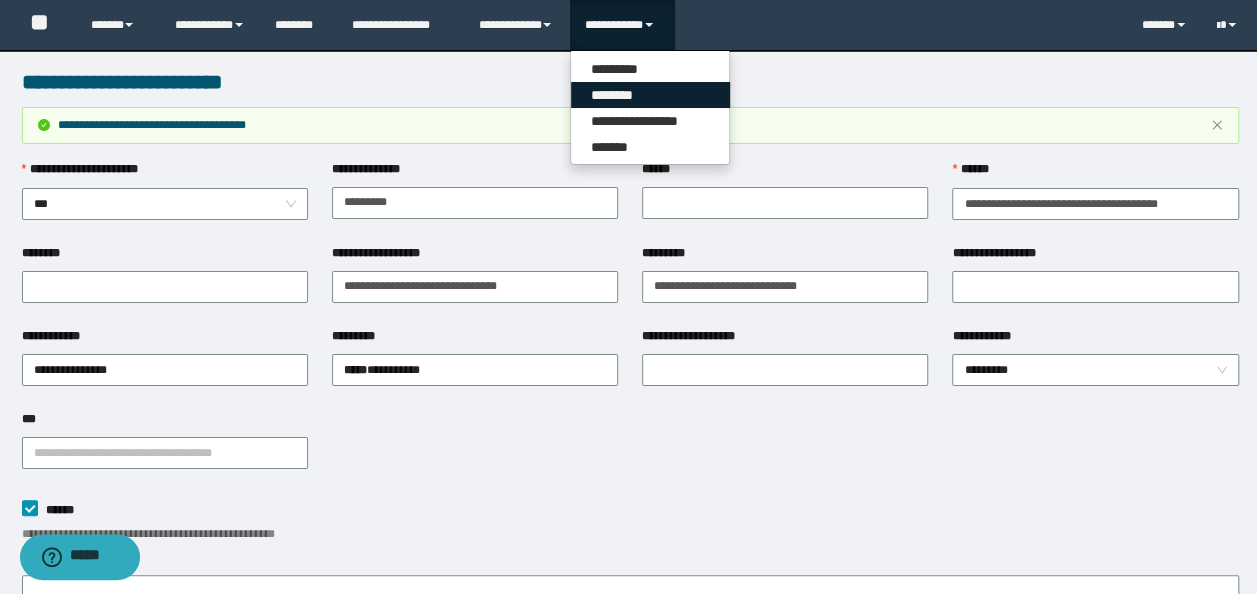 click on "********" at bounding box center (650, 95) 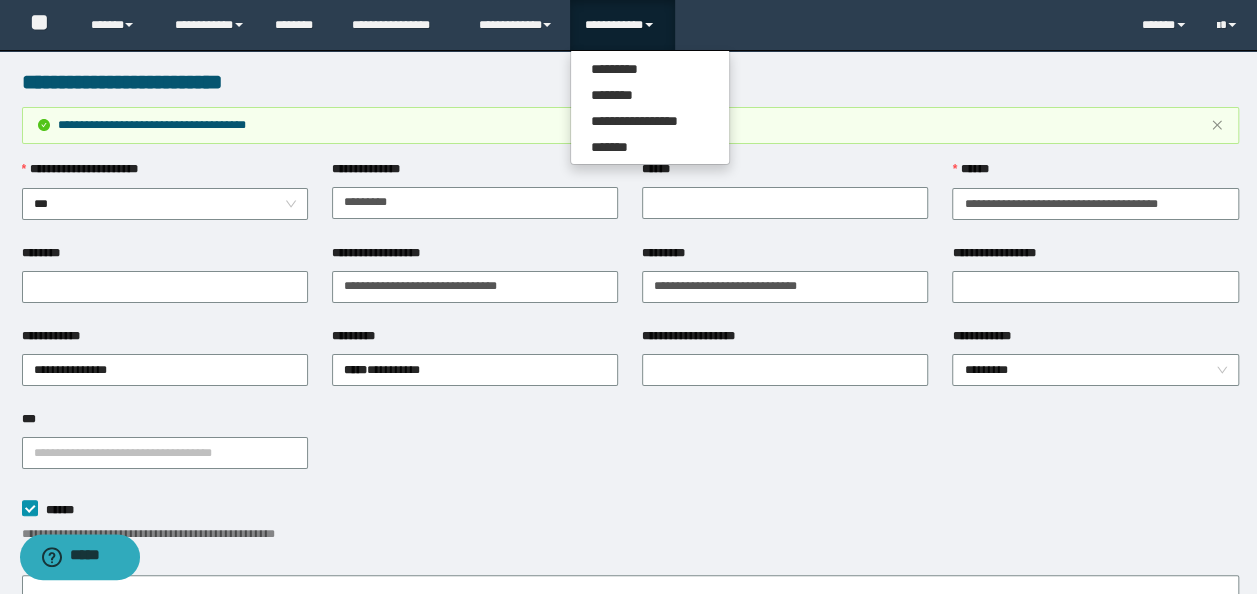 click on "[FIRST] [LAST] [EMAIL] [PHONE] [ADDRESS] [CITY] [STATE] [ZIP] [COUNTRY] [DATE] [TIME] [AGE] [GENDER] [OCCUPATION] [MARITAL_STATUS] [NATIONALITY] [RELIGION] [EDUCATION] [EMPLOYER] [JOB_TITLE] [SALARY] [BANK_NAME] [ACCOUNT_NUMBER] [ROUTING_NUMBER] [CREDIT_CARD_NUMBER] [EXPIRY_DATE] [CVV] [PASSPORT_NUMBER] [DRIVER_LICENSE_NUMBER] [SSN]" at bounding box center [630, 648] 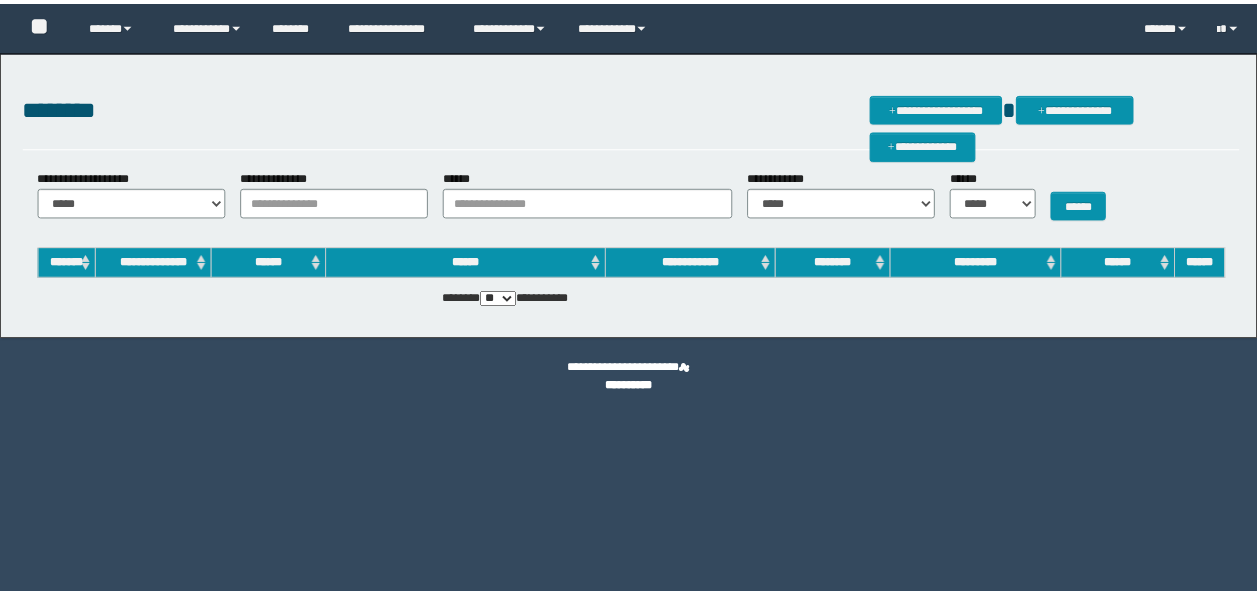 scroll, scrollTop: 0, scrollLeft: 0, axis: both 